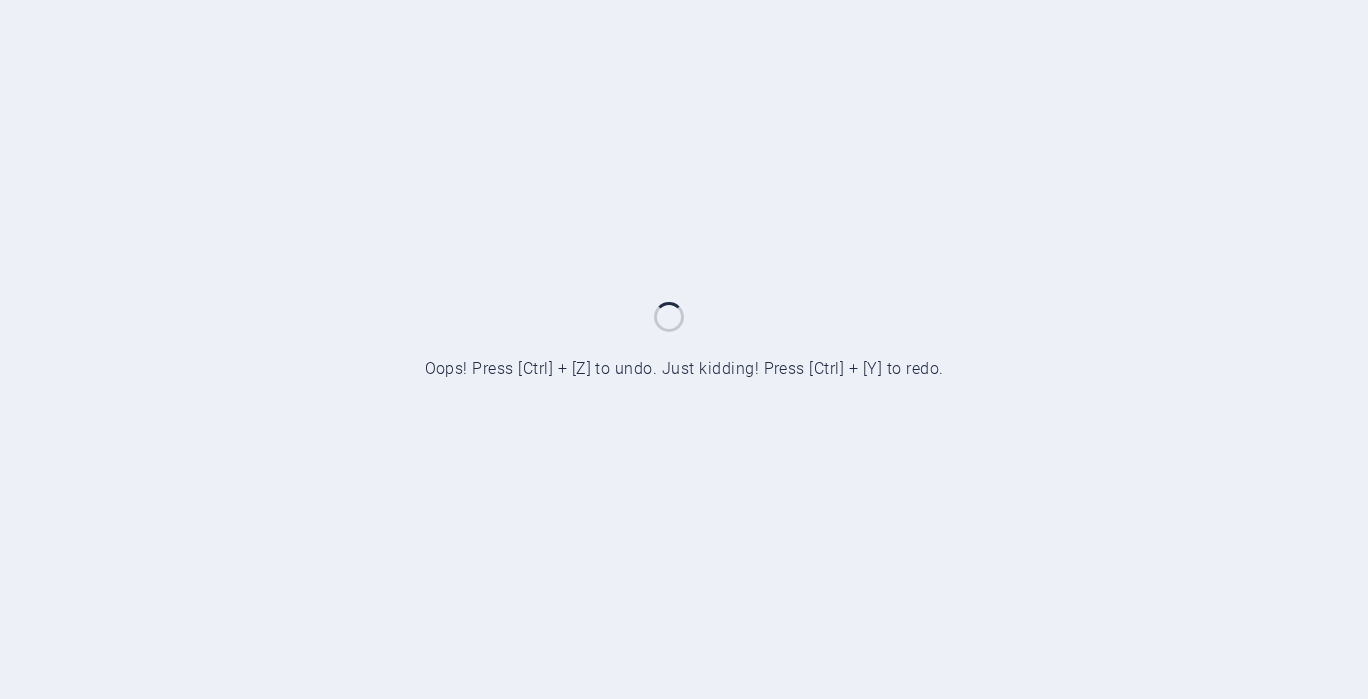 scroll, scrollTop: 0, scrollLeft: 0, axis: both 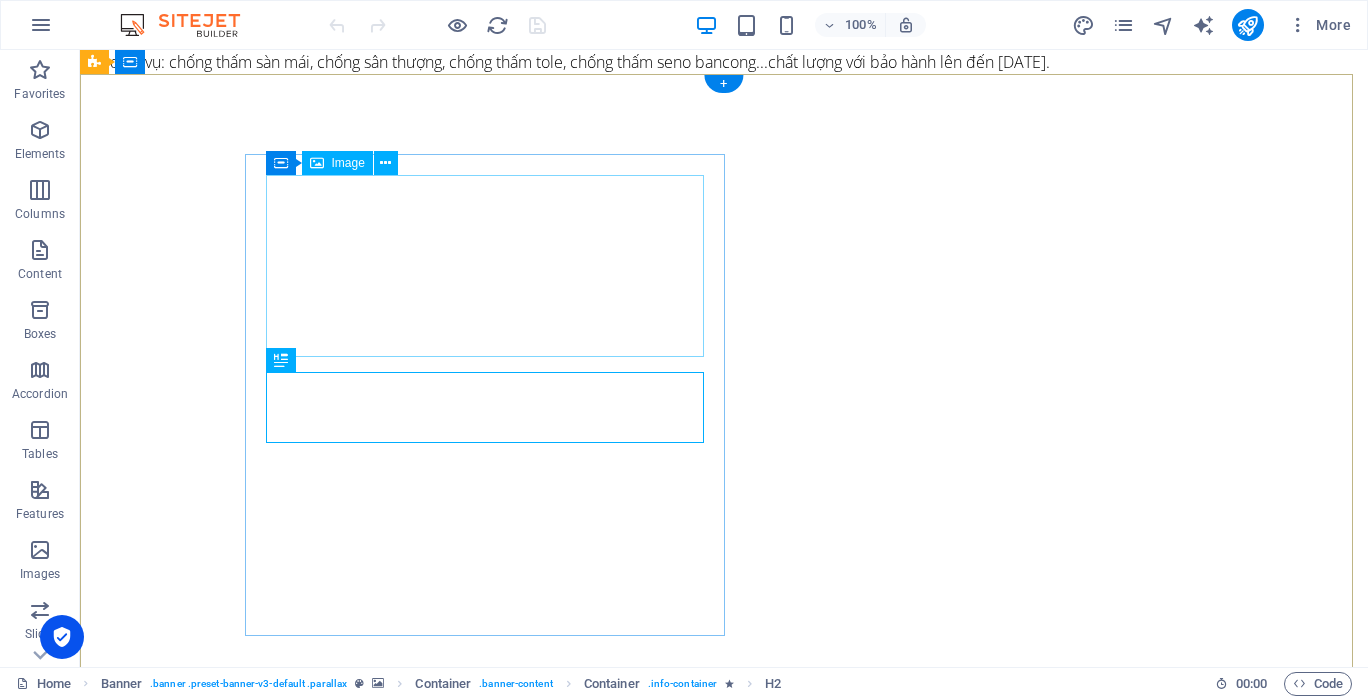 click at bounding box center (492, 1012) 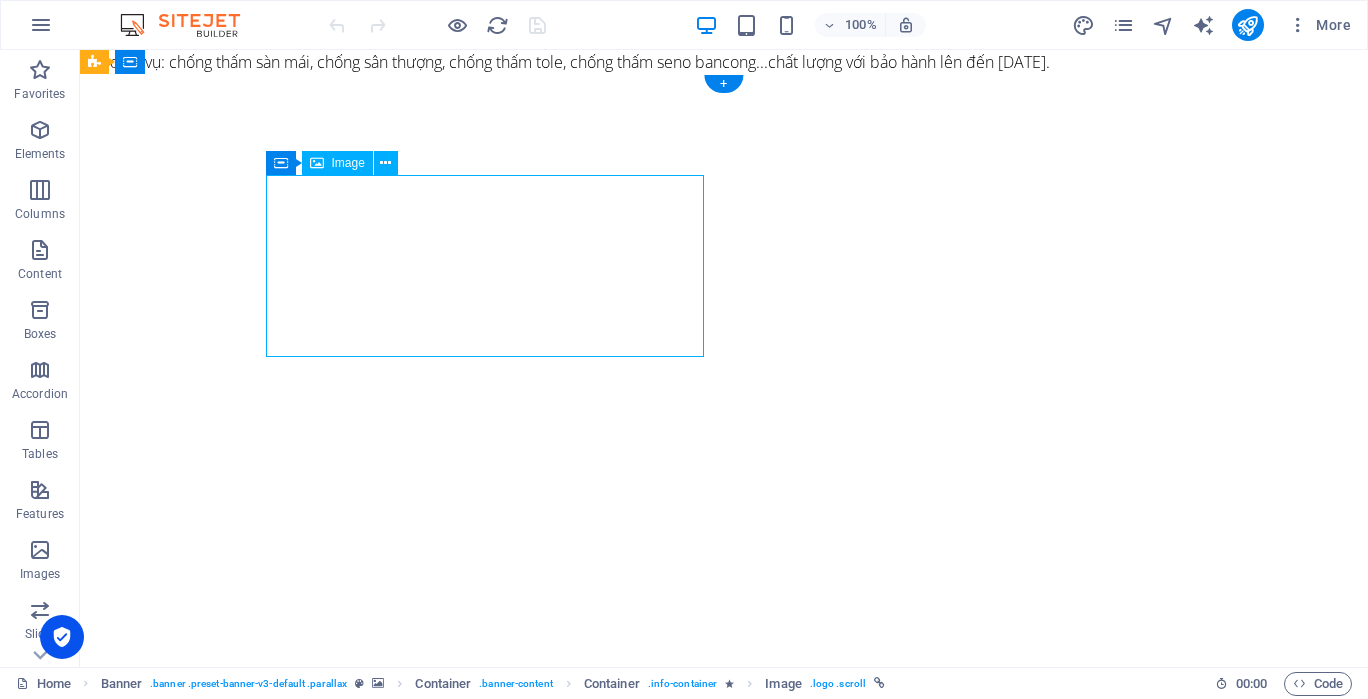 click at bounding box center (492, 1012) 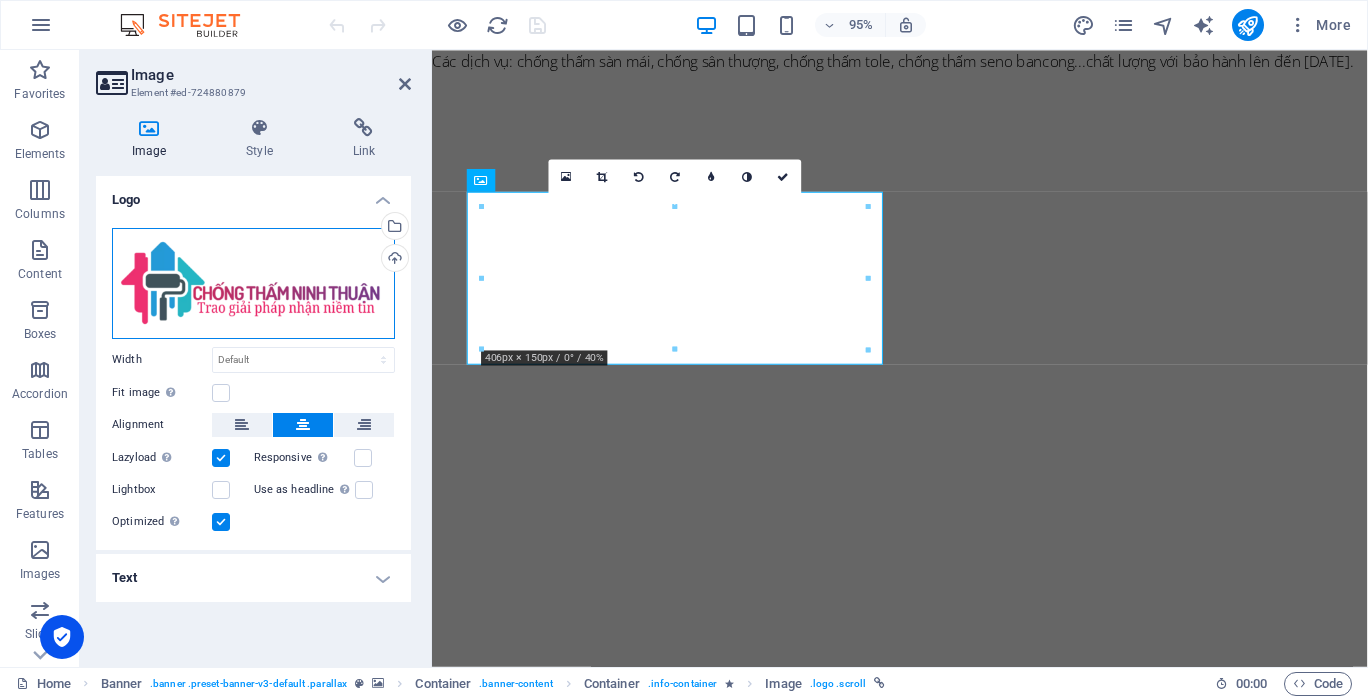 click on "Drag files here, click to choose files or select files from Files or our free stock photos & videos" at bounding box center [253, 283] 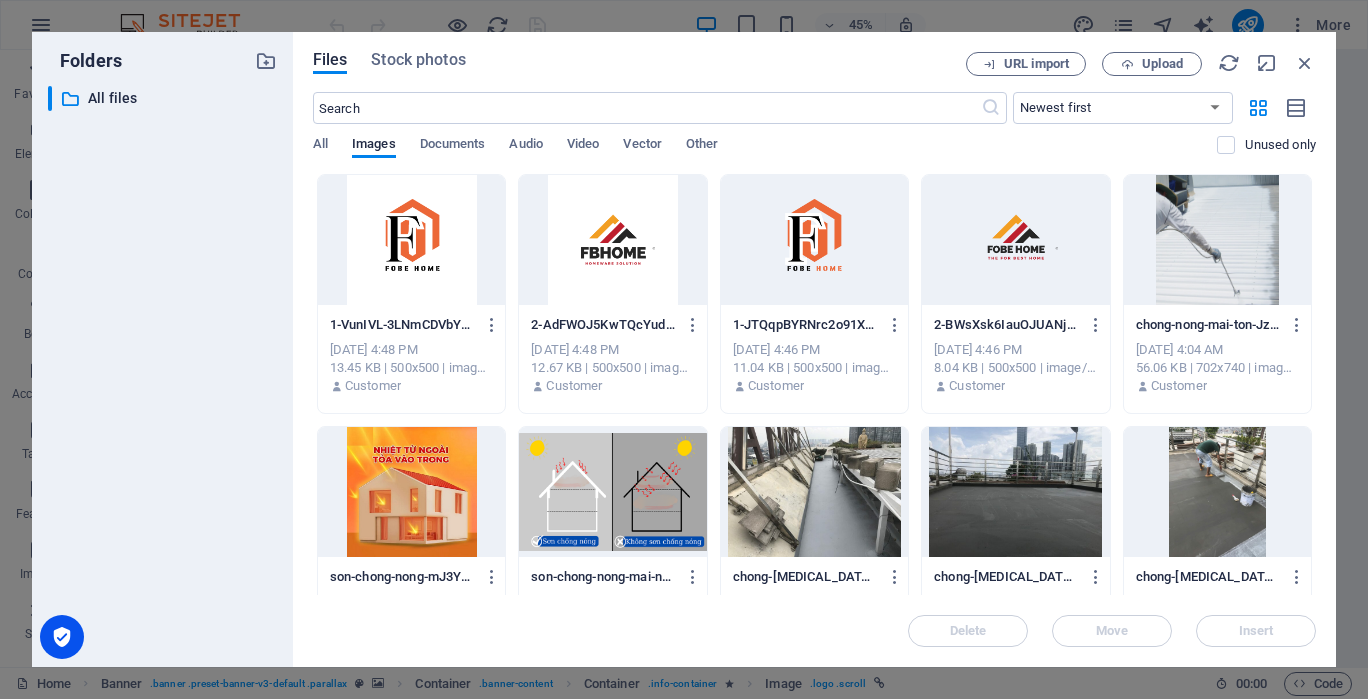 click at bounding box center [612, 240] 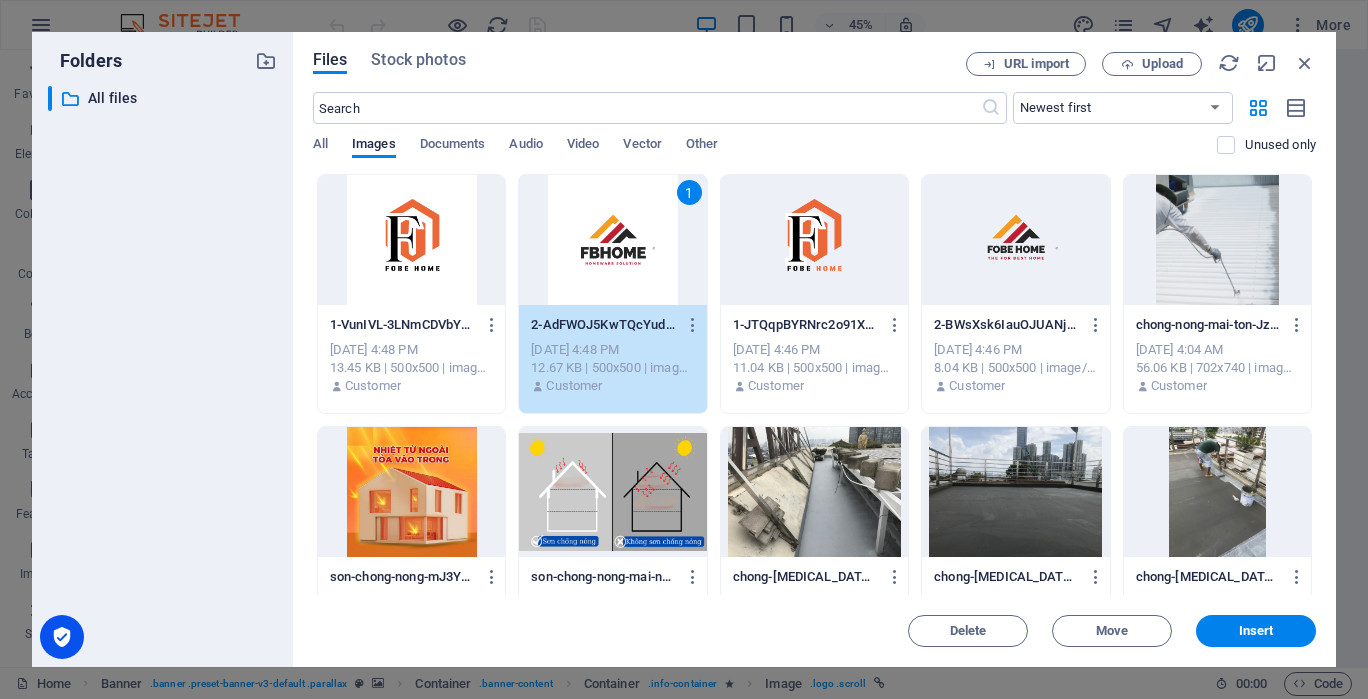 click on "Insert" at bounding box center [1256, 631] 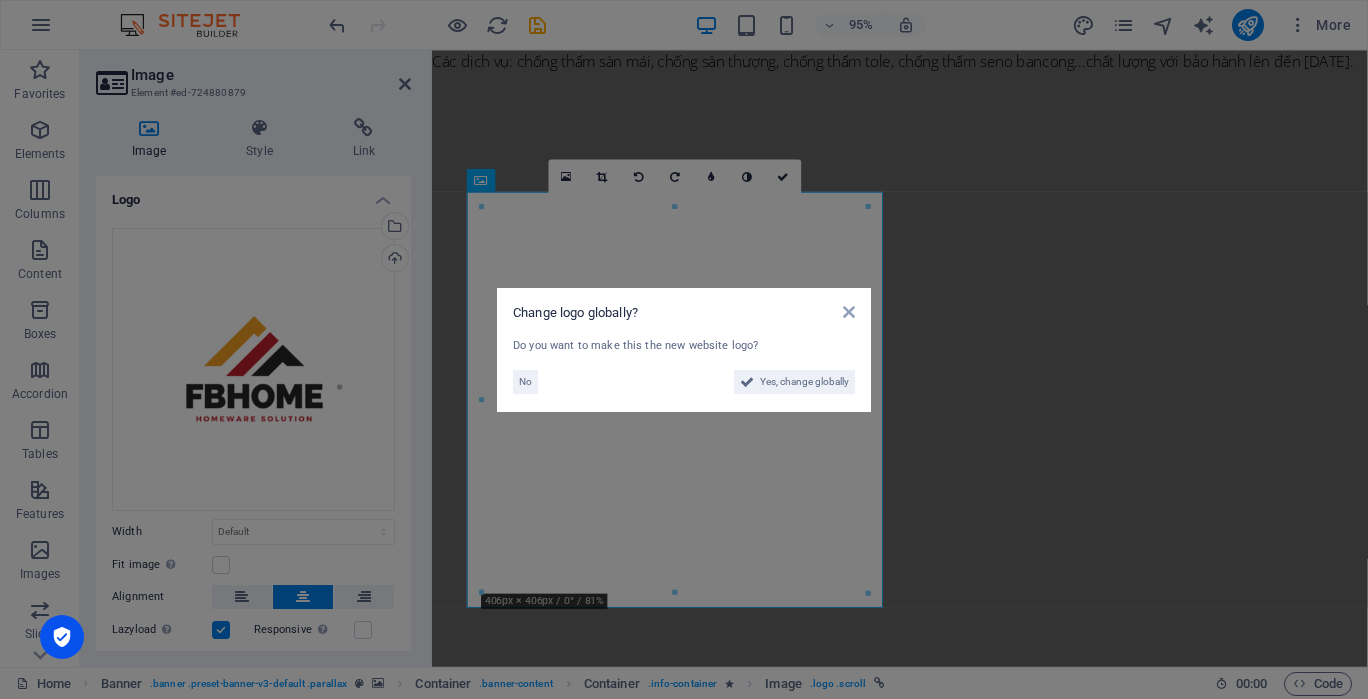 click on "Yes, change globally" at bounding box center (804, 382) 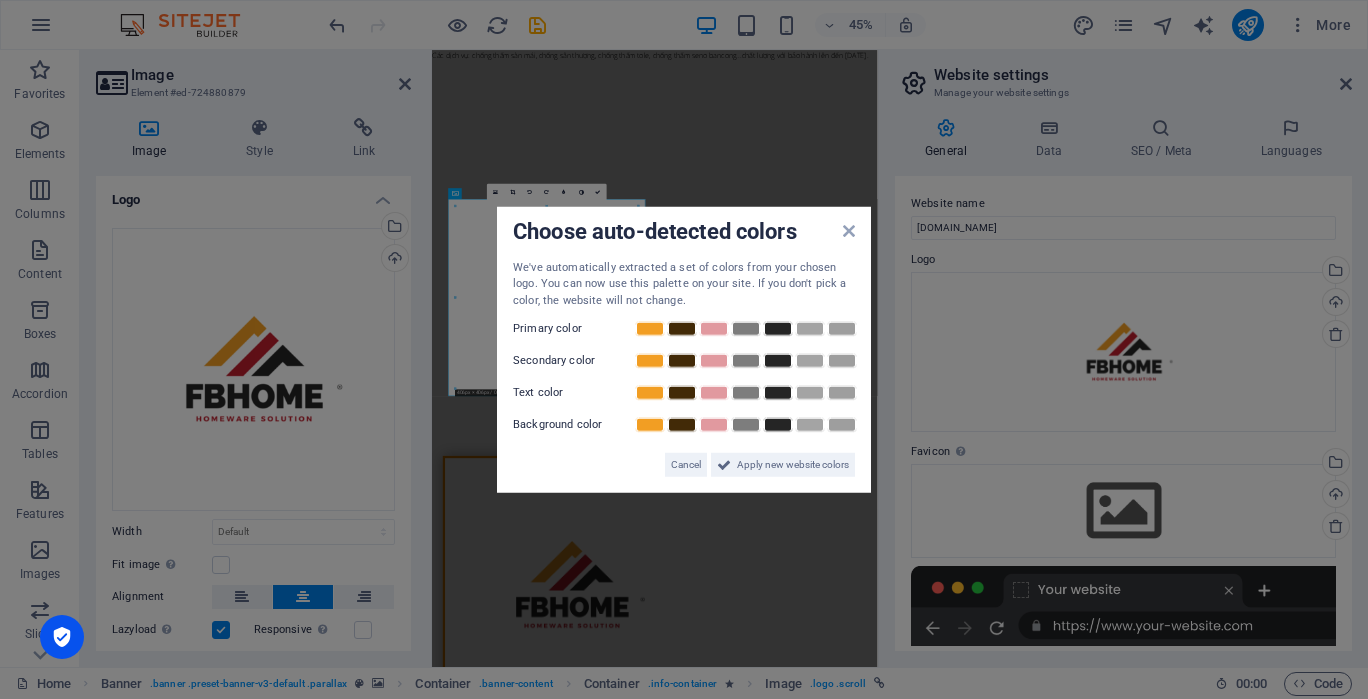 click at bounding box center (849, 230) 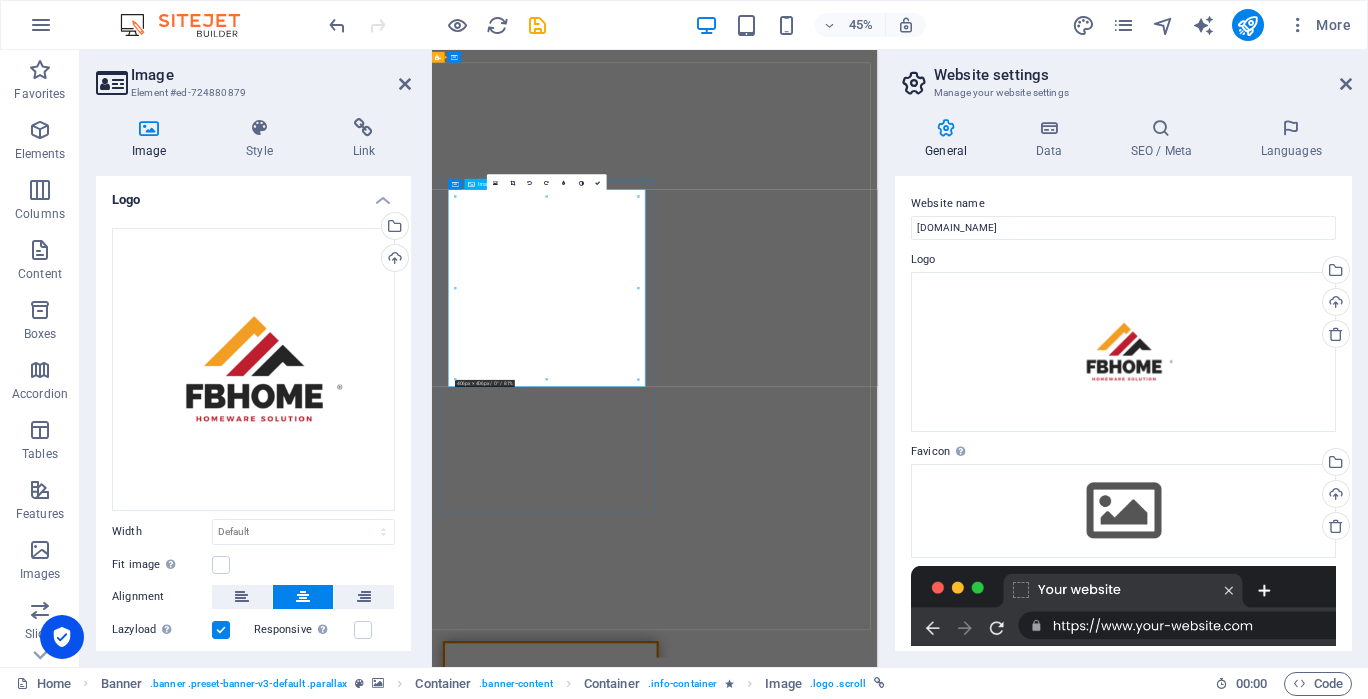 scroll, scrollTop: 200, scrollLeft: 0, axis: vertical 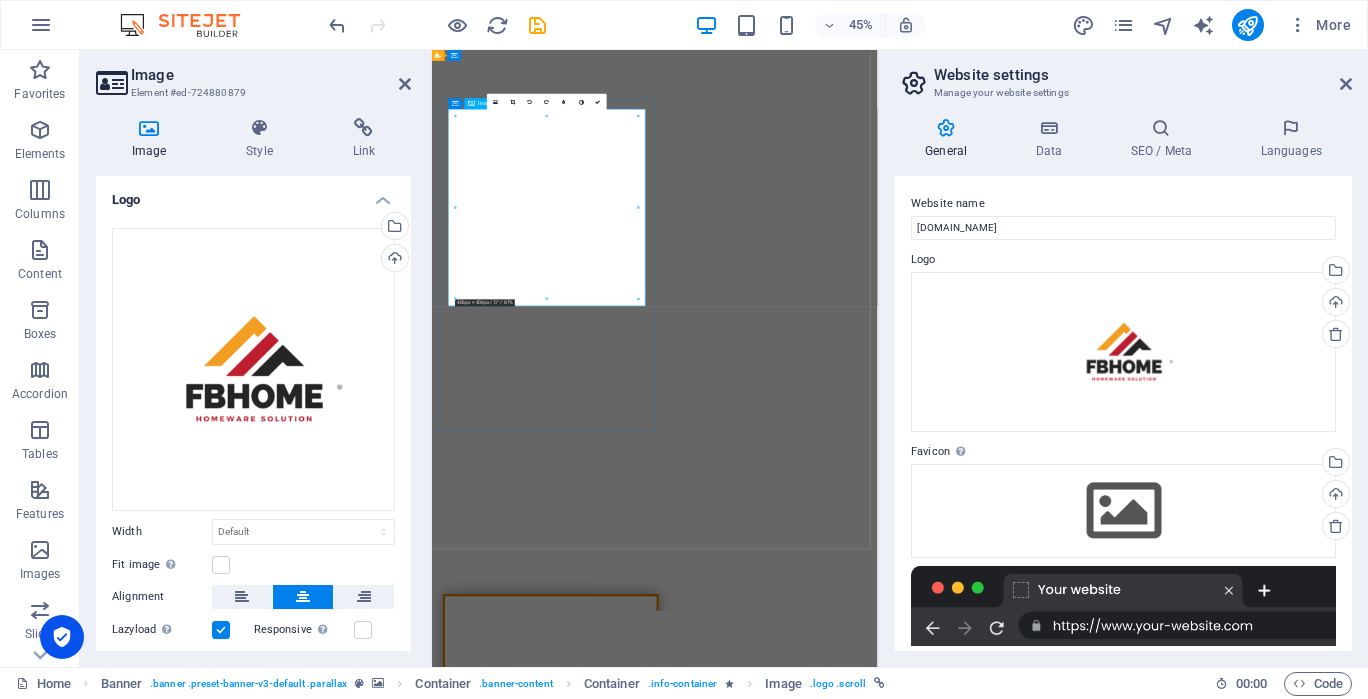 click at bounding box center (696, 1546) 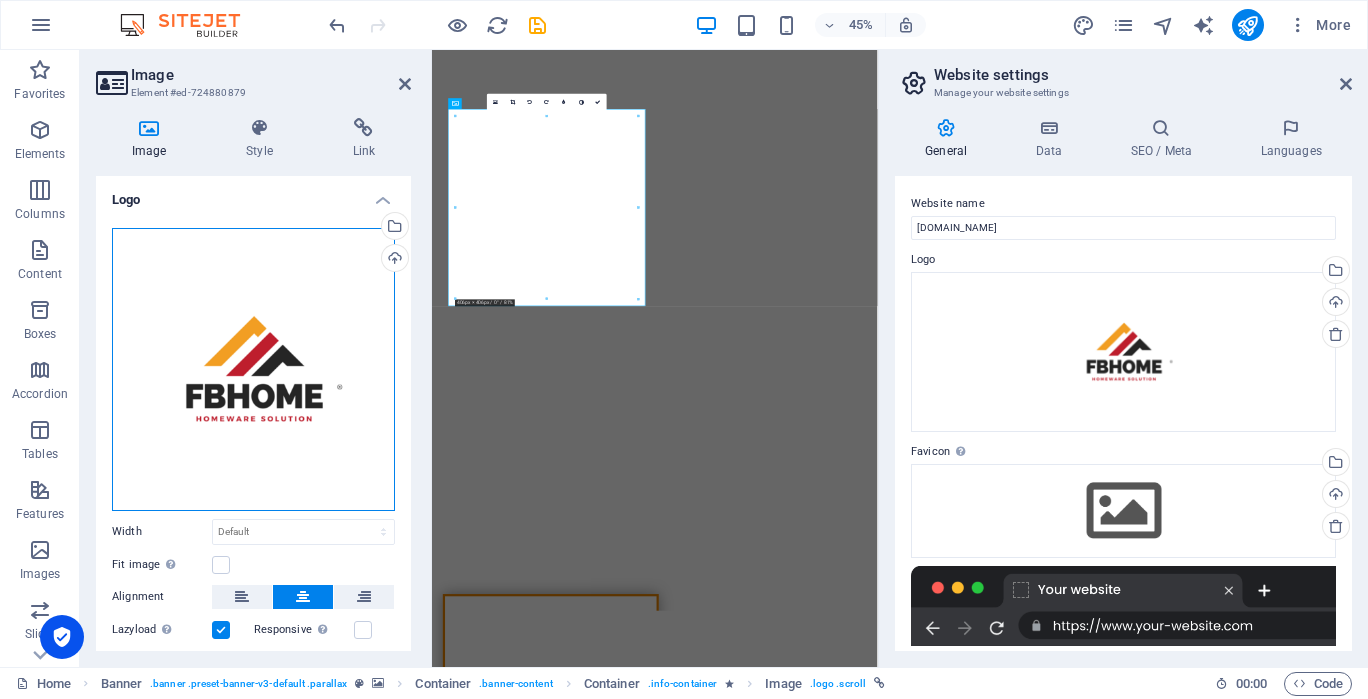 click on "Drag files here, click to choose files or select files from Files or our free stock photos & videos" at bounding box center (253, 369) 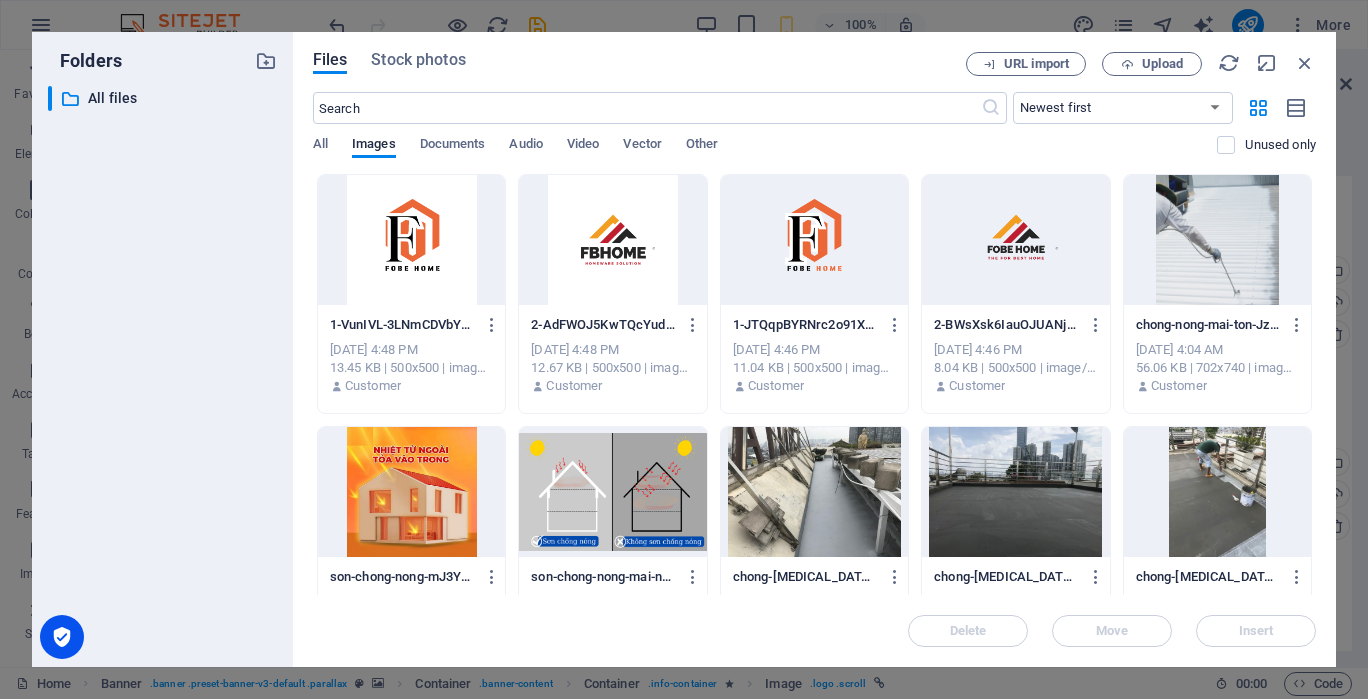 click at bounding box center [1015, 240] 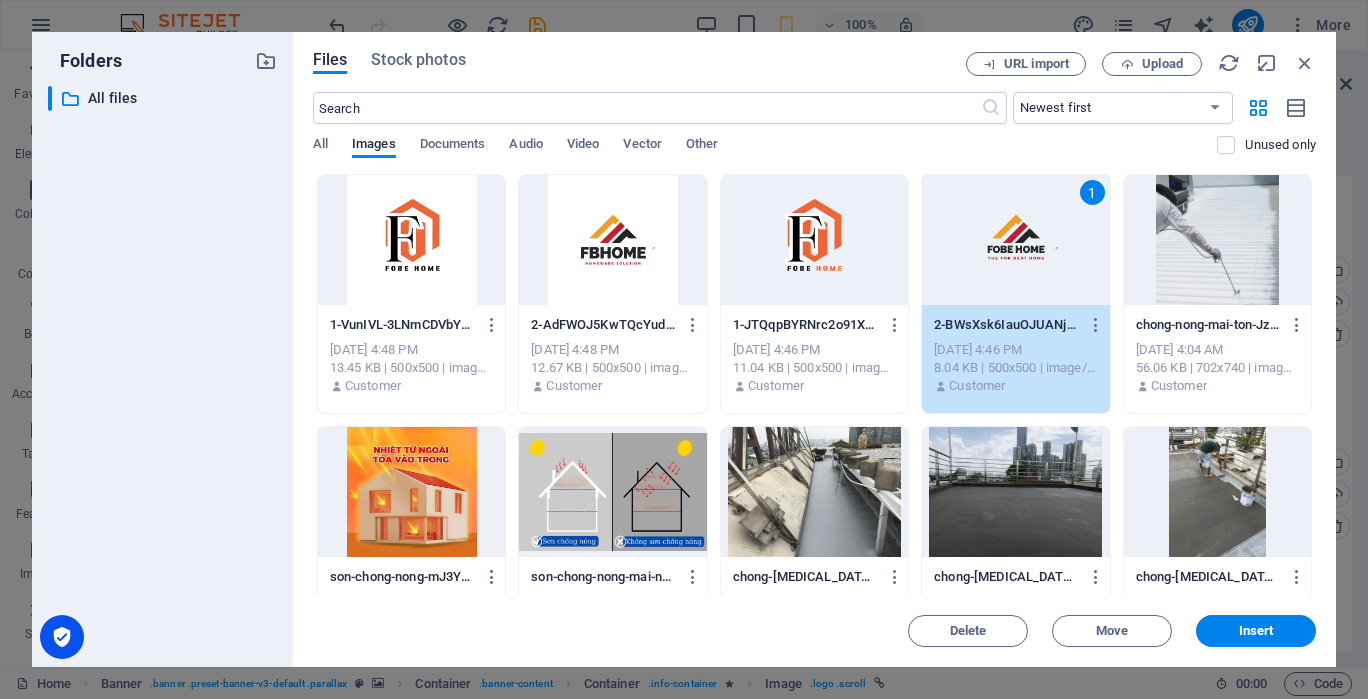 click on "Insert" at bounding box center [1256, 631] 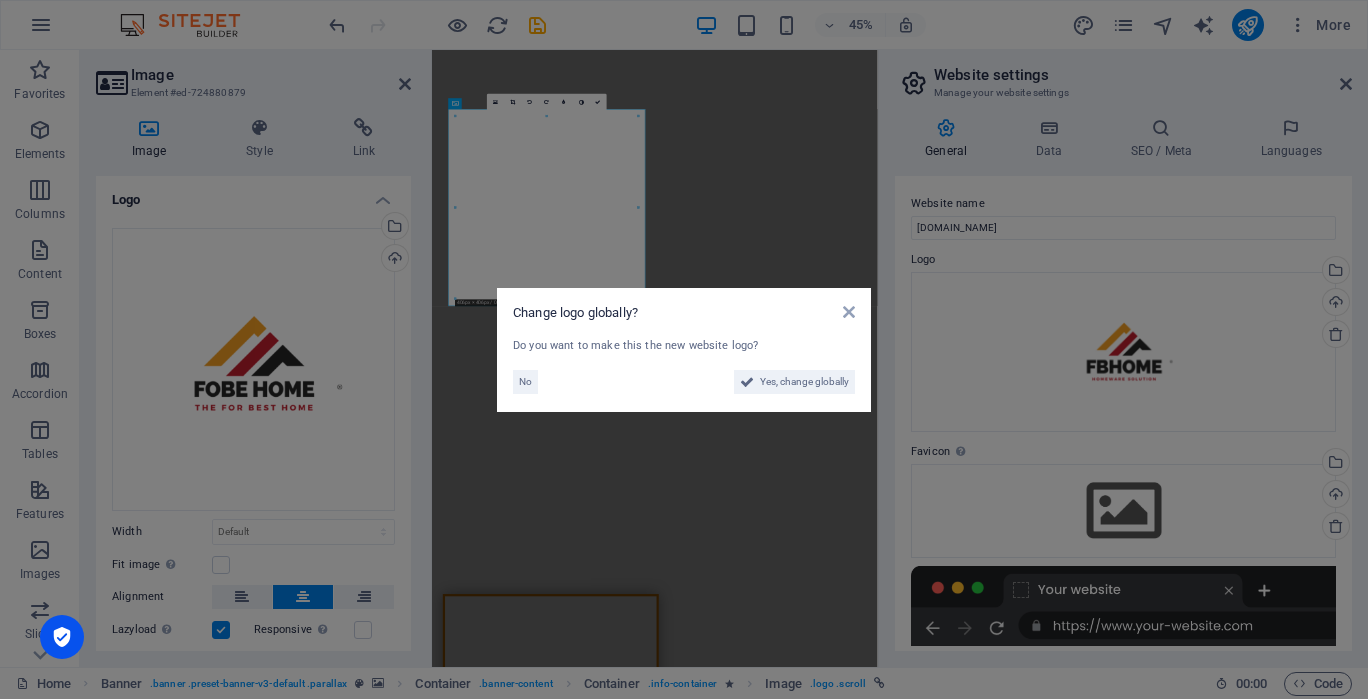 click on "Yes, change globally" at bounding box center (804, 382) 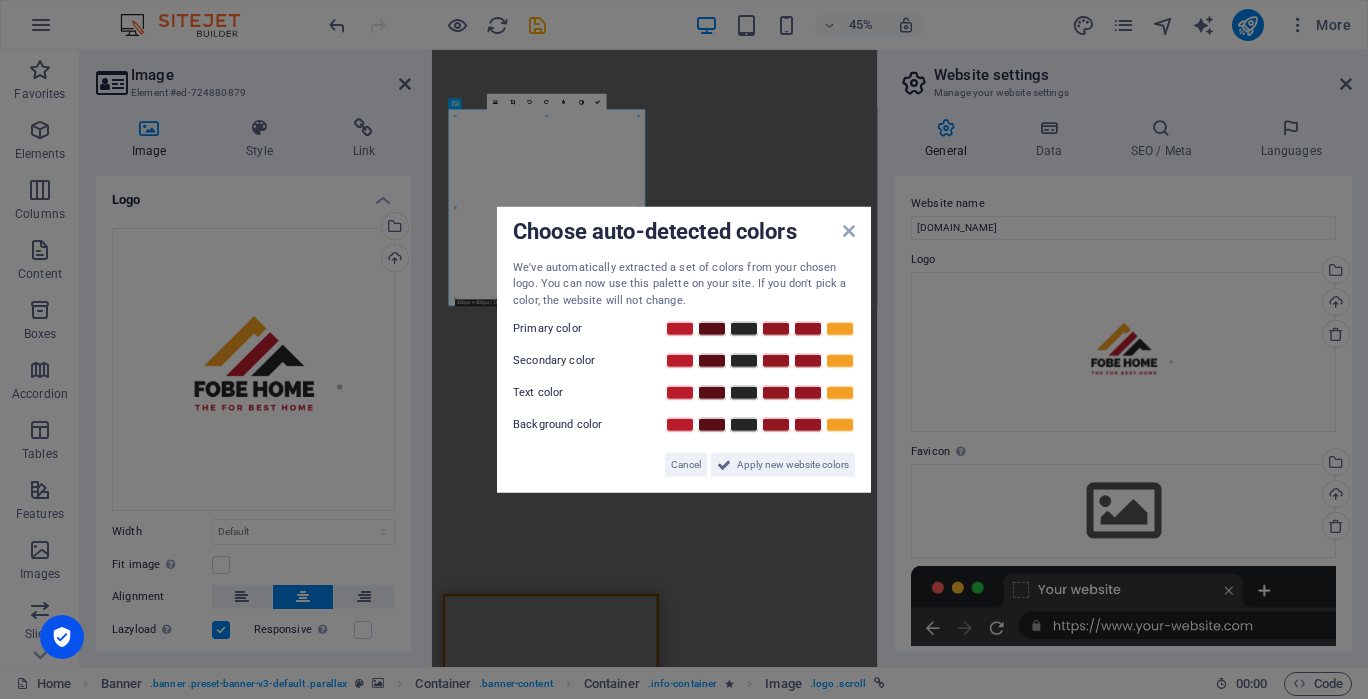 click at bounding box center (849, 230) 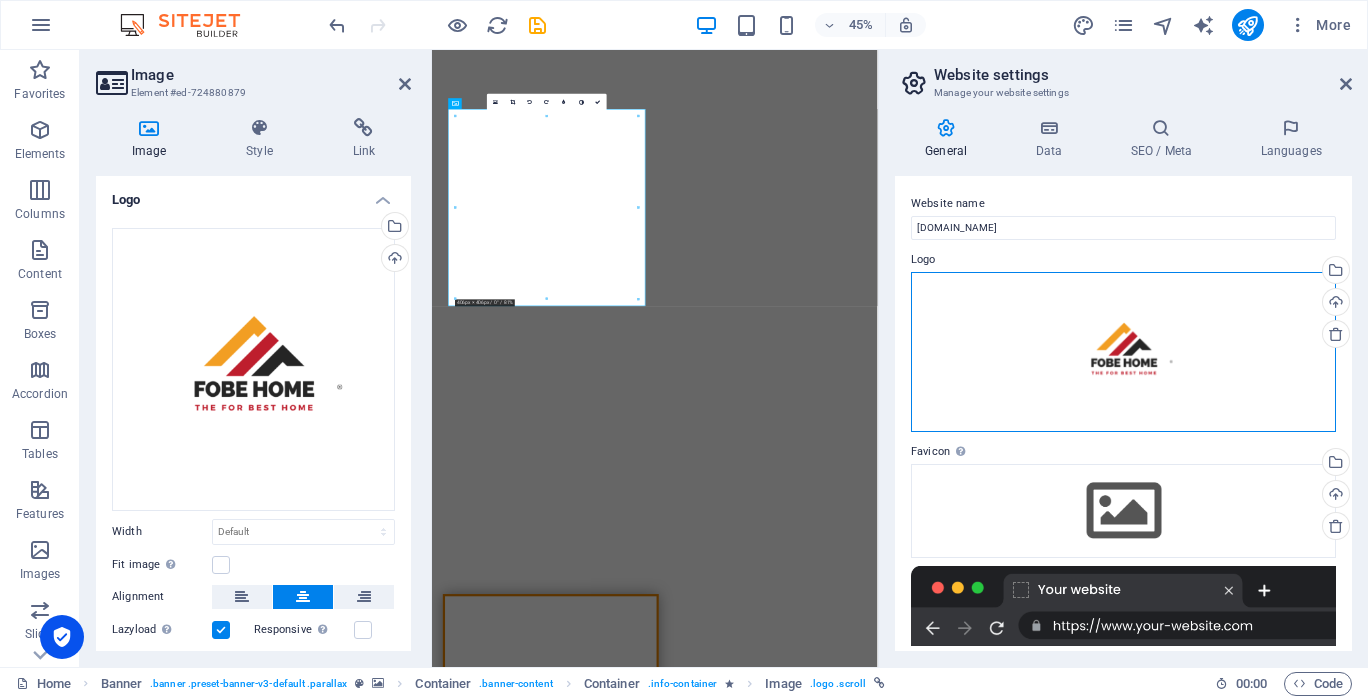 click on "Drag files here, click to choose files or select files from Files or our free stock photos & videos" at bounding box center [1123, 352] 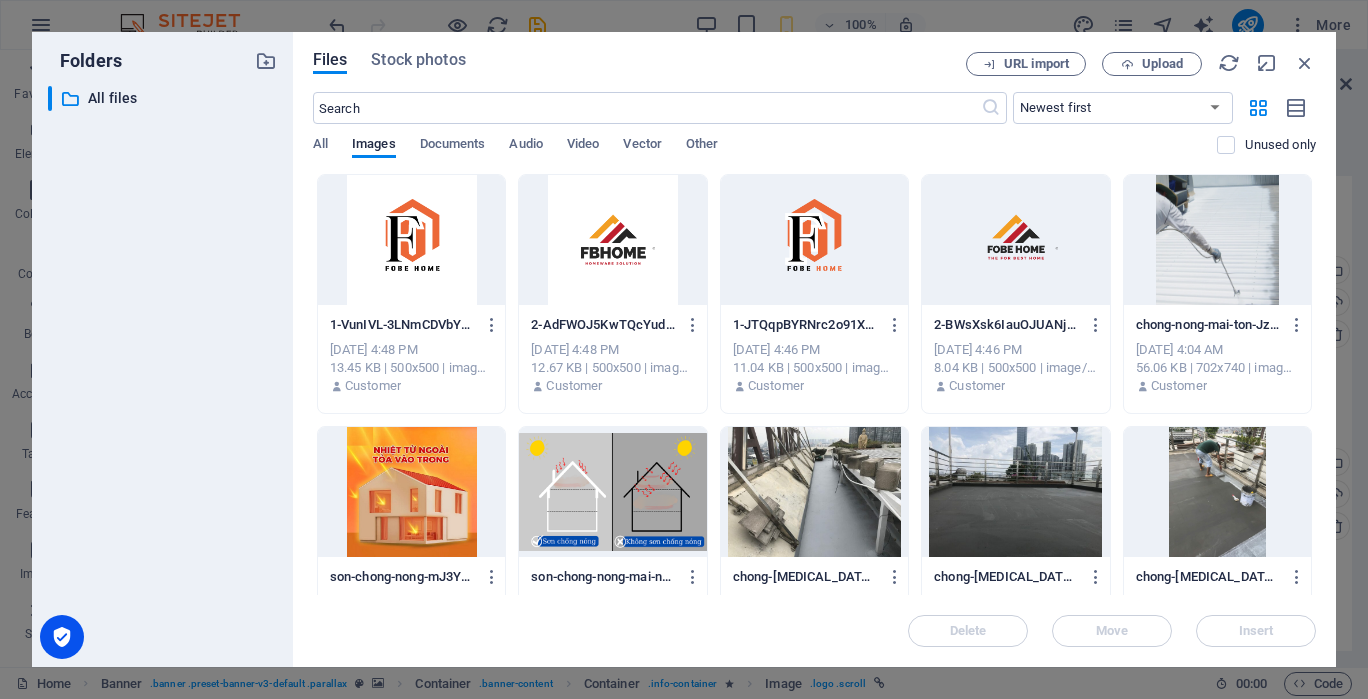click at bounding box center (1015, 240) 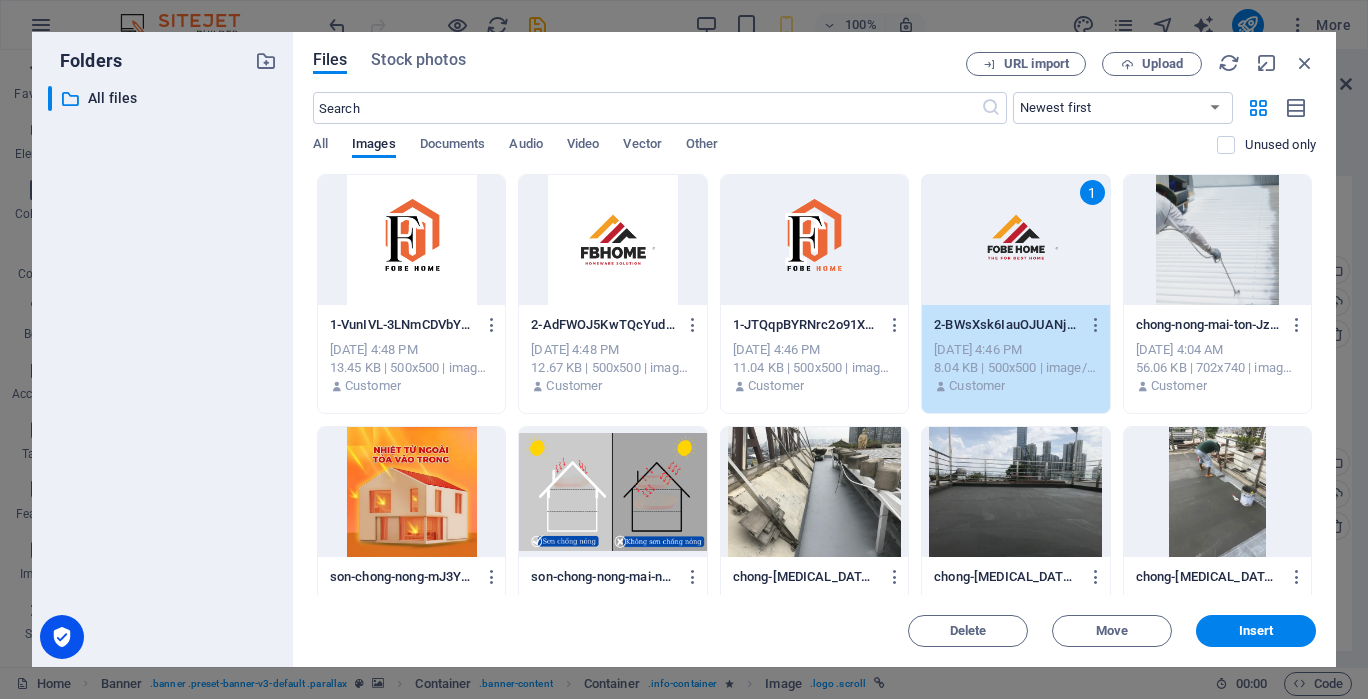 click on "Insert" at bounding box center [1256, 631] 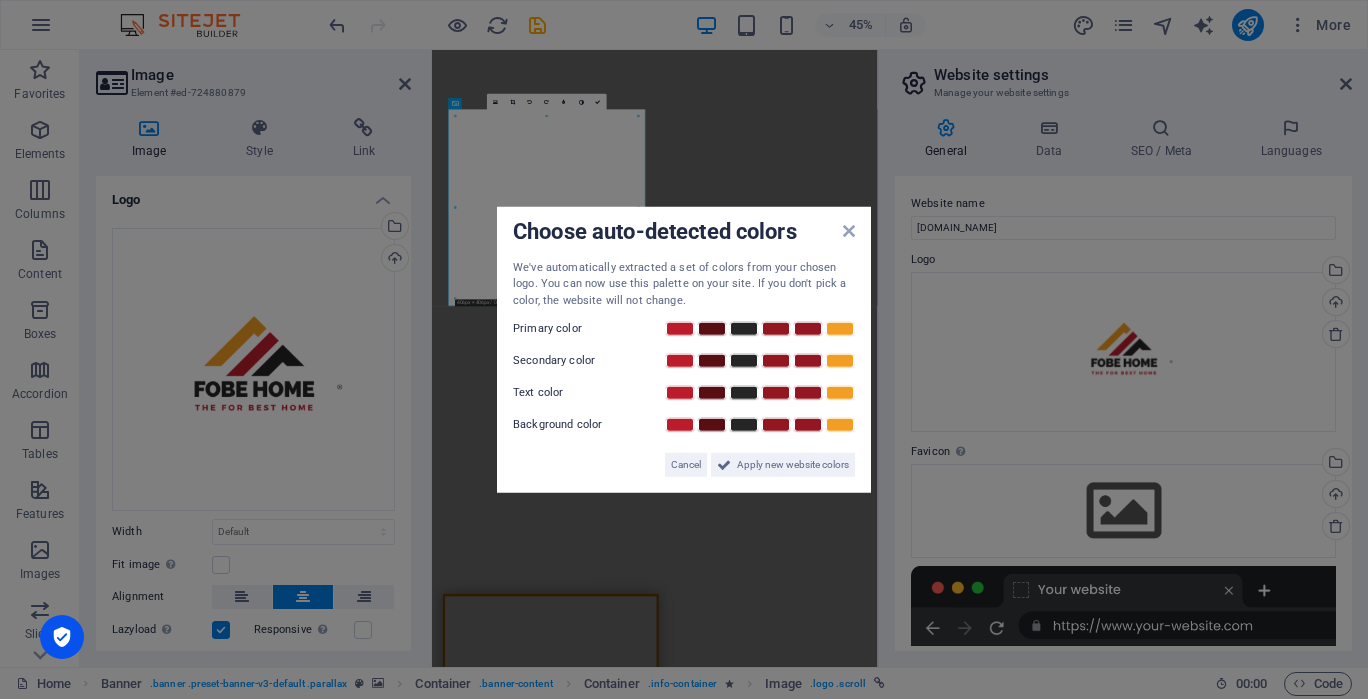 click at bounding box center (849, 230) 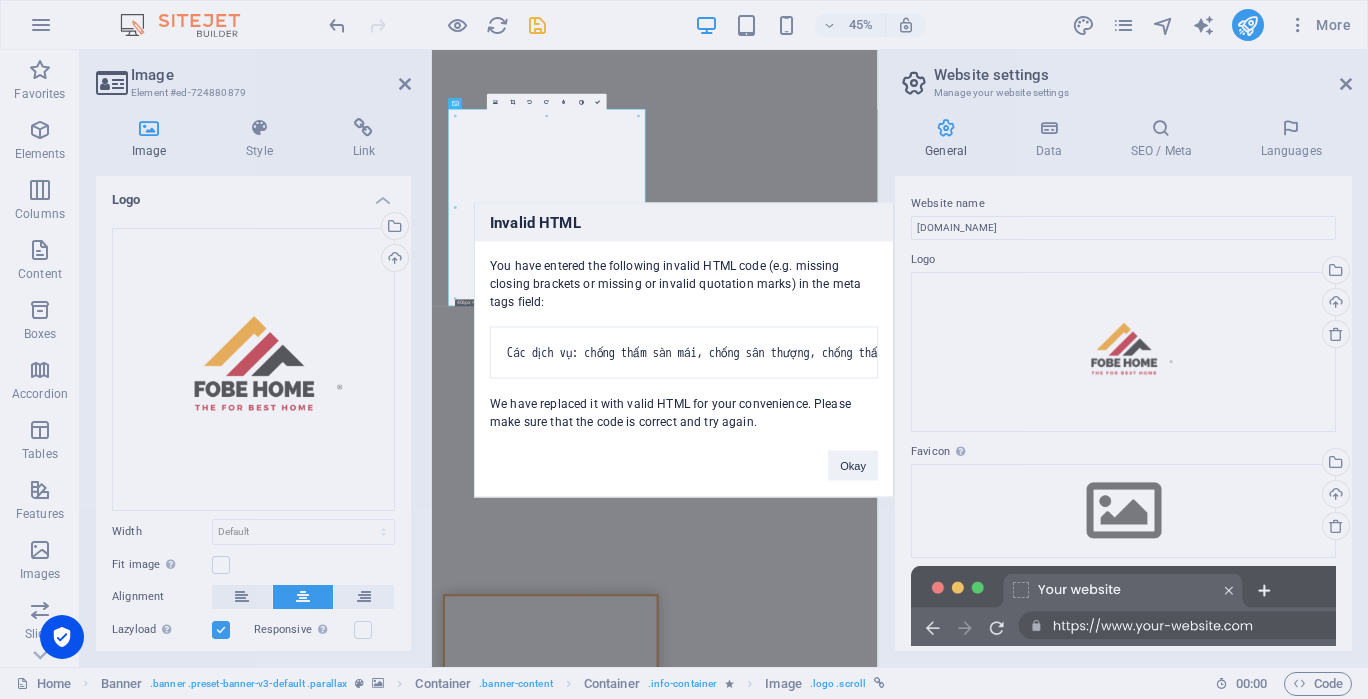 click on "Các dịch vụ: chống thấm sàn mái, chống sân thượng, chống thấm tole, chống thấm seno bancong...chất lượng với bảo hành lên đến [DATE]." at bounding box center [684, 352] 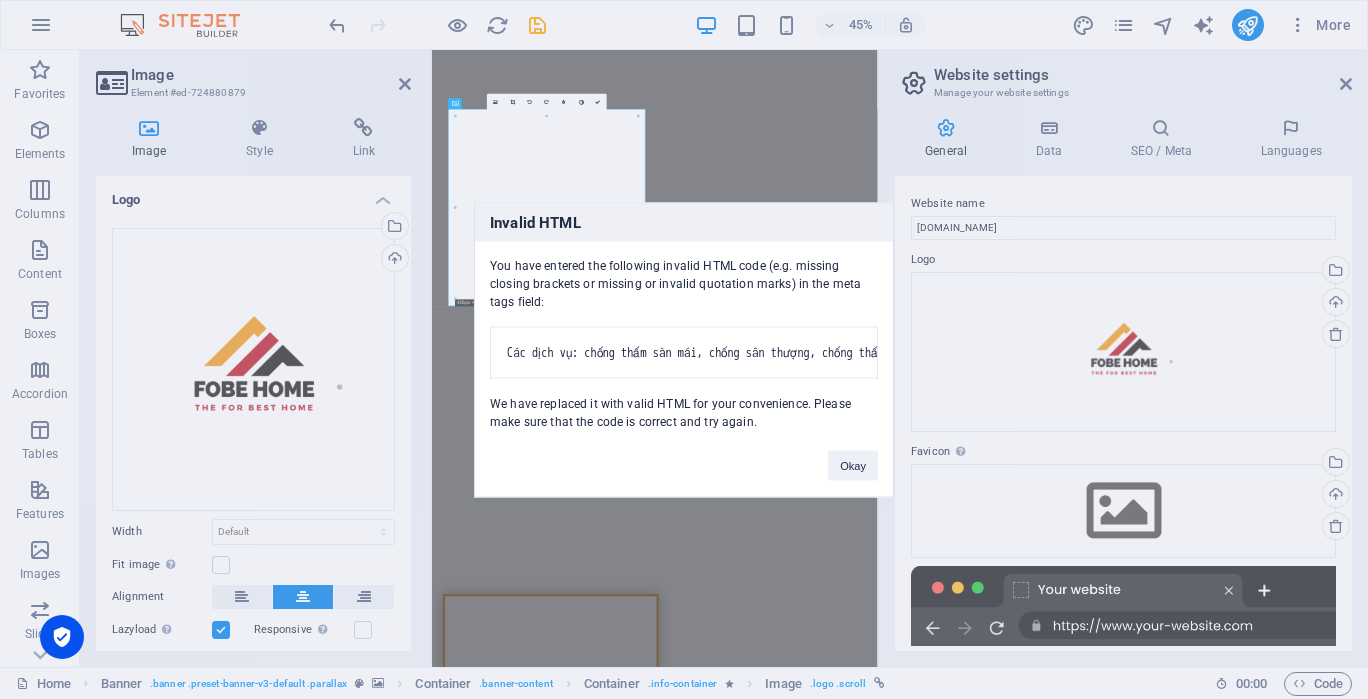 click on "Các dịch vụ: chống thấm sàn mái, chống sân thượng, chống thấm tole, chống thấm seno bancong...chất lượng với bảo hành lên đến [DATE]." at bounding box center [684, 352] 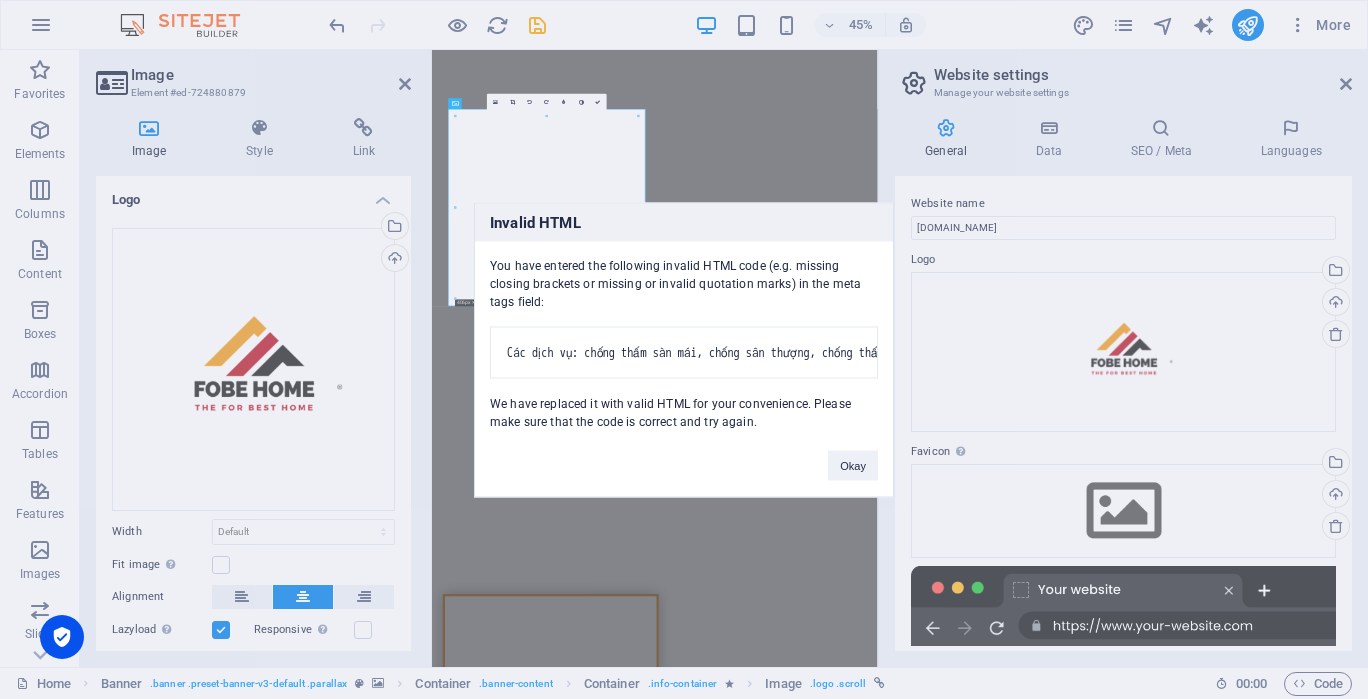 click on "Các dịch vụ: chống thấm sàn mái, chống sân thượng, chống thấm tole, chống thấm seno bancong...chất lượng với bảo hành lên đến [DATE]." at bounding box center (684, 352) 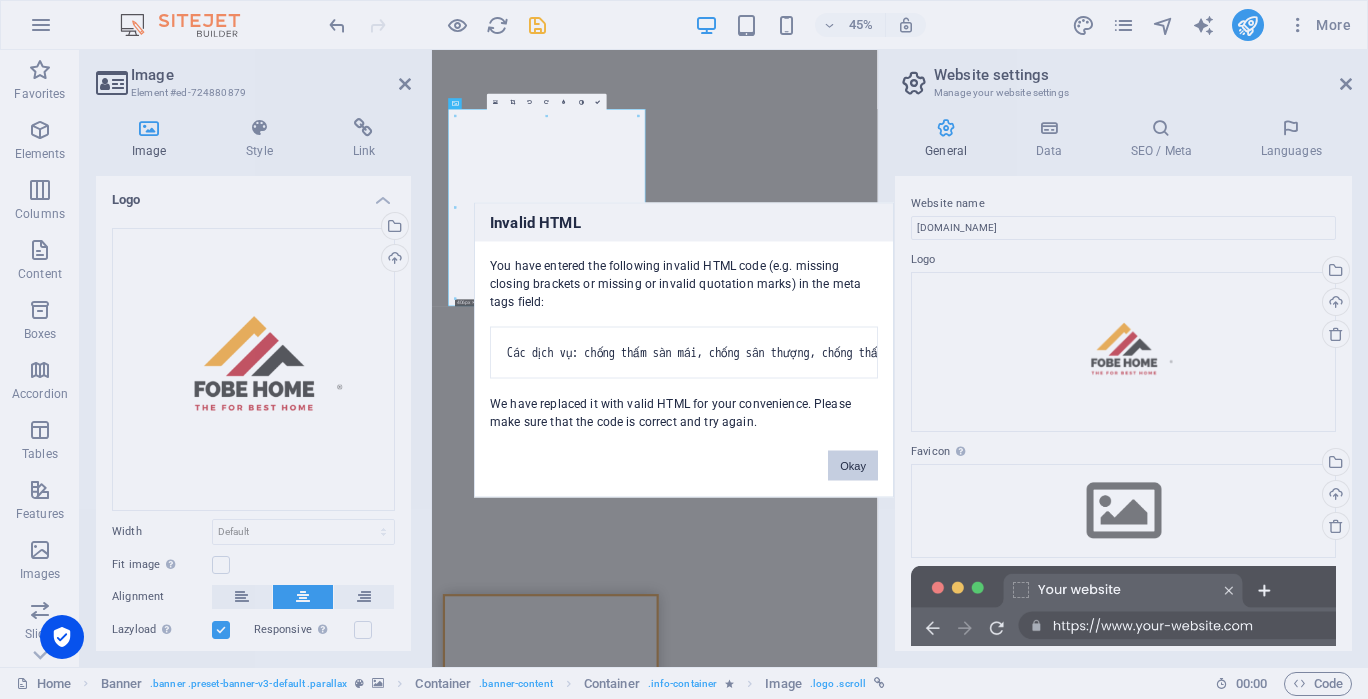 click on "Okay" at bounding box center [853, 465] 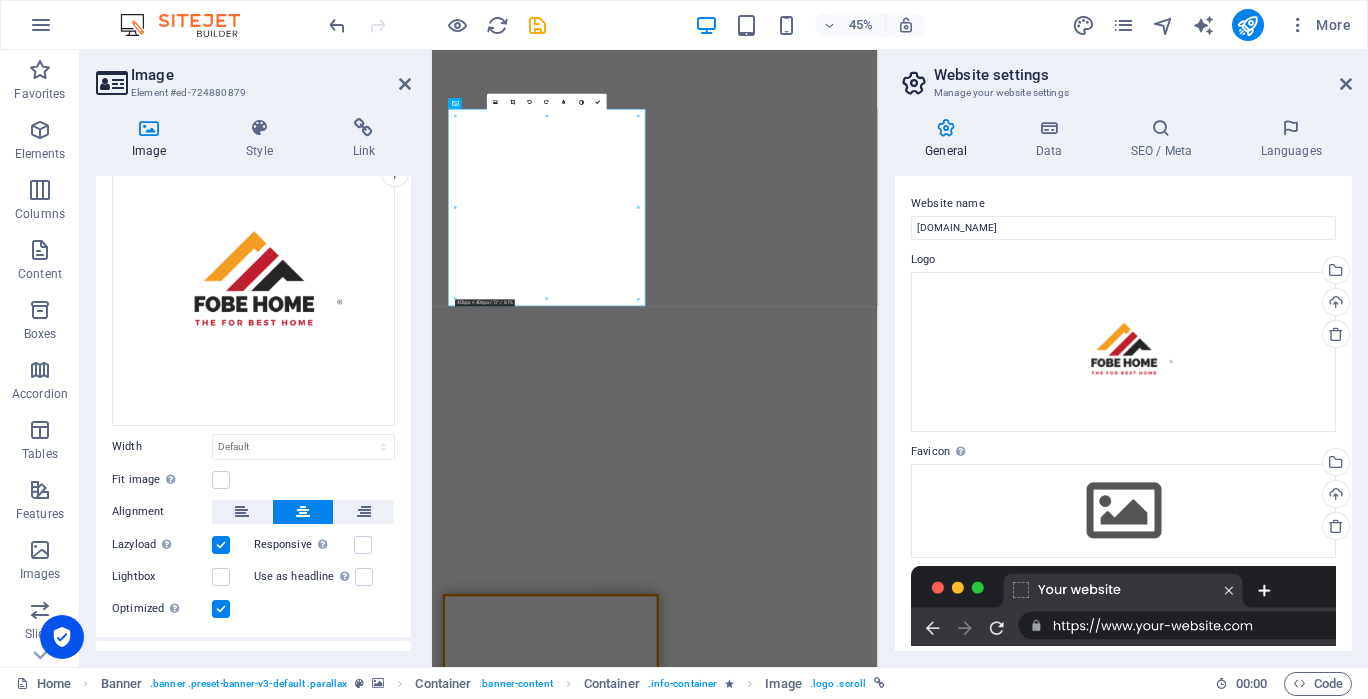 scroll, scrollTop: 100, scrollLeft: 0, axis: vertical 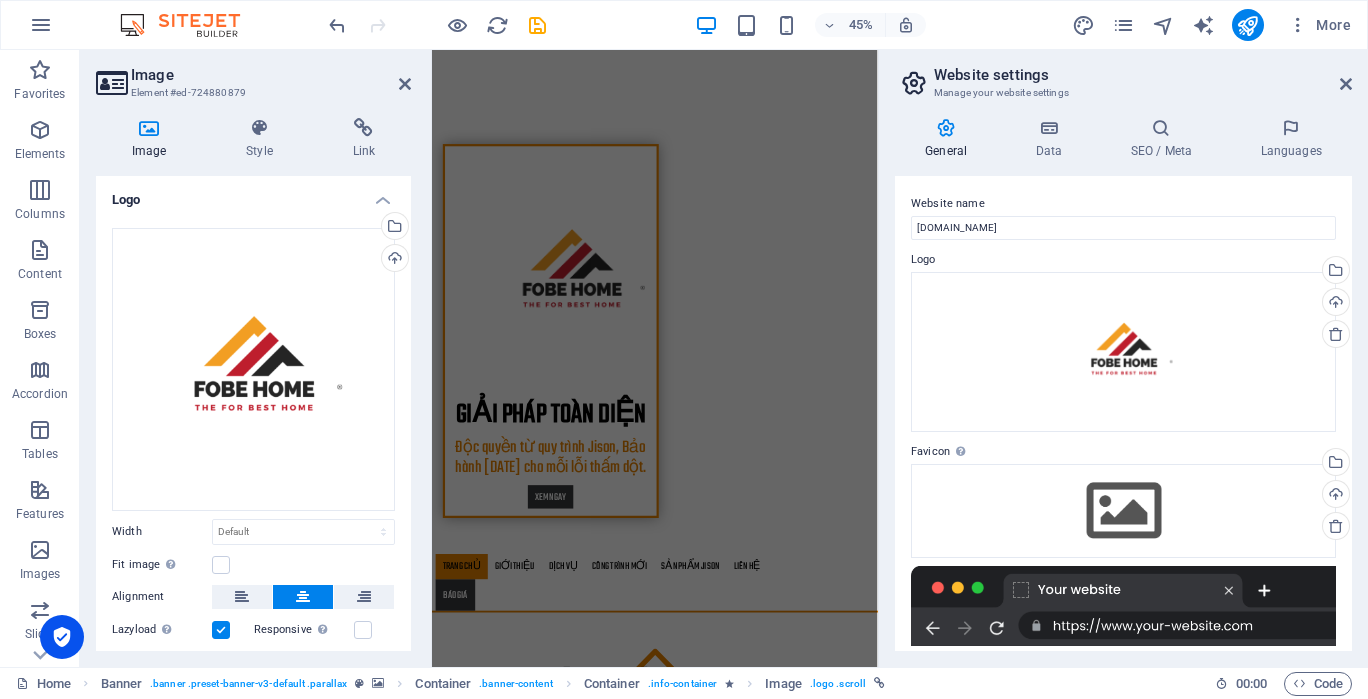 click on "SEO / Meta" at bounding box center (1165, 139) 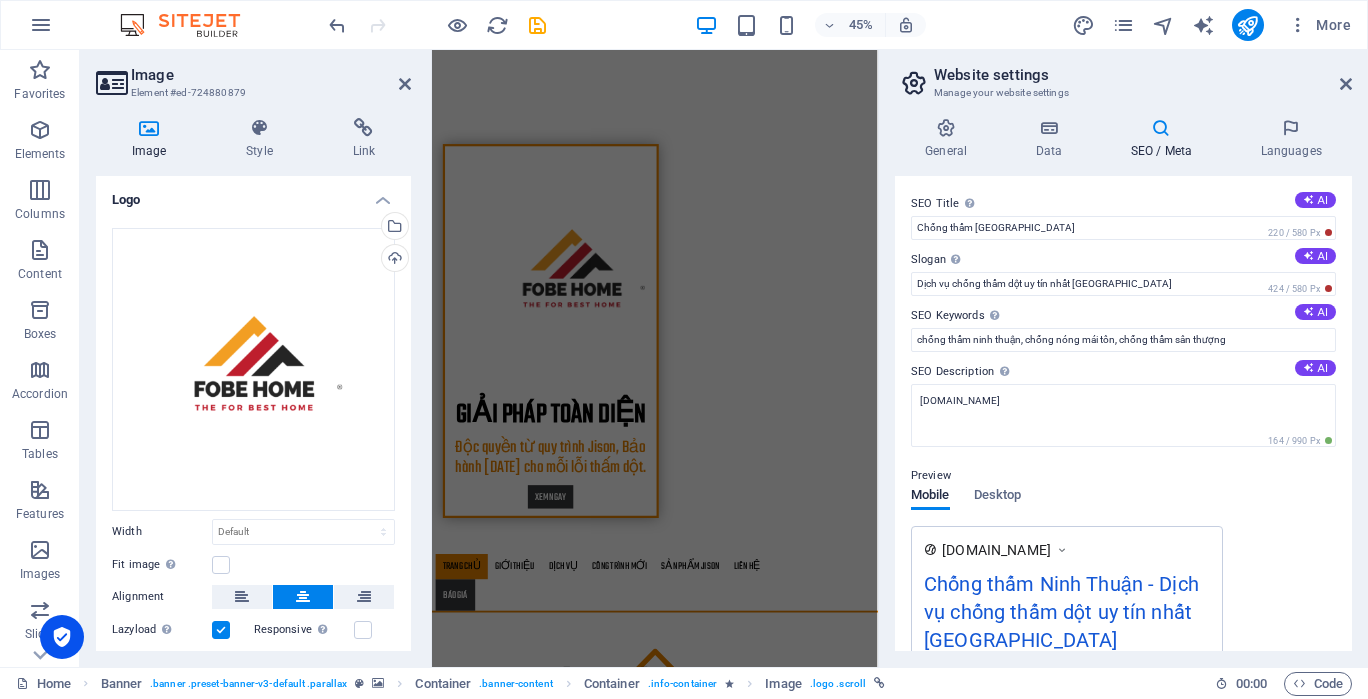 click on "General" at bounding box center (950, 139) 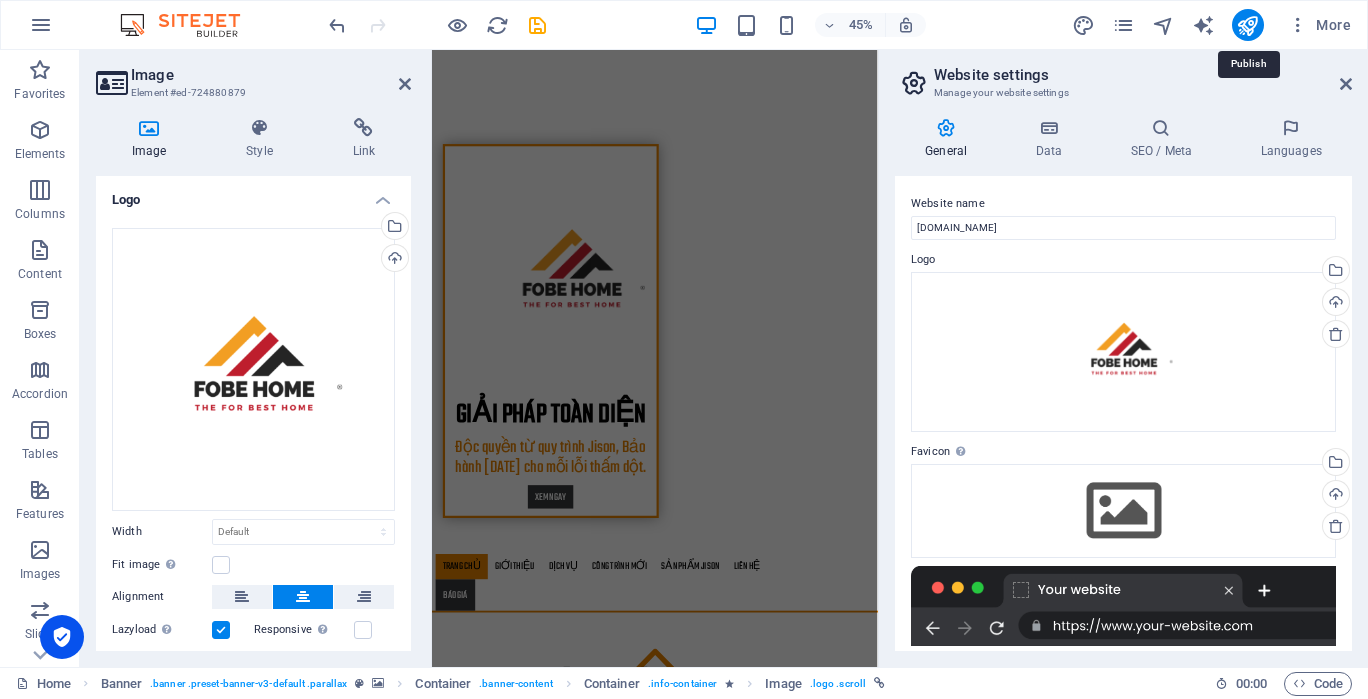 click at bounding box center (1247, 25) 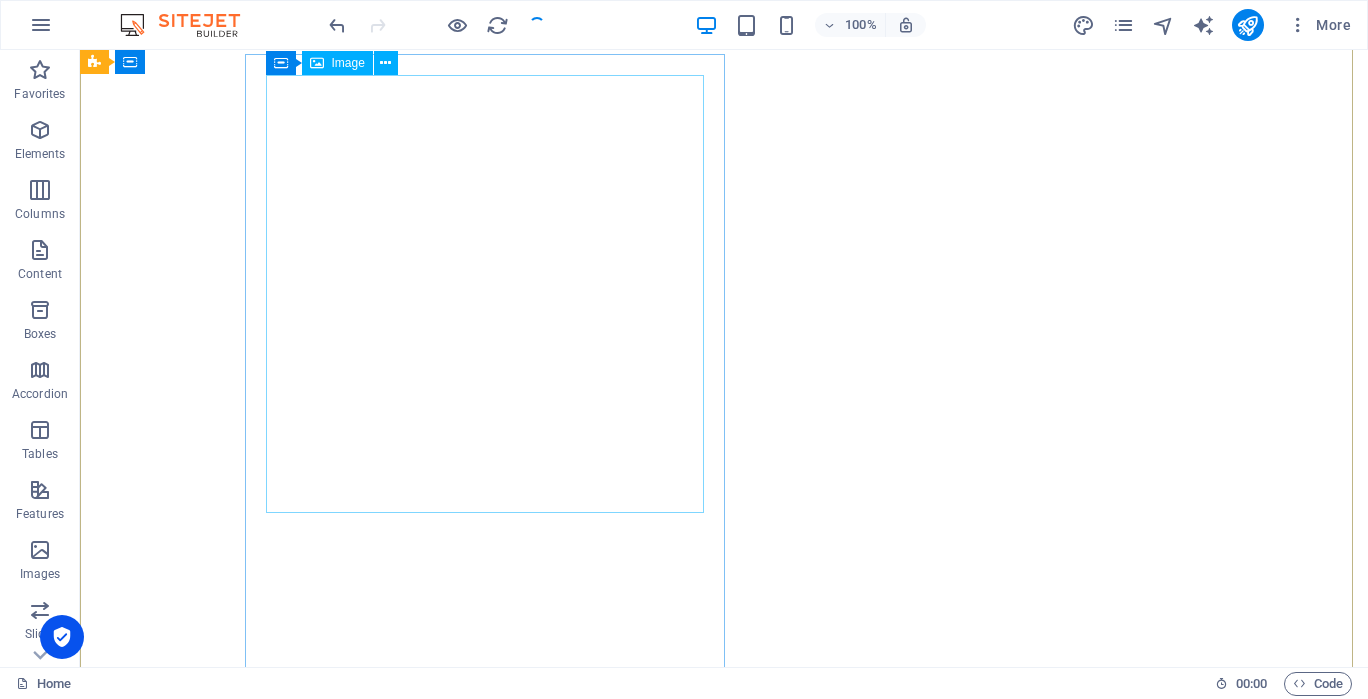 scroll, scrollTop: 0, scrollLeft: 0, axis: both 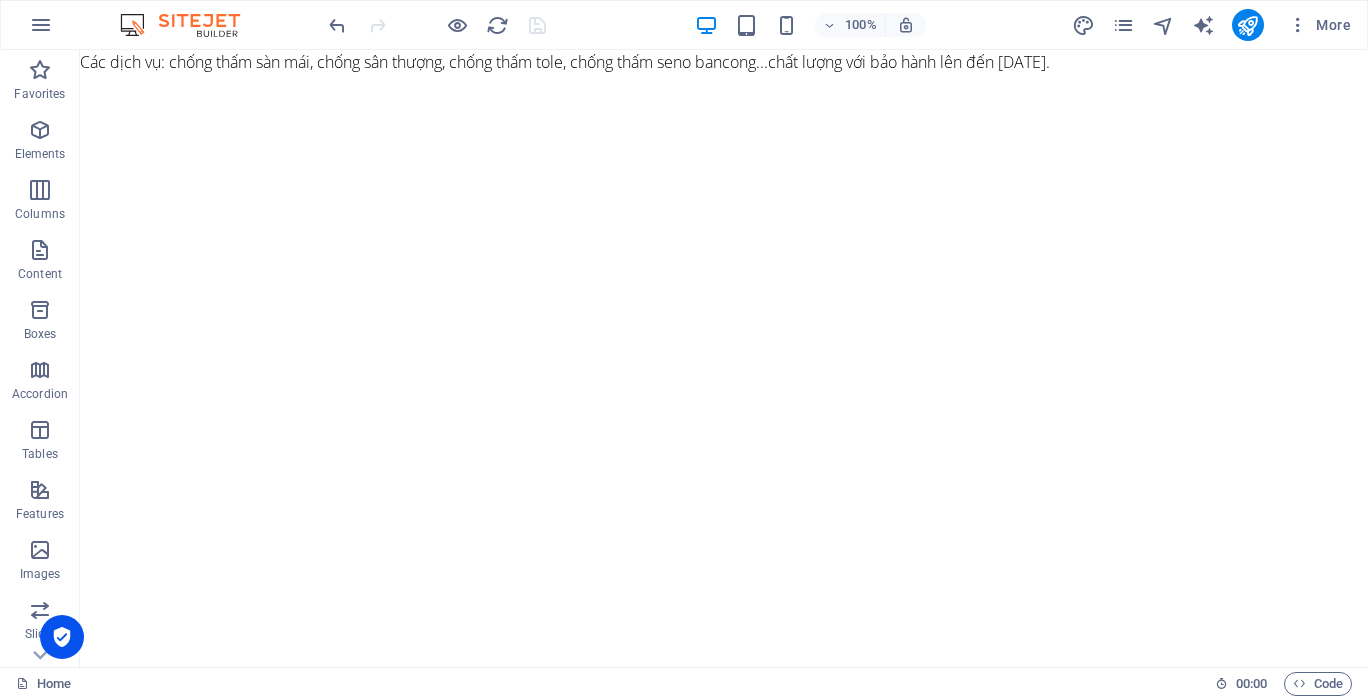 click on "Các dịch vụ: chống thấm sàn mái, chống sân thượng, chống thấm tole, chống thấm seno bancong...chất lượng với bảo hành lên đến 5 năm.
Skip to main content
giải pháp toàn diện Độc quyền từ quy trình Jison, Bảo hành 5 năm cho mỗi lỗi thấm dột. xem ngay Trang chủ giới thiệu dịch vụ công trình mới Project-detail sản phẩm jison liên hệ báo giá Chống thấm ninh thuận Uy tín - Chất lượng - Trách nhiệm Với hơn một thập kỷ kinh nghiệm, Chống Thấm Ninh Thuận tự hào là đơn vị hàng đầu trong lĩnh vực chống thấm cho cả công trình dân dụng và công nghiệp. Chúng tôi cam kết mang đến những giải pháp chống thấm vượt trội, đảm bảo sự bền vững và chất lượng cho mọi công trình, góp phần vào sự phát triển hạ tầng xây dựng của tỉnh nhà. Tại sao nên chọn dịch vụ chống thấm tại Ninh Thuận?" at bounding box center [724, 6212] 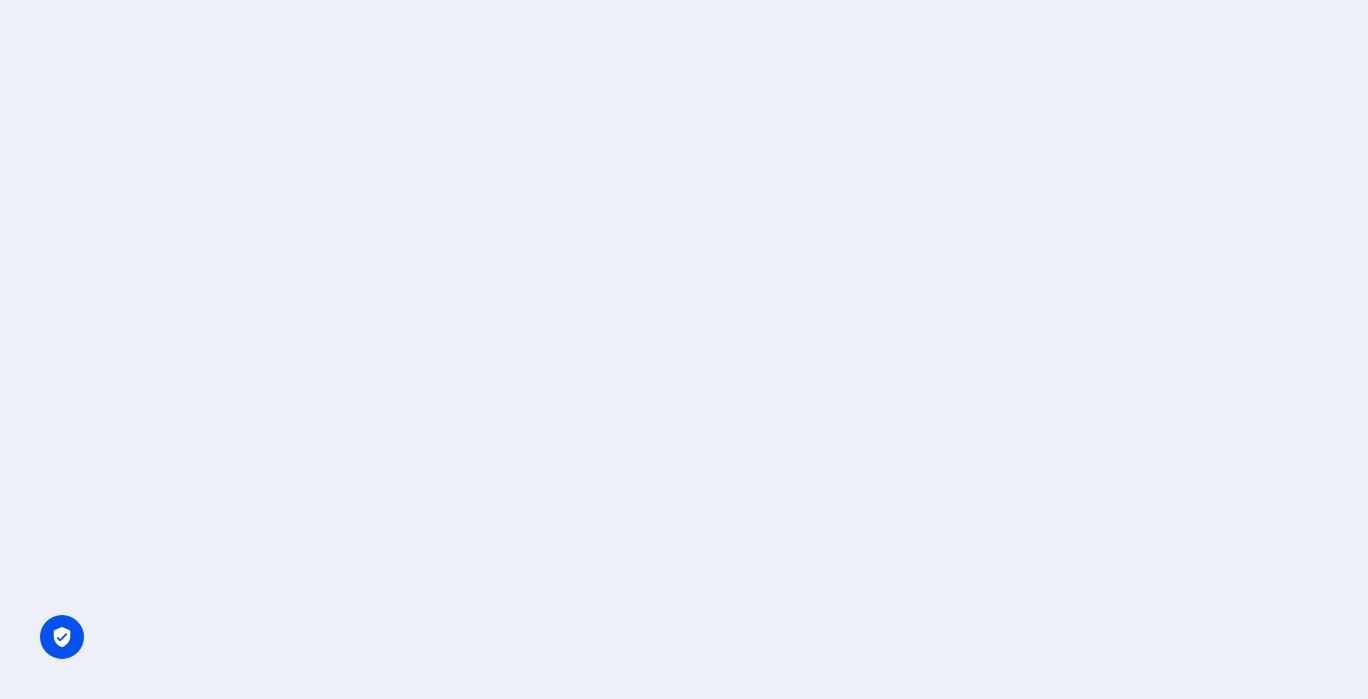 scroll, scrollTop: 0, scrollLeft: 0, axis: both 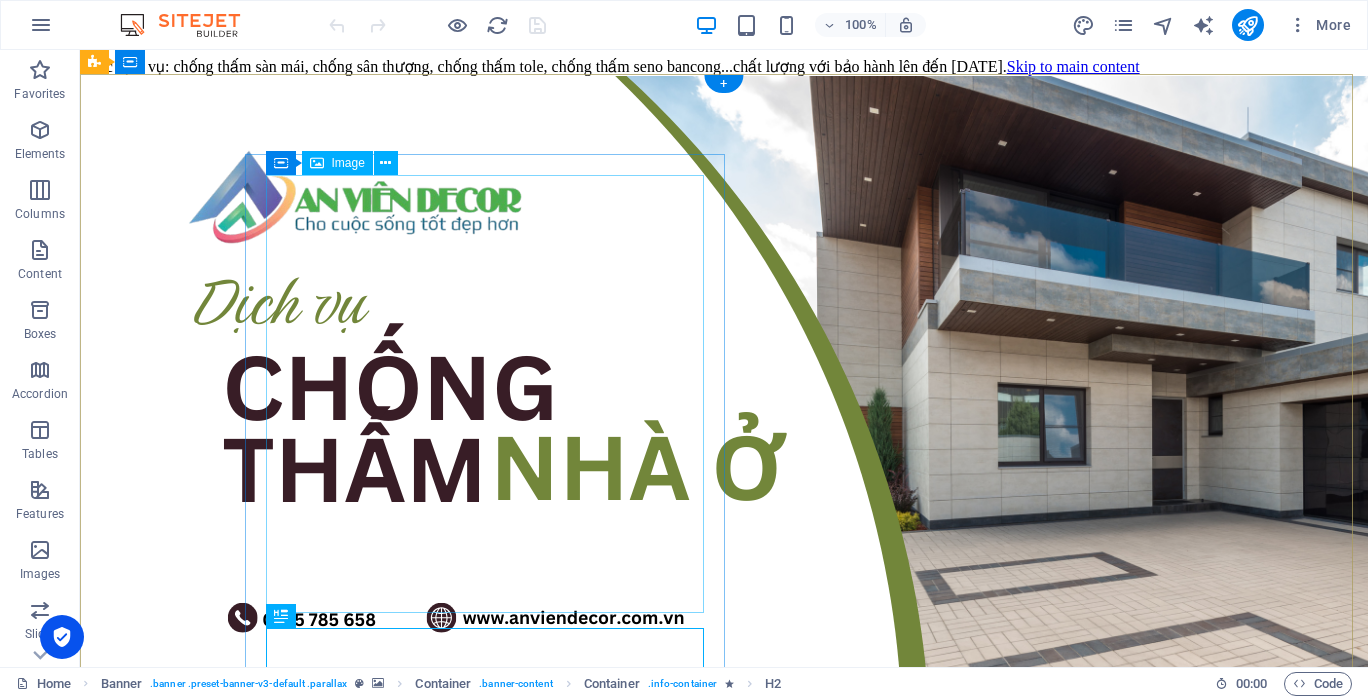 click at bounding box center (724, 1113) 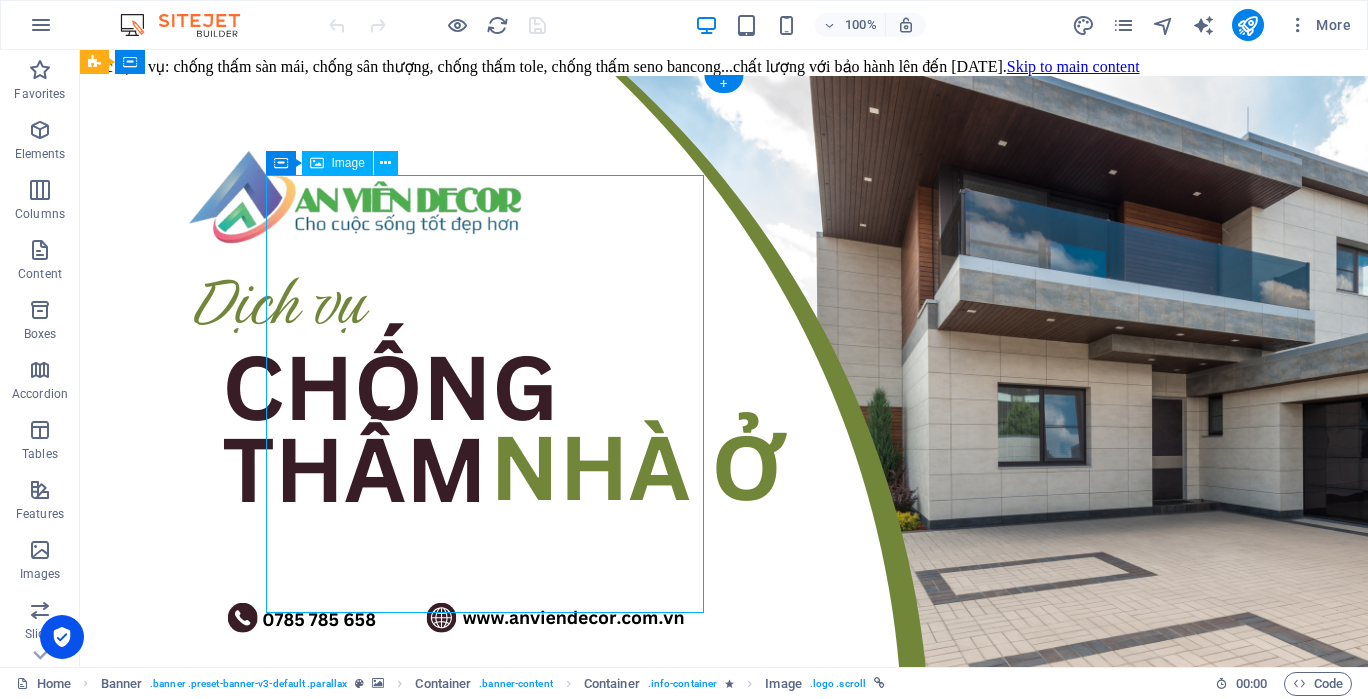 click at bounding box center (724, 1113) 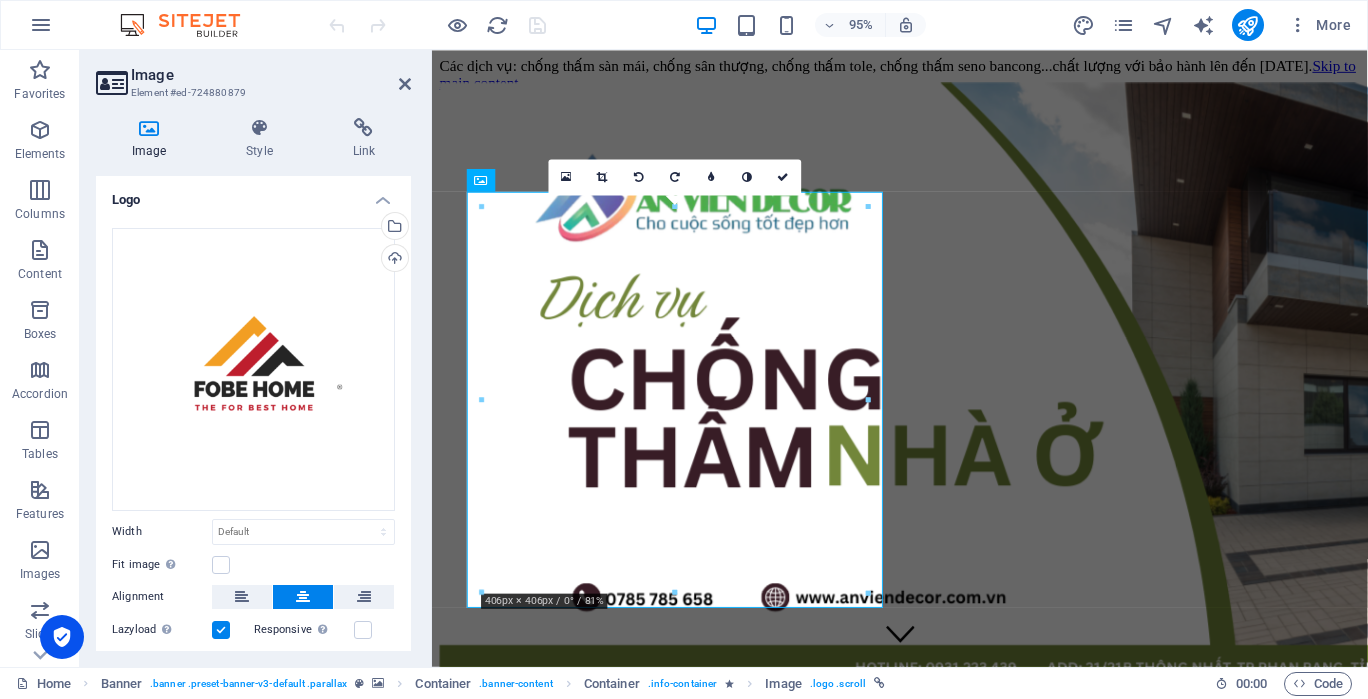 scroll, scrollTop: 100, scrollLeft: 0, axis: vertical 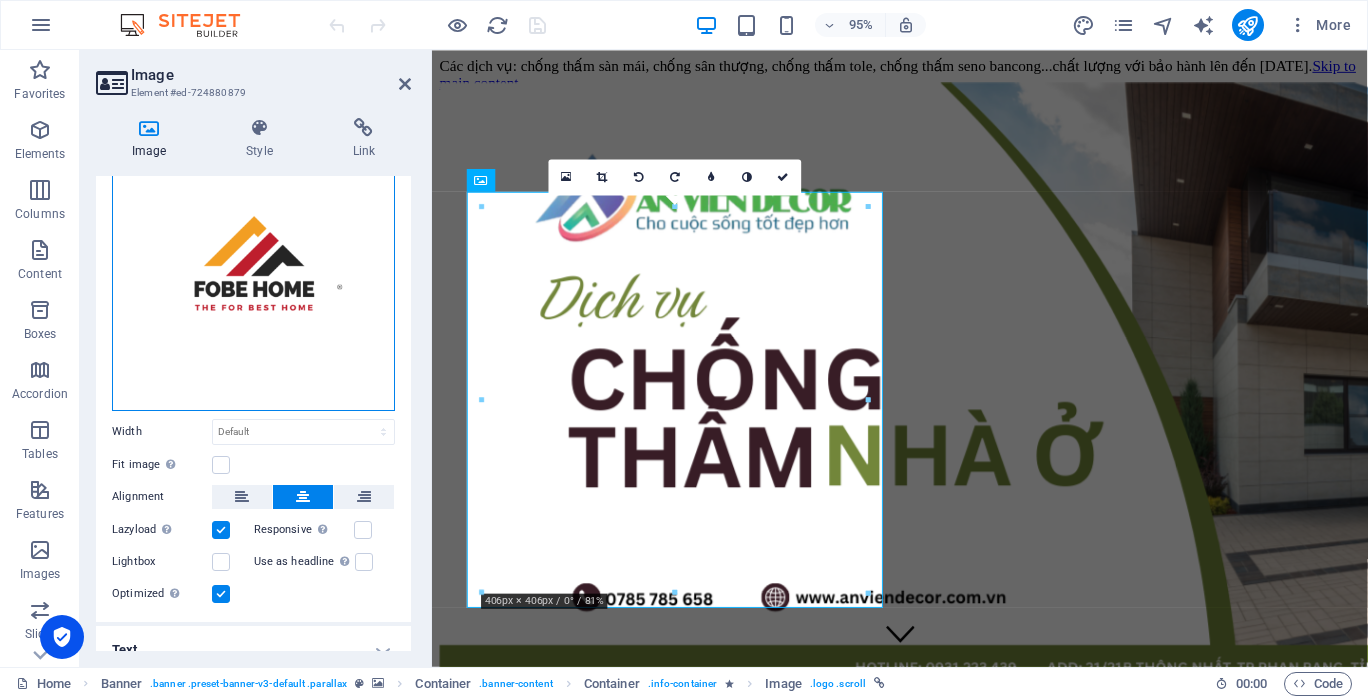 click on "Drag files here, click to choose files or select files from Files or our free stock photos & videos" at bounding box center (253, 269) 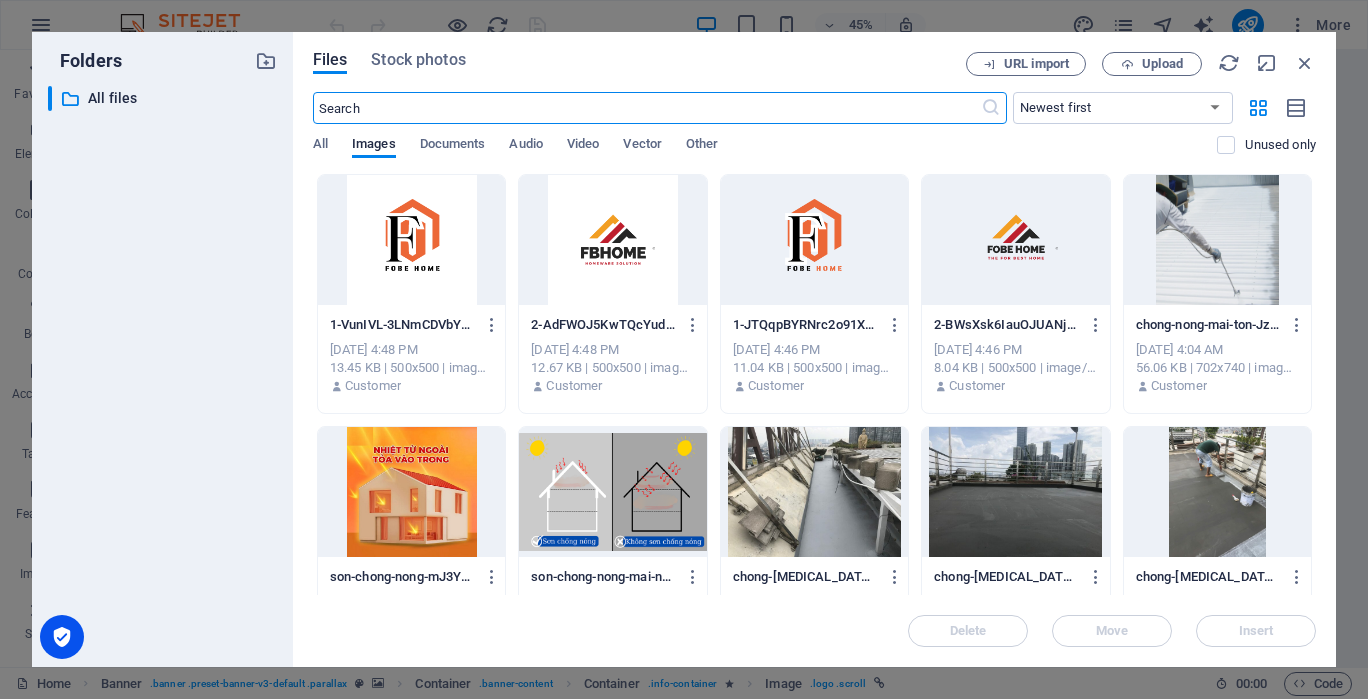 click on "Upload" at bounding box center [1162, 64] 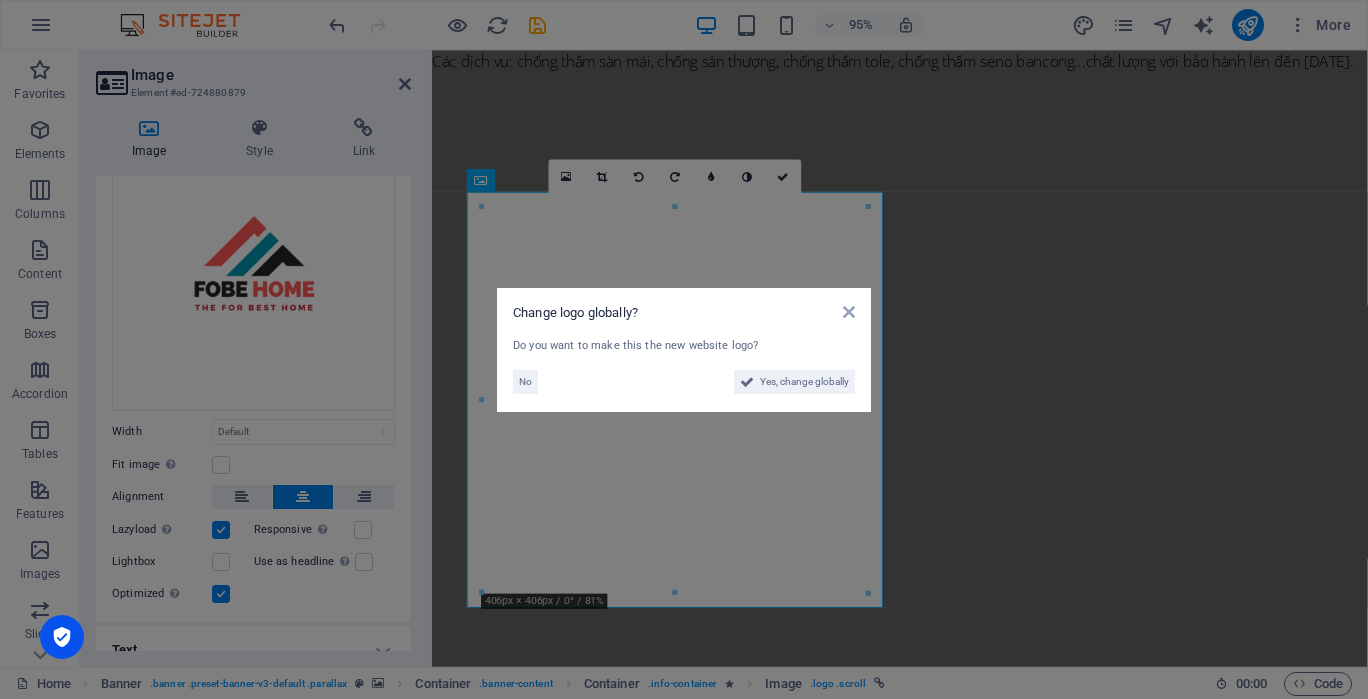 click on "Yes, change globally" at bounding box center [804, 382] 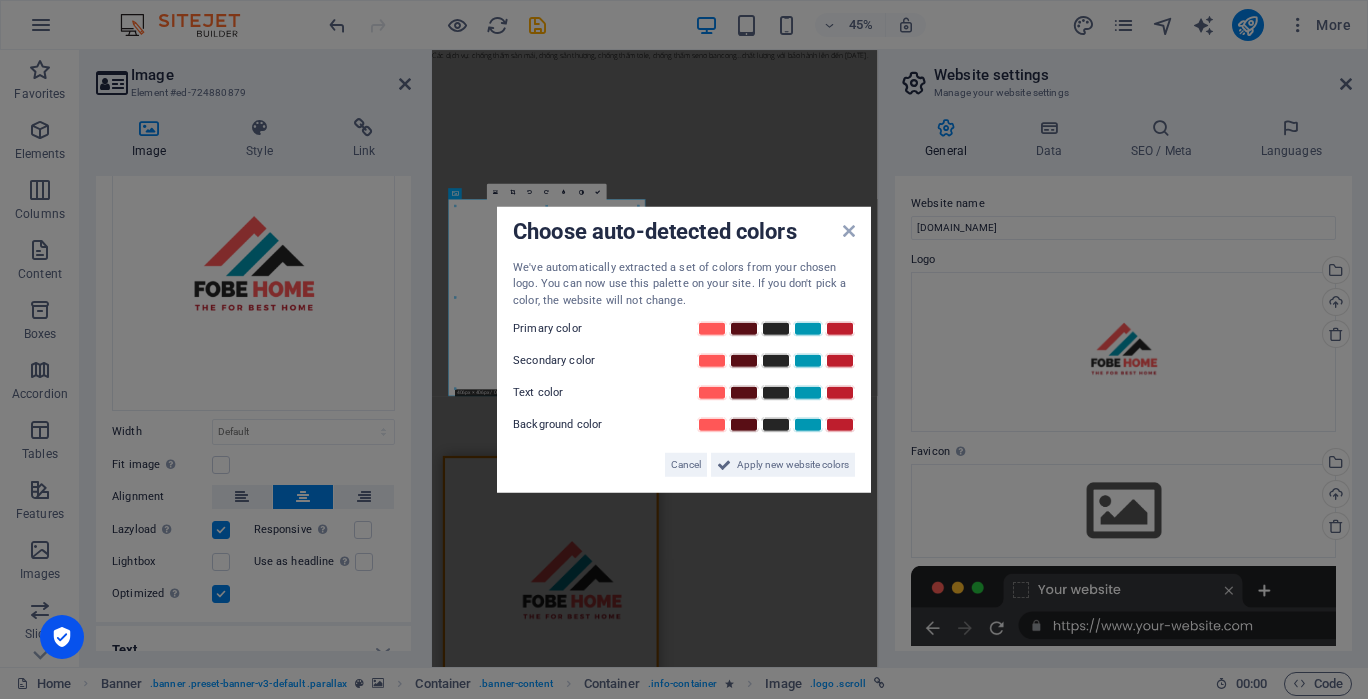 drag, startPoint x: 849, startPoint y: 233, endPoint x: 923, endPoint y: 417, distance: 198.32297 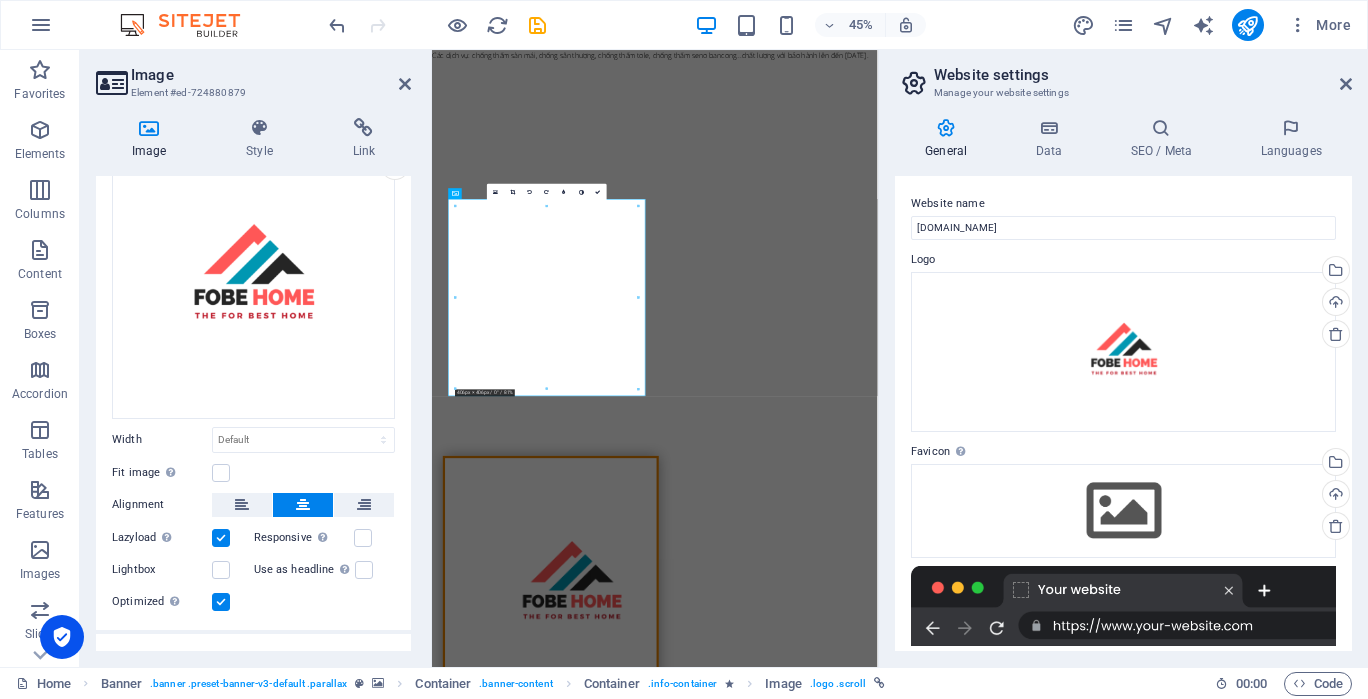 scroll, scrollTop: 118, scrollLeft: 0, axis: vertical 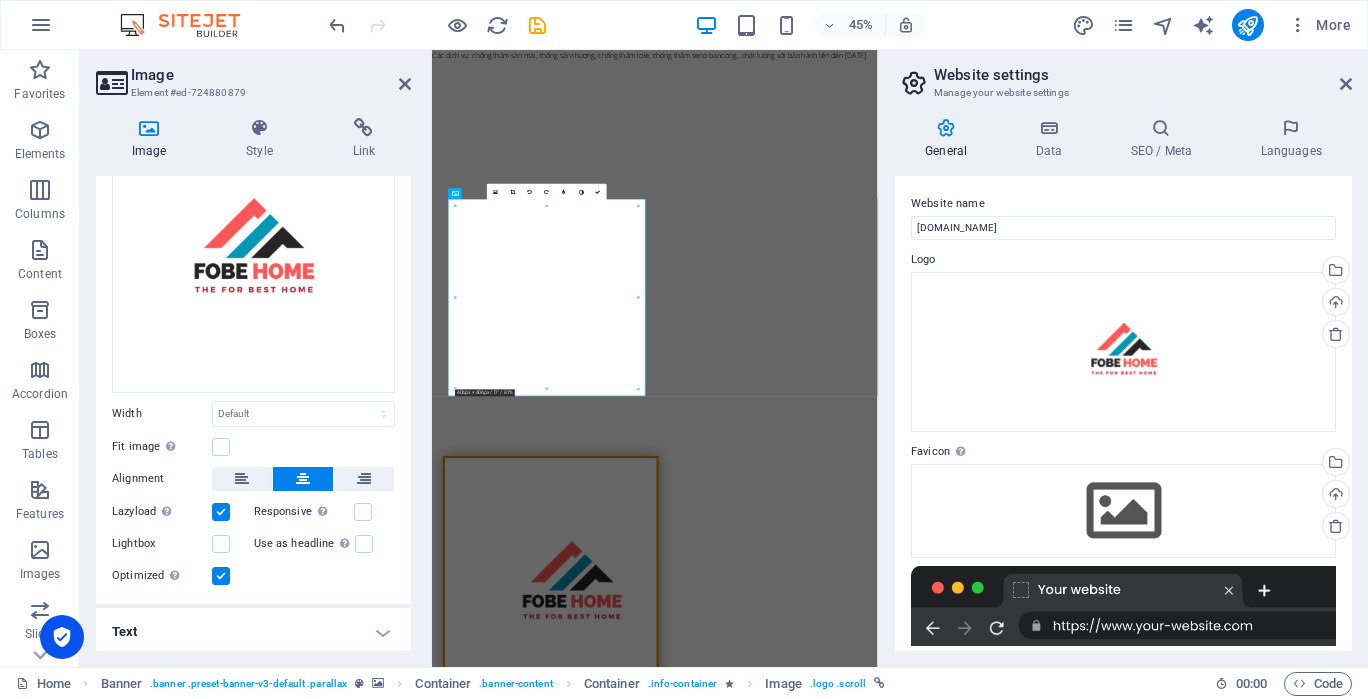 click on "chongthamninhthuan.com Home Favorites Elements Columns Content Boxes Accordion Tables Features Images Slider Header Footer Forms Marketing Collections Image Element #ed-724880879 Image Style Link Logo Drag files here, click to choose files or select files from Files or our free stock photos & videos Select files from the file manager, stock photos, or upload file(s) Upload Width Default auto px rem % em vh vw Fit image Automatically fit image to a fixed width and height Height Default auto px Alignment Lazyload Loading images after the page loads improves page speed. Responsive Automatically load retina image and smartphone optimized sizes. Lightbox Use as headline The image will be wrapped in an H1 headline tag. Useful for giving alternative text the weight of an H1 headline, e.g. for the logo. Leave unchecked if uncertain. Optimized Images are compressed to improve page speed. Position Direction Custom X offset 50 px rem % vh vw" at bounding box center (684, 349) 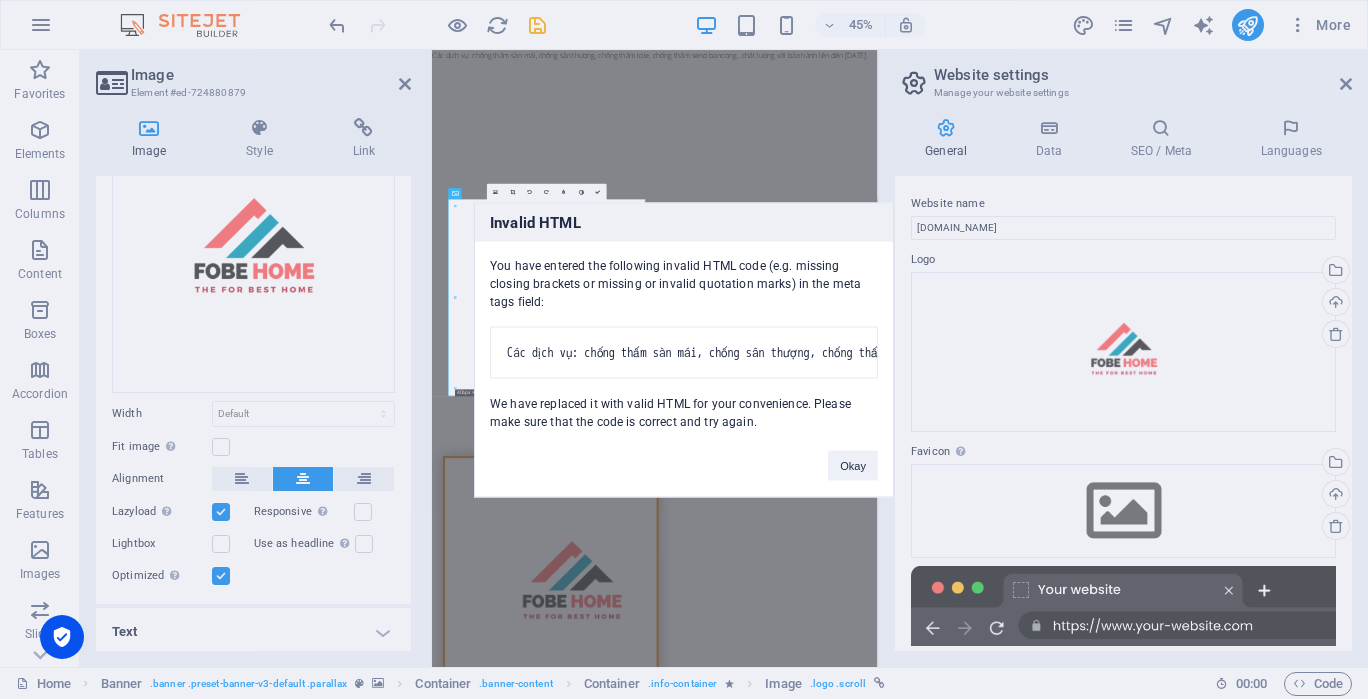 click on "Okay" at bounding box center [853, 465] 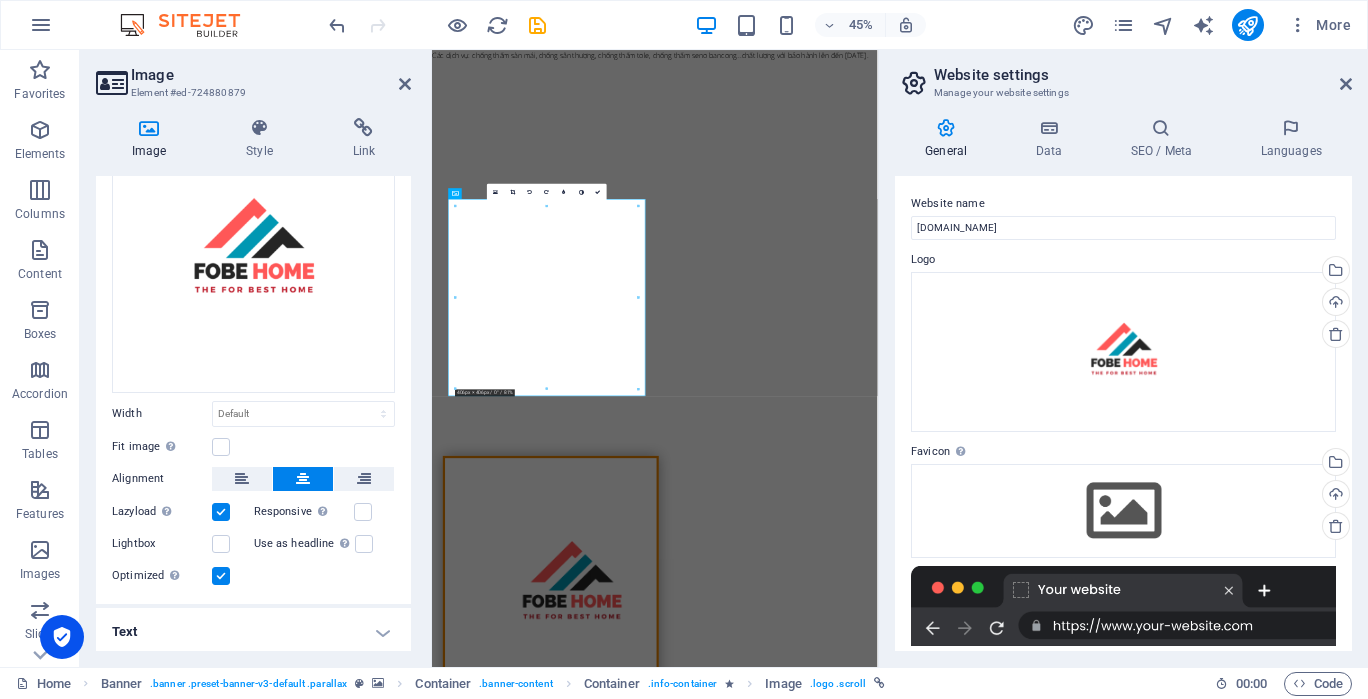 click at bounding box center (221, 544) 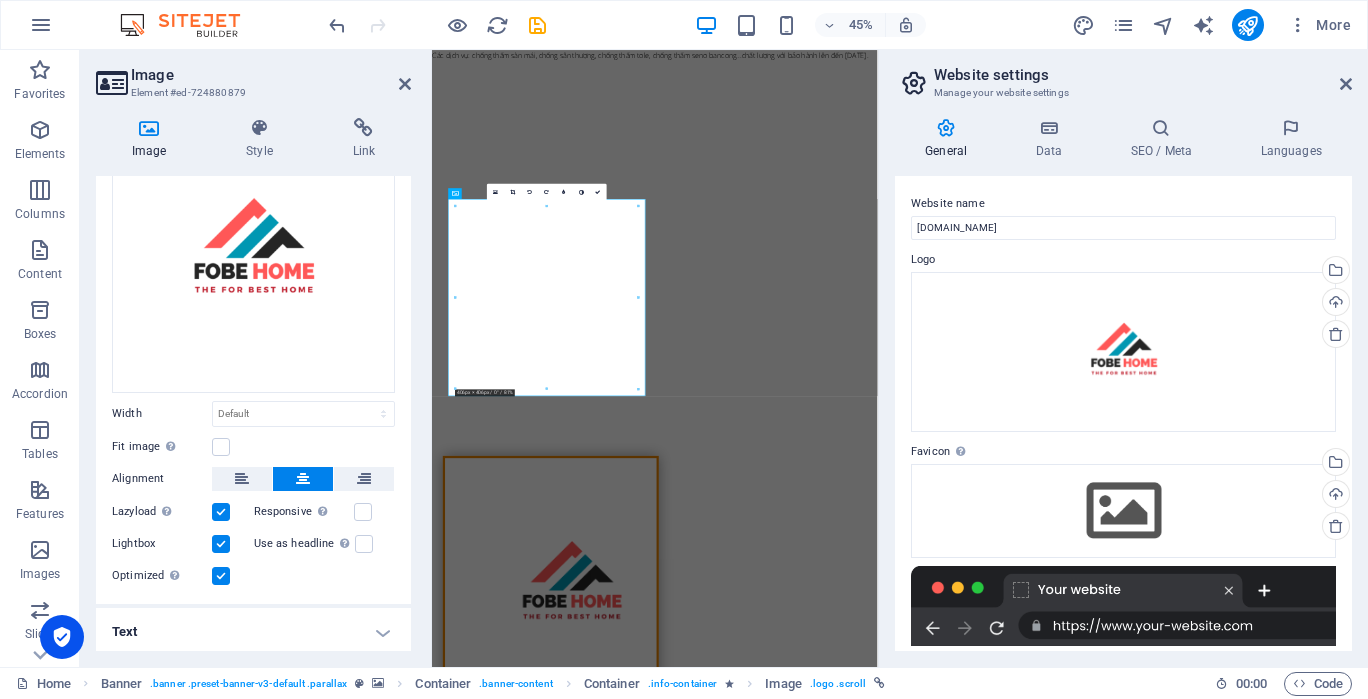 click at bounding box center [221, 447] 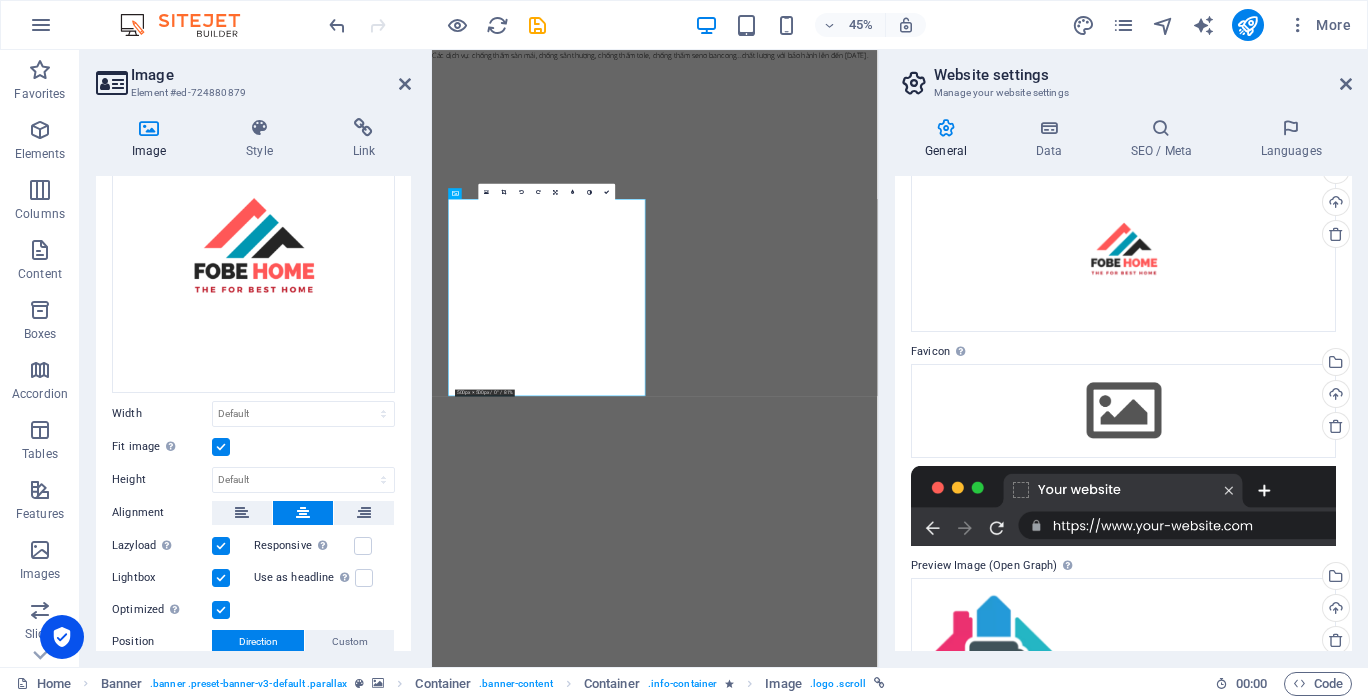 scroll, scrollTop: 197, scrollLeft: 0, axis: vertical 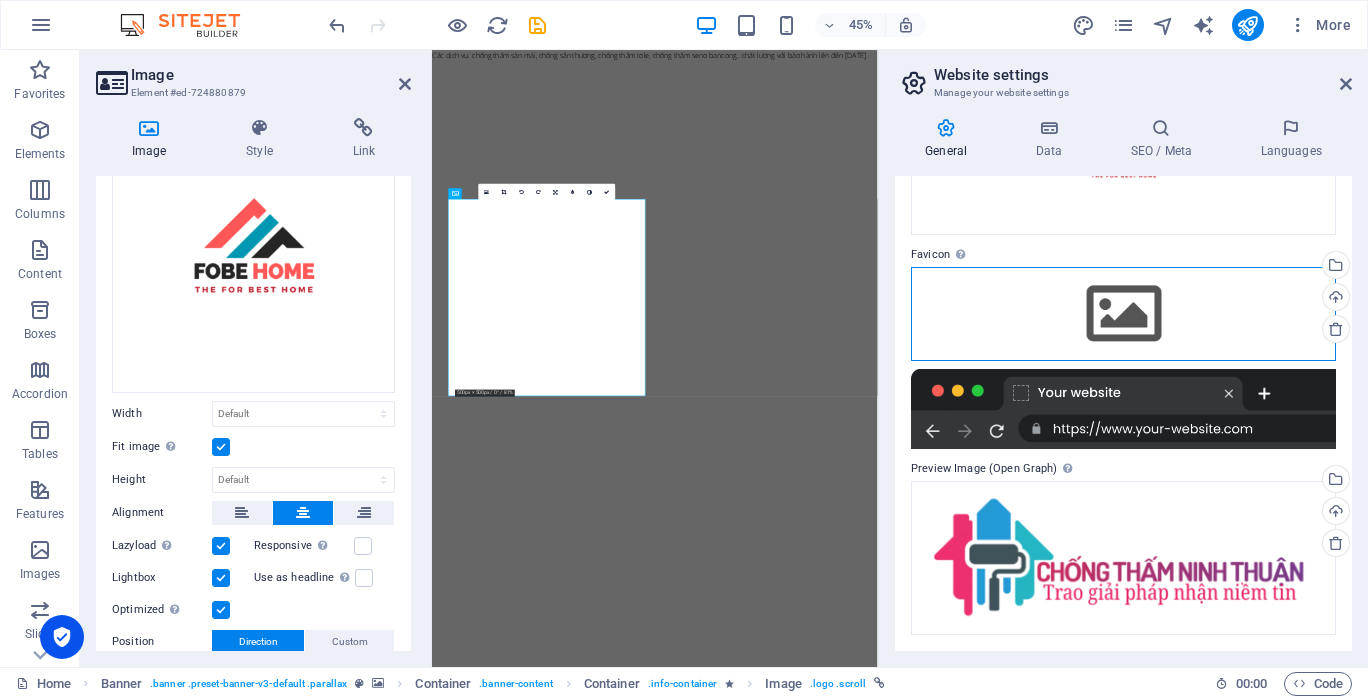 click on "Drag files here, click to choose files or select files from Files or our free stock photos & videos" at bounding box center [1123, 314] 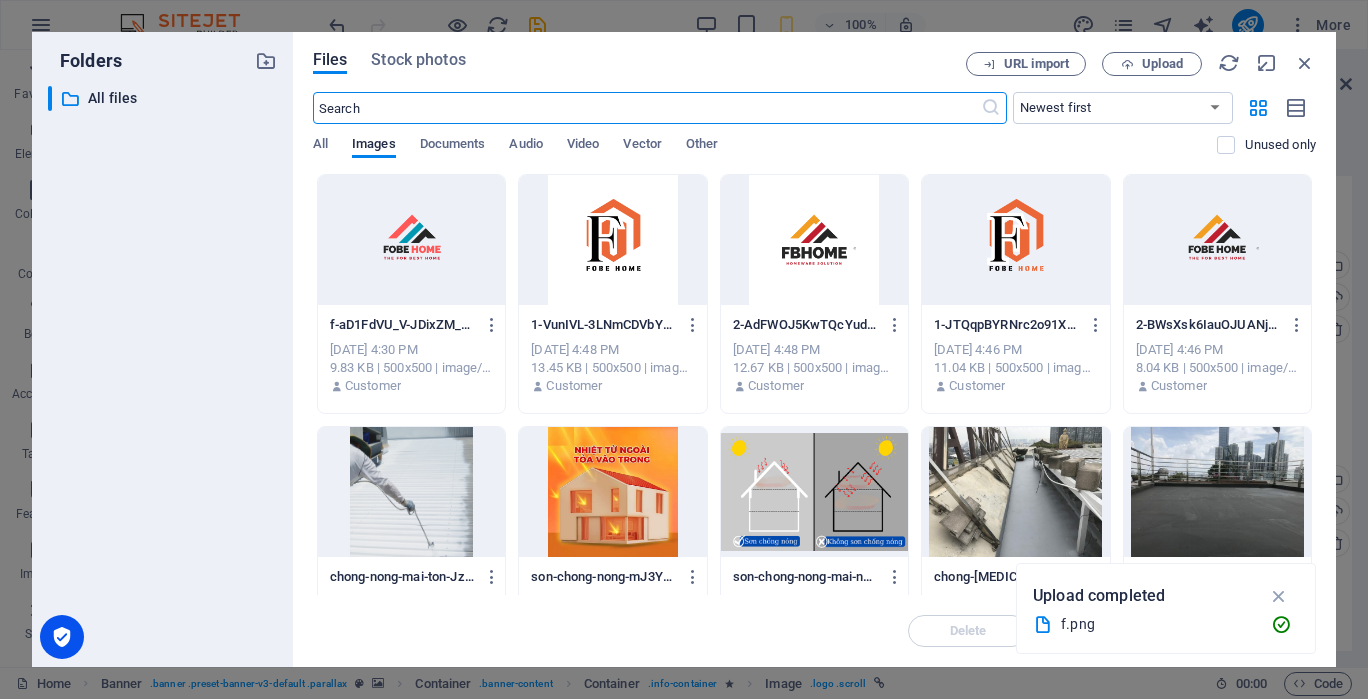 scroll, scrollTop: 421, scrollLeft: 0, axis: vertical 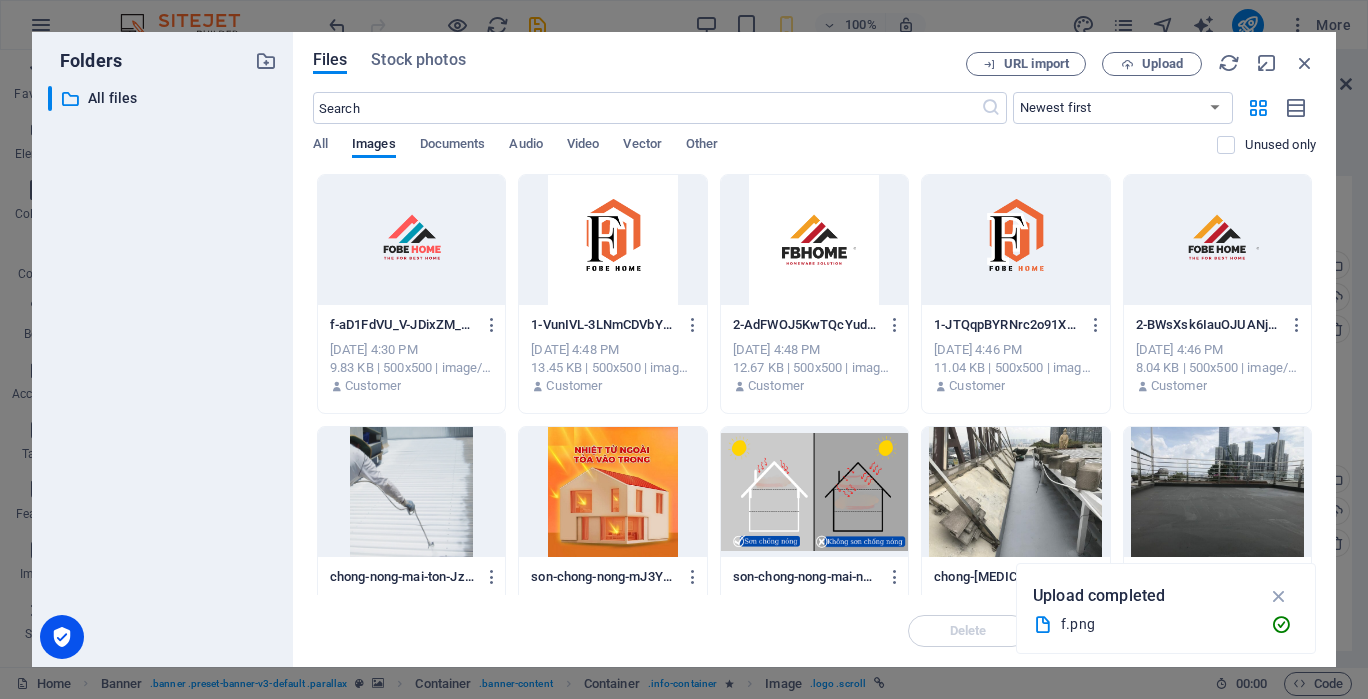 click at bounding box center [411, 240] 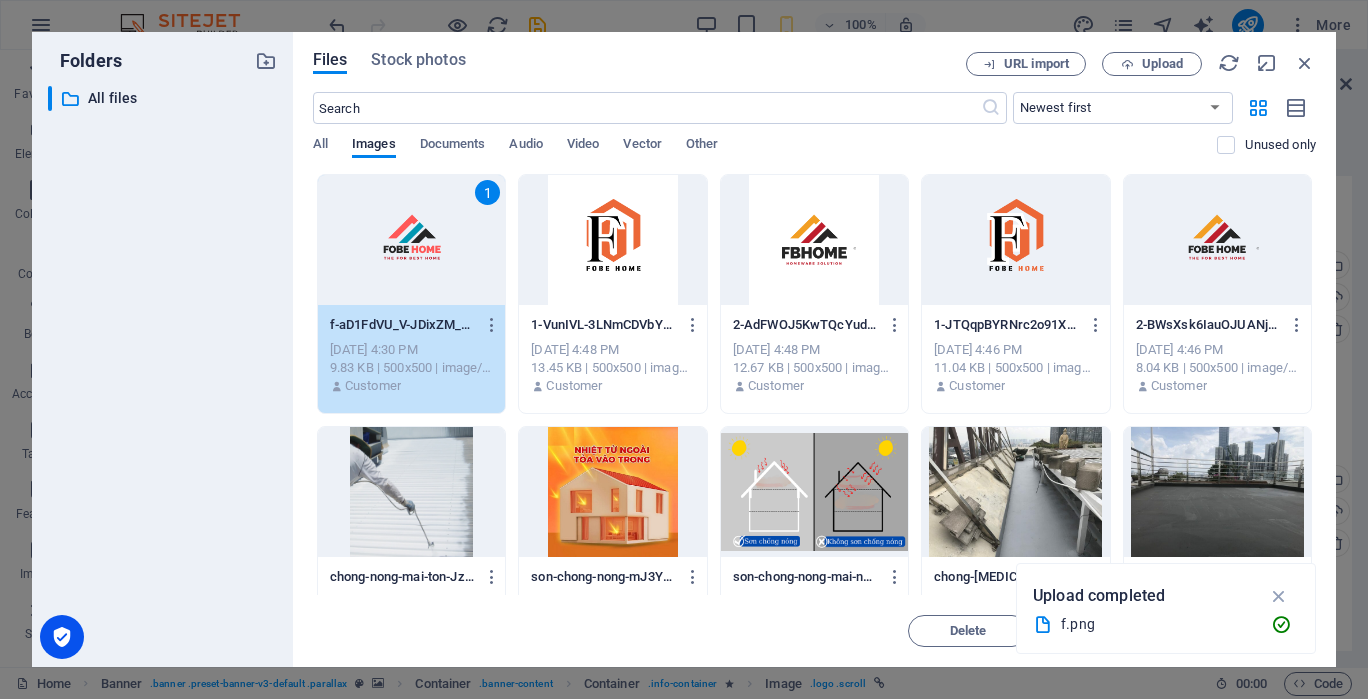 click on "1" at bounding box center [411, 240] 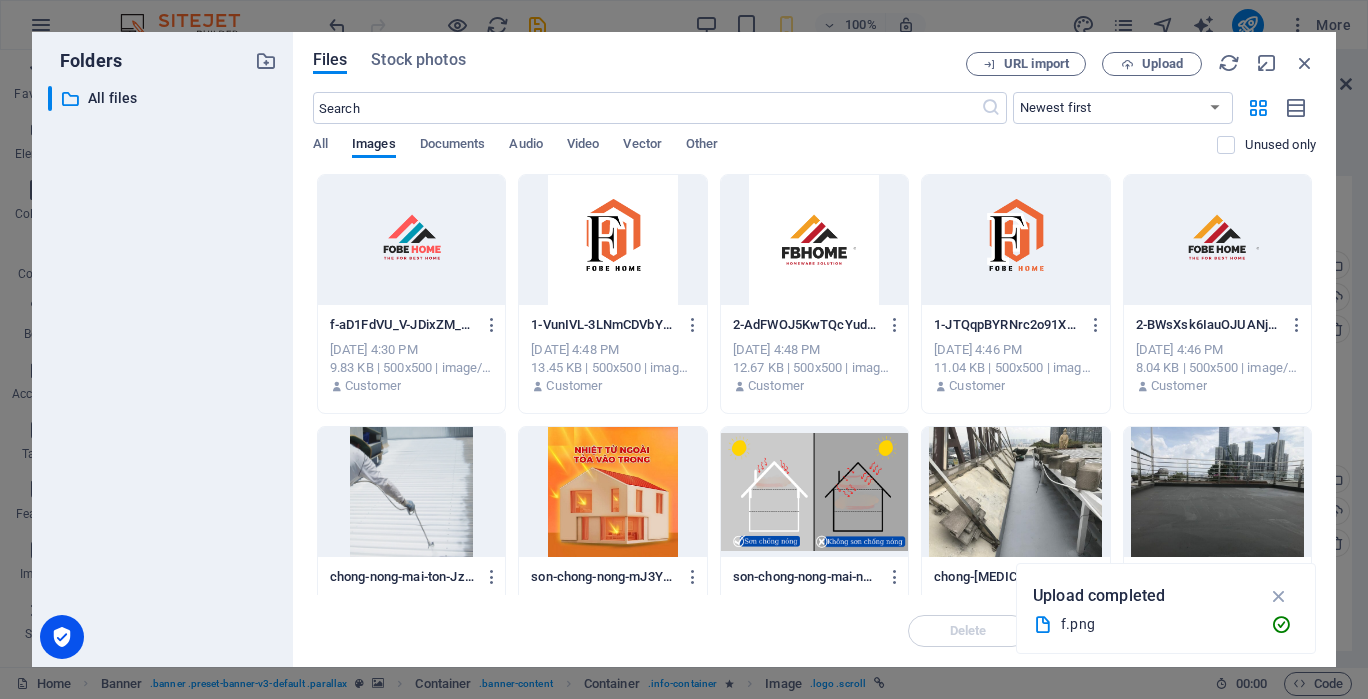 click at bounding box center (411, 240) 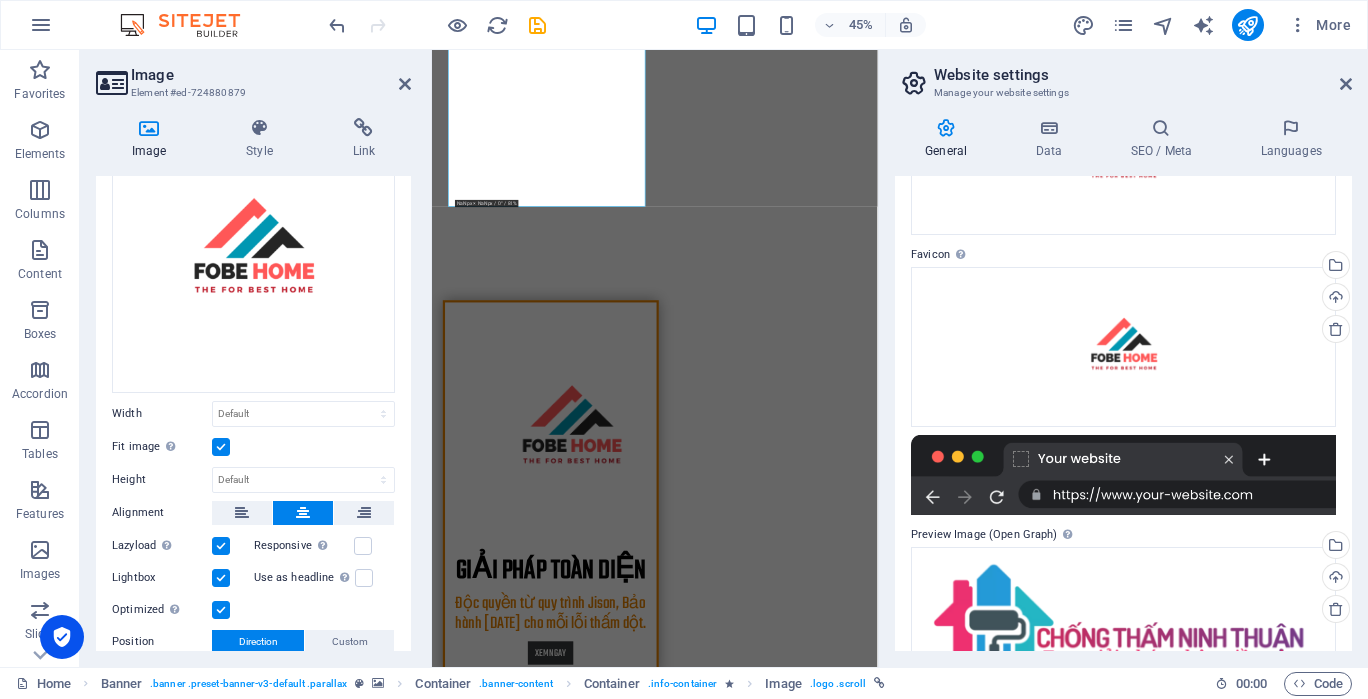 scroll, scrollTop: 263, scrollLeft: 0, axis: vertical 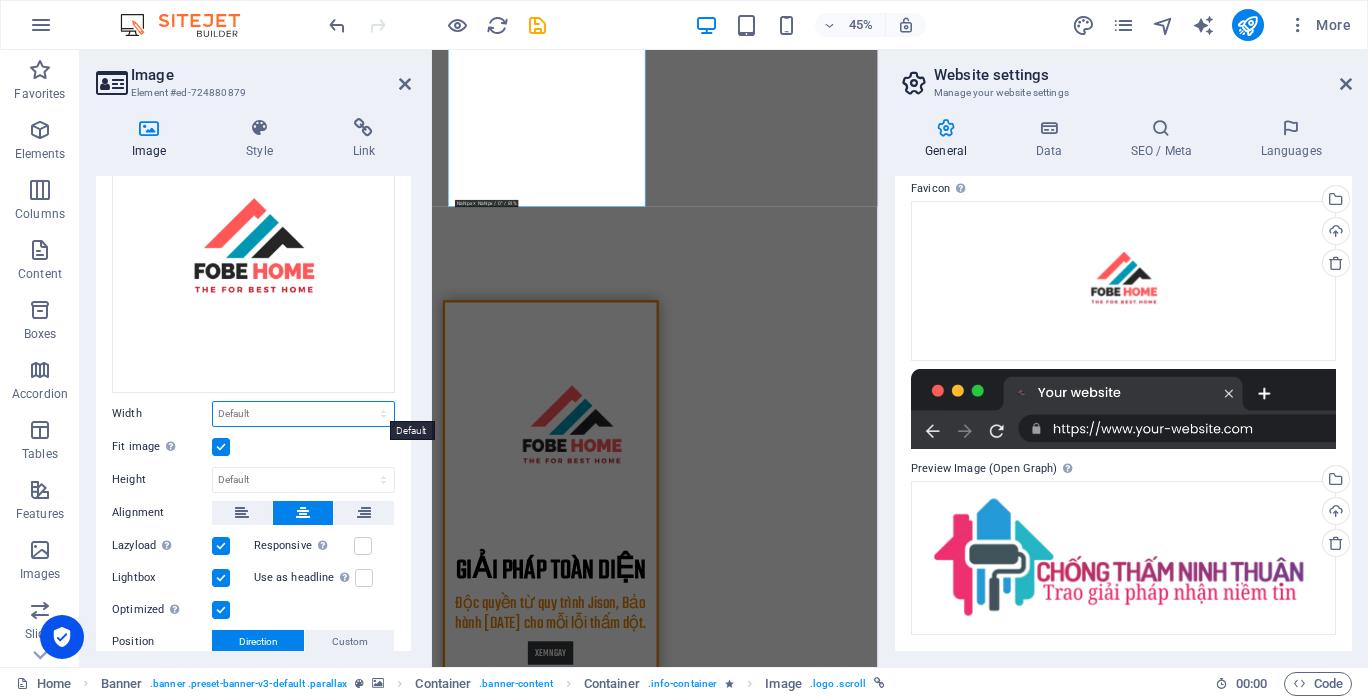 click on "Default auto px rem % em vh vw" at bounding box center [303, 414] 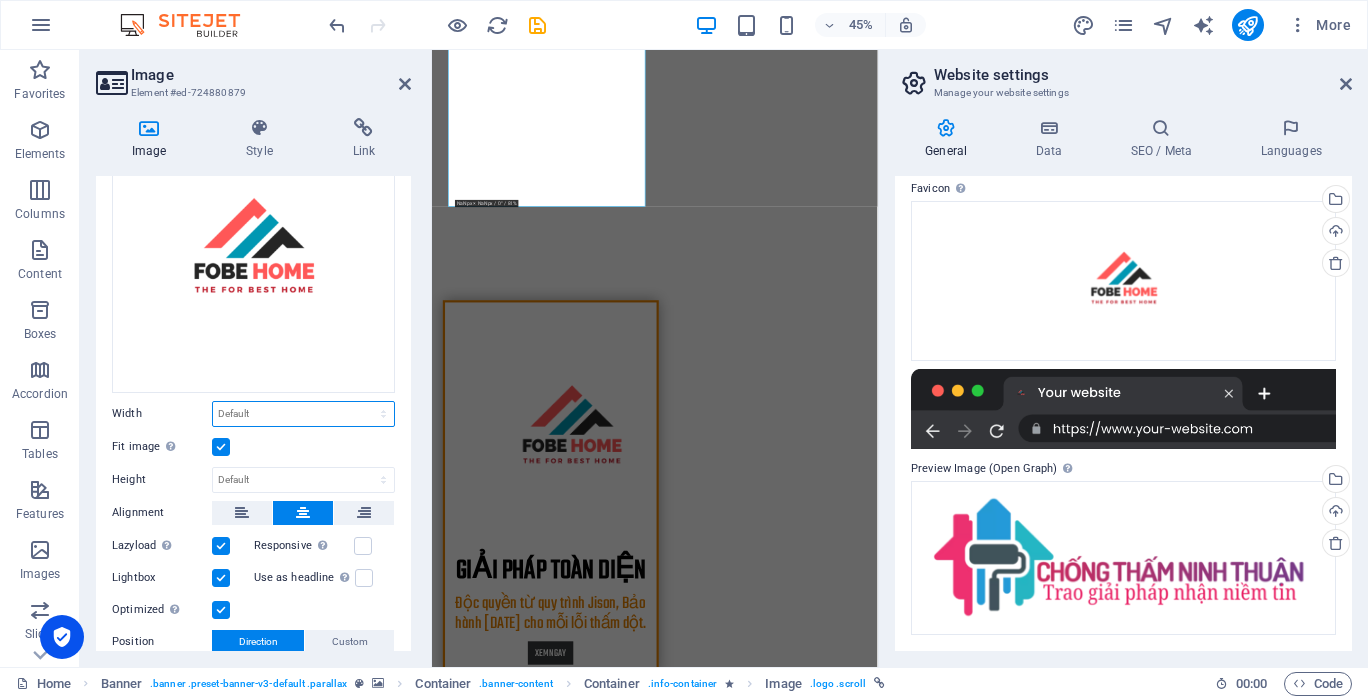 scroll, scrollTop: 183, scrollLeft: 0, axis: vertical 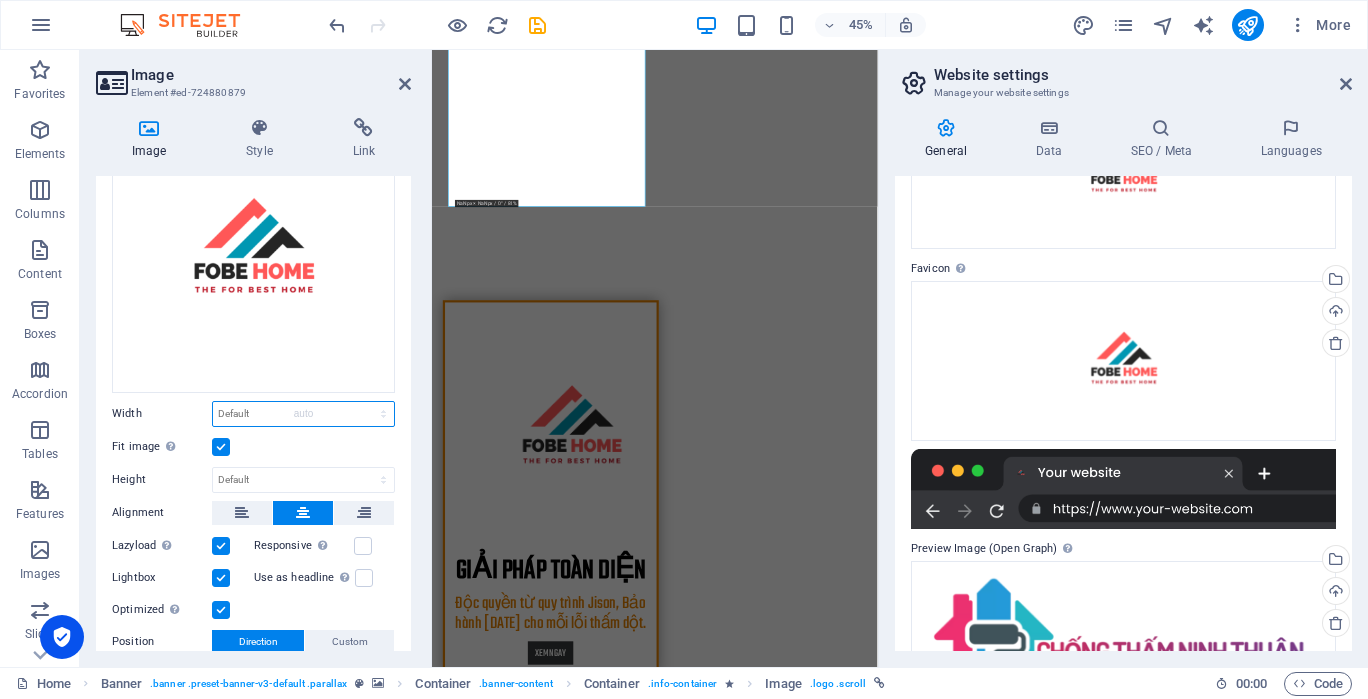 click on "Default auto px rem % em vh vw" at bounding box center (303, 414) 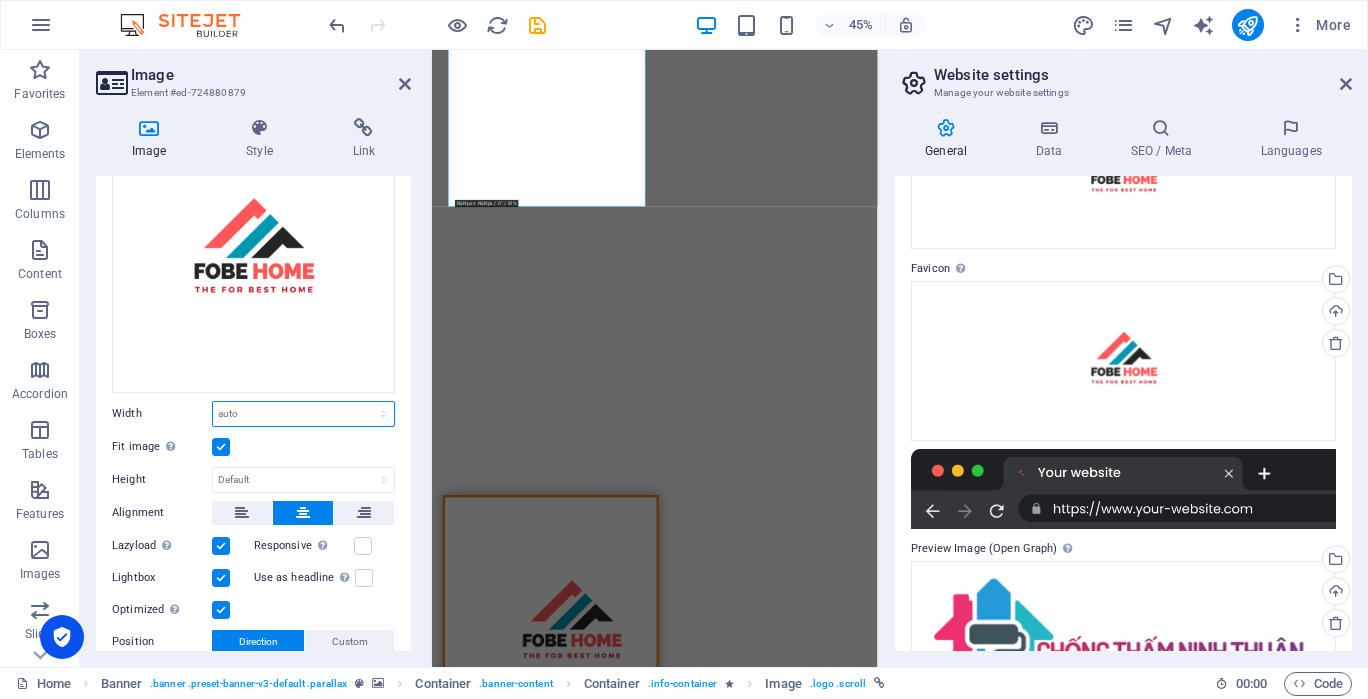 click on "Default auto px rem % em vh vw" at bounding box center (303, 414) 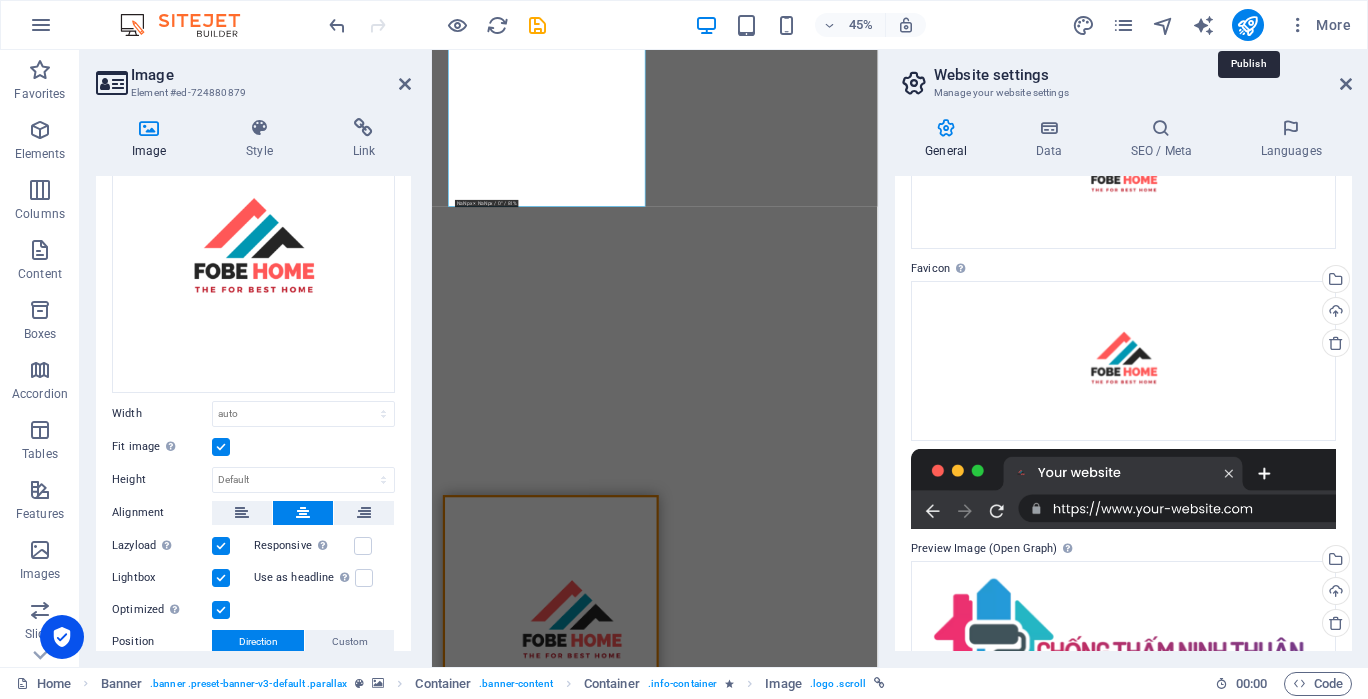 click at bounding box center [1247, 25] 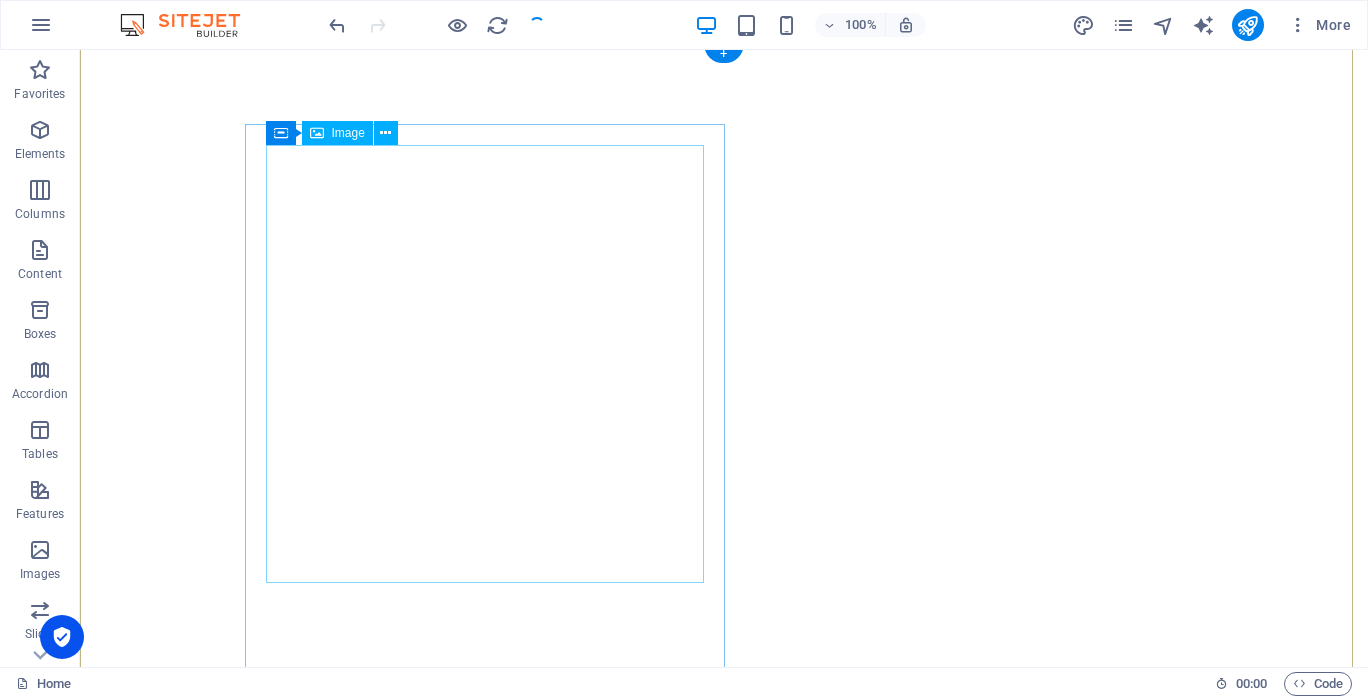 scroll, scrollTop: 121, scrollLeft: 0, axis: vertical 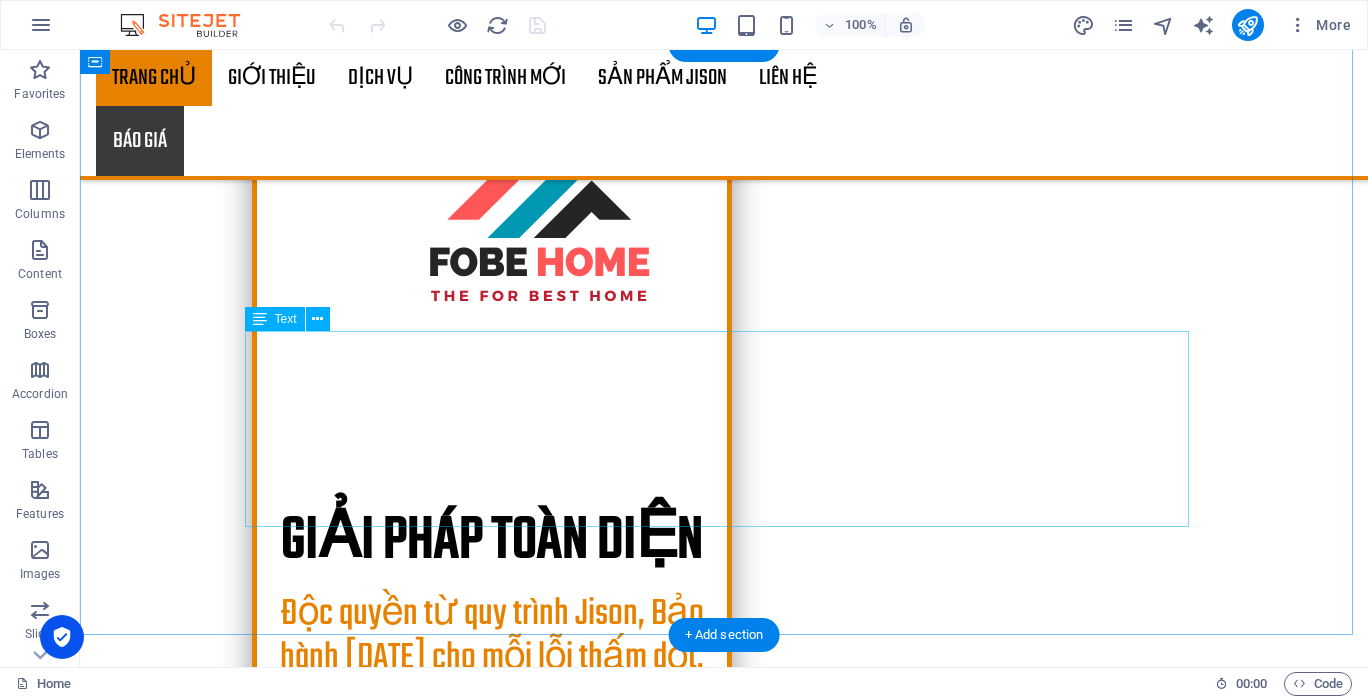 click on "Với hơn một thập kỷ kinh nghiệm, Chống Thấm Ninh Thuận tự hào là đơn vị hàng đầu trong lĩnh vực chống thấm cho cả công trình dân dụng và công nghiệp. Chúng tôi cam kết mang đến những giải pháp chống thấm vượt trội, đảm bảo sự bền vững và chất lượng cho mọi công trình, góp phần vào sự phát triển hạ tầng xây dựng của tỉnh nhà. Phương châm “người thực – việc thực – chất lượng thực” là kim chỉ nam xuyên suốt mọi hoạt động của Chống Thấm Ninh Thuận. Chúng tôi không chỉ thi công mà còn chịu trách nhiệm hoàn toàn về chất lượng dịch vụ, đặt sự hài lòng và tin tưởng của khách hàng lên hàng đầu. Hãy để Chống Thấm Ninh Thuận đồng hành cùng bạn, kiến tạo nên những công trình vững chắc theo thời gian!" at bounding box center (724, 1315) 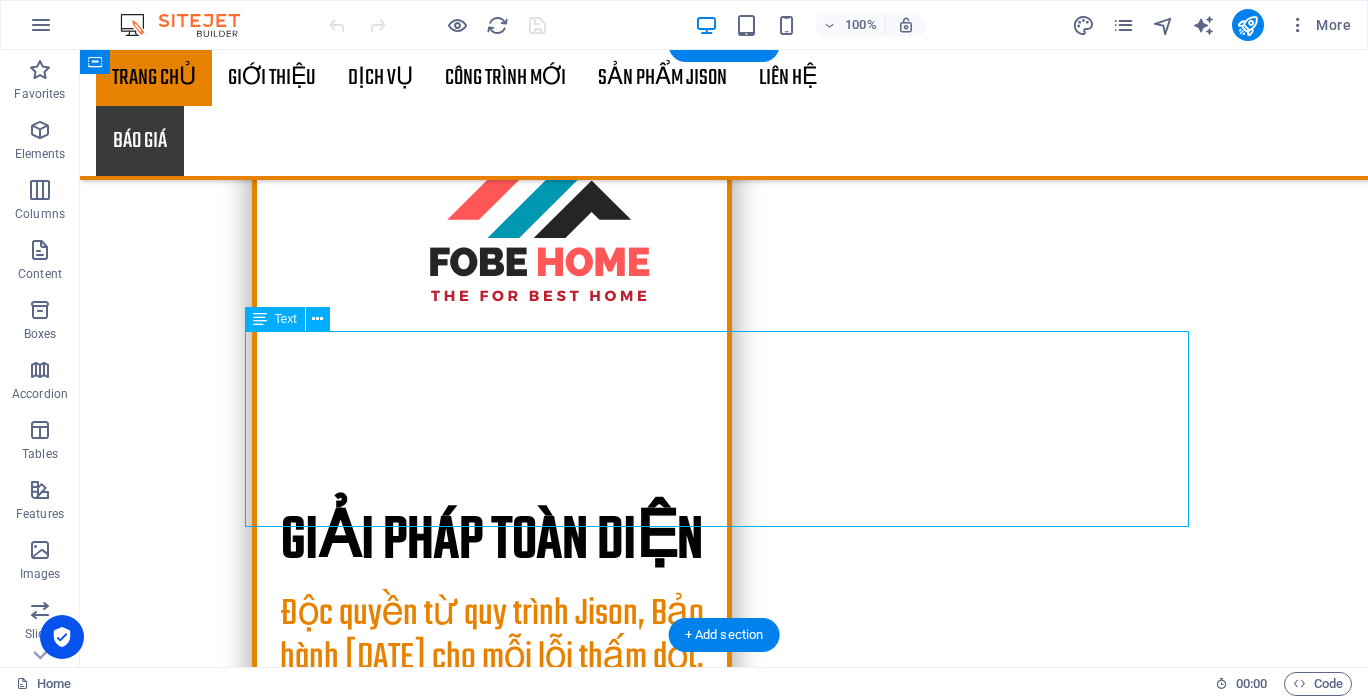 click on "Với hơn một thập kỷ kinh nghiệm, Chống Thấm Ninh Thuận tự hào là đơn vị hàng đầu trong lĩnh vực chống thấm cho cả công trình dân dụng và công nghiệp. Chúng tôi cam kết mang đến những giải pháp chống thấm vượt trội, đảm bảo sự bền vững và chất lượng cho mọi công trình, góp phần vào sự phát triển hạ tầng xây dựng của tỉnh nhà. Phương châm “người thực – việc thực – chất lượng thực” là kim chỉ nam xuyên suốt mọi hoạt động của Chống Thấm Ninh Thuận. Chúng tôi không chỉ thi công mà còn chịu trách nhiệm hoàn toàn về chất lượng dịch vụ, đặt sự hài lòng và tin tưởng của khách hàng lên hàng đầu. Hãy để Chống Thấm Ninh Thuận đồng hành cùng bạn, kiến tạo nên những công trình vững chắc theo thời gian!" at bounding box center (724, 1315) 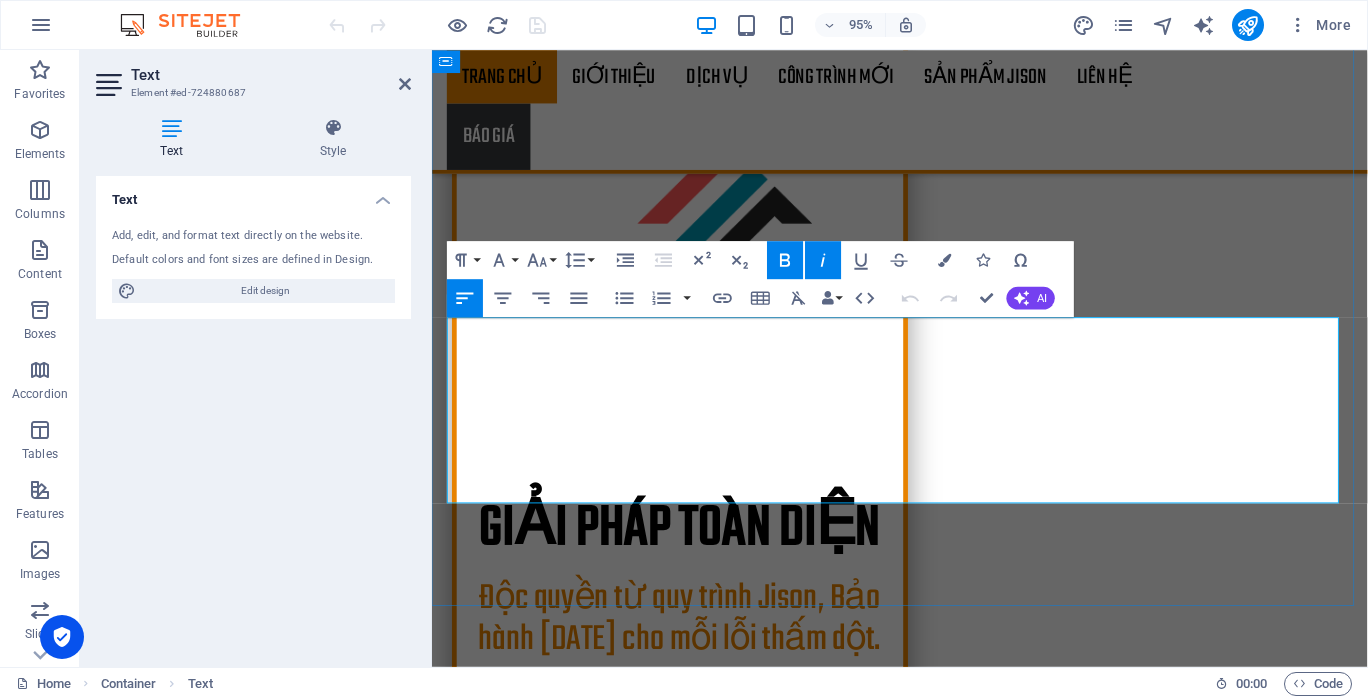 scroll, scrollTop: 1024, scrollLeft: 0, axis: vertical 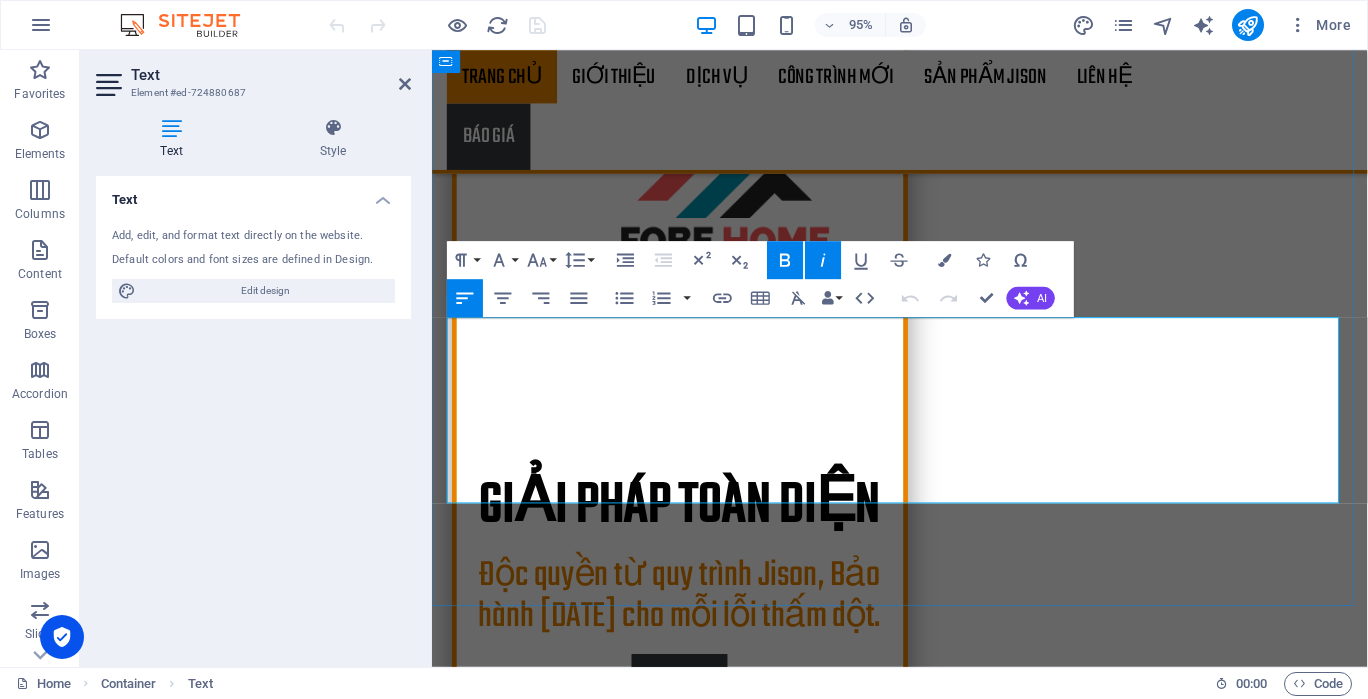 click on "Hãy để Chống Thấm [PERSON_NAME] đồng hành cùng bạn, kiến tạo nên những công trình vững chắc theo thời gian!" at bounding box center [925, 1367] 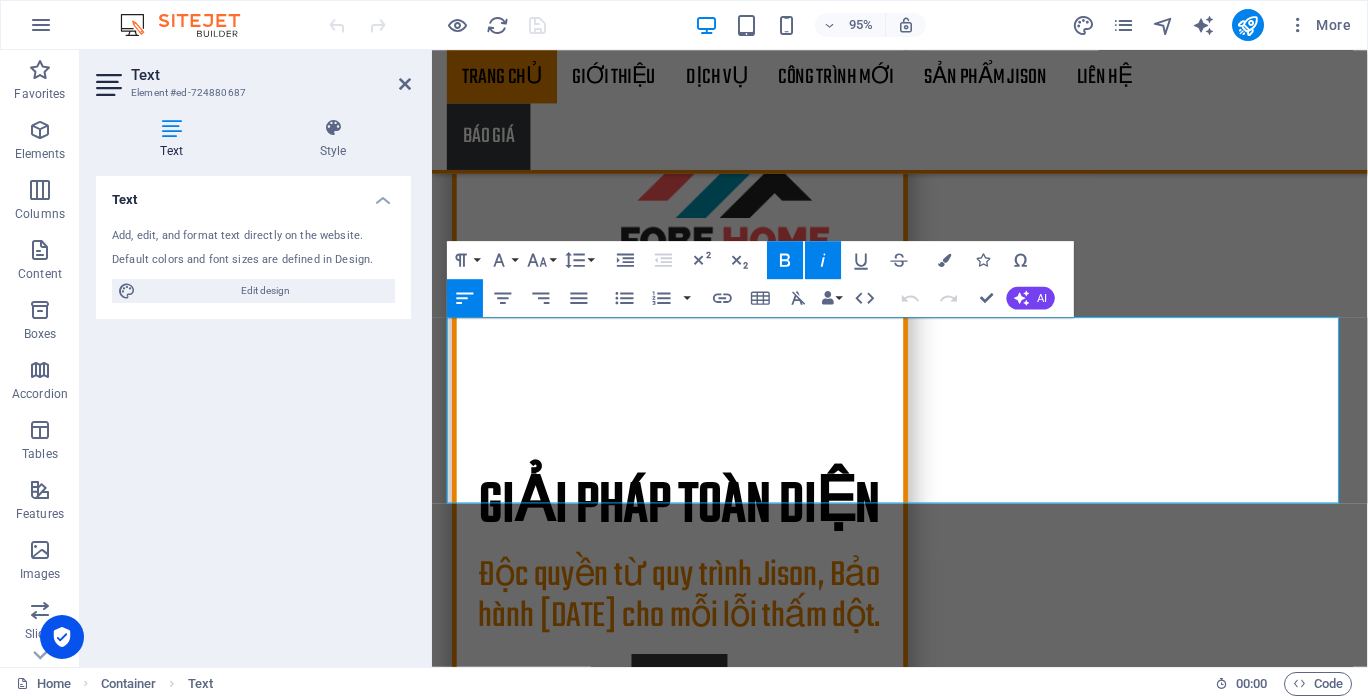 copy on "Với hơn một thập kỷ kinh nghiệm, Chống Thấm Ninh Thuận tự hào là đơn vị hàng đầu trong lĩnh vực chống thấm cho cả công trình dân dụng và công nghiệp. Chúng tôi cam kết mang đến những giải pháp chống thấm vượt trội, đảm bảo sự bền vững và chất lượng cho mọi công trình, góp phần vào sự phát triển hạ tầng xây dựng của tỉnh nhà. Phương châm “người thực – việc thực – chất lượng thực” là kim chỉ nam xuyên suốt mọi hoạt động của Chống Thấm Ninh Thuận. Chúng tôi không chỉ thi công mà còn chịu trách nhiệm hoàn toàn về chất lượng dịch vụ, đặt sự hài lòng và tin tưởng của khách hàng lên hàng đầu. Hãy để Chống Thấm Ninh Thuận đồng hành cùng bạn, kiến tạo nên những công trình vững chắc theo thời gian!" 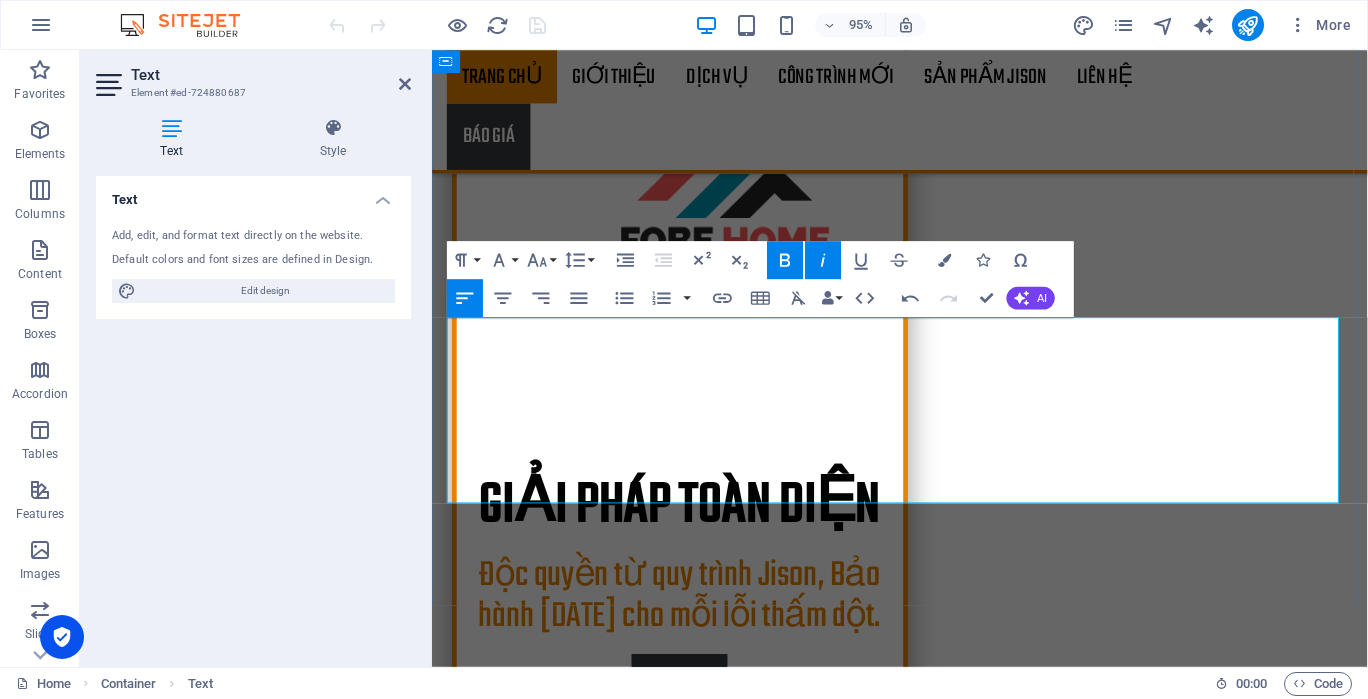 click on "Với hơn một thập kỷ kinh nghiệm, Chống Thấm Ninh Thuận tự hào là đơn vị hàng đầu trong lĩnh vực chống thấm cho cả công trình dân dụng và công nghiệp. Chúng tôi cam kết mang đến những giải pháp chống thấm vượt trội, đảm bảo sự bền vững và chất lượng cho mọi công trình, góp phần vào sự phát triển hạ tầng xây dựng của tỉnh nhà." at bounding box center (915, 1242) 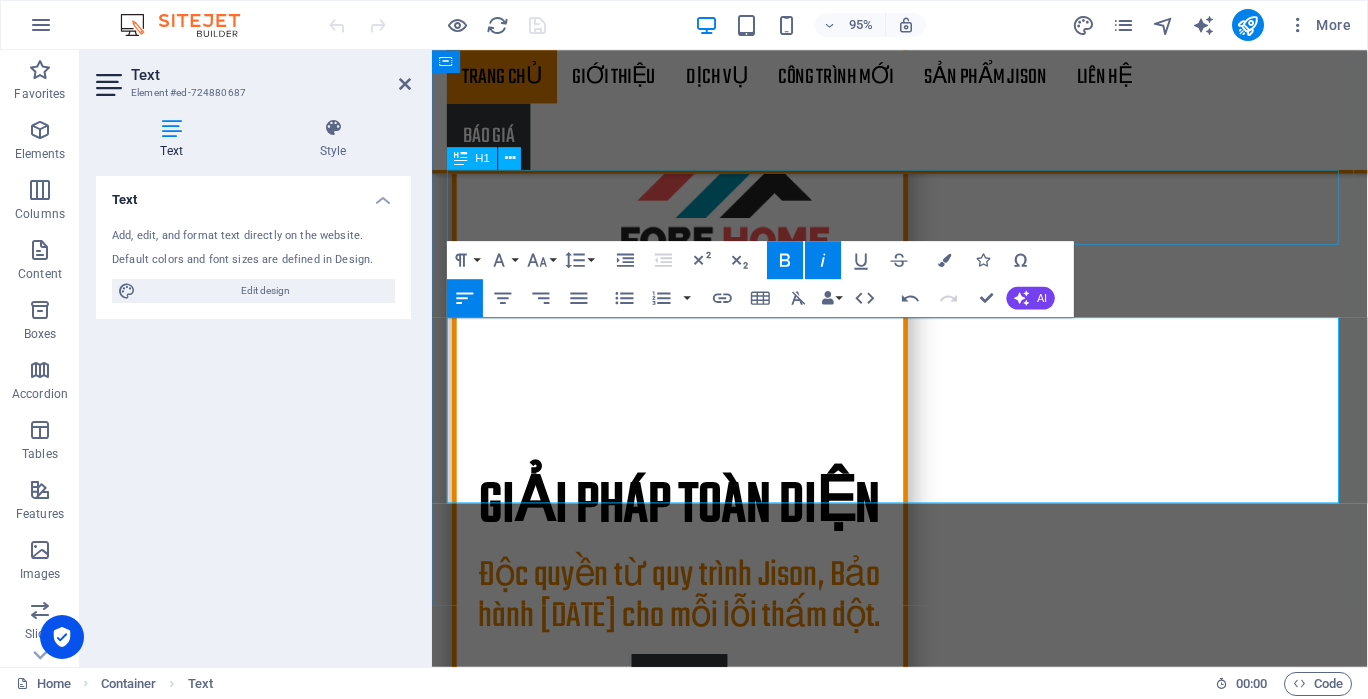 click on "Chống thấm ninh thuận" at bounding box center (925, 1089) 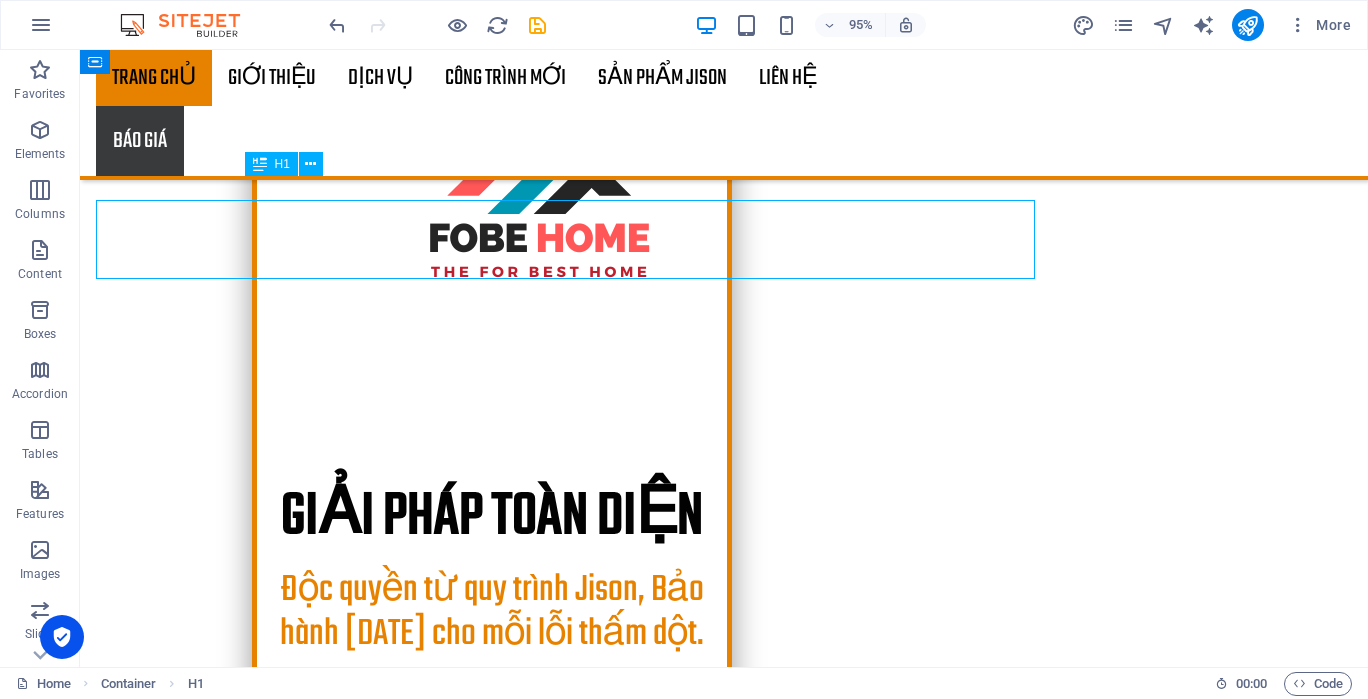 scroll, scrollTop: 1000, scrollLeft: 0, axis: vertical 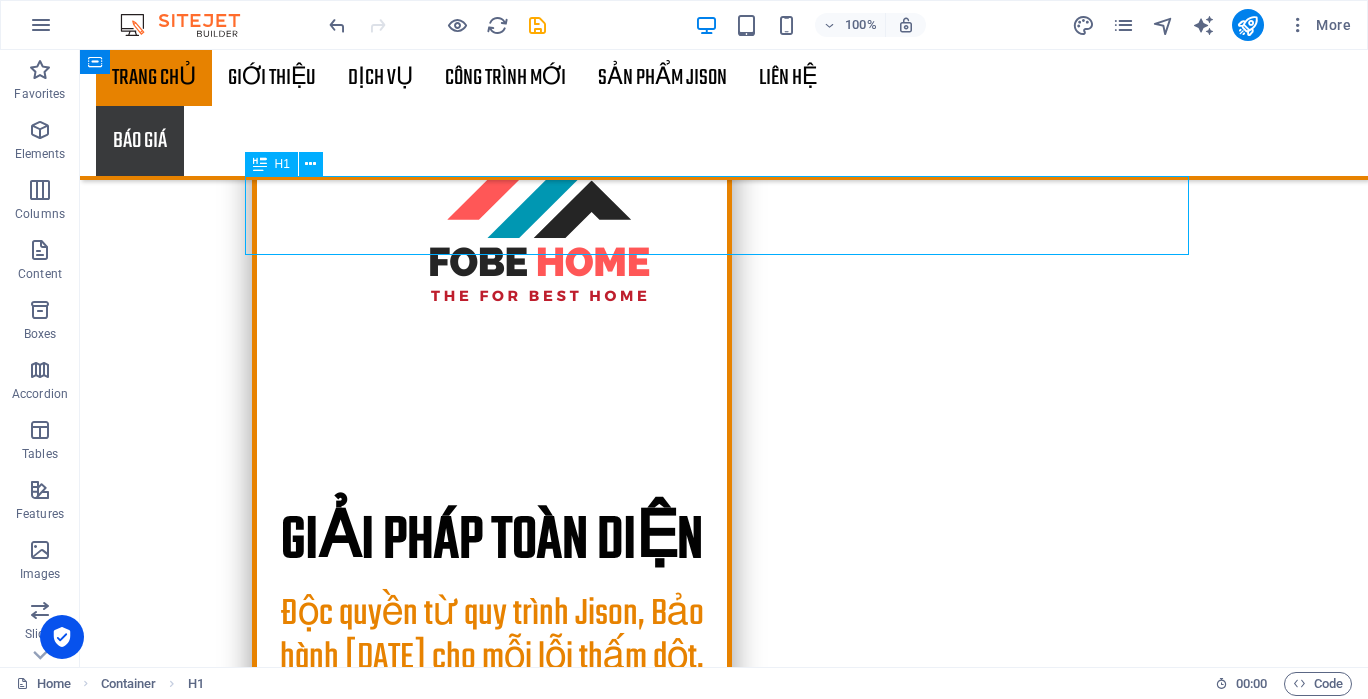 click on "Chống thấm ninh thuận" at bounding box center [724, 1100] 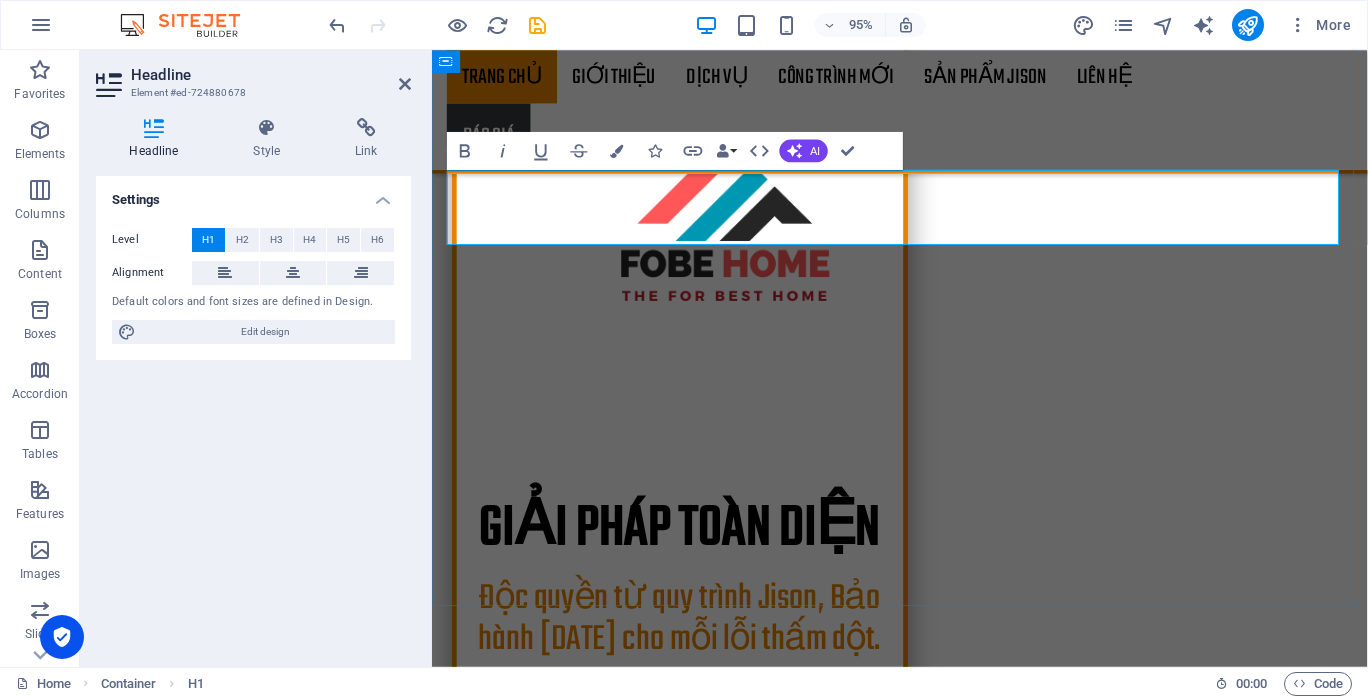 scroll, scrollTop: 1024, scrollLeft: 0, axis: vertical 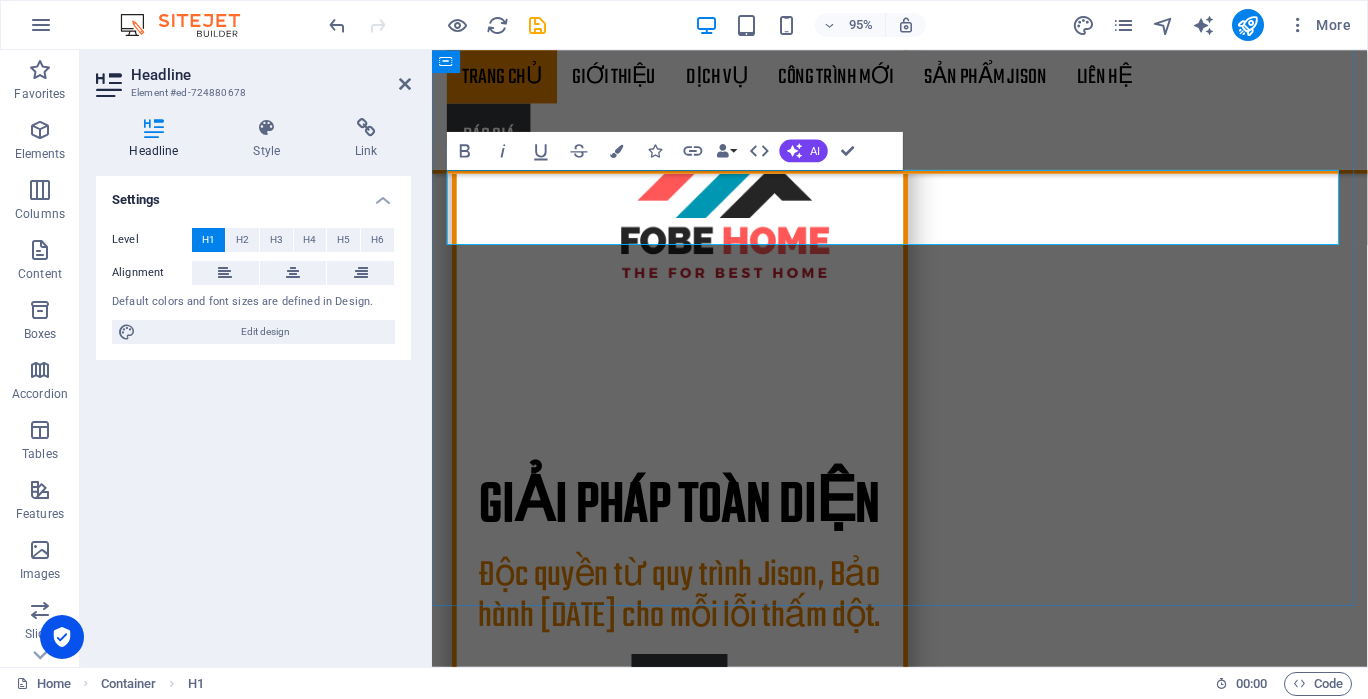 type 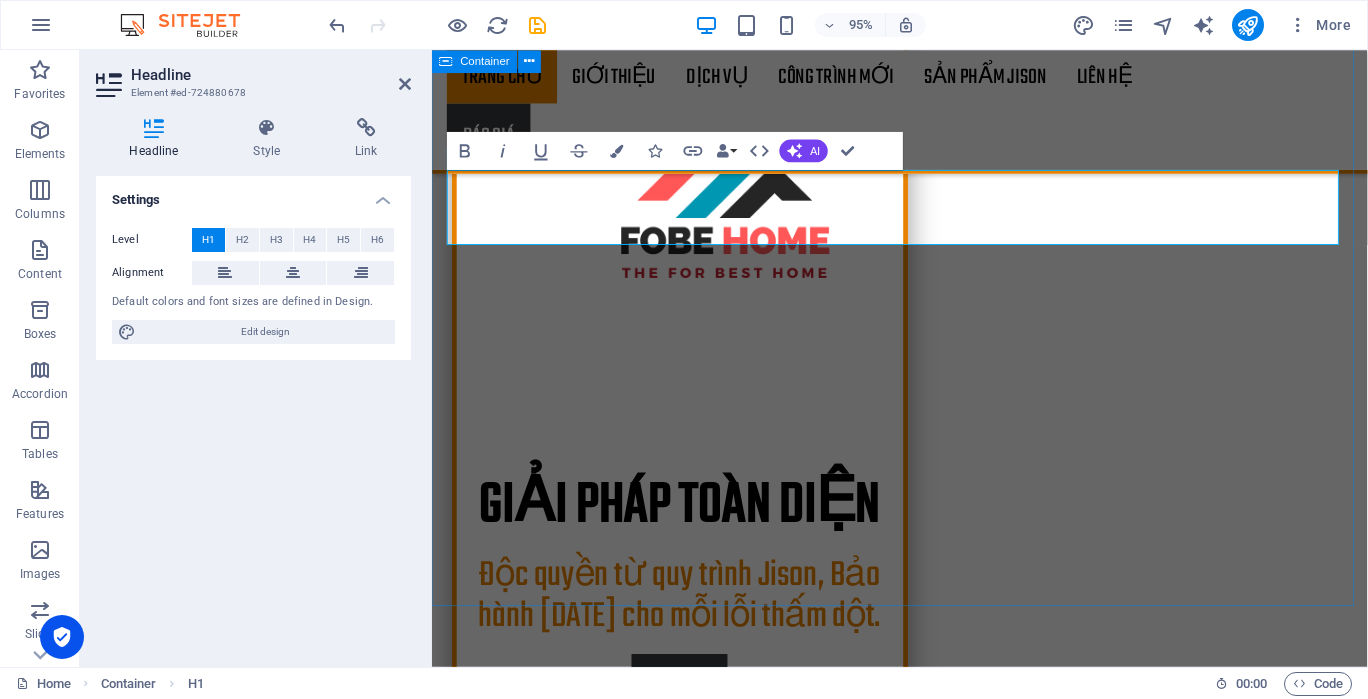 click on "Fobe Home Uy tín - Chất lượng - Trách nhiệm Với hơn một thập kỷ kinh nghiệm, Fobe Home tự hào là đơn vị hàng đầu trong lĩnh vực chống thấm cho cả công trình dân dụng và công nghiệp. Chúng tôi cam kết mang đến những giải pháp chống thấm vượt trội, đảm bảo sự bền vững và chất lượng cho mọi công trình, góp phần vào sự phát triển hạ tầng xây dựng của tỉnh nhà. Phương châm “người thực – việc thực – chất lượng thực” là kim chỉ nam xuyên suốt mọi hoạt động của Fobe Home. Chúng tôi không chỉ thi công mà còn chịu trách nhiệm hoàn toàn về chất lượng dịch vụ, đặt sự hài lòng và tin tưởng của khách hàng lên hàng đầu. Hãy để Fobe Home đồng hành cùng bạn, kiến tạo nên những công trình vững chắc theo thời gian! Tại sao nên chọn dịch vụ chống thấm tại Ninh Thuận?" at bounding box center [924, 1212] 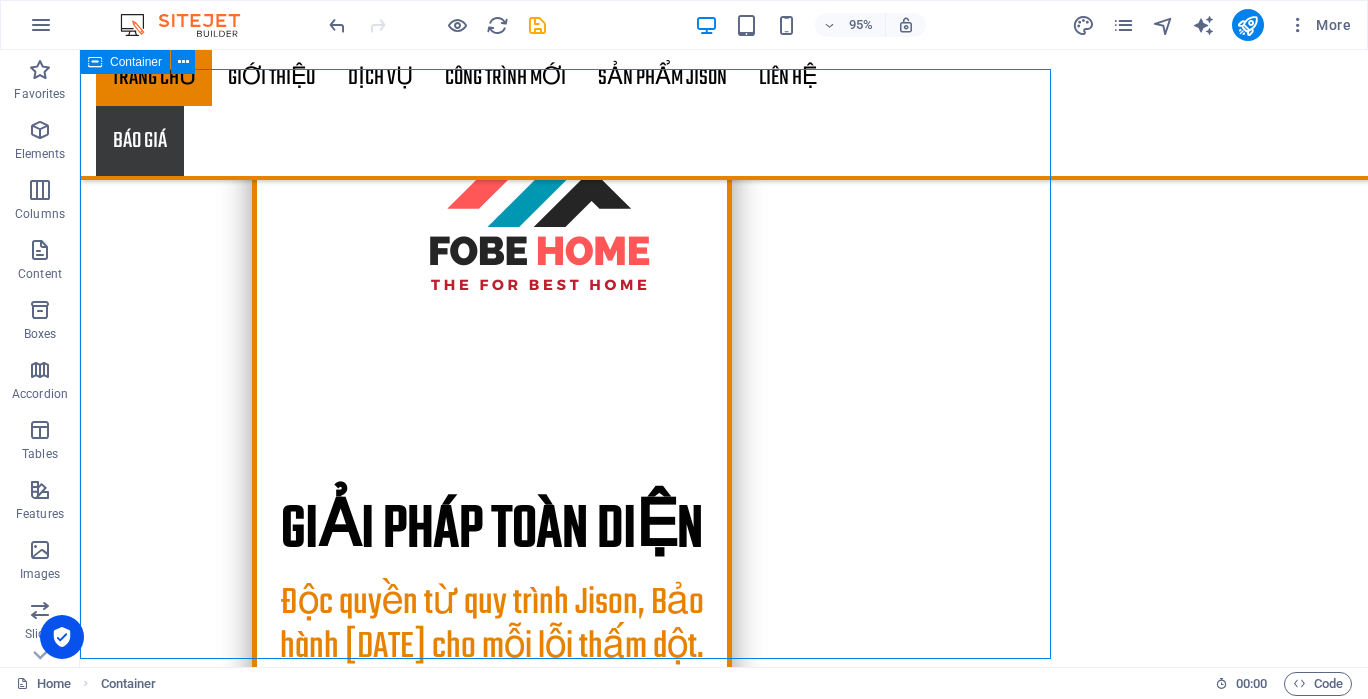 scroll, scrollTop: 1000, scrollLeft: 0, axis: vertical 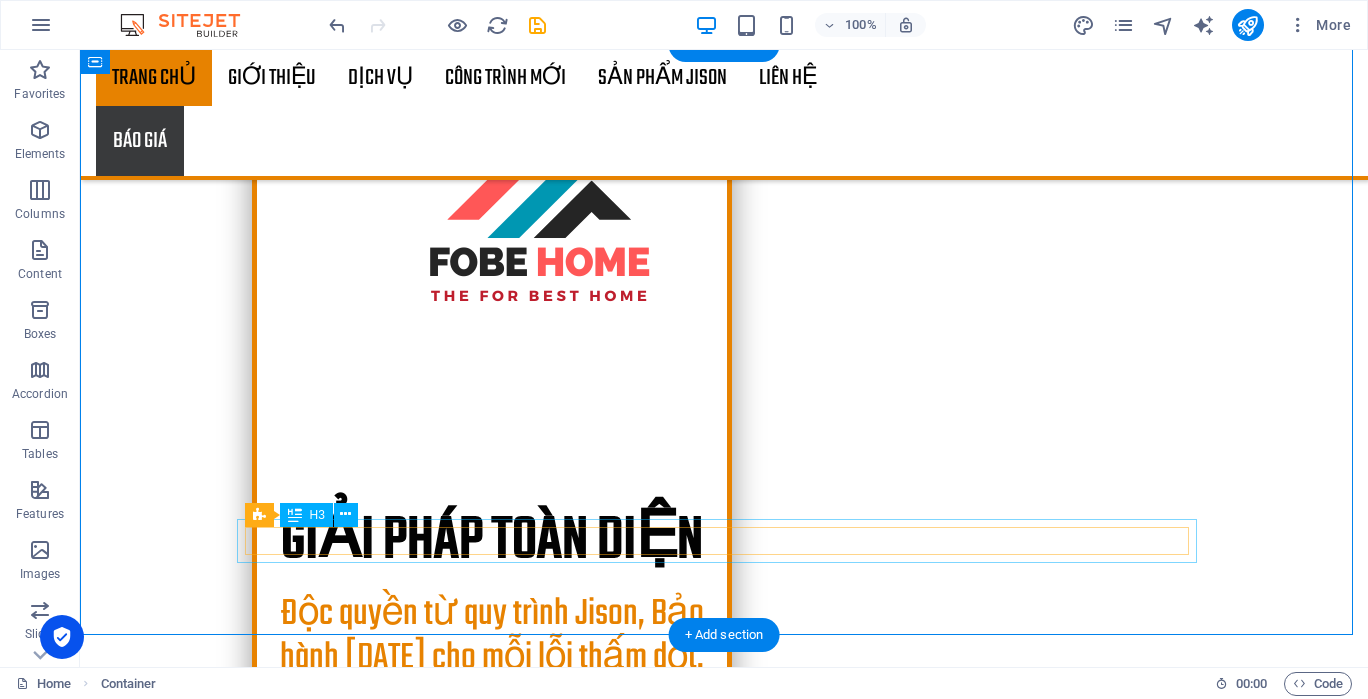 click on "Tại sao nên chọn dịch vụ chống thấm tại [GEOGRAPHIC_DATA]?" at bounding box center (724, 1429) 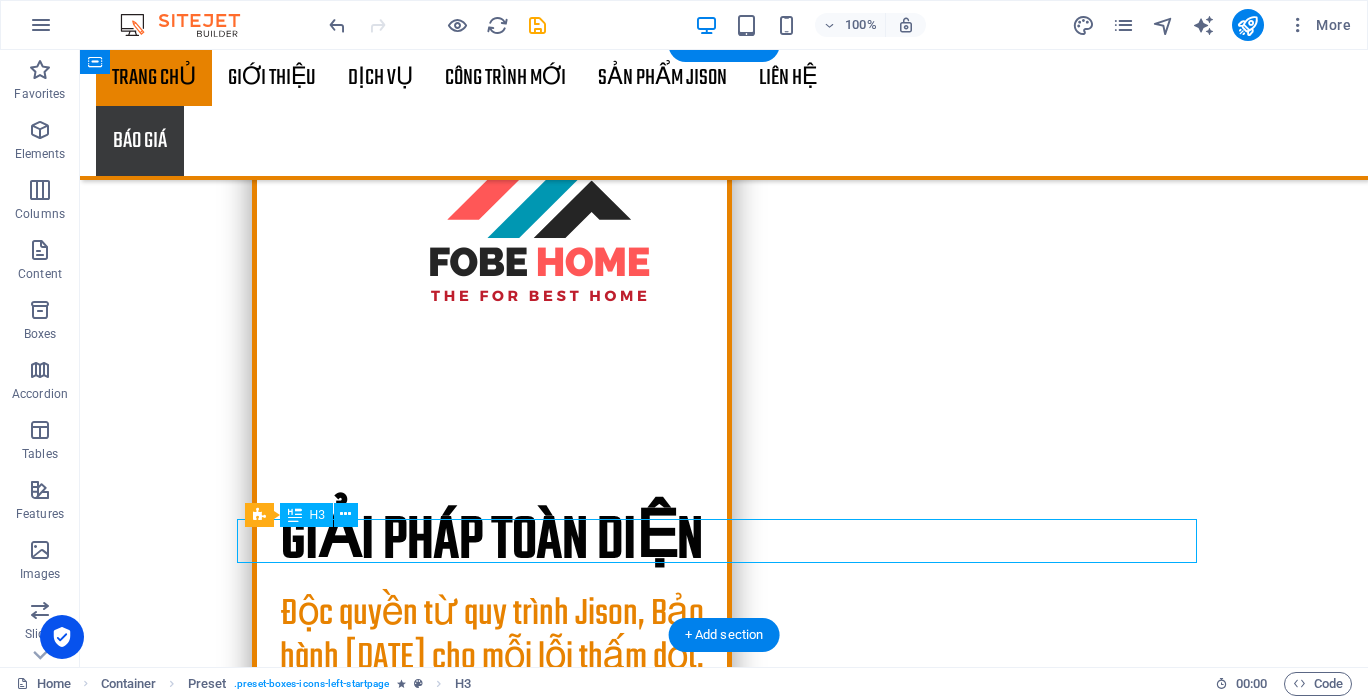 click on "Tại sao nên chọn dịch vụ chống thấm tại [GEOGRAPHIC_DATA]?" at bounding box center [724, 1429] 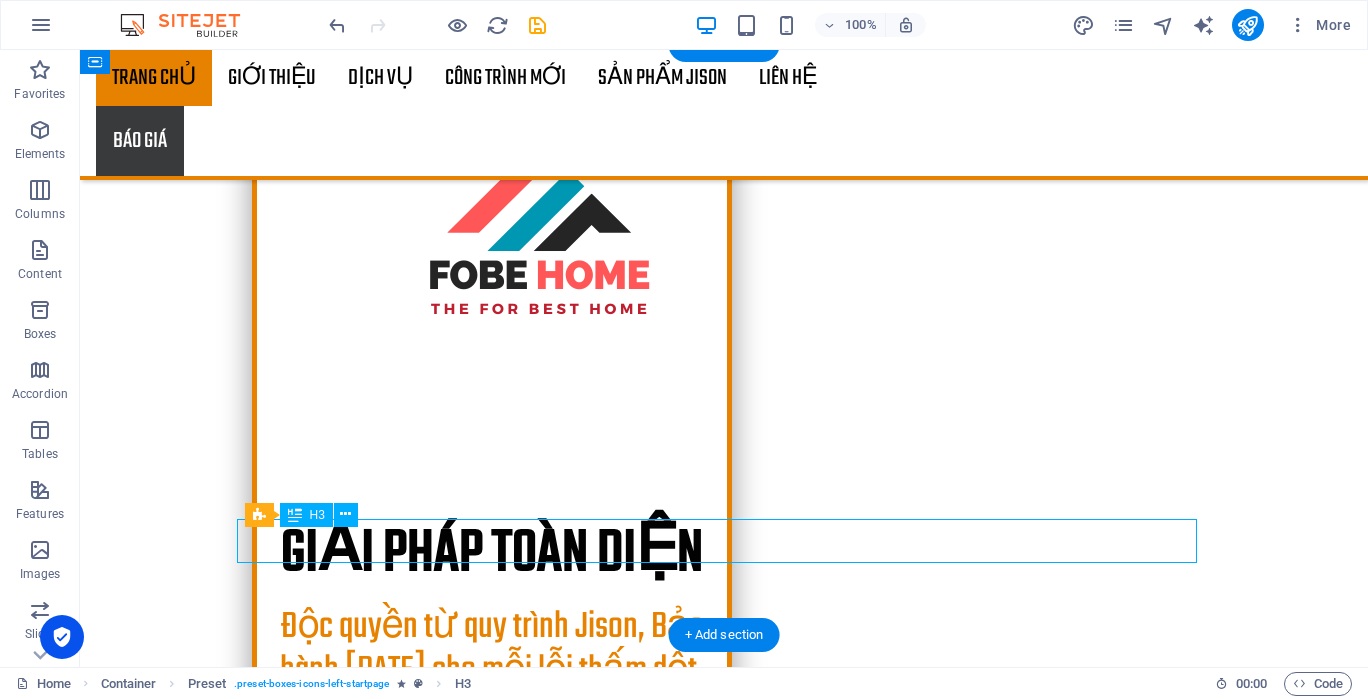 scroll, scrollTop: 1024, scrollLeft: 0, axis: vertical 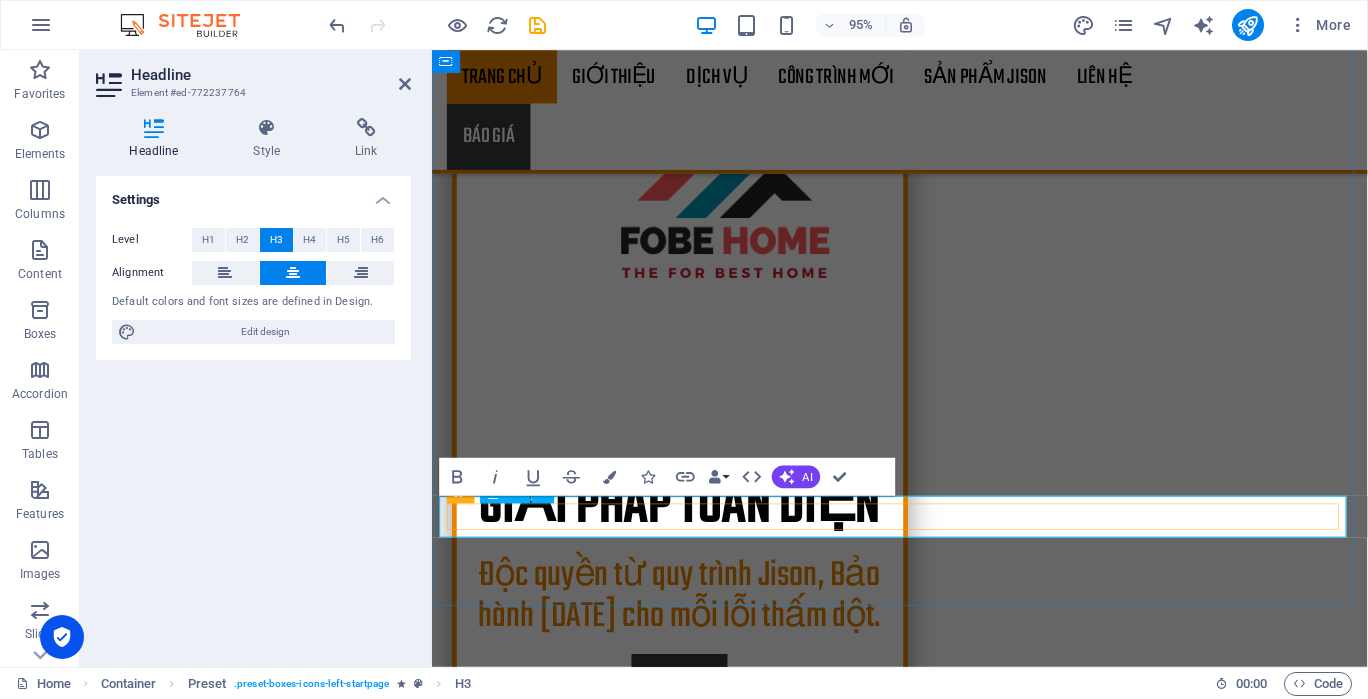 click on "Tại sao nên chọn dịch vụ chống thấm tại [GEOGRAPHIC_DATA]?" at bounding box center [925, 1418] 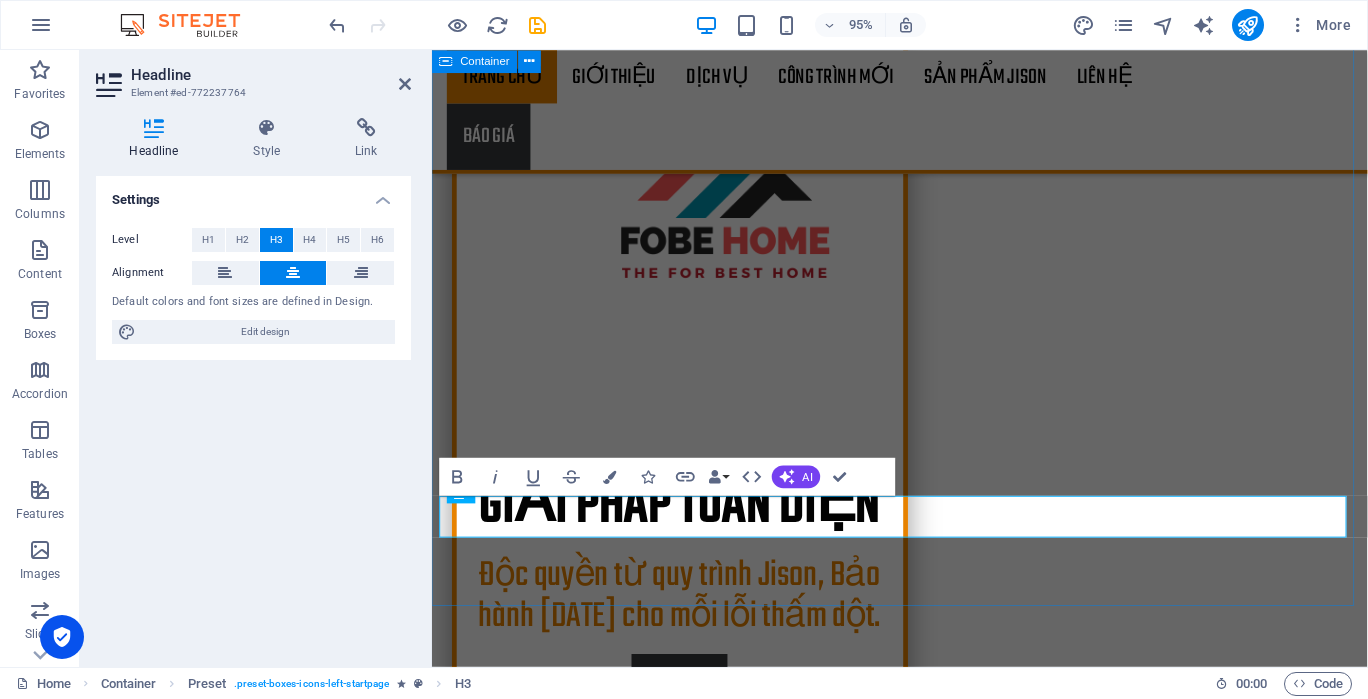 click on "Fobe Home Uy tín - Chất lượng - Trách nhiệm Với hơn một thập kỷ kinh nghiệm, Fobe Home tự hào là đơn vị hàng đầu trong lĩnh vực chống thấm cho cả công trình dân dụng và công nghiệp. Chúng tôi cam kết mang đến những giải pháp chống thấm vượt trội, đảm bảo sự bền vững và chất lượng cho mọi công trình, góp phần vào sự phát triển hạ tầng xây dựng của tỉnh nhà. Phương châm “người thực – việc thực – chất lượng thực” là kim chỉ nam xuyên suốt mọi hoạt động của Fobe Home. Chúng tôi không chỉ thi công mà còn chịu trách nhiệm hoàn toàn về chất lượng dịch vụ, đặt sự hài lòng và tin tưởng của khách hàng lên hàng đầu. Hãy để Fobe Home đồng hành cùng bạn, kiến tạo nên những công trình vững chắc theo thời gian! Tại sao nên chọn dịch vụ chống thấm tại Fobe Home?" at bounding box center [924, 1212] 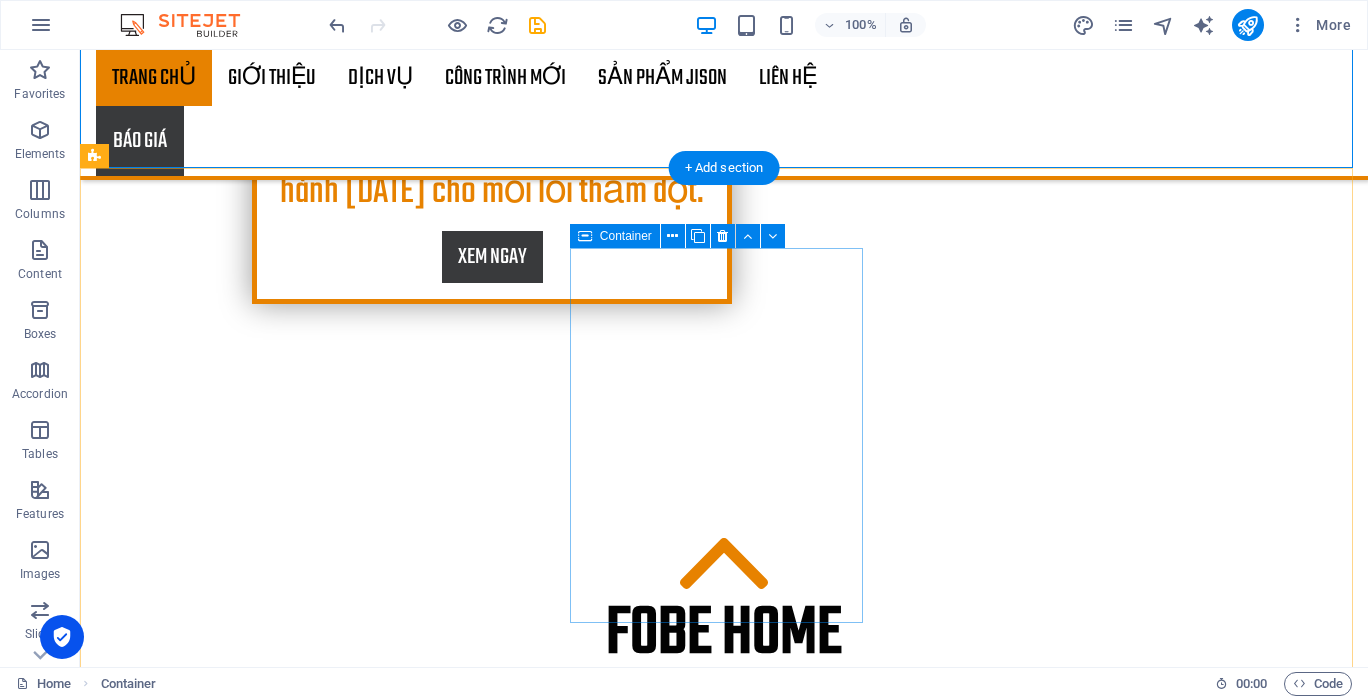 scroll, scrollTop: 1500, scrollLeft: 0, axis: vertical 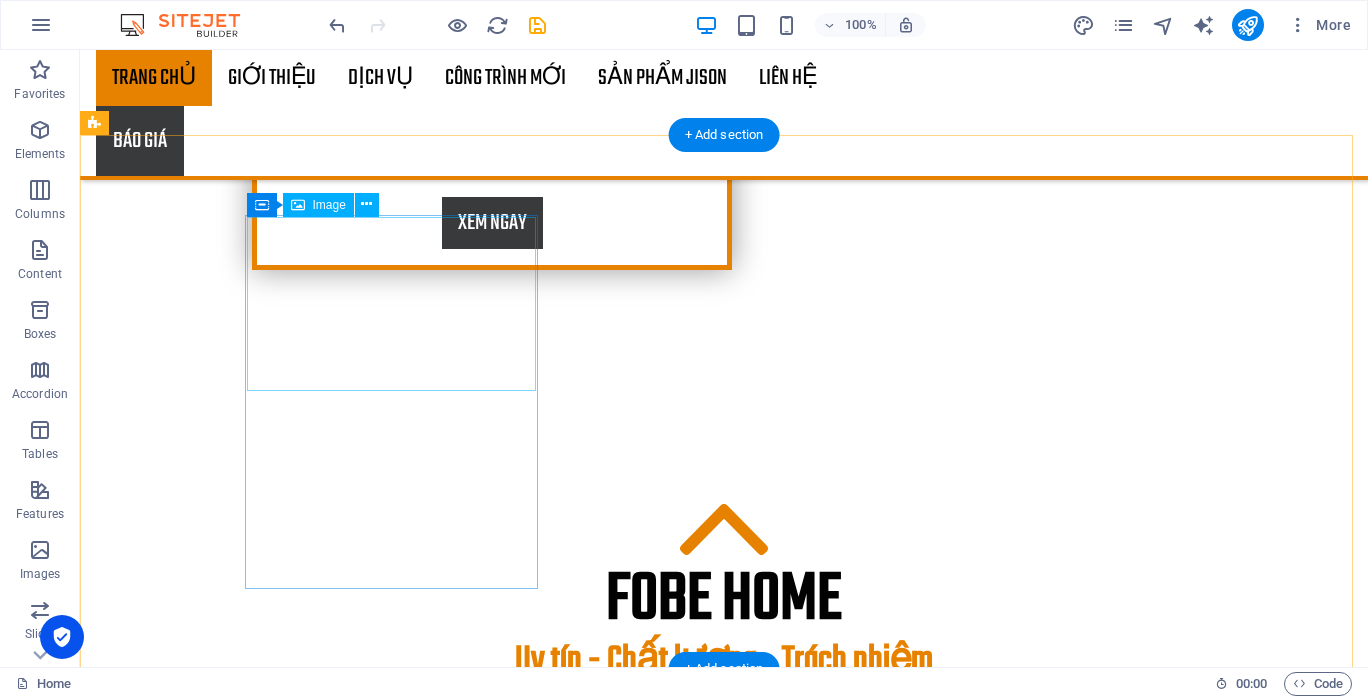 click at bounding box center (242, 1192) 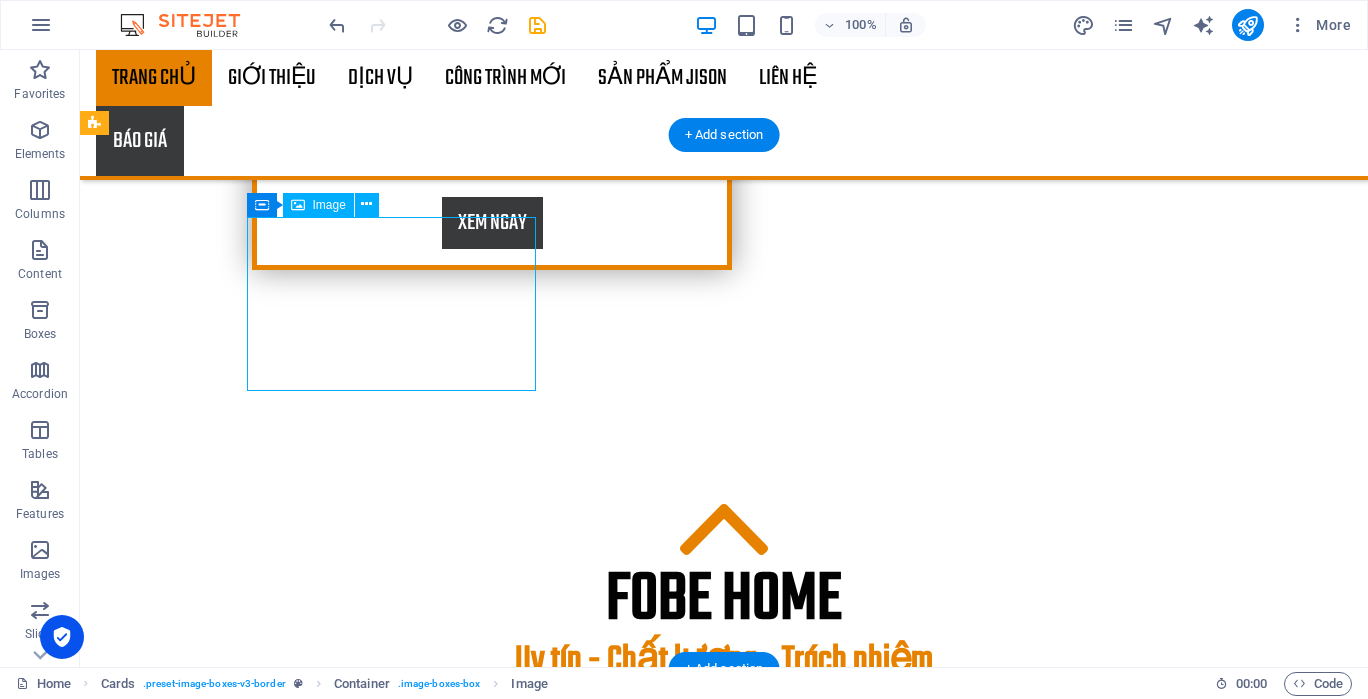 click at bounding box center (242, 1192) 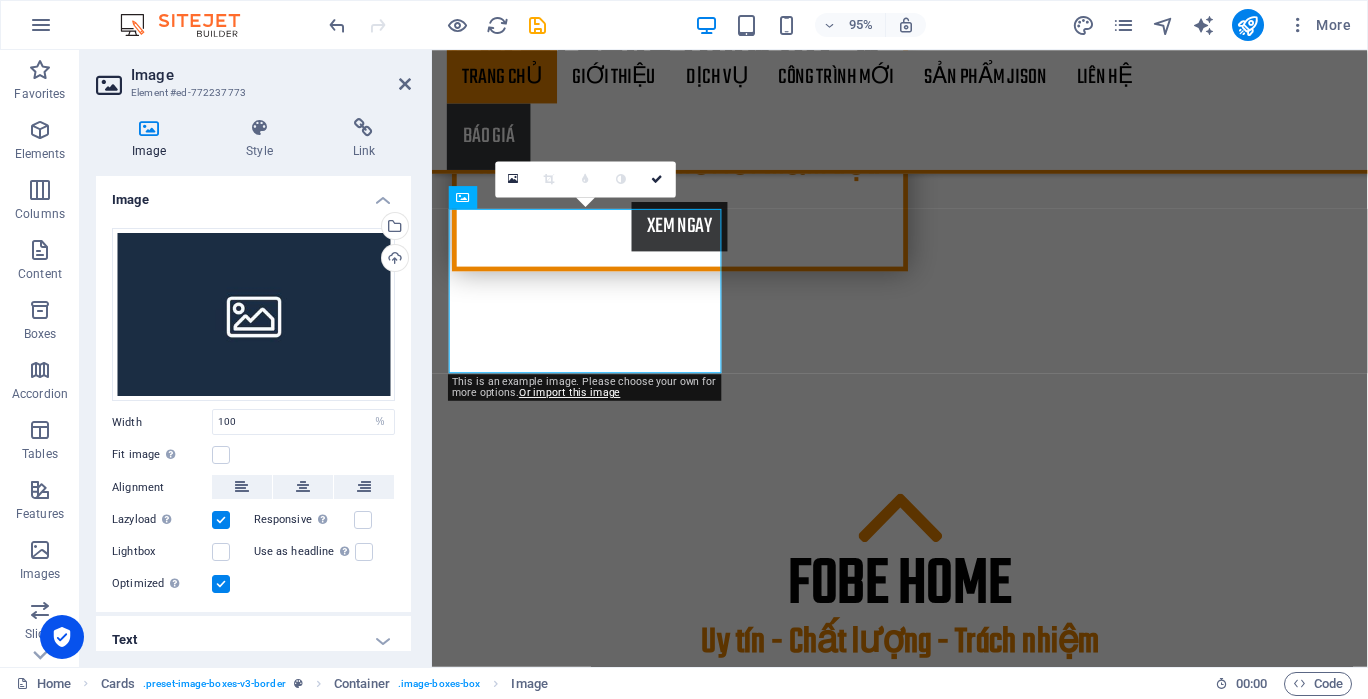 scroll, scrollTop: 1524, scrollLeft: 0, axis: vertical 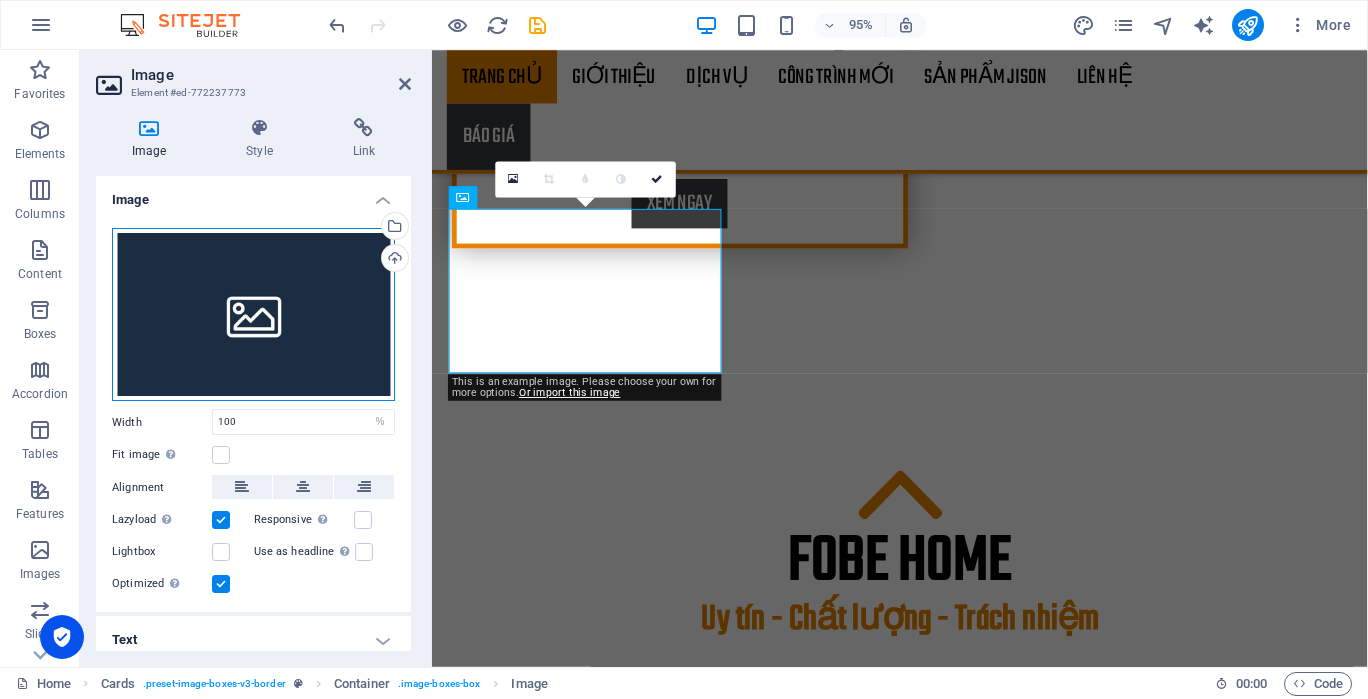 click on "Drag files here, click to choose files or select files from Files or our free stock photos & videos" at bounding box center (253, 315) 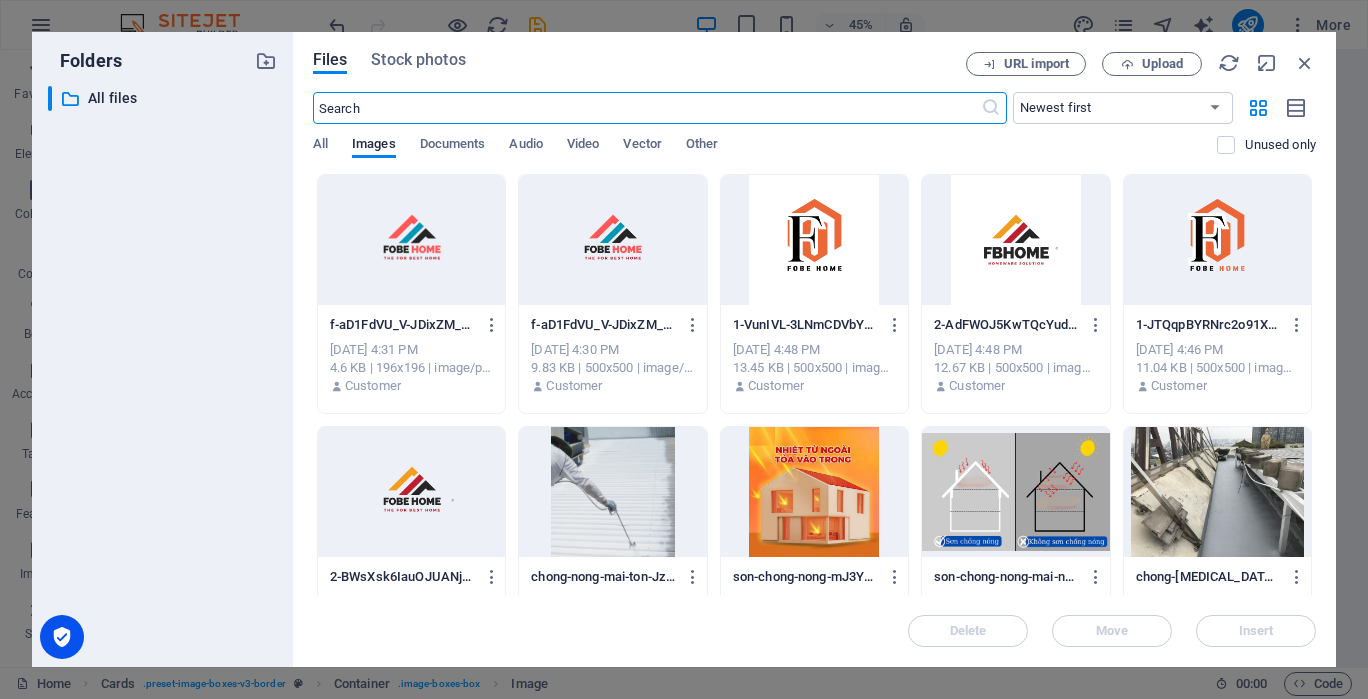 scroll, scrollTop: 1888, scrollLeft: 0, axis: vertical 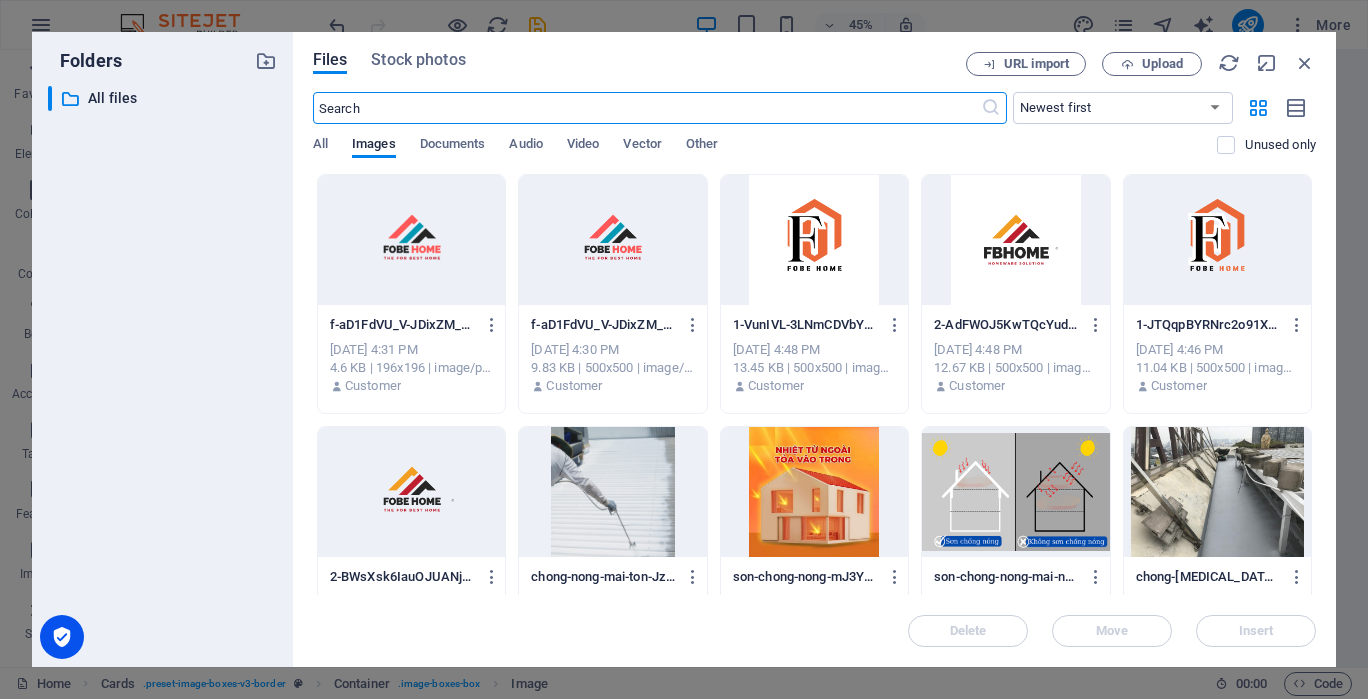 click on "Upload" at bounding box center (1162, 64) 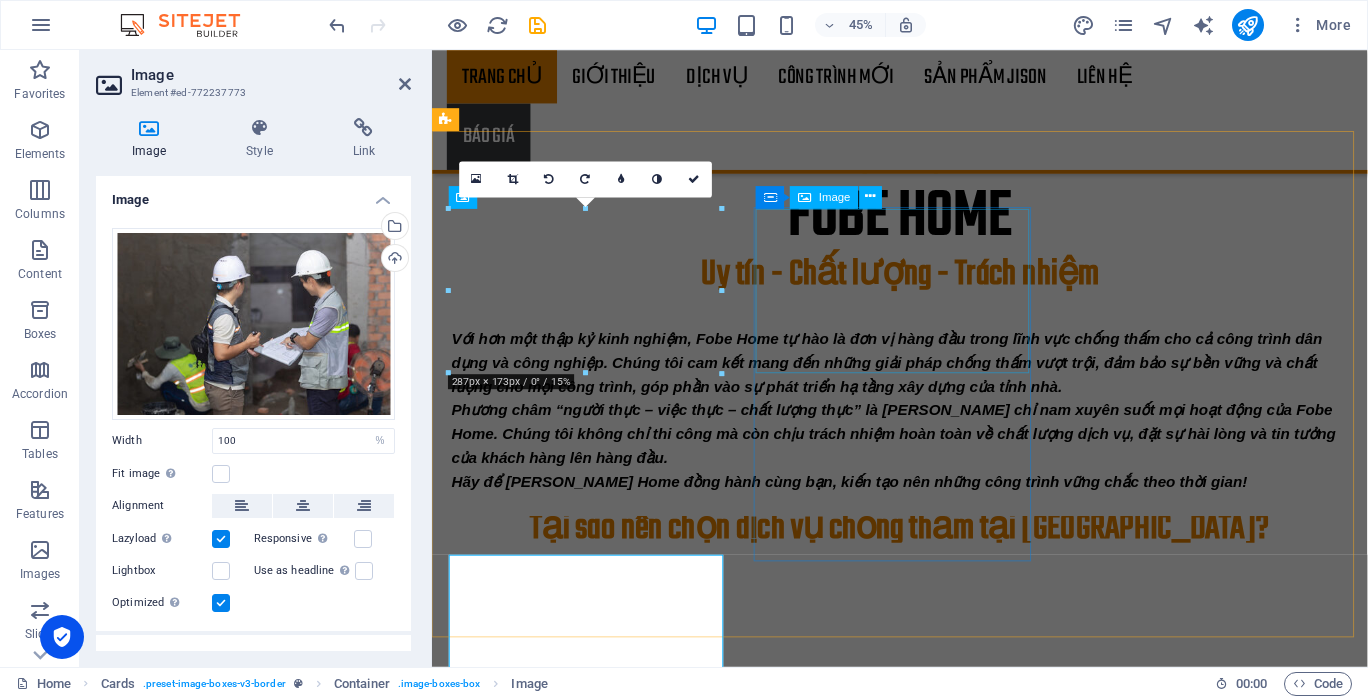 scroll, scrollTop: 1524, scrollLeft: 0, axis: vertical 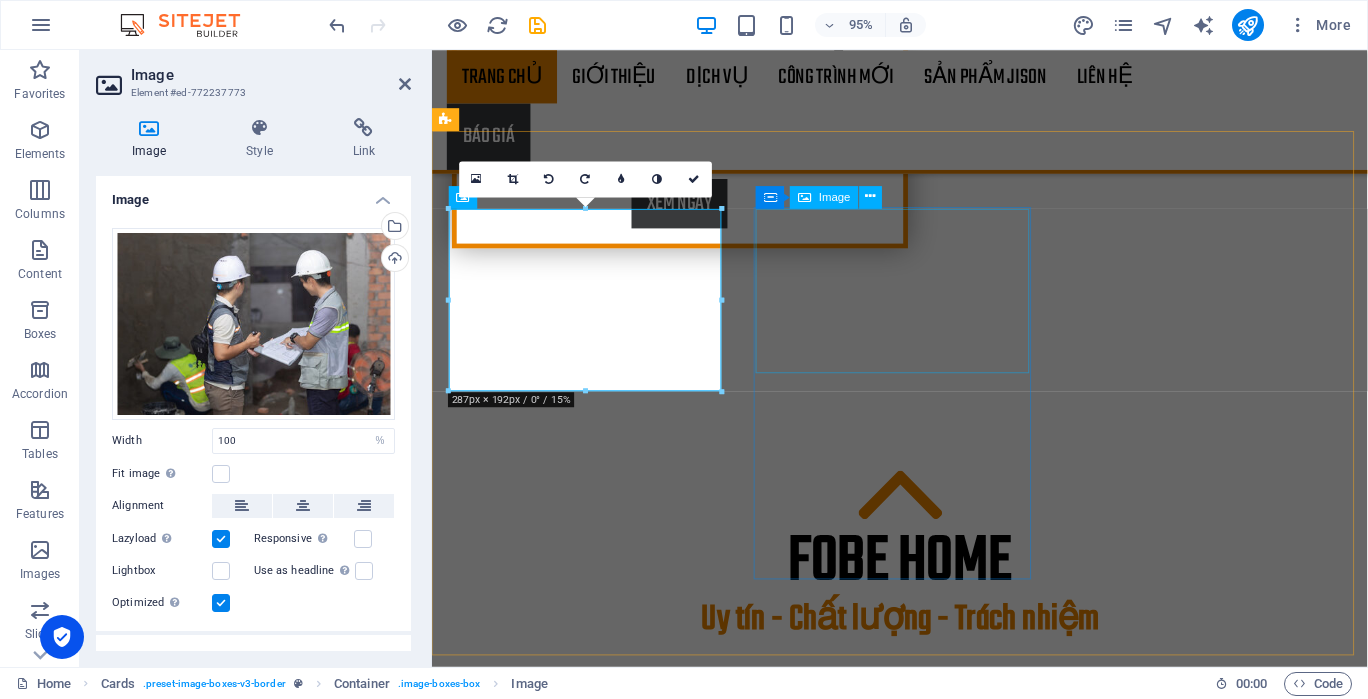 click at bounding box center [594, 1591] 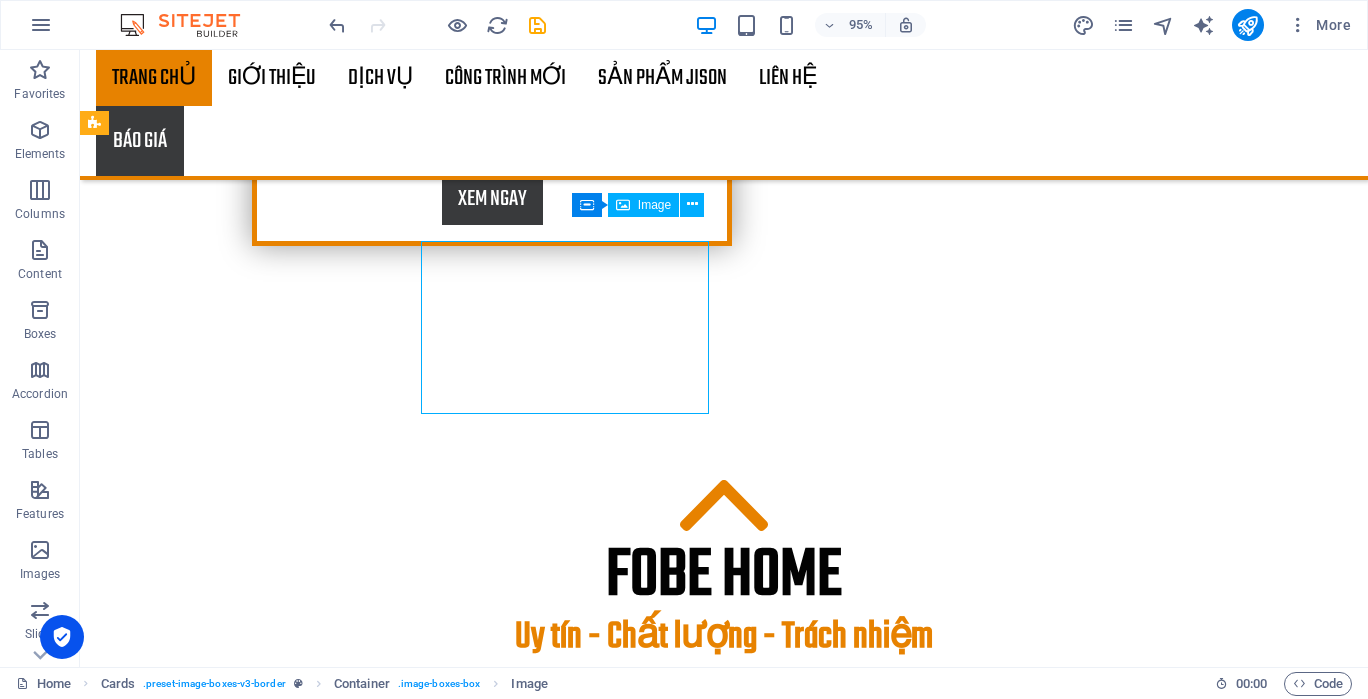 scroll, scrollTop: 1500, scrollLeft: 0, axis: vertical 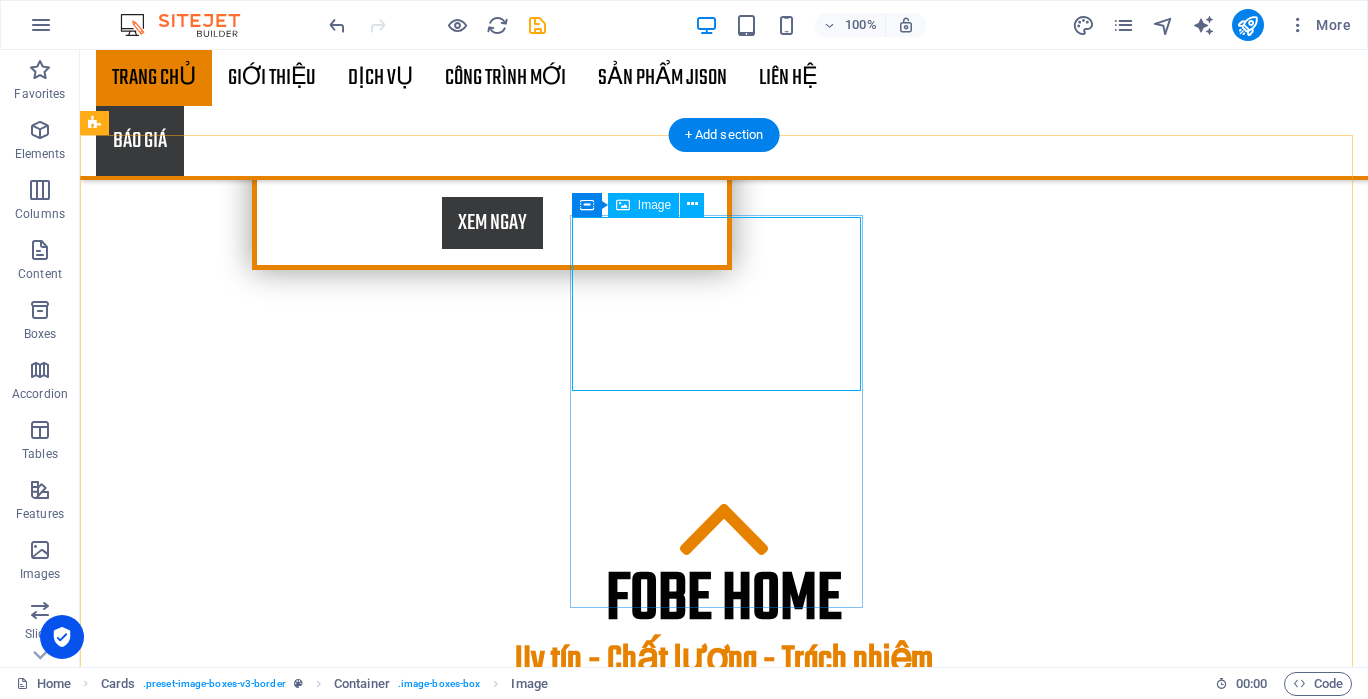 click at bounding box center [242, 1602] 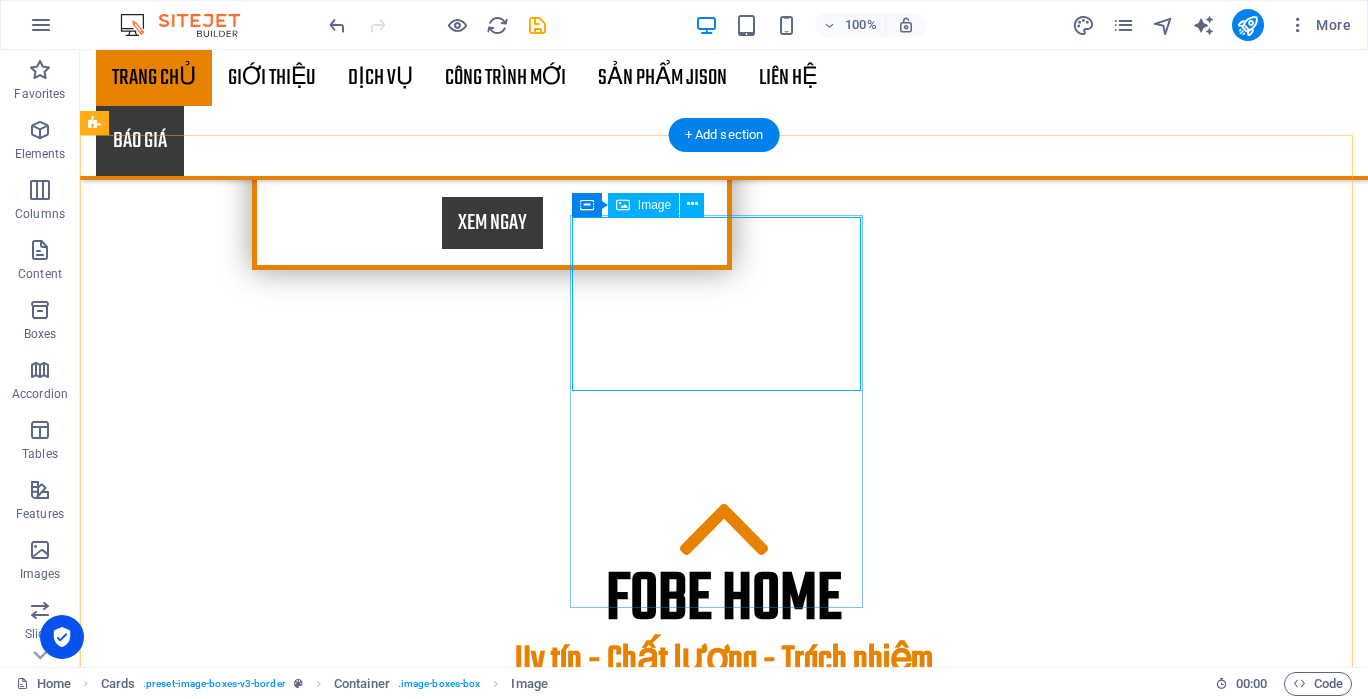 click at bounding box center (242, 1602) 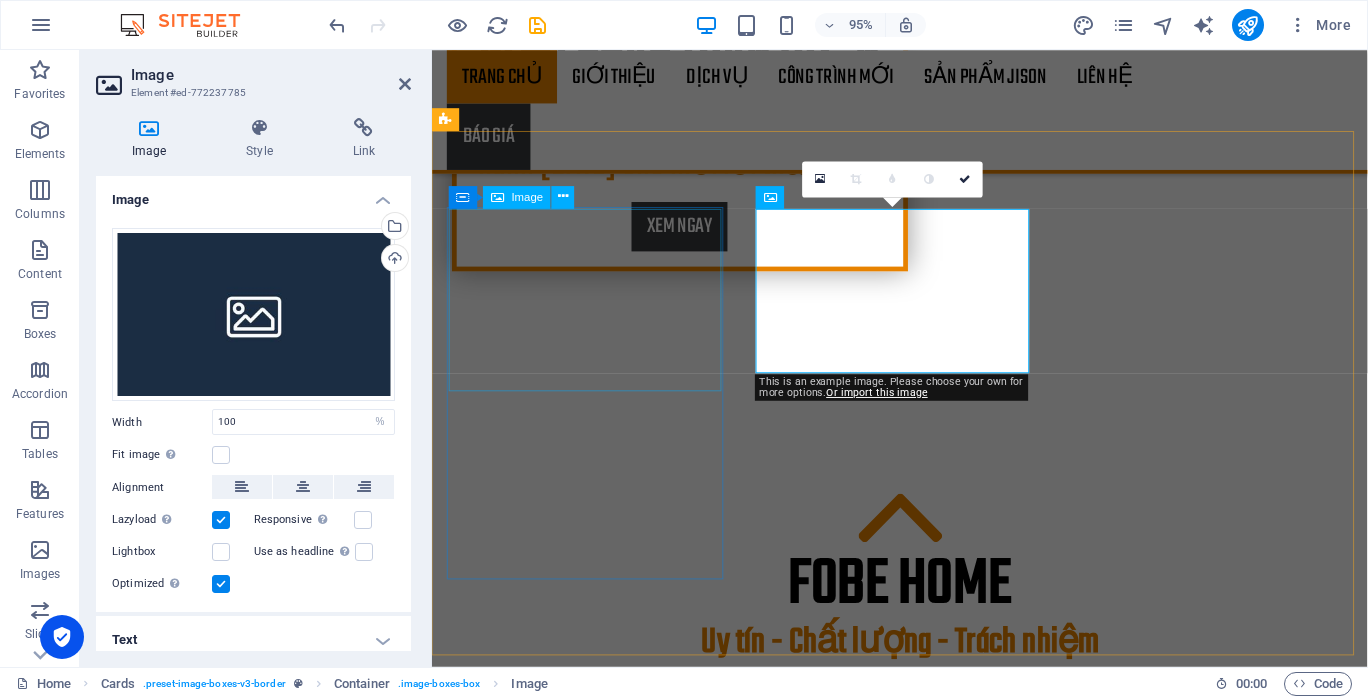 scroll, scrollTop: 1524, scrollLeft: 0, axis: vertical 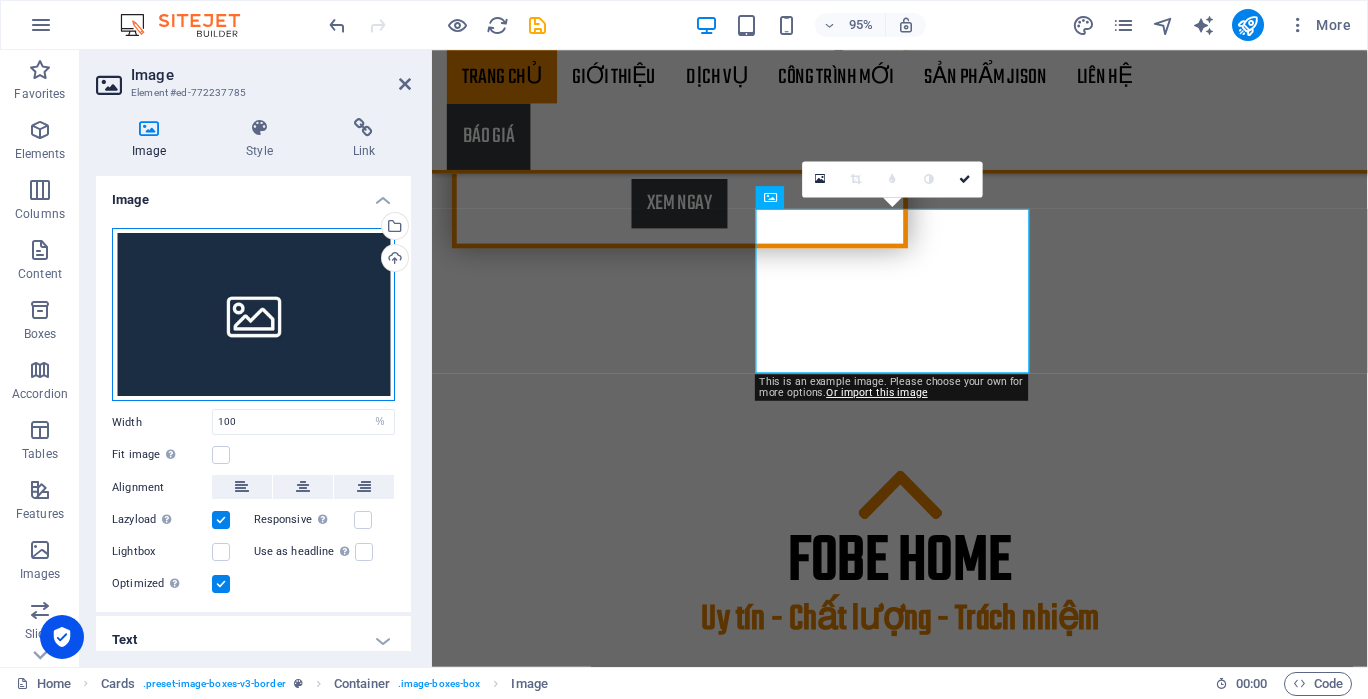 click on "Drag files here, click to choose files or select files from Files or our free stock photos & videos" at bounding box center [253, 315] 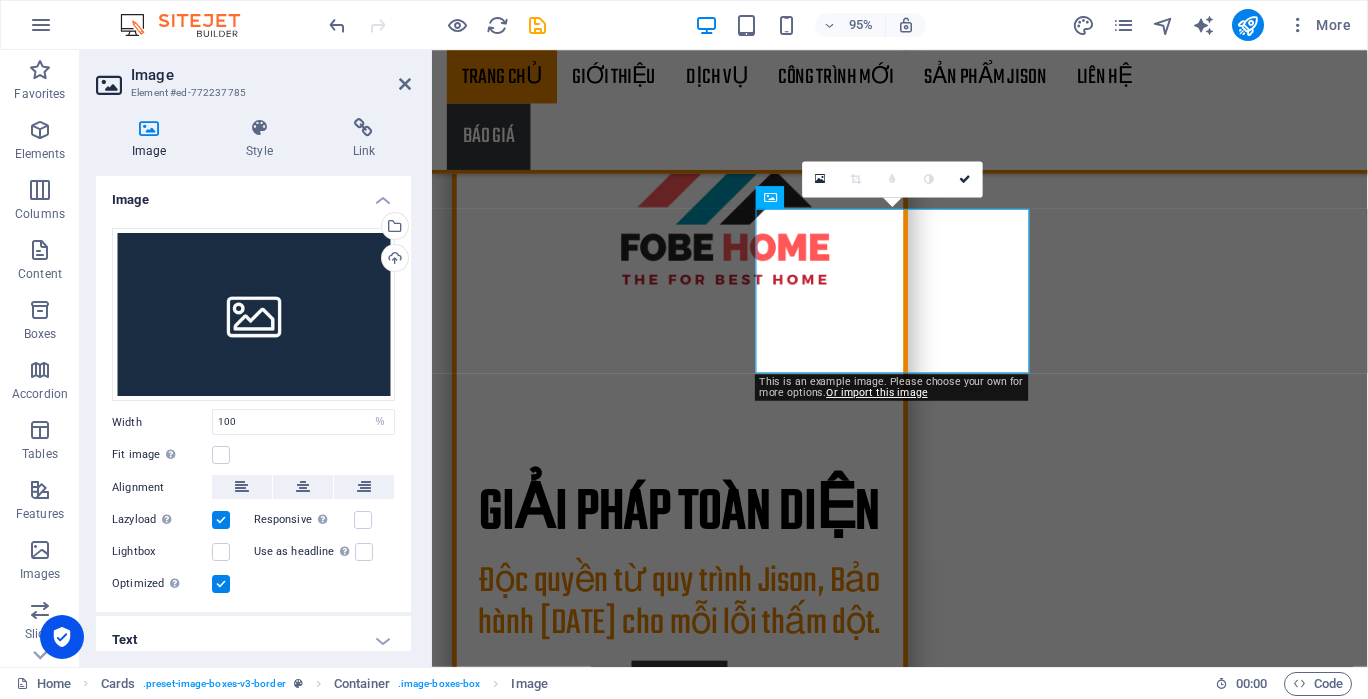 scroll, scrollTop: 1888, scrollLeft: 0, axis: vertical 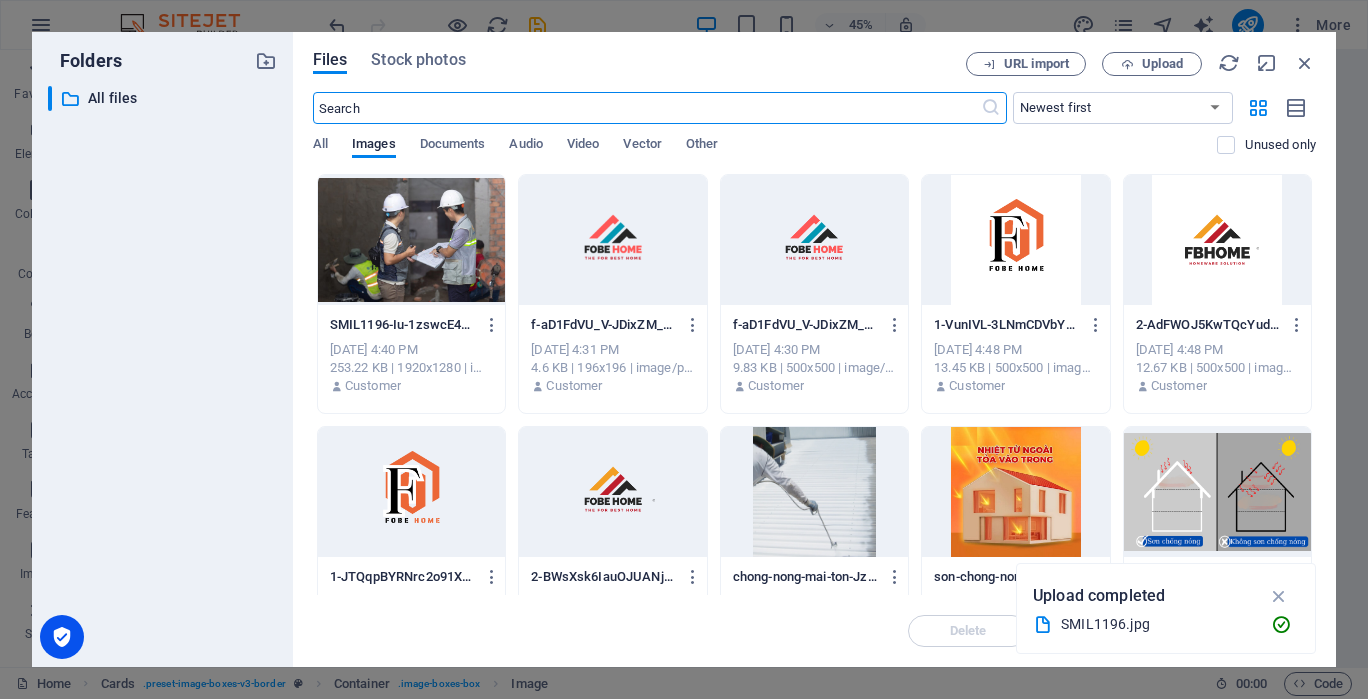 click on "Upload" at bounding box center [1162, 64] 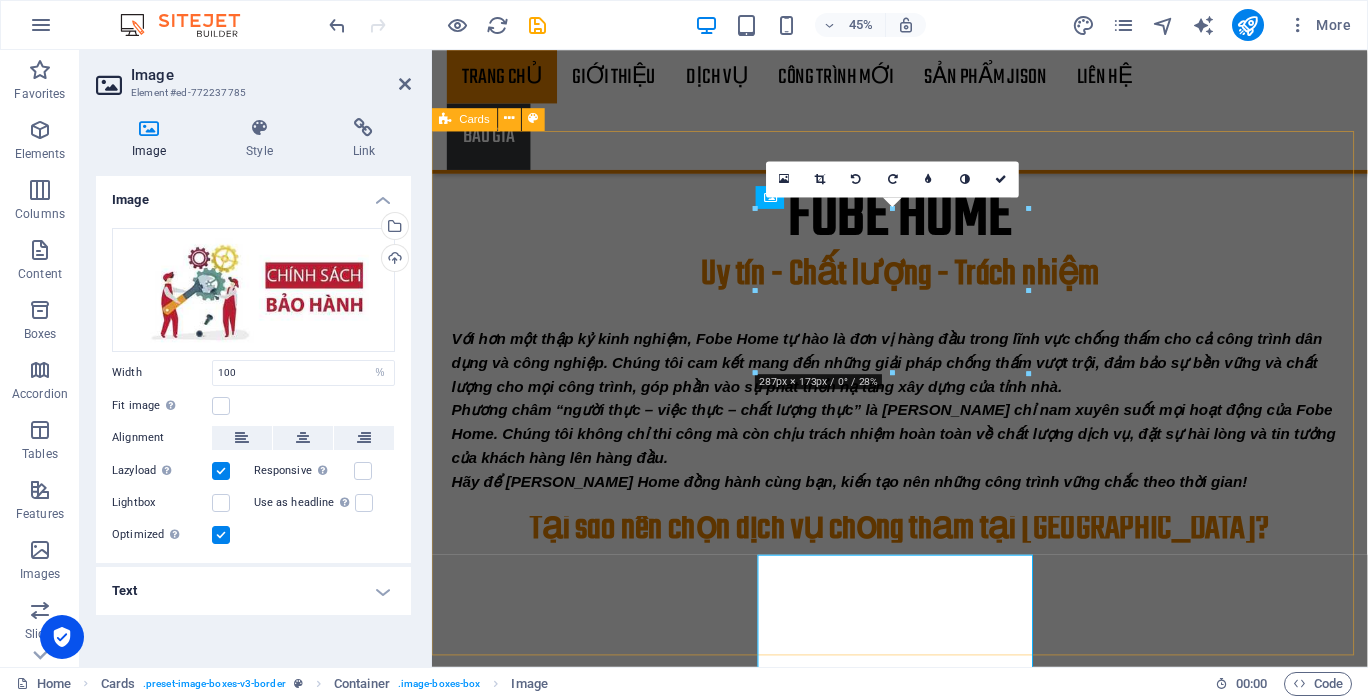 scroll, scrollTop: 1524, scrollLeft: 0, axis: vertical 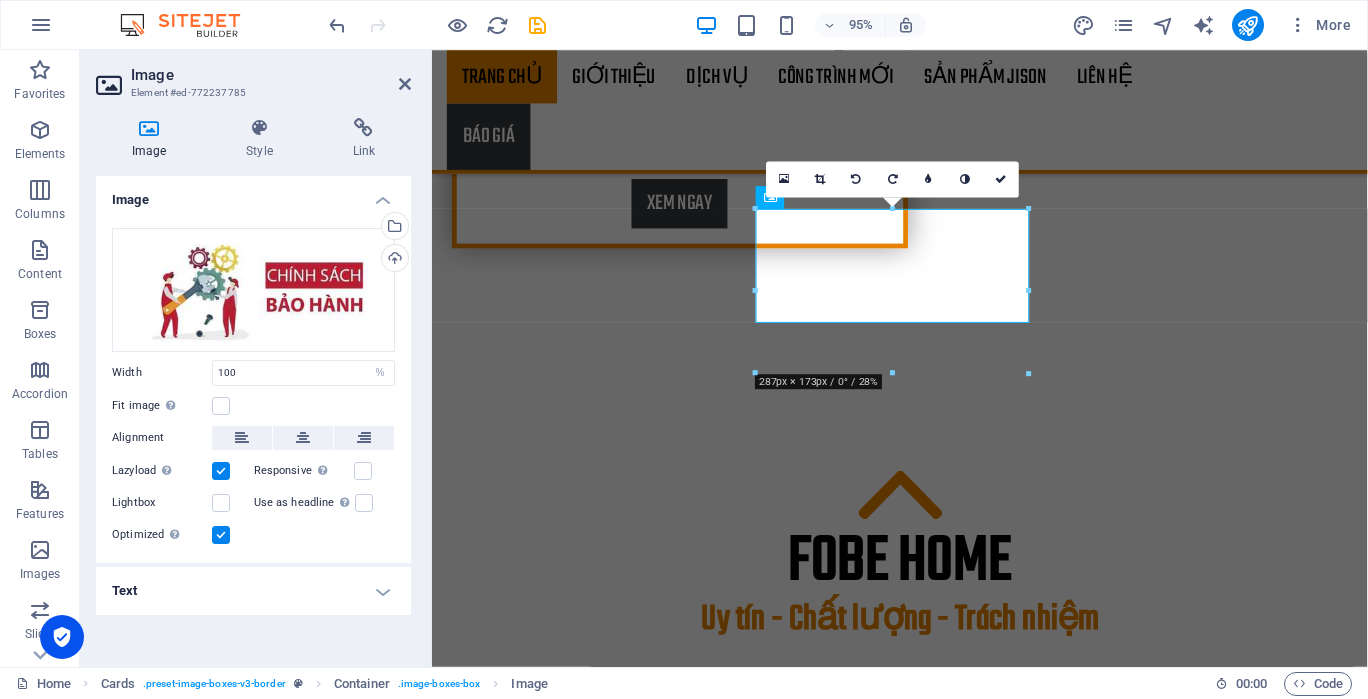 click at bounding box center [820, 178] 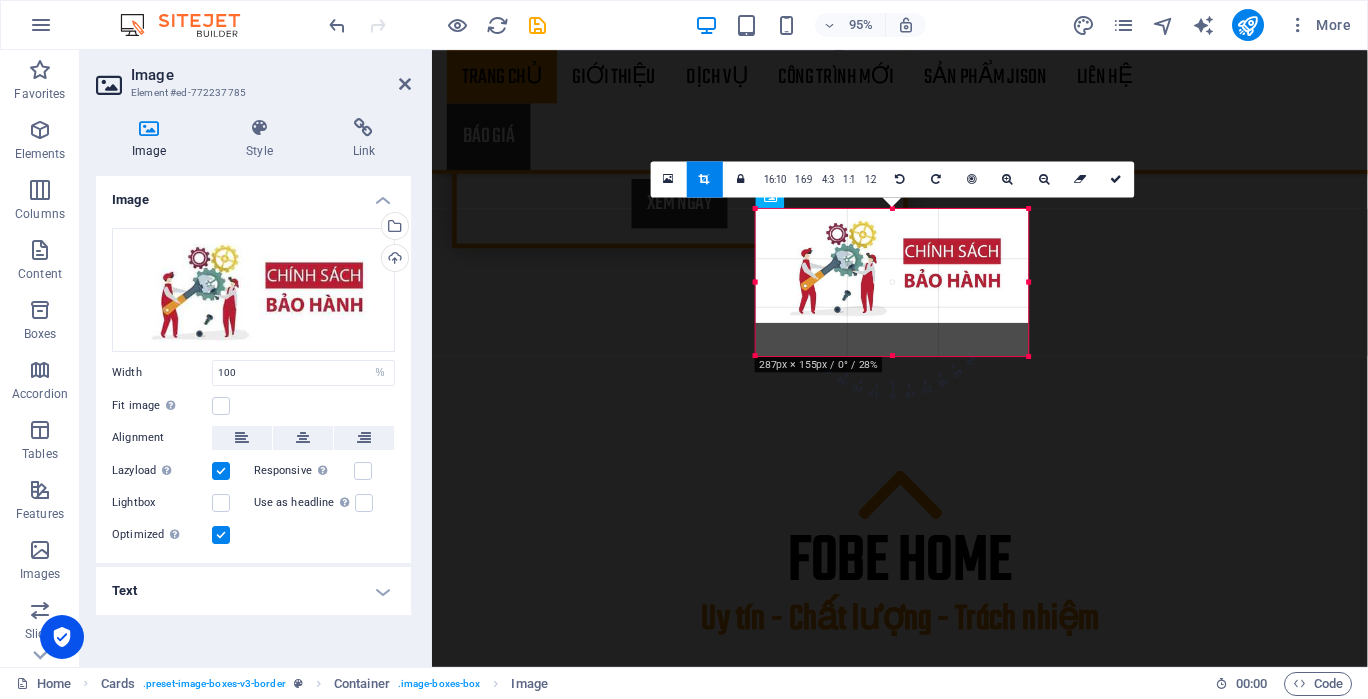 drag, startPoint x: 896, startPoint y: 324, endPoint x: 902, endPoint y: 359, distance: 35.510563 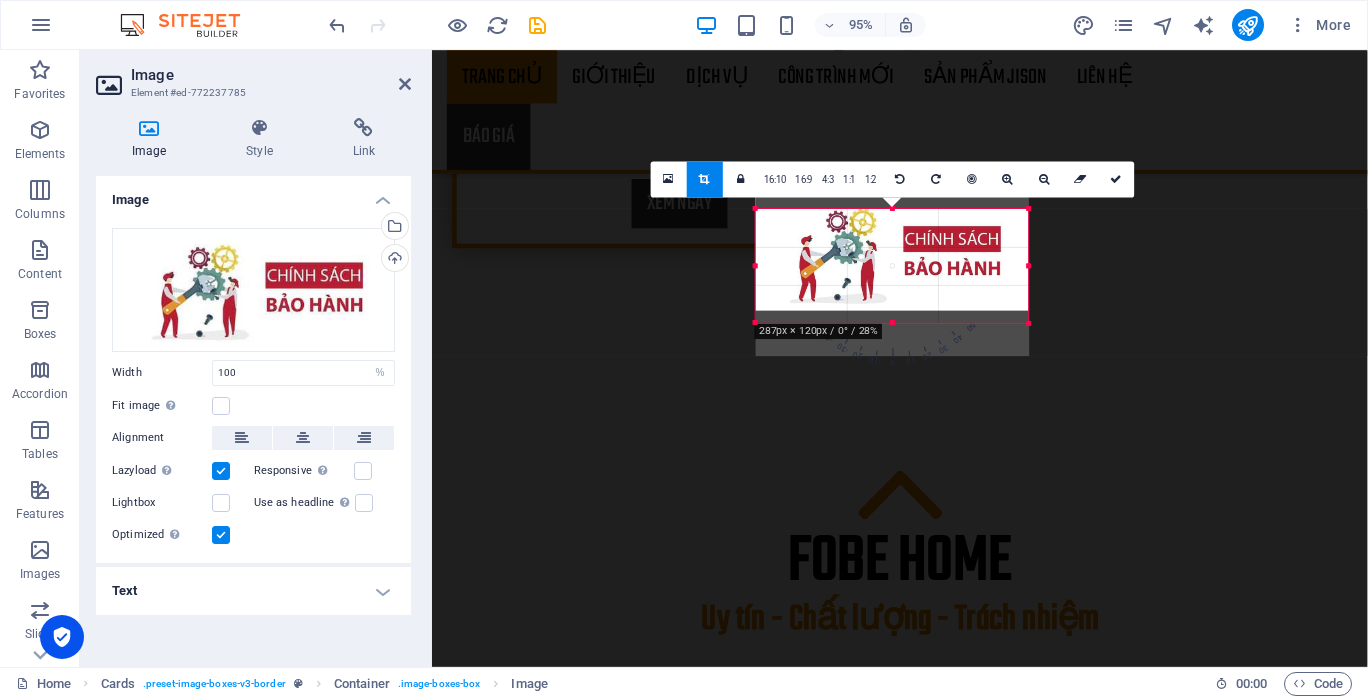 drag, startPoint x: 890, startPoint y: 318, endPoint x: 895, endPoint y: 305, distance: 13.928389 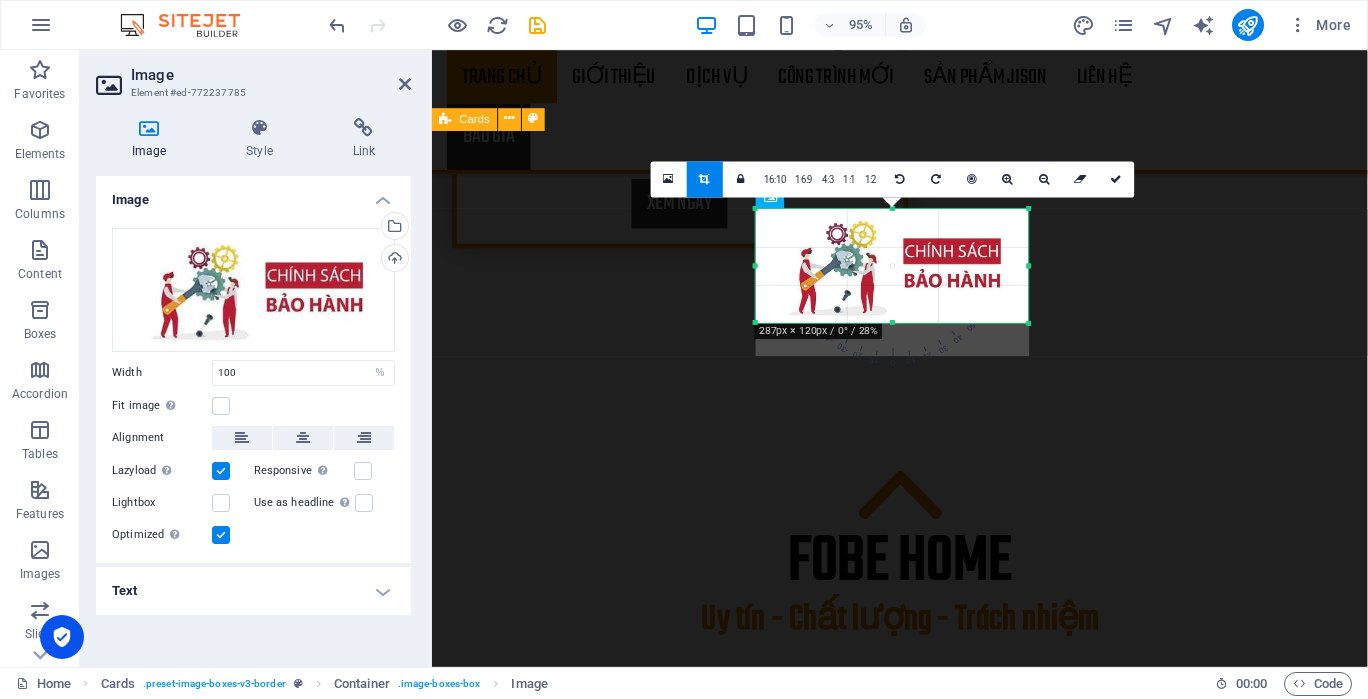click on "Đội ngũ chuyên nghiệp: Kỹ thuật viên nhiều năm kinh nghiệm, xử lý dứt điểm mọi vị trí phức tạp. Bảo hành dài hạn: Từ 2 – 10 năm tùy hạng mục đầy đủ với mọi lỗi cần thiết để thực hiện công việc. Vật liệu chính hãng: Từ JISON với giải pháp độc quyền riêng – đảm bảo chất lượng và độ bền cao." at bounding box center [924, 1625] 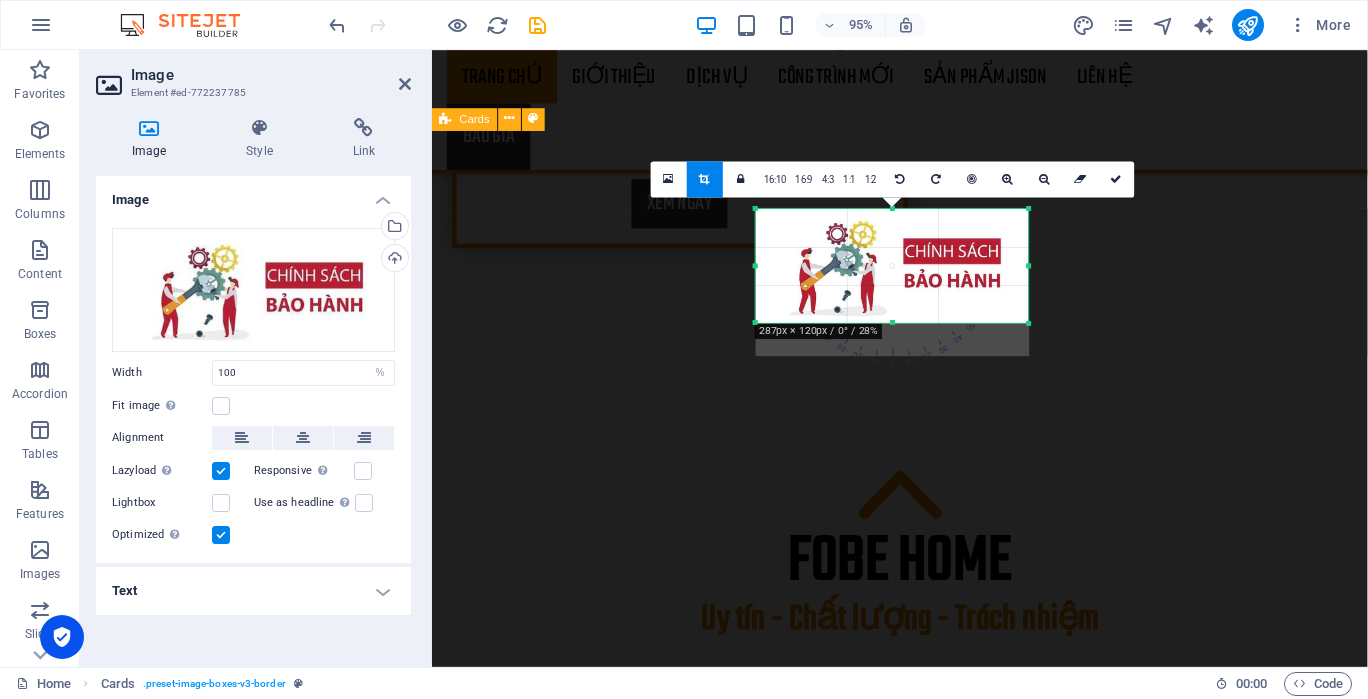 scroll, scrollTop: 1500, scrollLeft: 0, axis: vertical 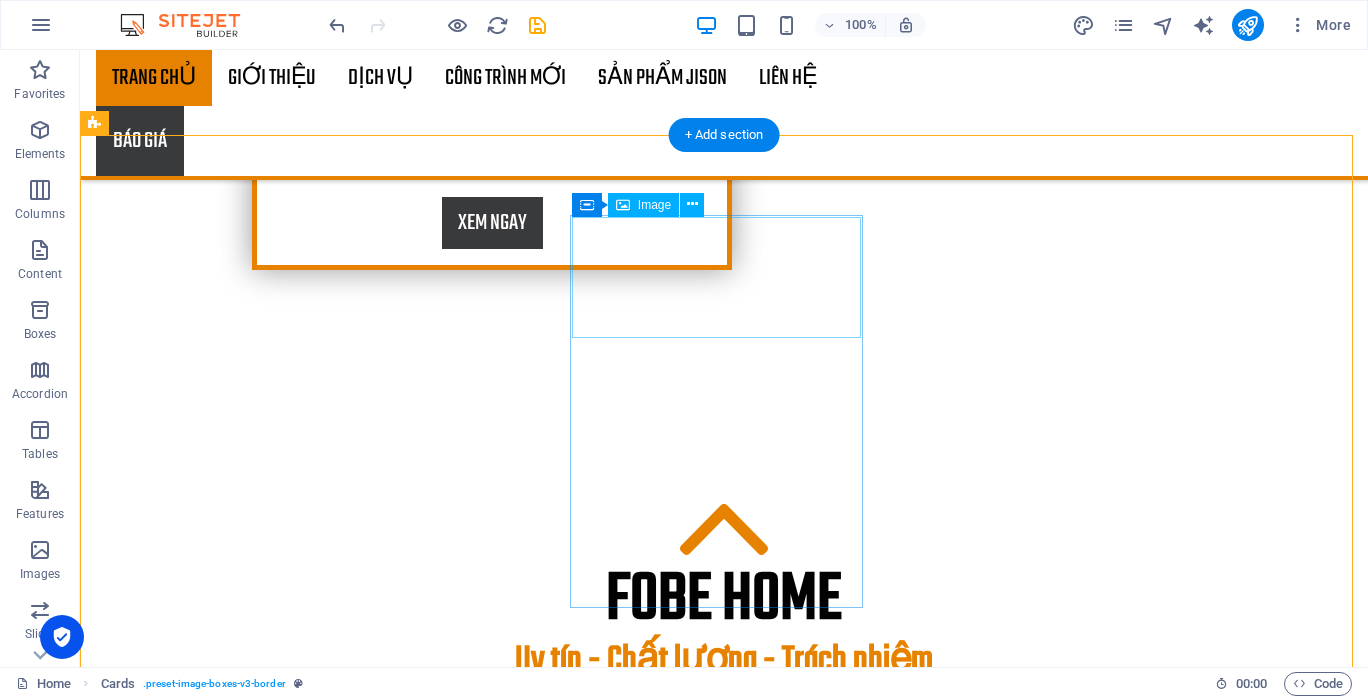 click at bounding box center [242, 1575] 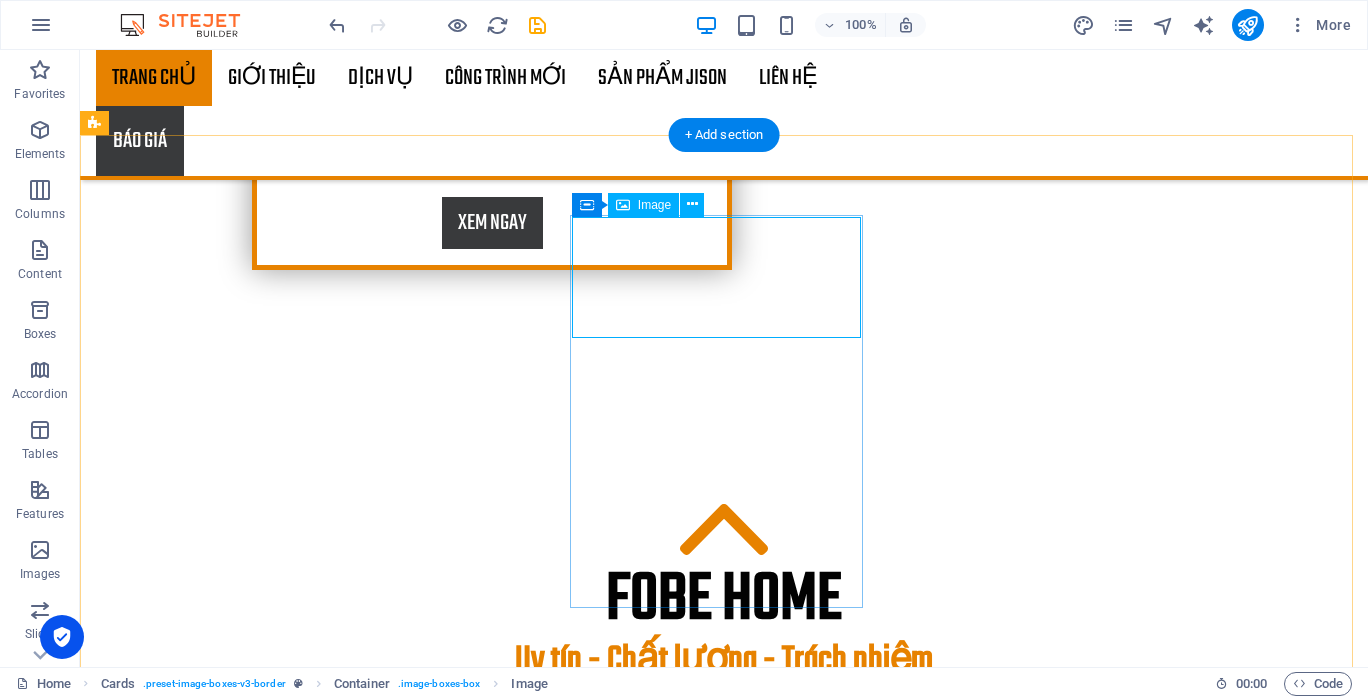 click at bounding box center [242, 1575] 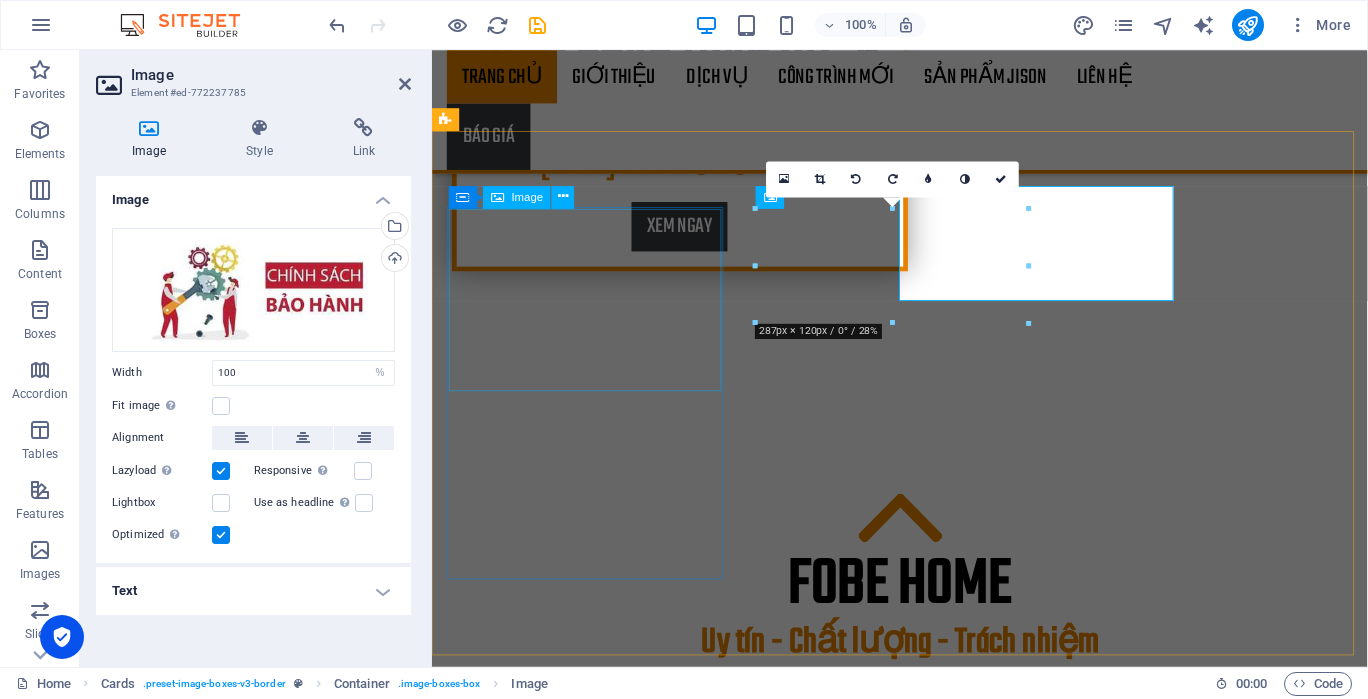scroll, scrollTop: 1524, scrollLeft: 0, axis: vertical 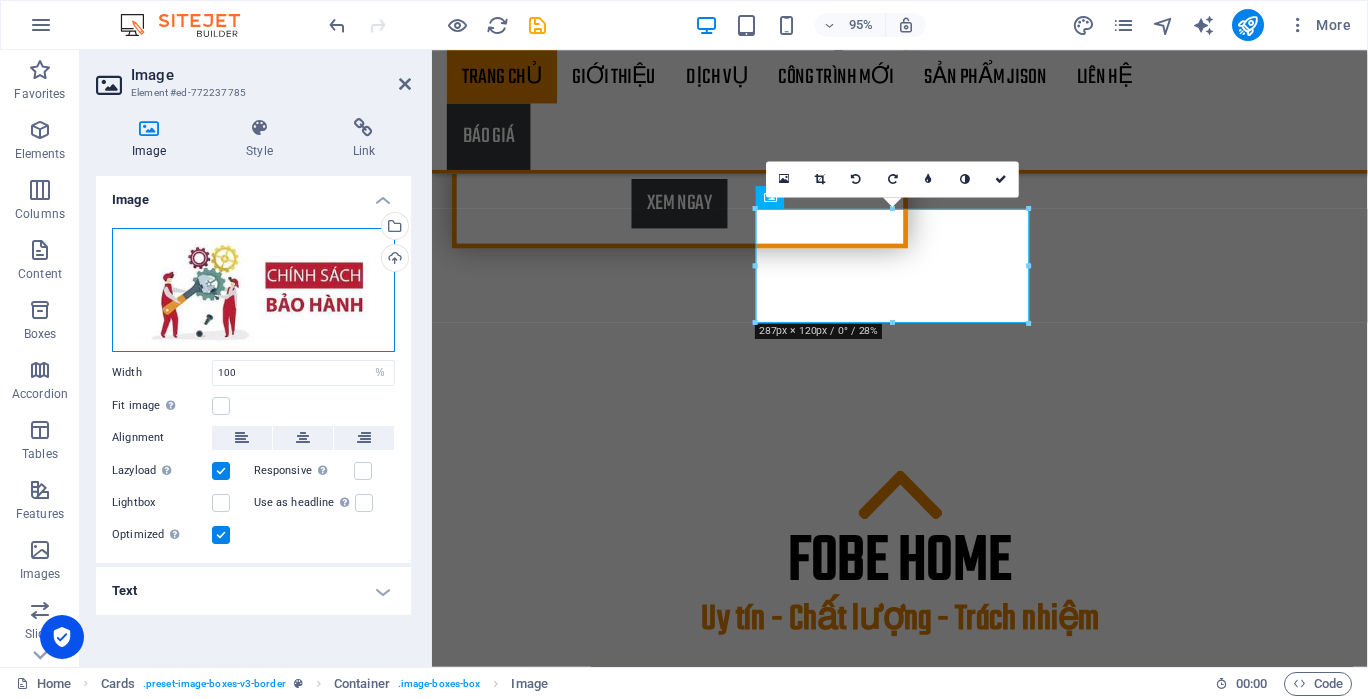 click on "Drag files here, click to choose files or select files from Files or our free stock photos & videos" at bounding box center [253, 290] 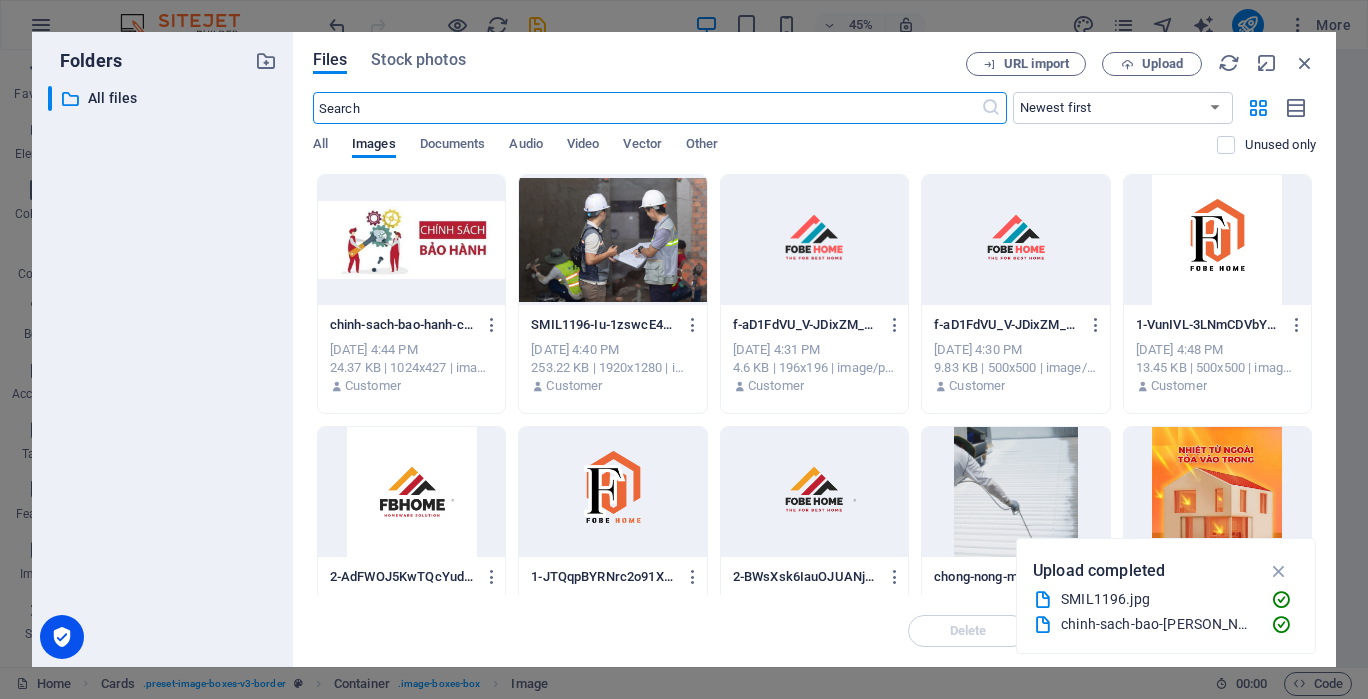 scroll, scrollTop: 1888, scrollLeft: 0, axis: vertical 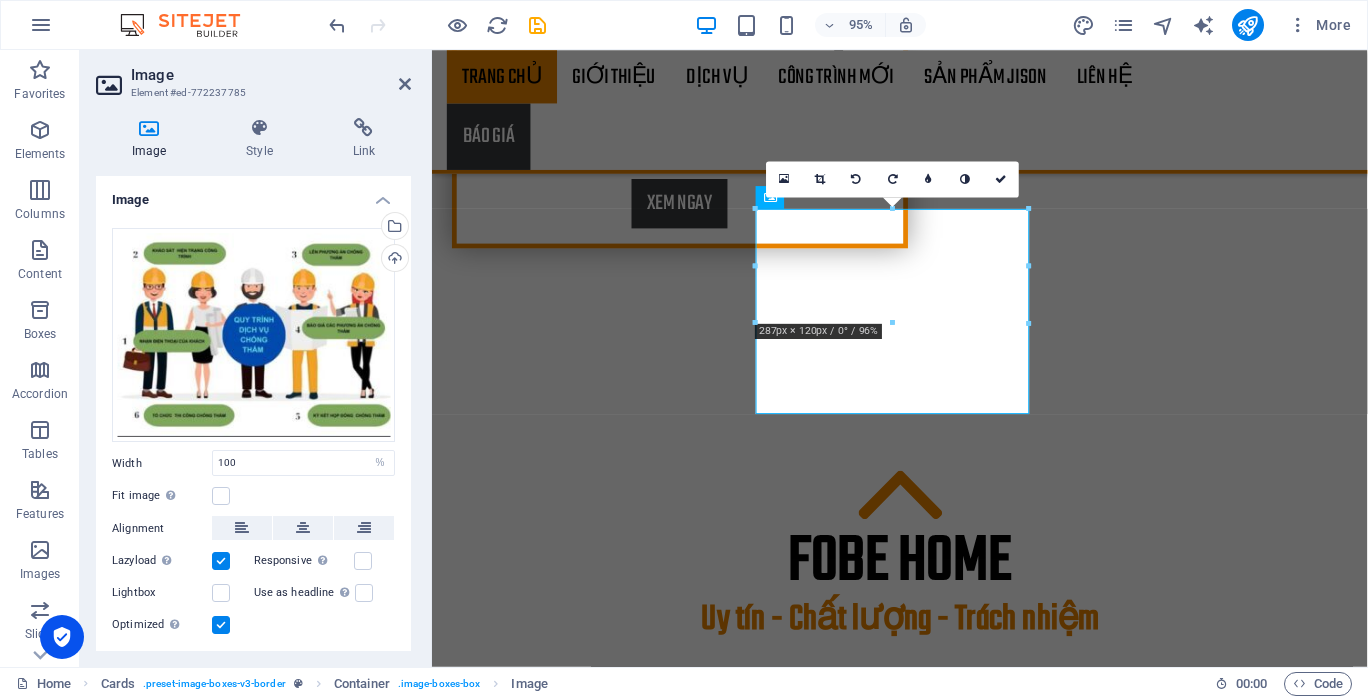 click at bounding box center [820, 179] 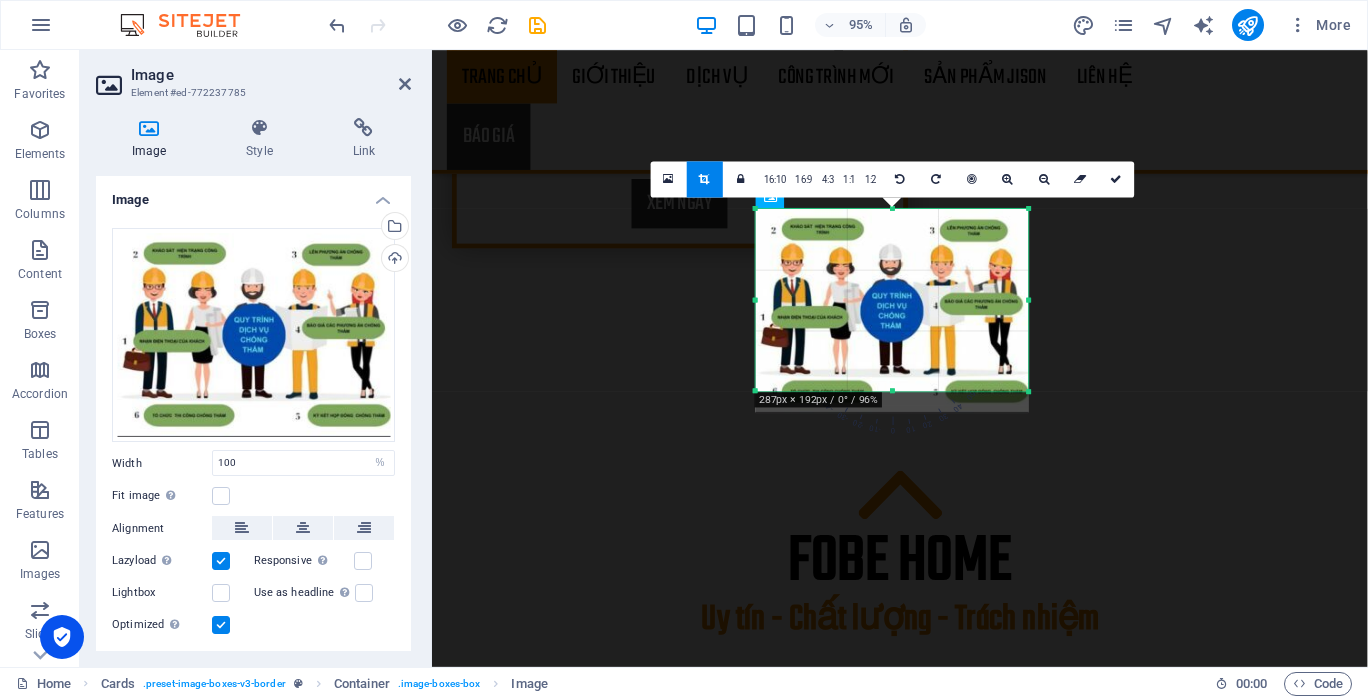 drag, startPoint x: 891, startPoint y: 413, endPoint x: 894, endPoint y: 389, distance: 24.186773 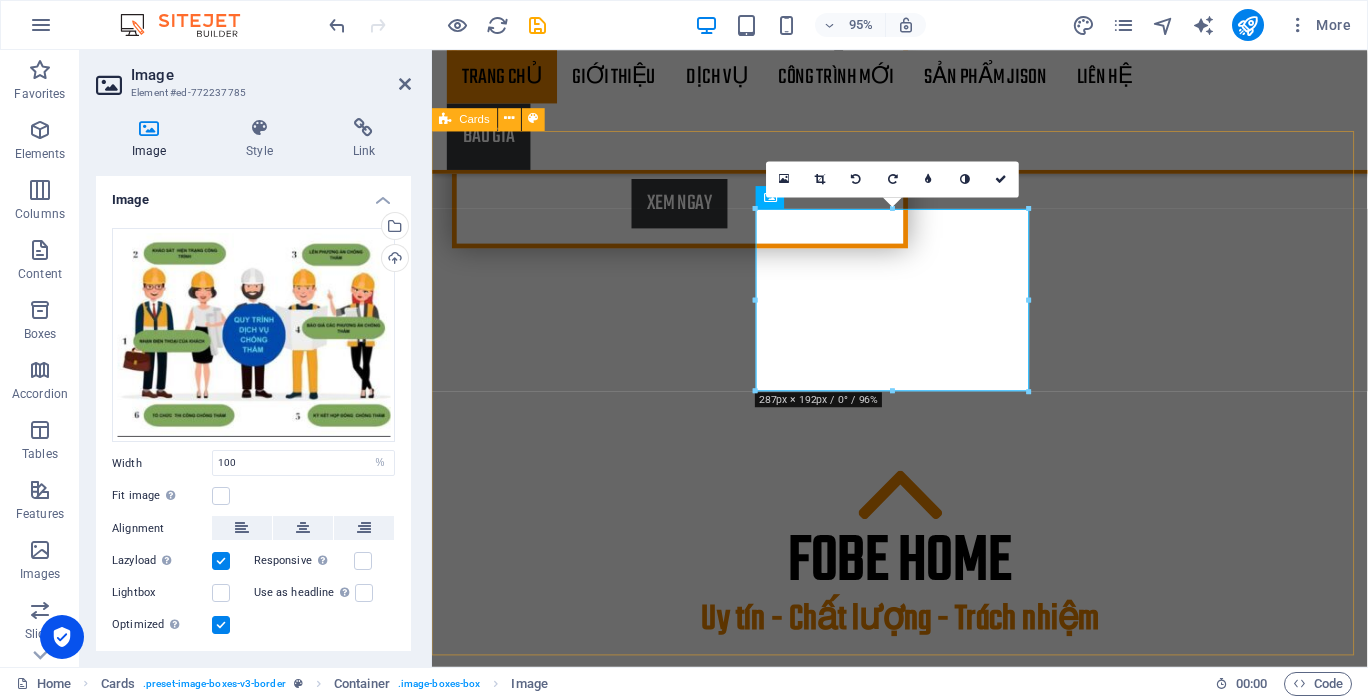 click on "Đội ngũ chuyên nghiệp: Kỹ thuật viên nhiều năm kinh nghiệm, xử lý dứt điểm mọi vị trí phức tạp. Bảo hành dài hạn: Từ 2 – 10 năm tùy hạng mục đầy đủ với mọi lỗi cần thiết để thực hiện công việc. Vật liệu chính hãng: Từ JISON với giải pháp độc quyền riêng – đảm bảo chất lượng và độ bền cao." at bounding box center [924, 1644] 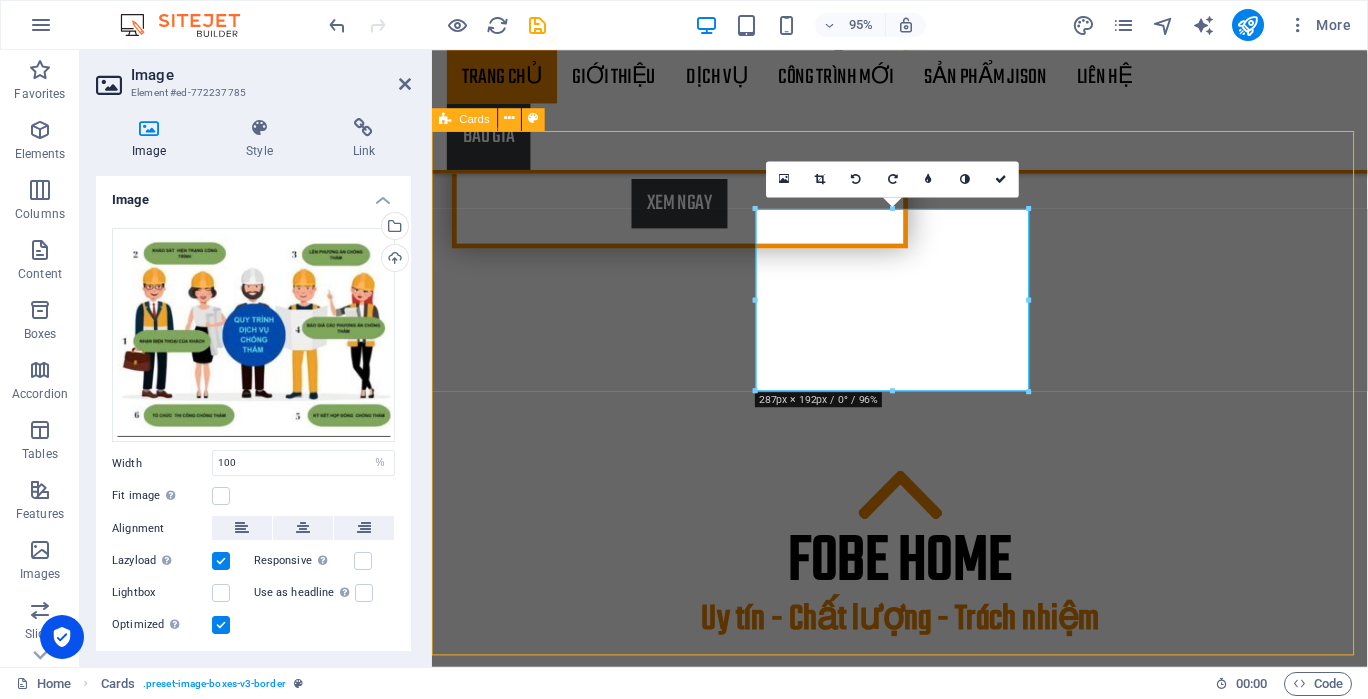 scroll, scrollTop: 1500, scrollLeft: 0, axis: vertical 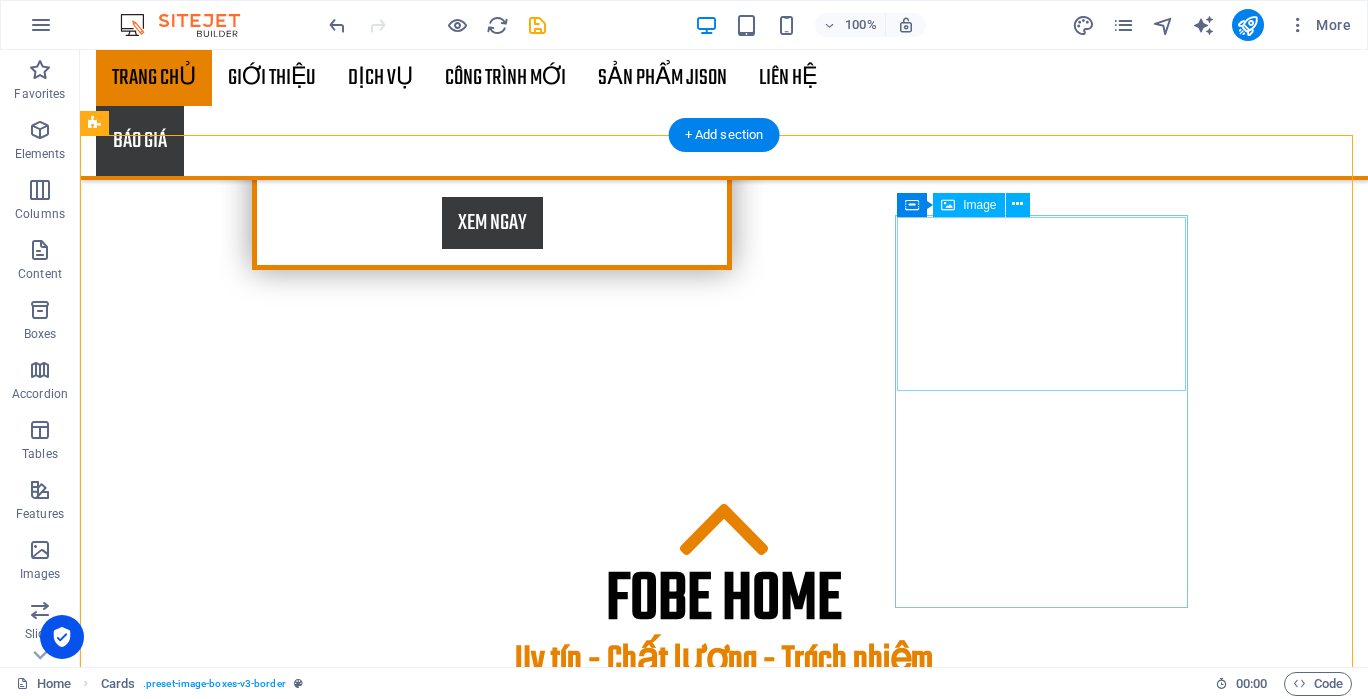 click at bounding box center (242, 1967) 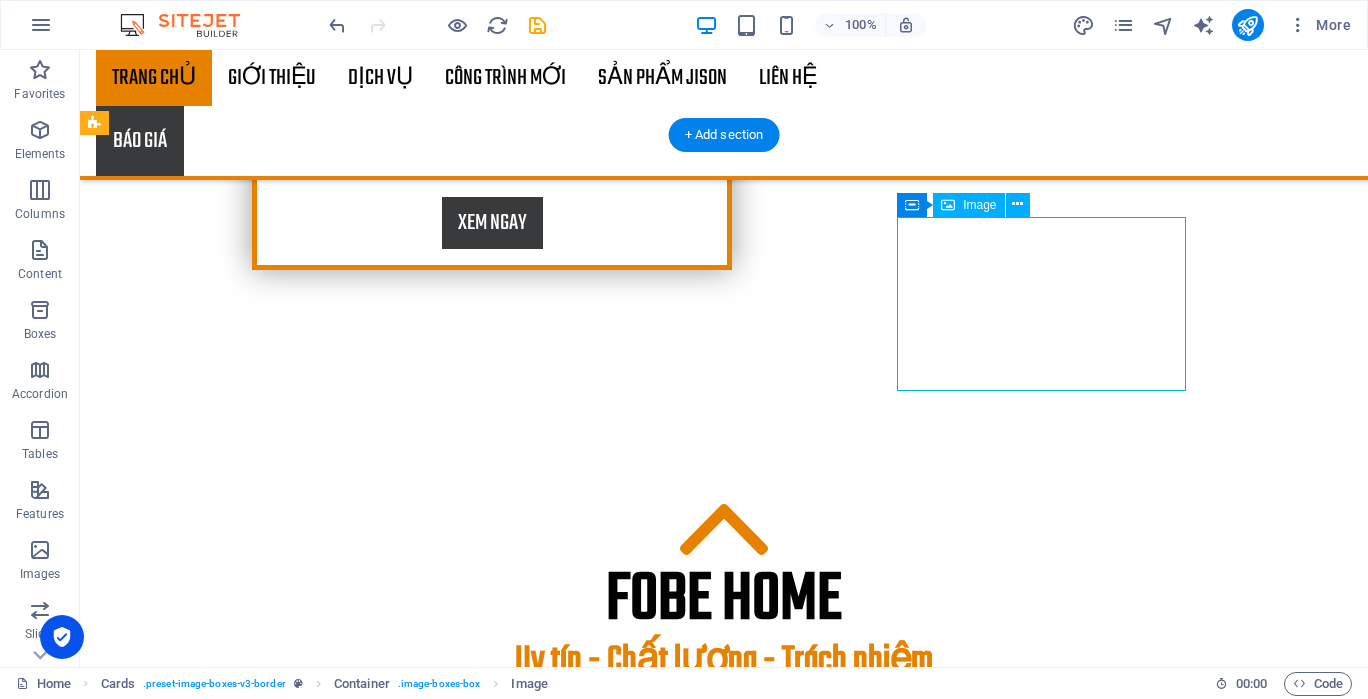click at bounding box center (242, 1967) 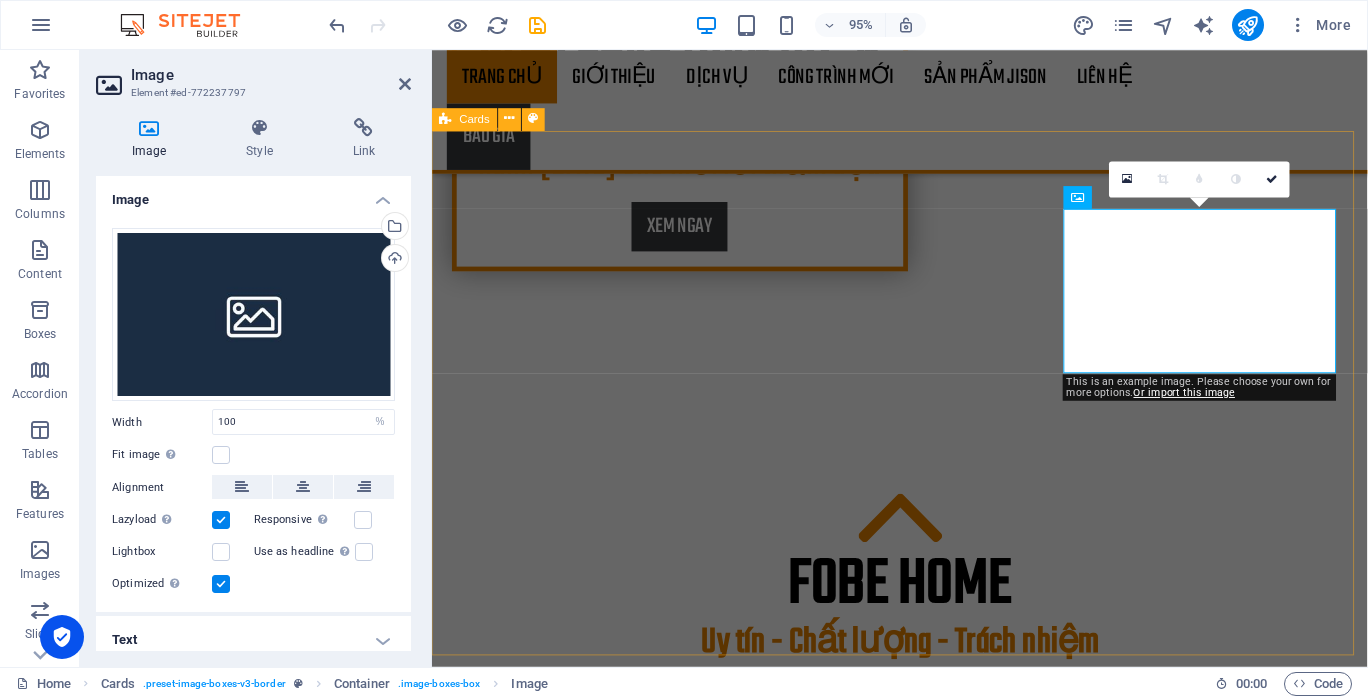 scroll, scrollTop: 1524, scrollLeft: 0, axis: vertical 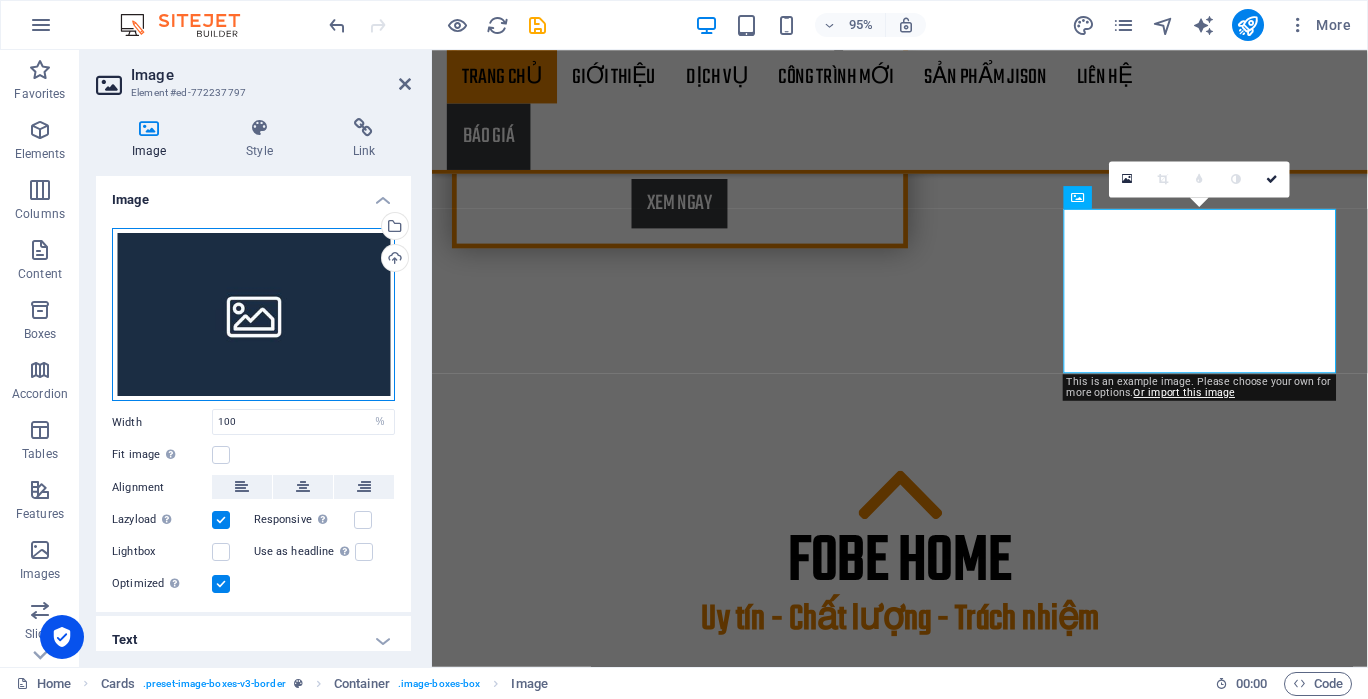 click on "Drag files here, click to choose files or select files from Files or our free stock photos & videos" at bounding box center [253, 315] 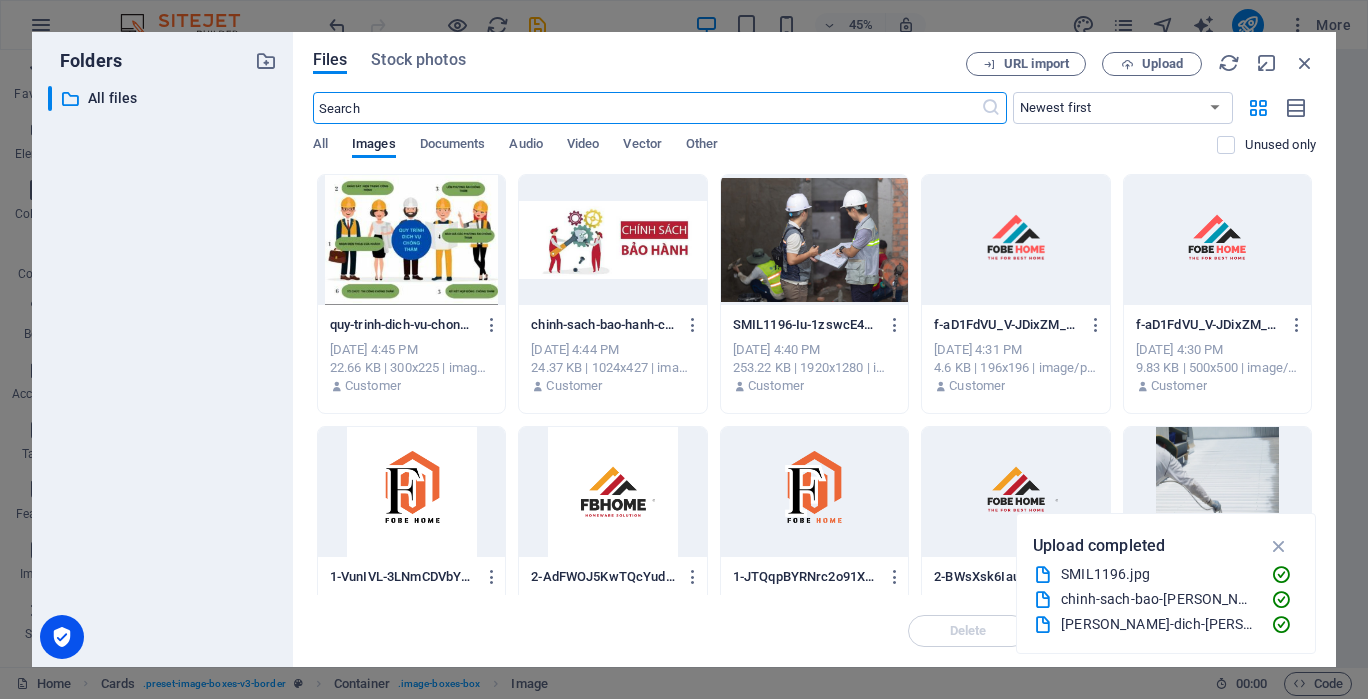 scroll, scrollTop: 1888, scrollLeft: 0, axis: vertical 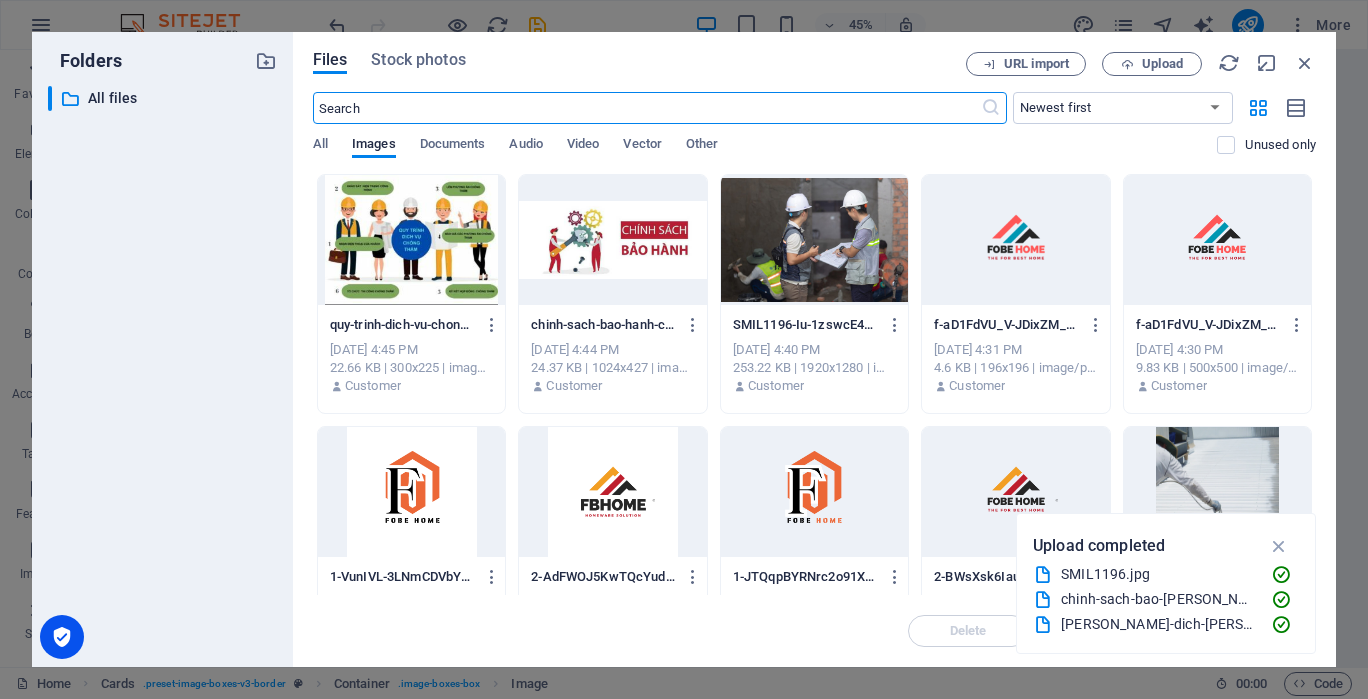 click on "Upload" at bounding box center [1162, 64] 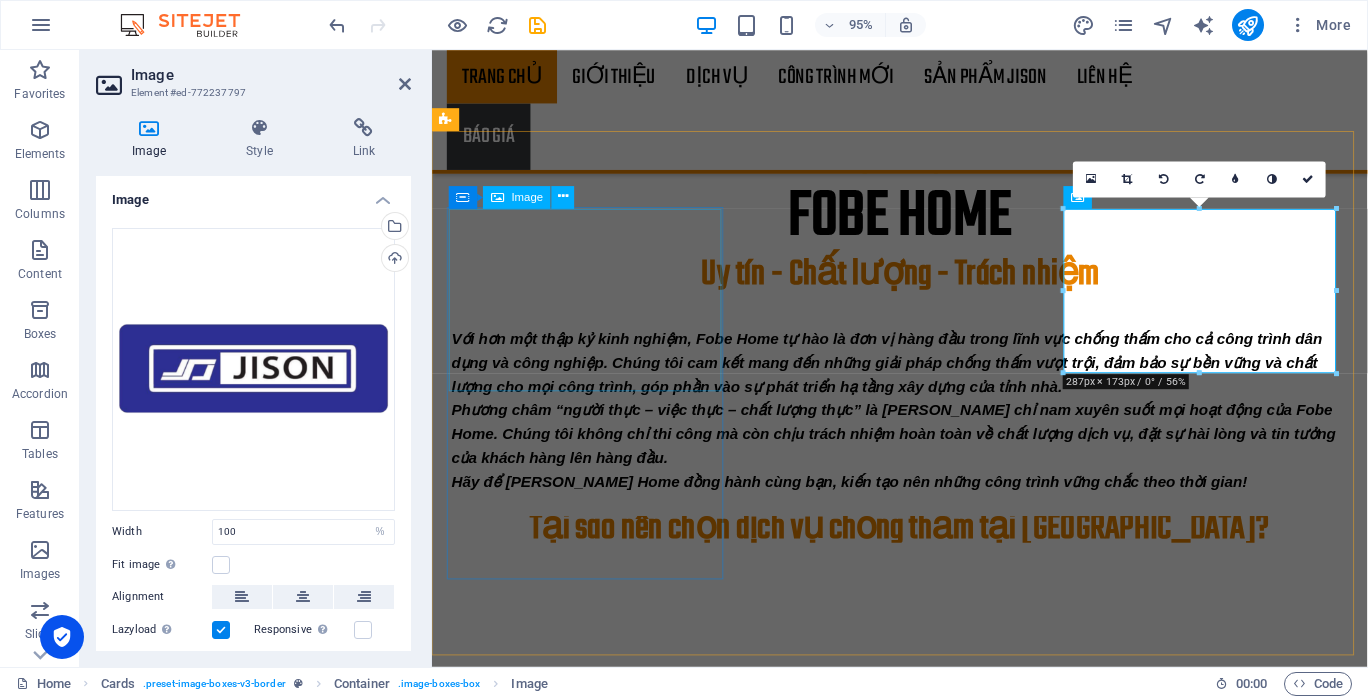 scroll, scrollTop: 1524, scrollLeft: 0, axis: vertical 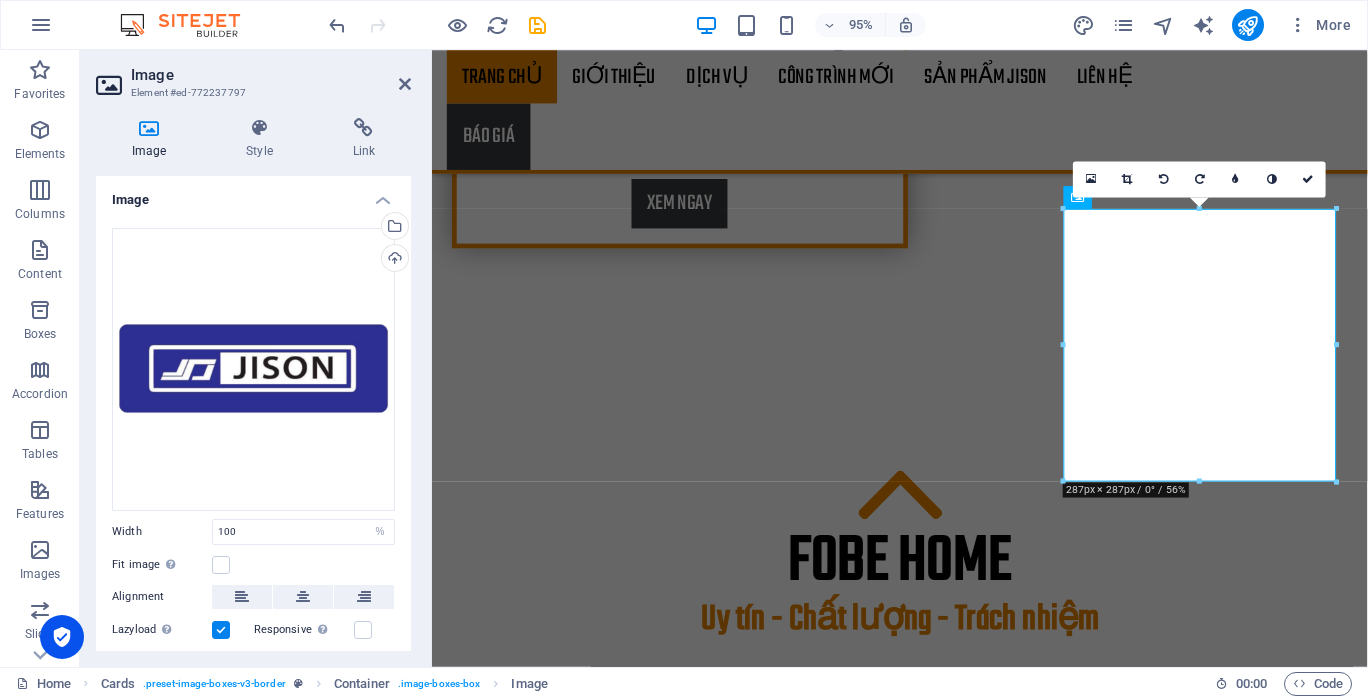 click at bounding box center [1128, 178] 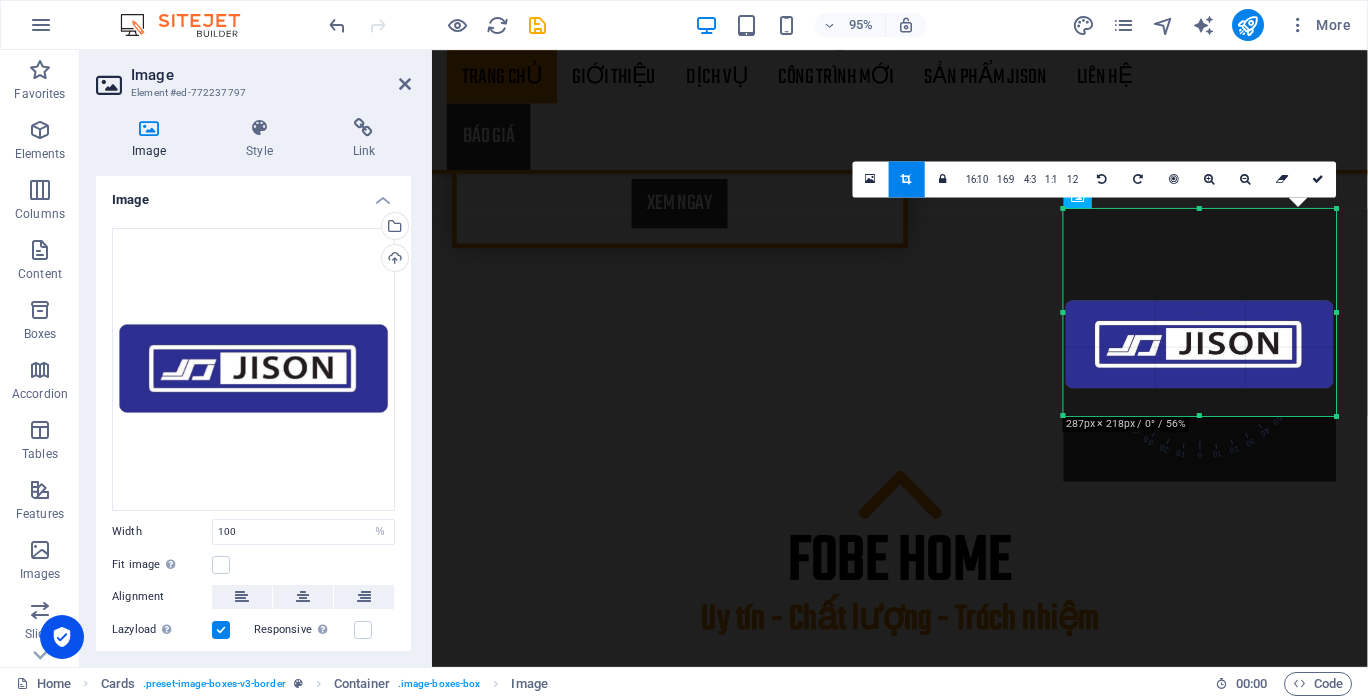 drag, startPoint x: 1203, startPoint y: 479, endPoint x: 1200, endPoint y: 410, distance: 69.065186 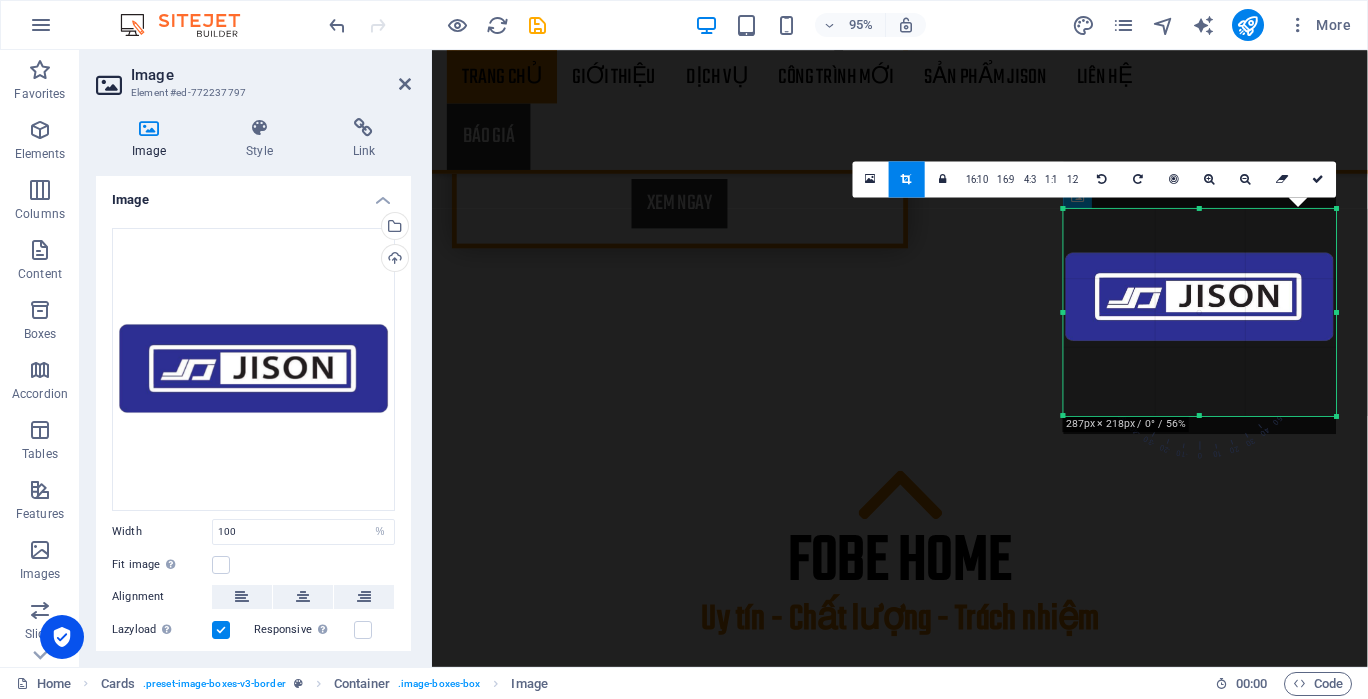 drag, startPoint x: 1202, startPoint y: 387, endPoint x: 1207, endPoint y: 337, distance: 50.24938 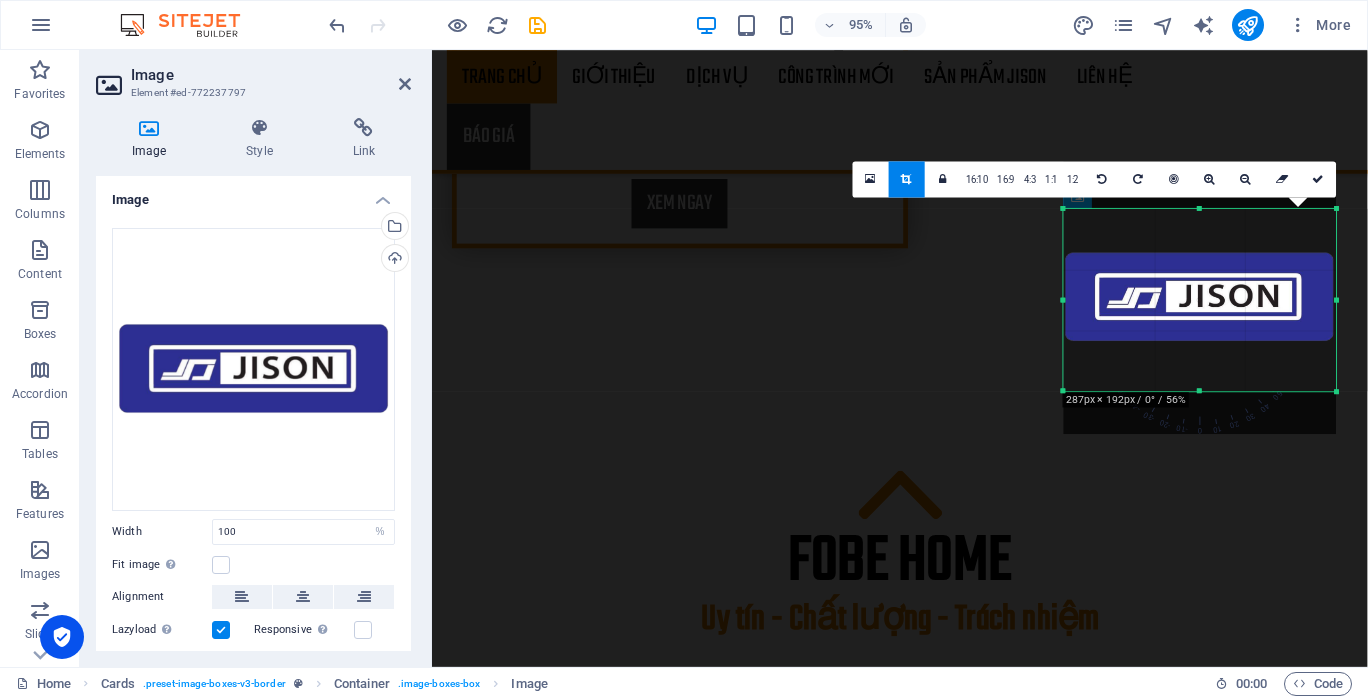drag, startPoint x: 1199, startPoint y: 413, endPoint x: 1203, endPoint y: 387, distance: 26.305893 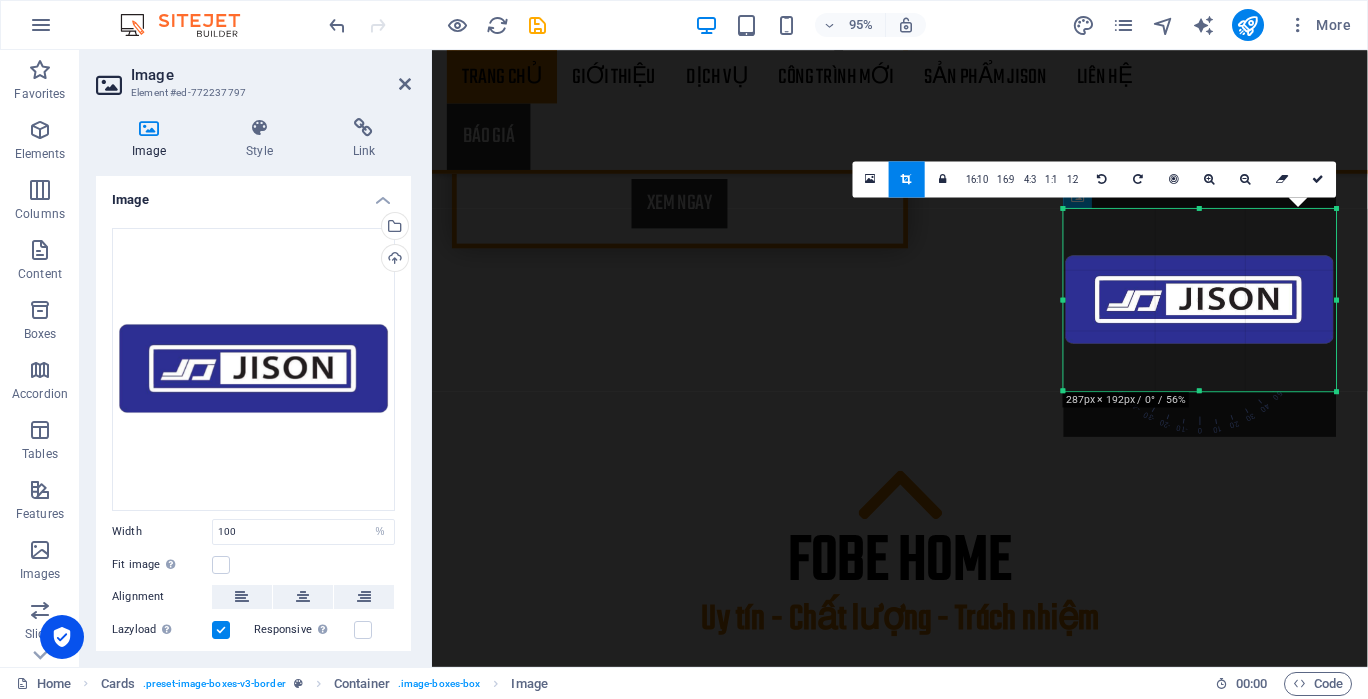 click at bounding box center (1200, 300) 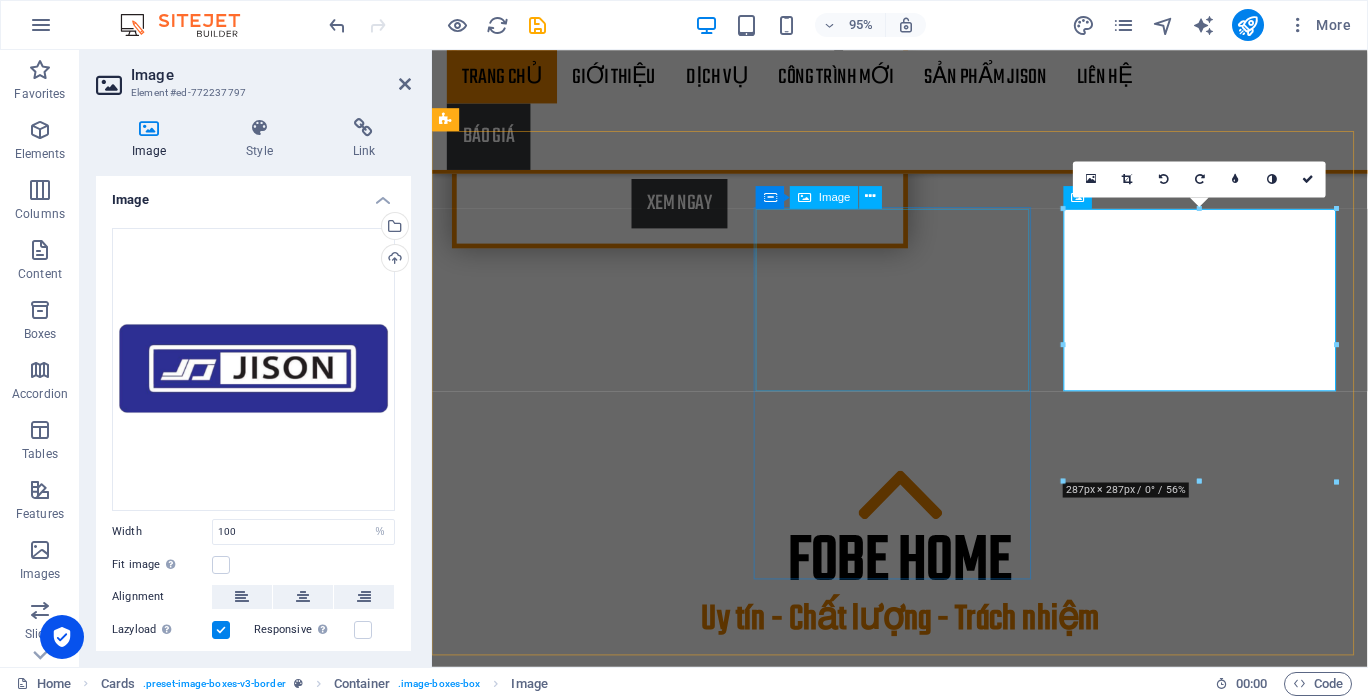 click at bounding box center (594, 1600) 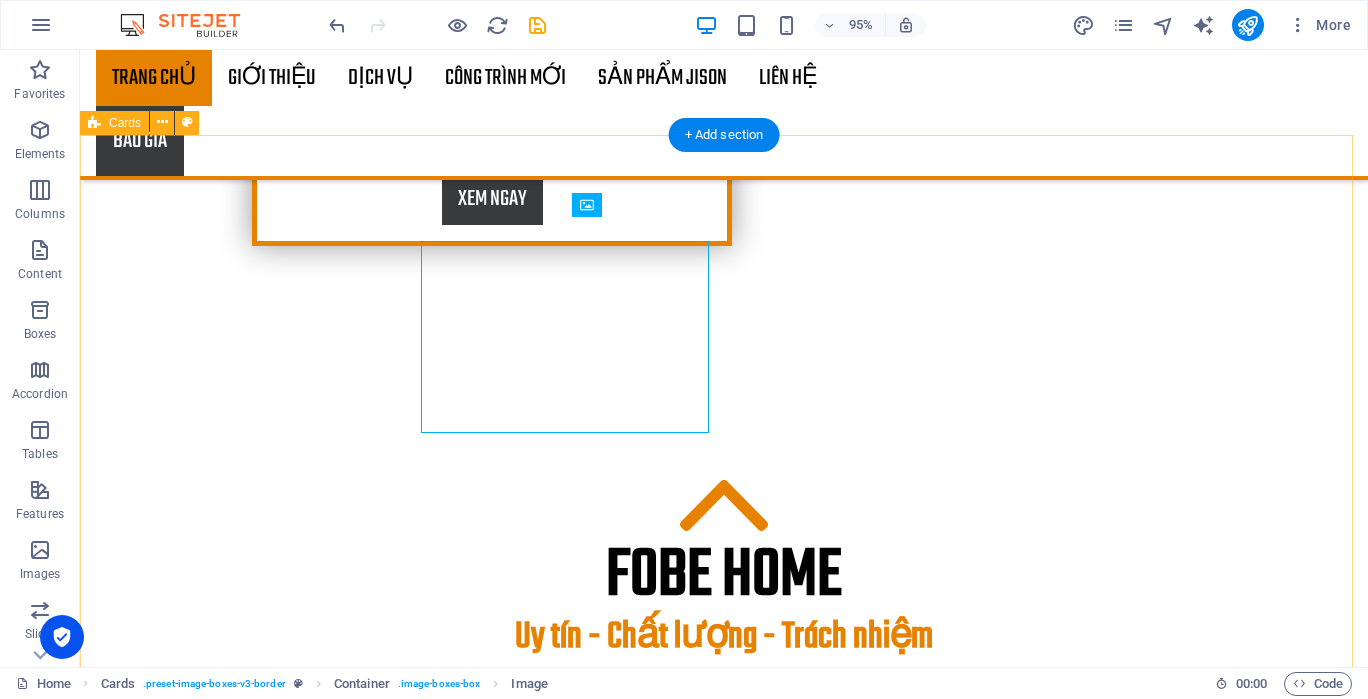 scroll, scrollTop: 1500, scrollLeft: 0, axis: vertical 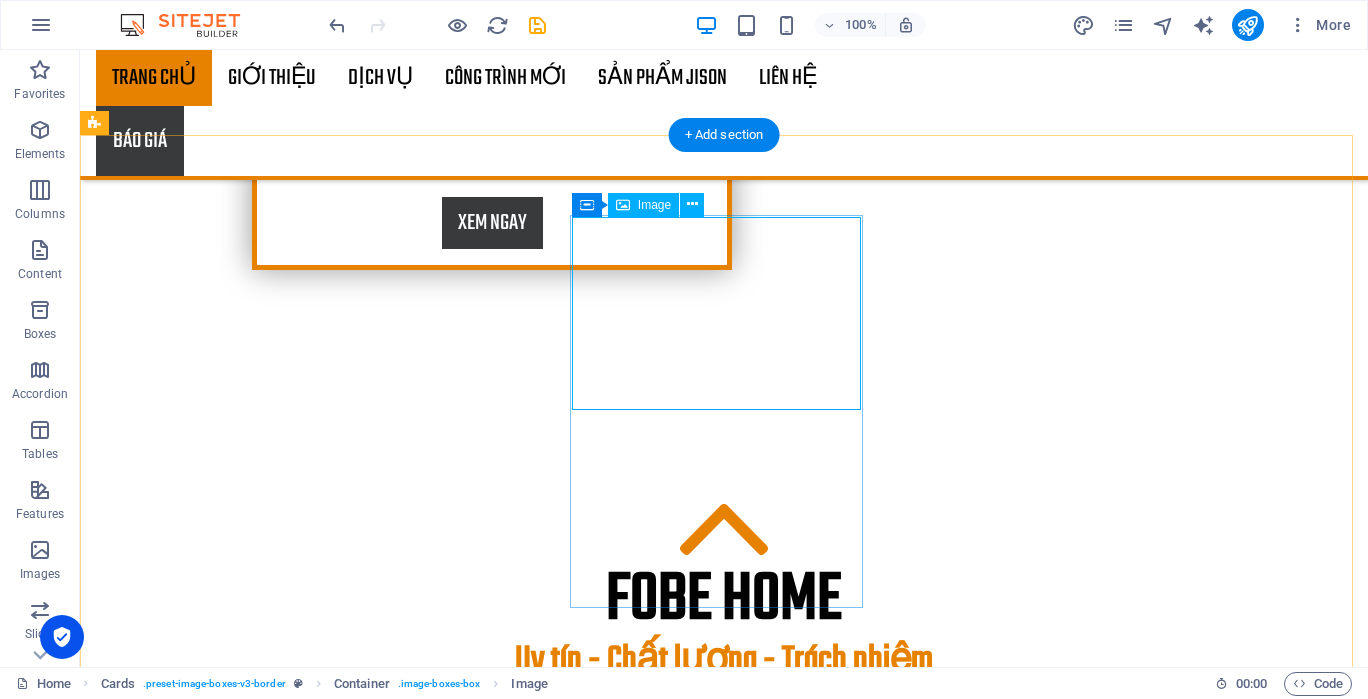 click at bounding box center (242, 1611) 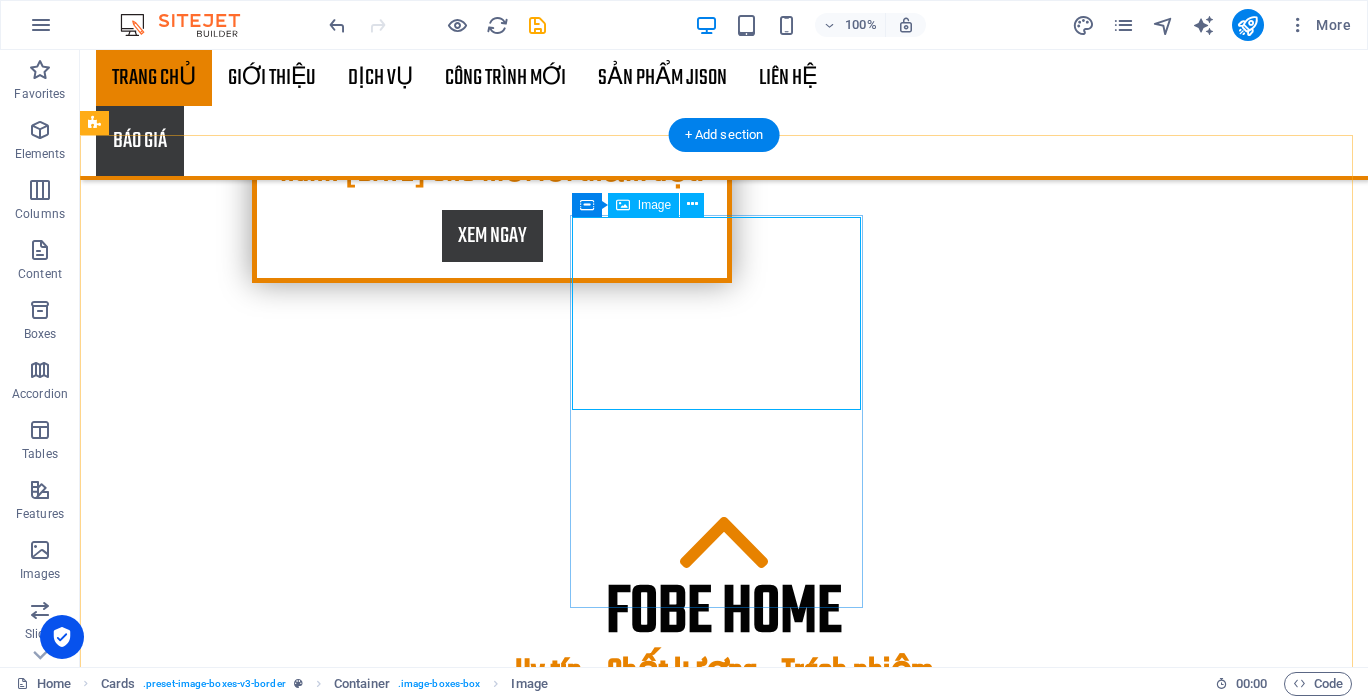 scroll, scrollTop: 1524, scrollLeft: 0, axis: vertical 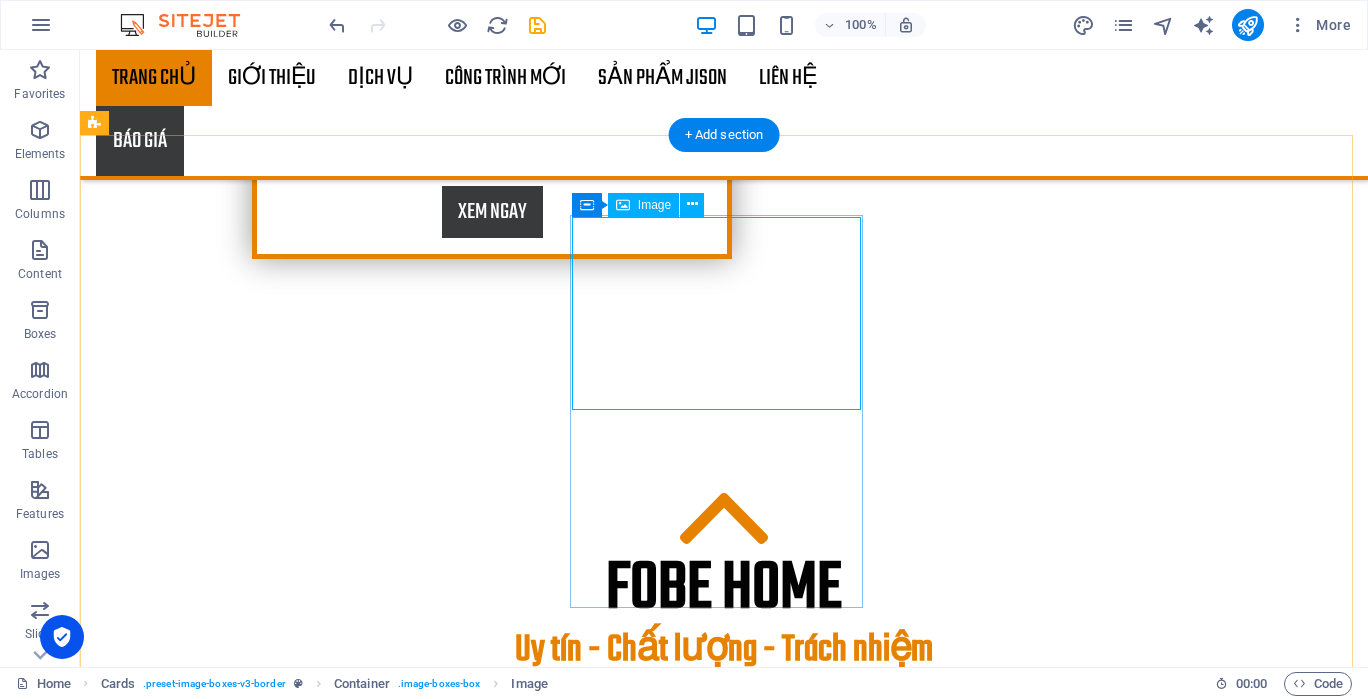 select on "%" 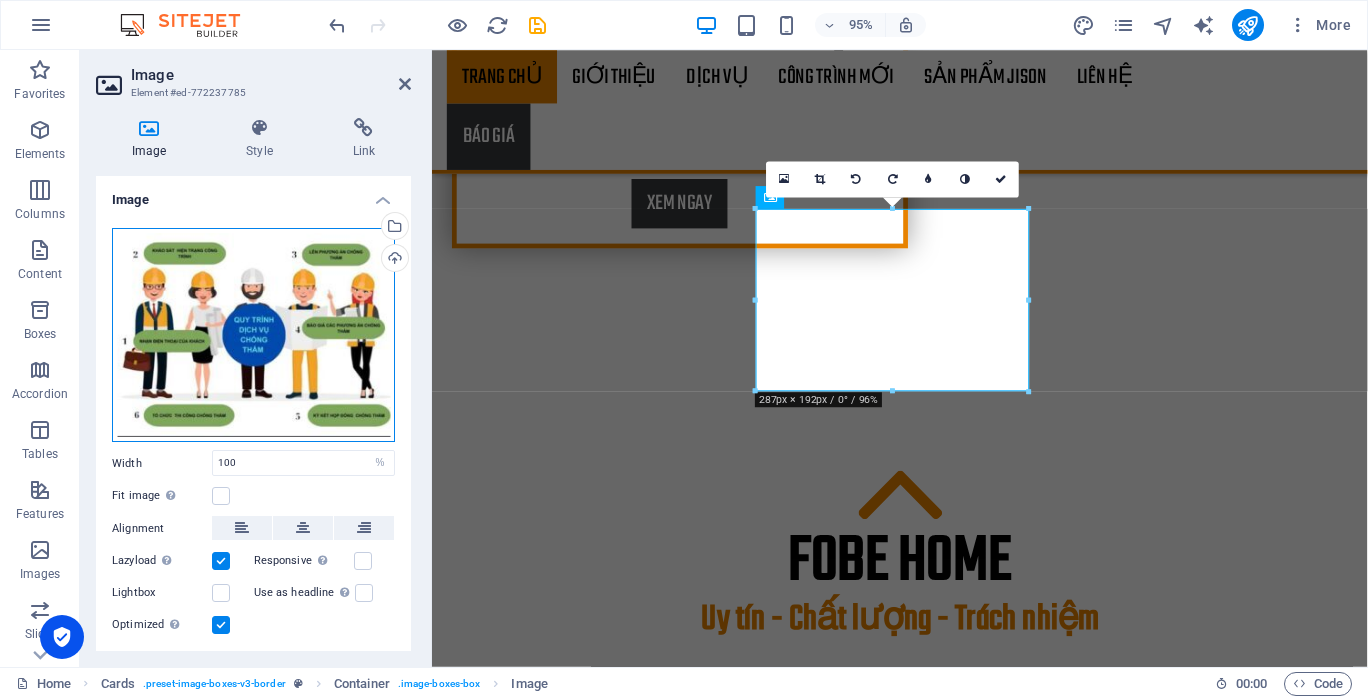 click on "Drag files here, click to choose files or select files from Files or our free stock photos & videos" at bounding box center (253, 335) 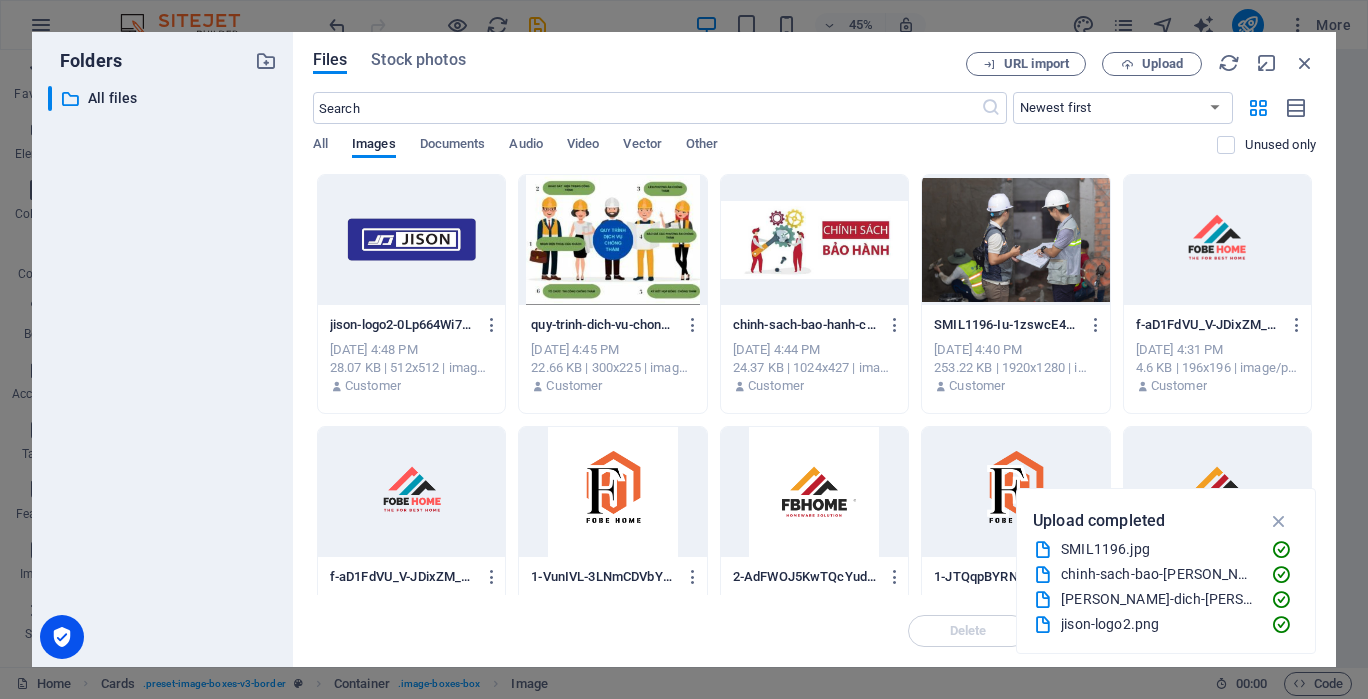 scroll, scrollTop: 1888, scrollLeft: 0, axis: vertical 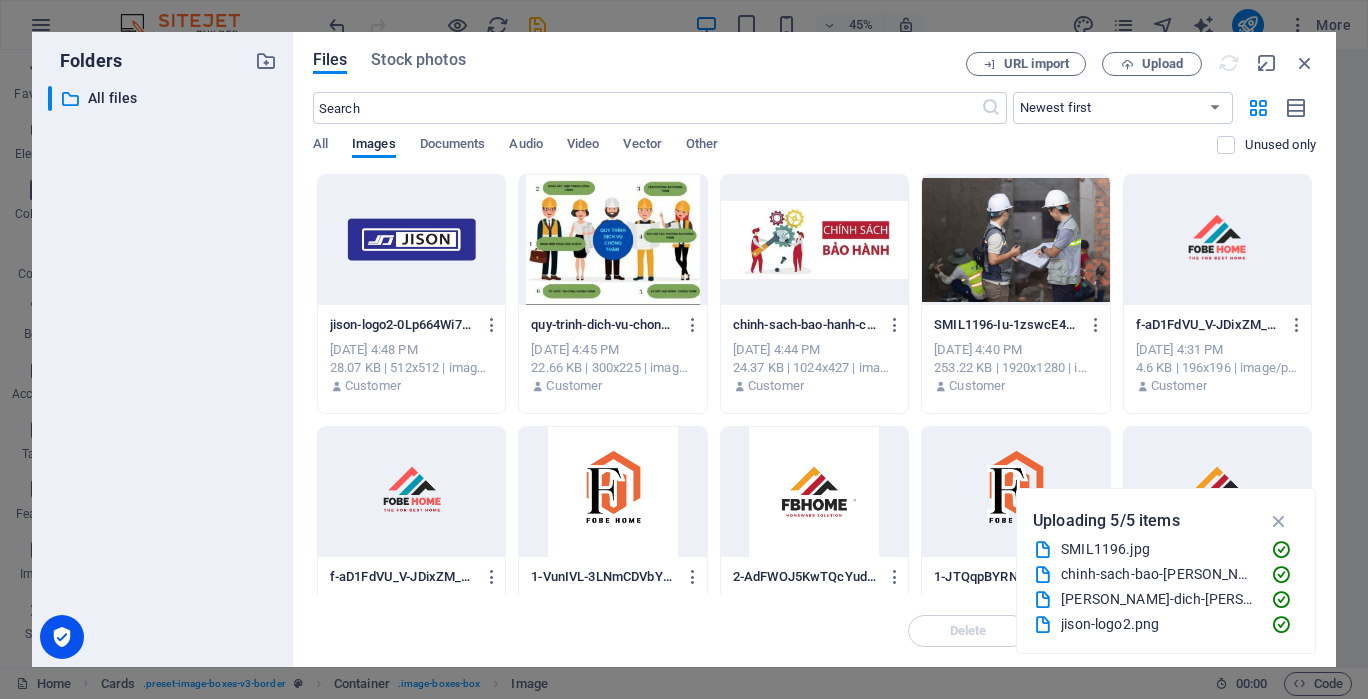click at bounding box center [814, 240] 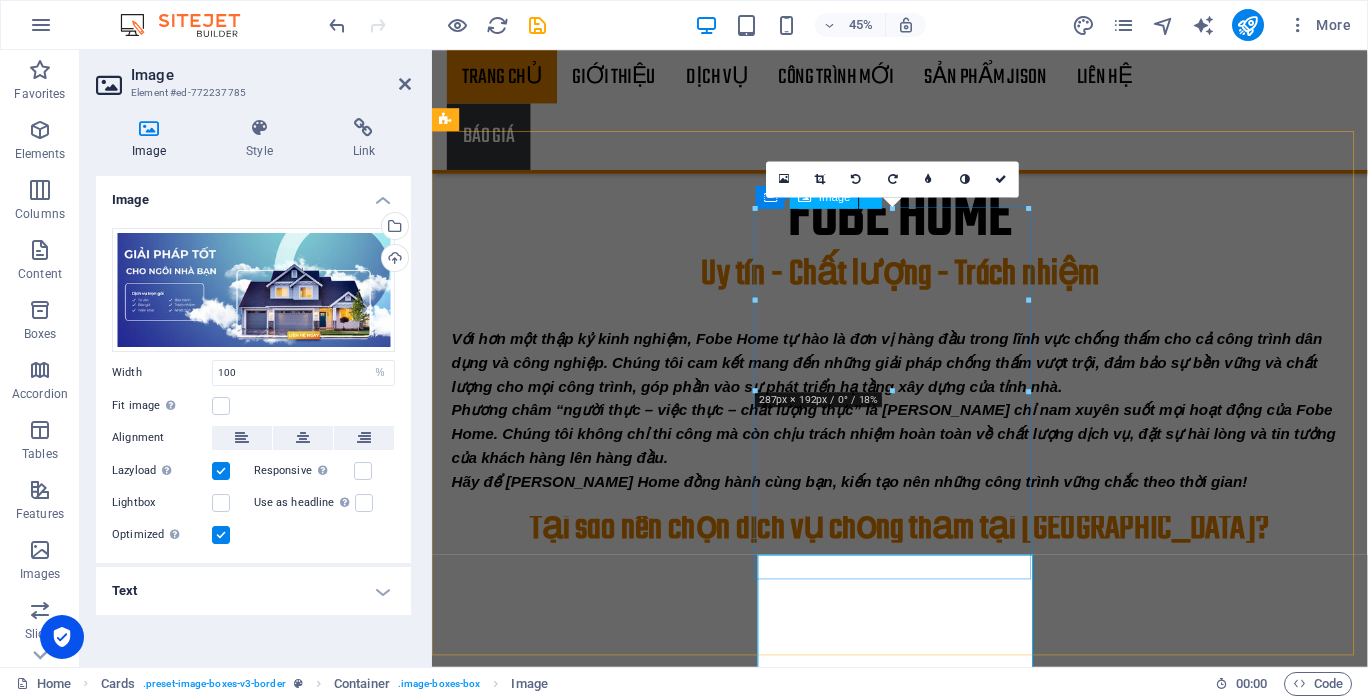 scroll, scrollTop: 1524, scrollLeft: 0, axis: vertical 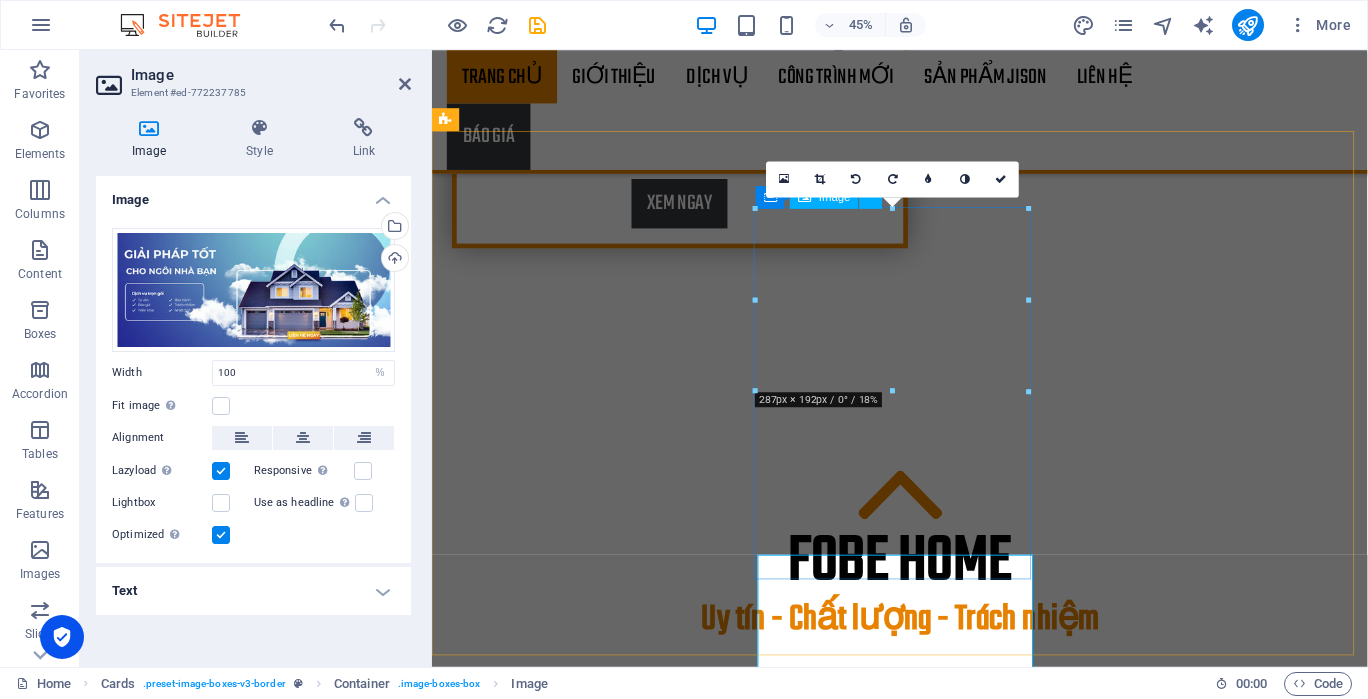 click at bounding box center [594, 1601] 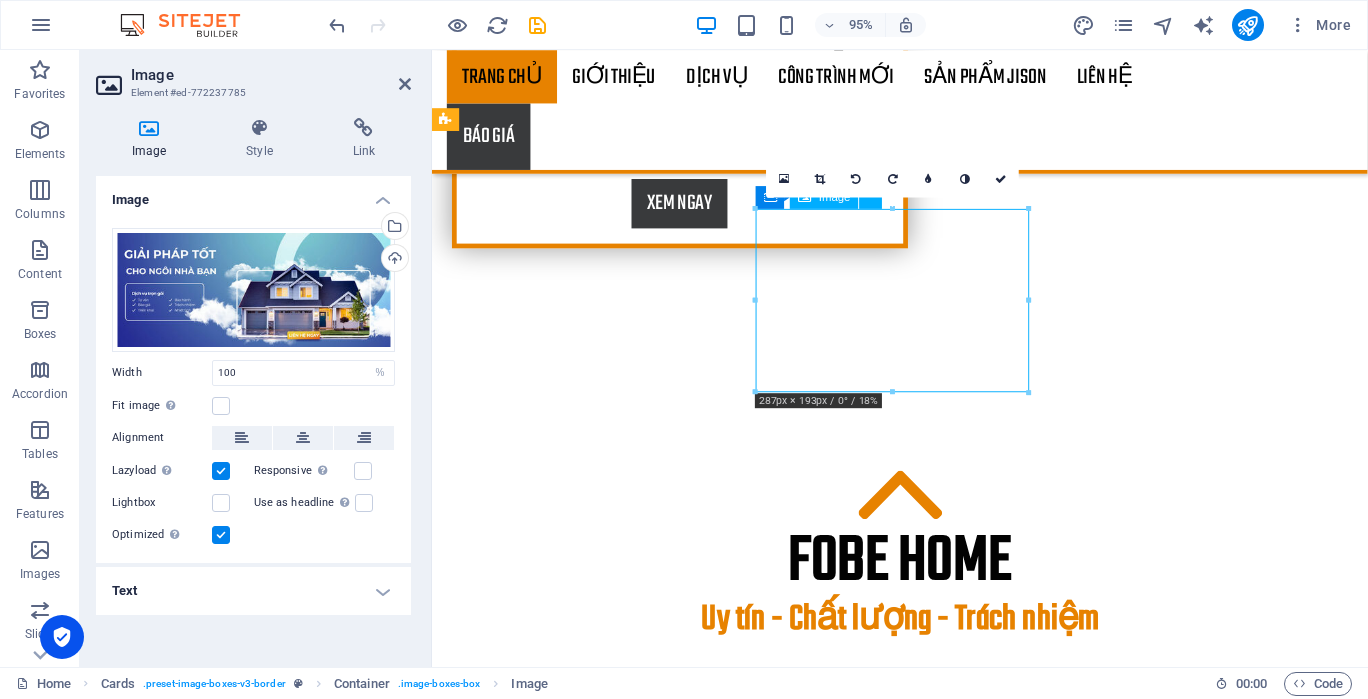 drag, startPoint x: 954, startPoint y: 325, endPoint x: 936, endPoint y: 325, distance: 18 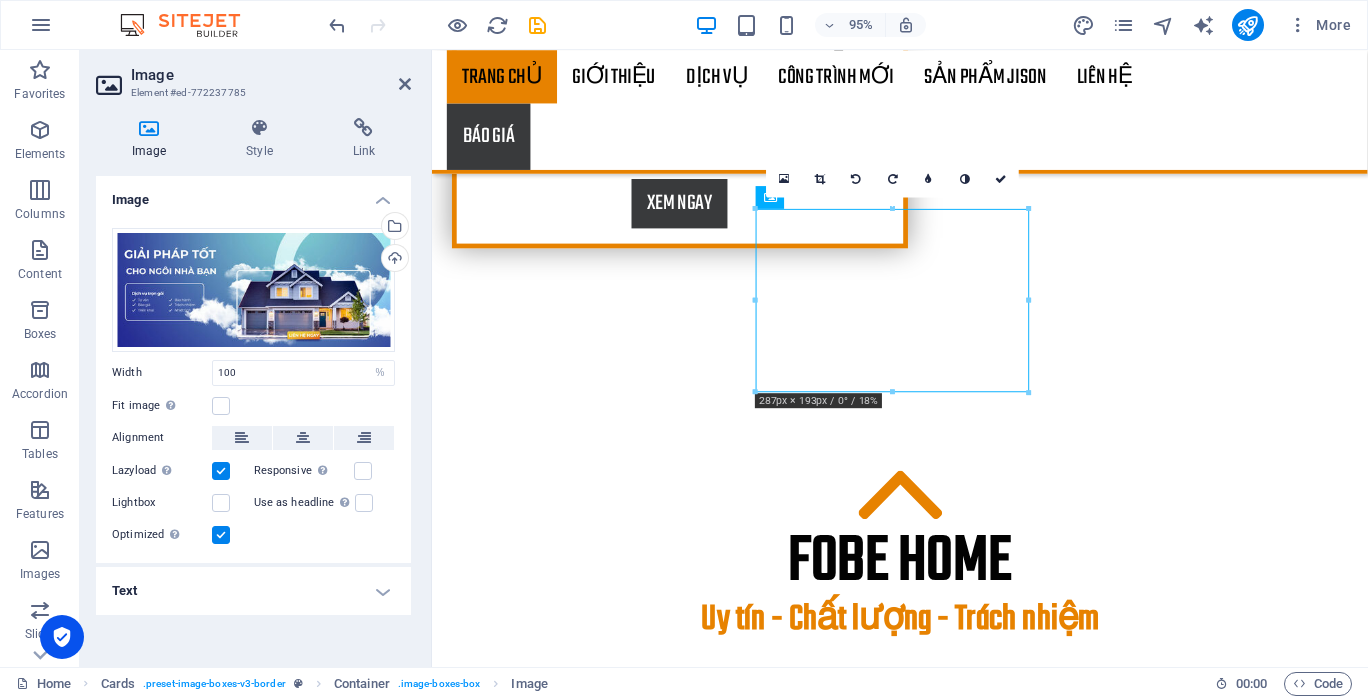 click at bounding box center (820, 178) 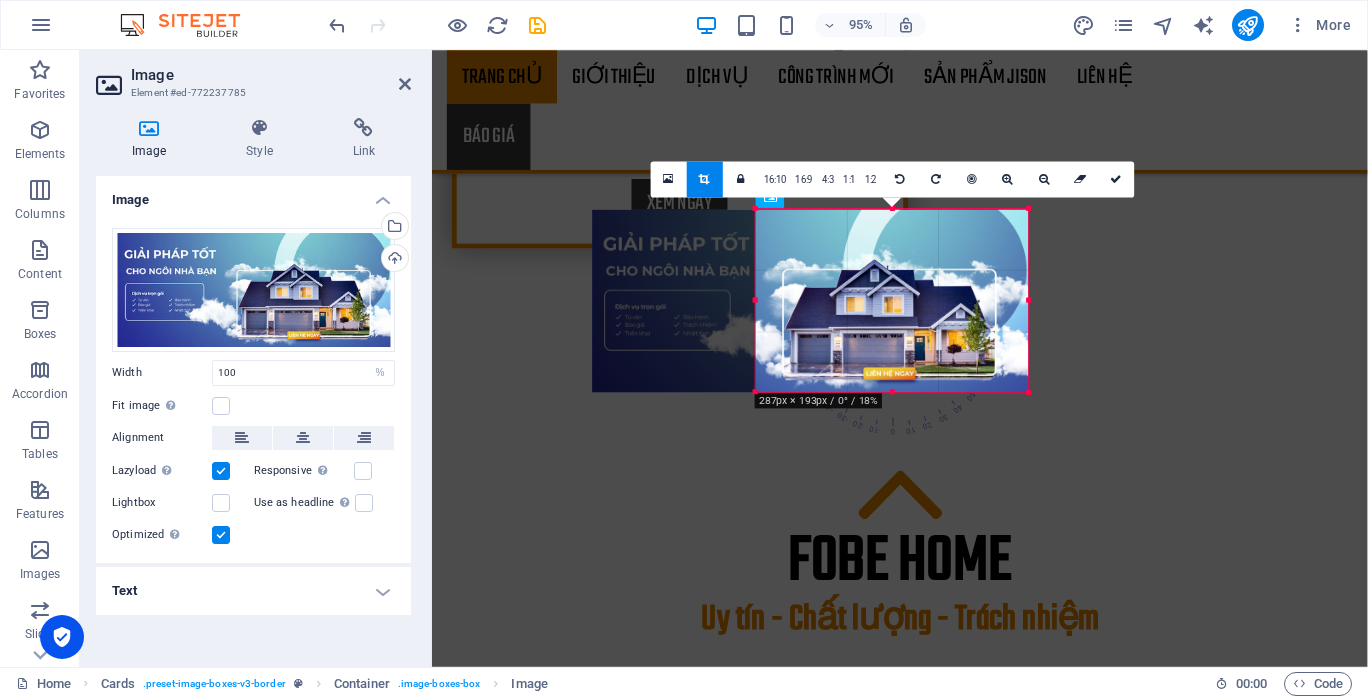 drag, startPoint x: 934, startPoint y: 307, endPoint x: 847, endPoint y: 304, distance: 87.05171 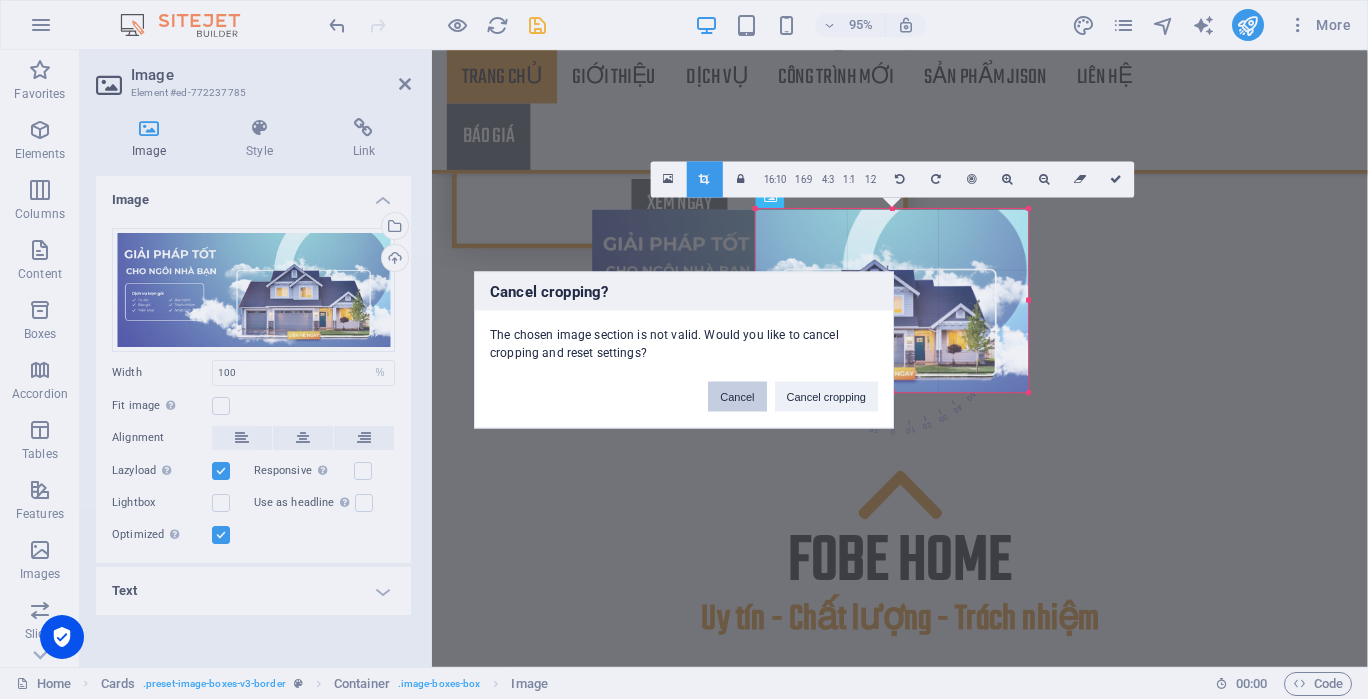 click on "Cancel" at bounding box center [737, 396] 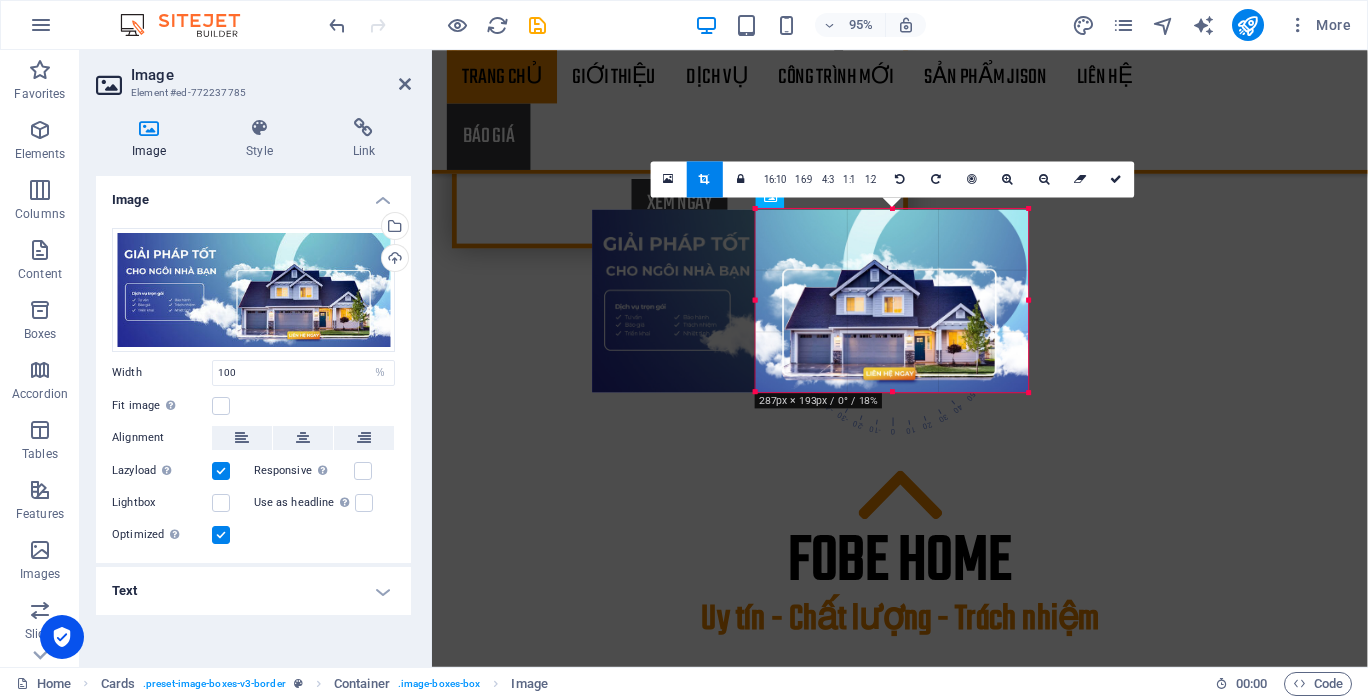 click at bounding box center (1117, 178) 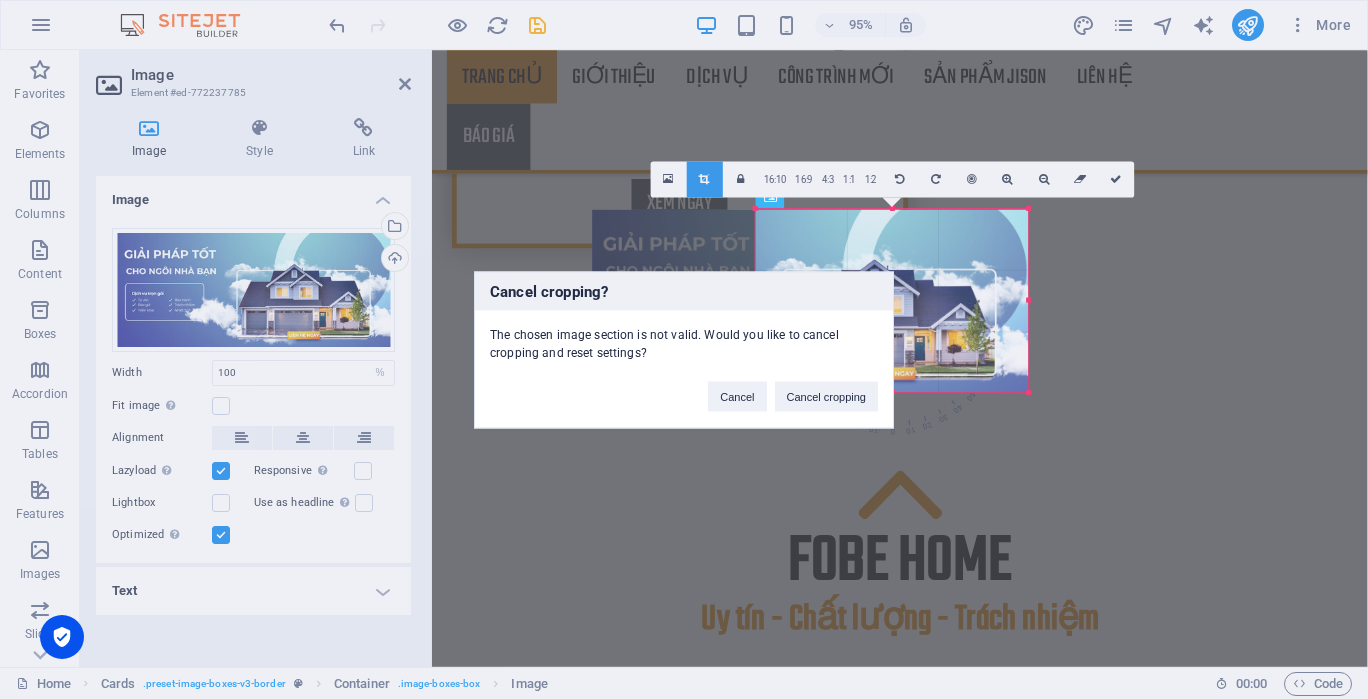 click on "Cancel cropping" at bounding box center [827, 396] 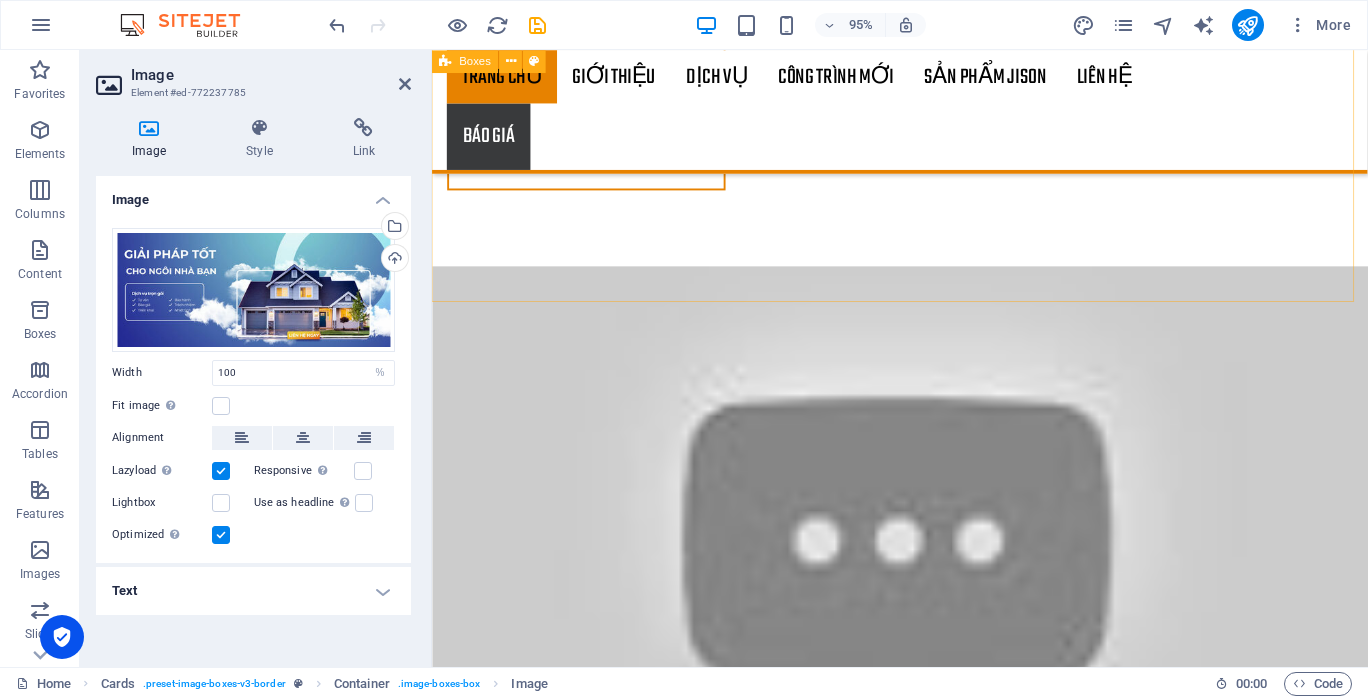 scroll, scrollTop: 3524, scrollLeft: 0, axis: vertical 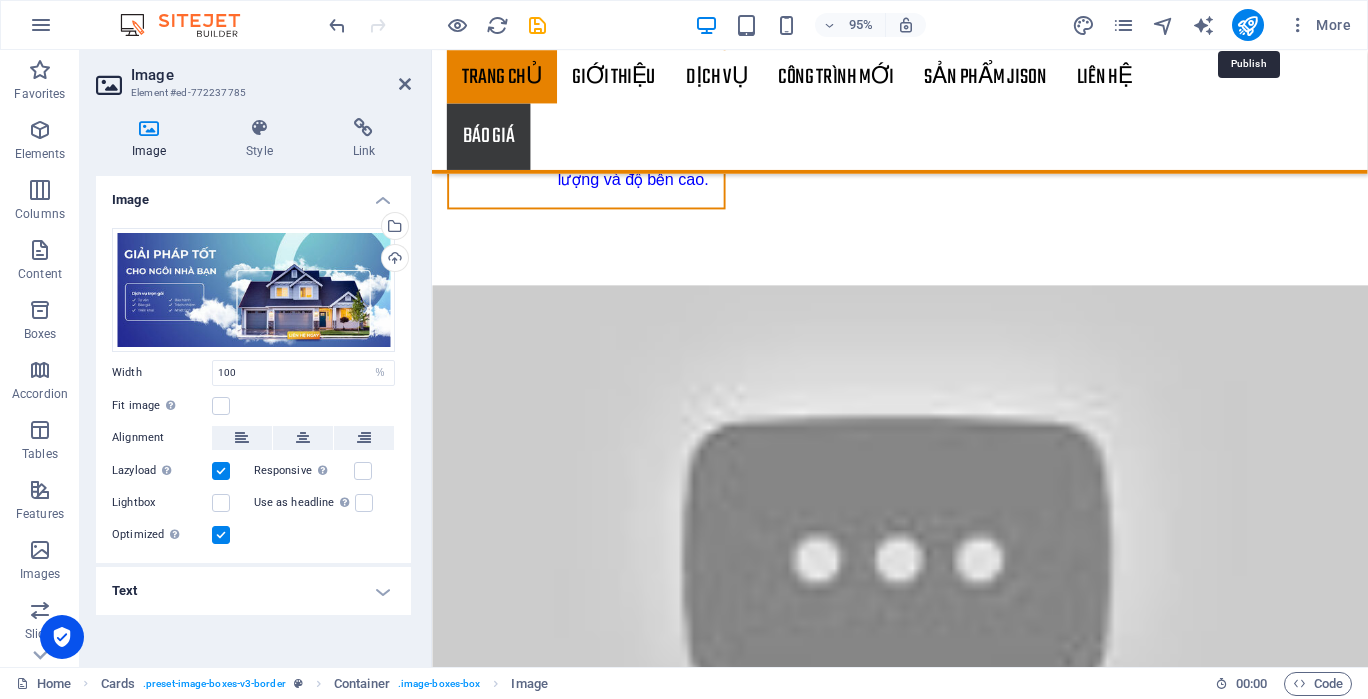 click at bounding box center [1247, 25] 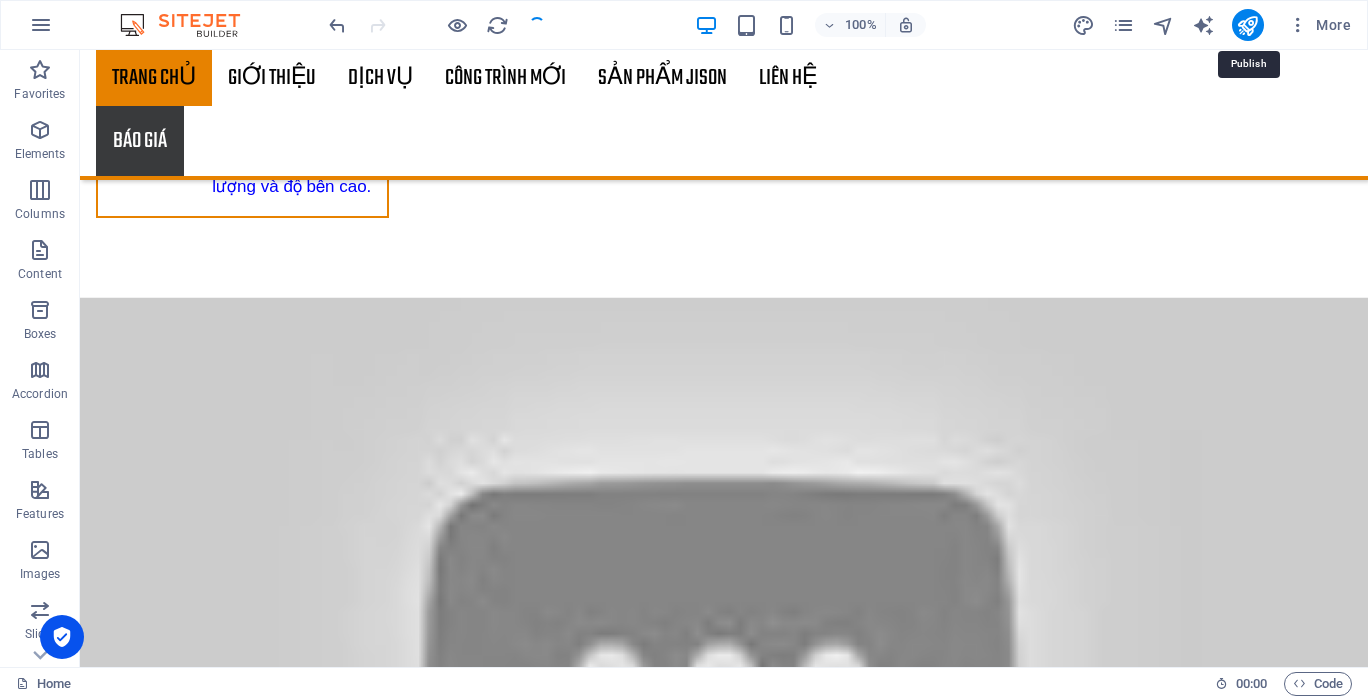 scroll, scrollTop: 1455, scrollLeft: 0, axis: vertical 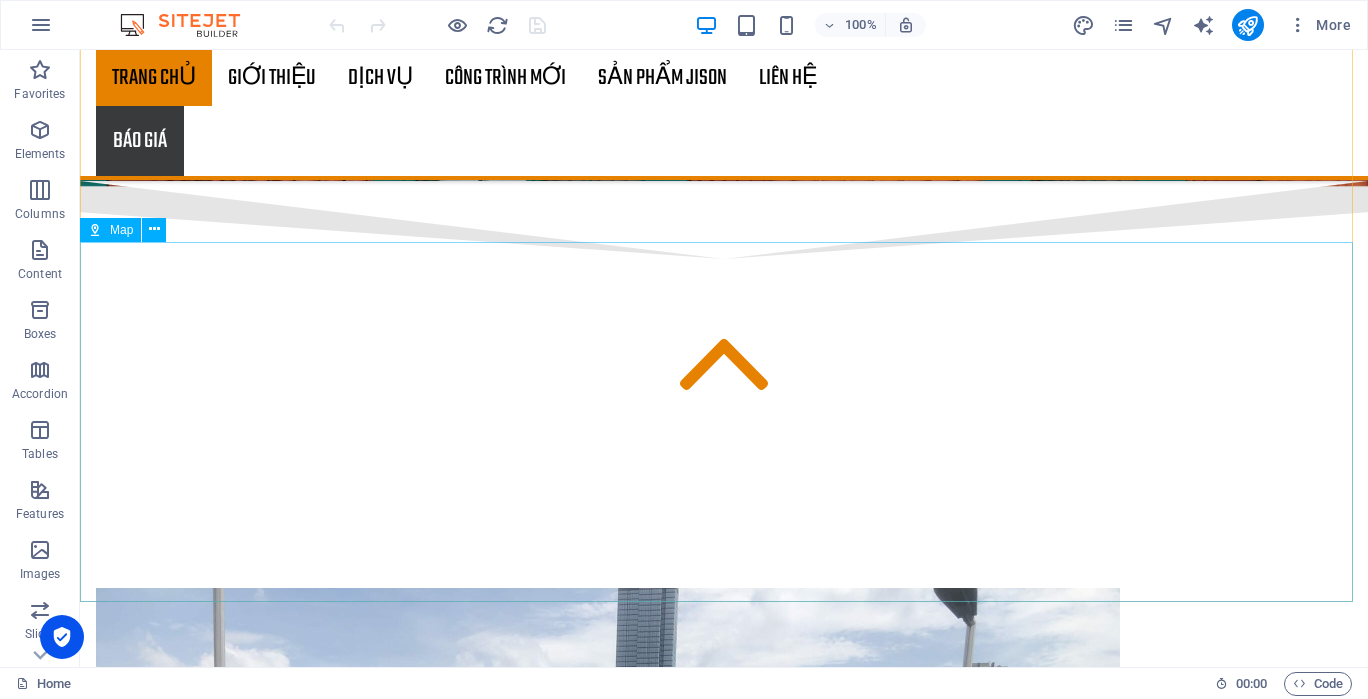 click at bounding box center [154, 229] 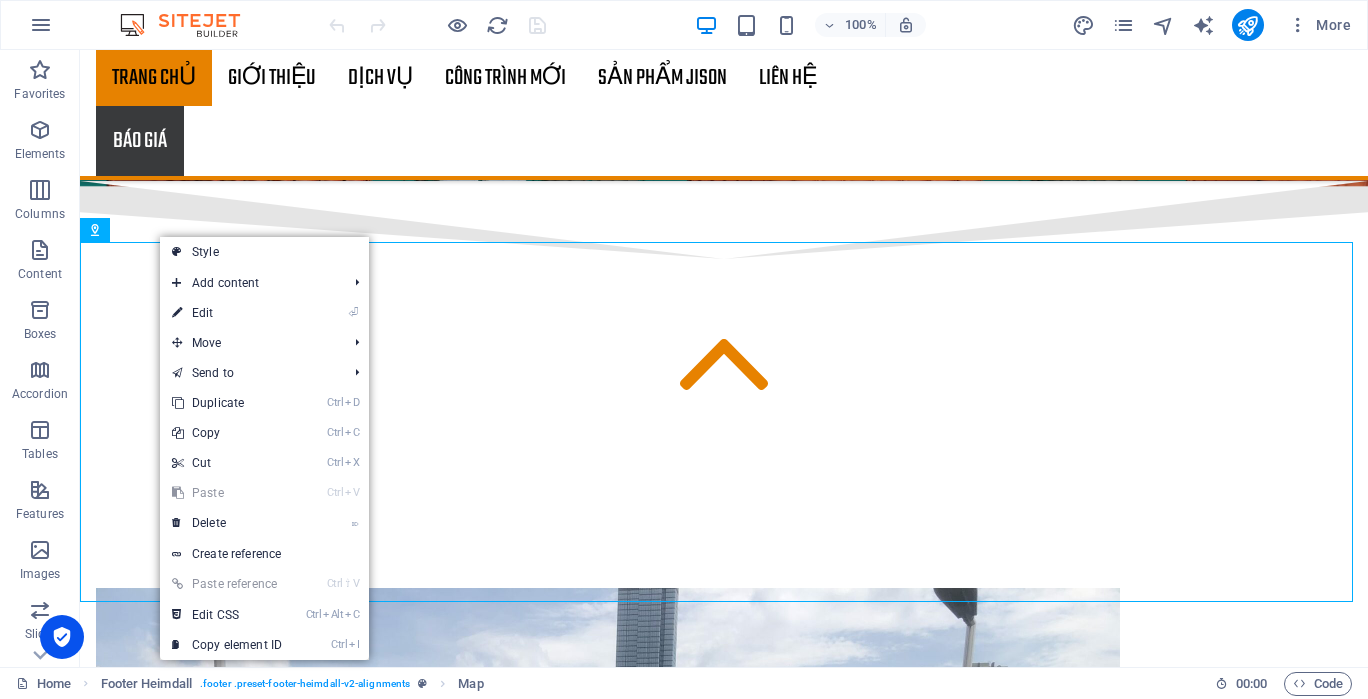 click on "⏎  Edit" at bounding box center (227, 313) 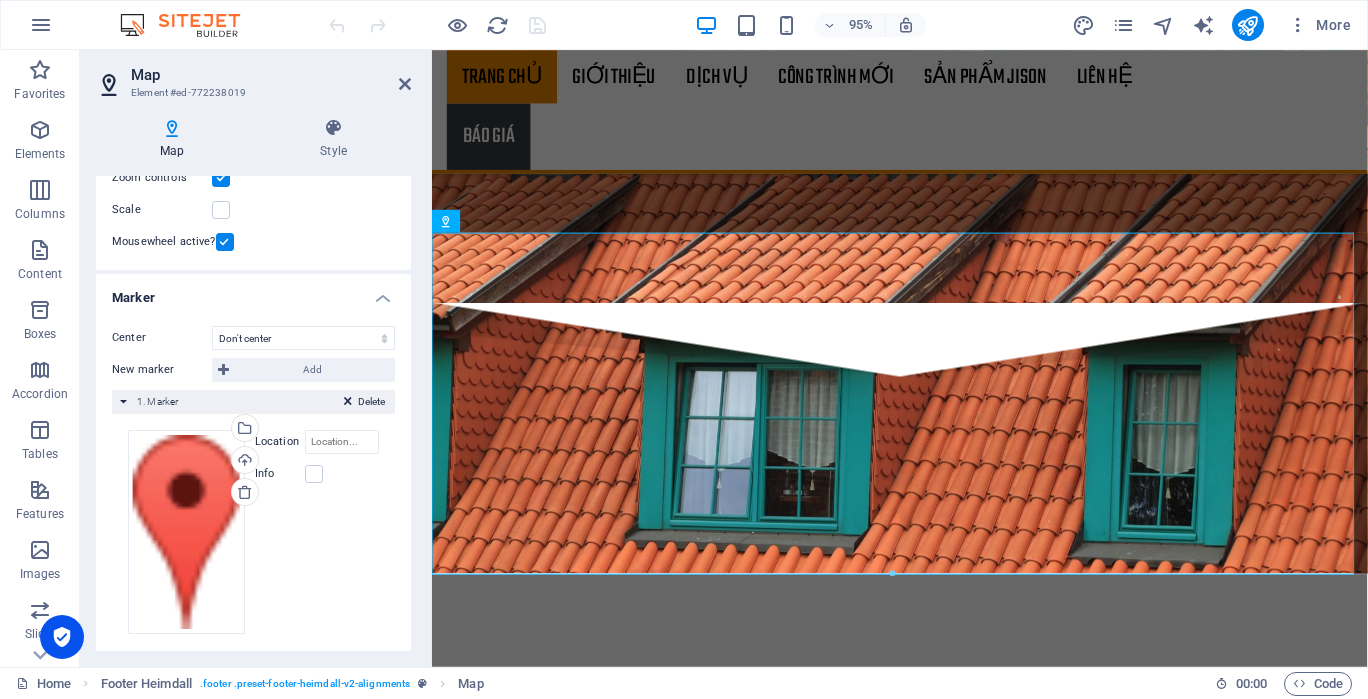 scroll, scrollTop: 236, scrollLeft: 0, axis: vertical 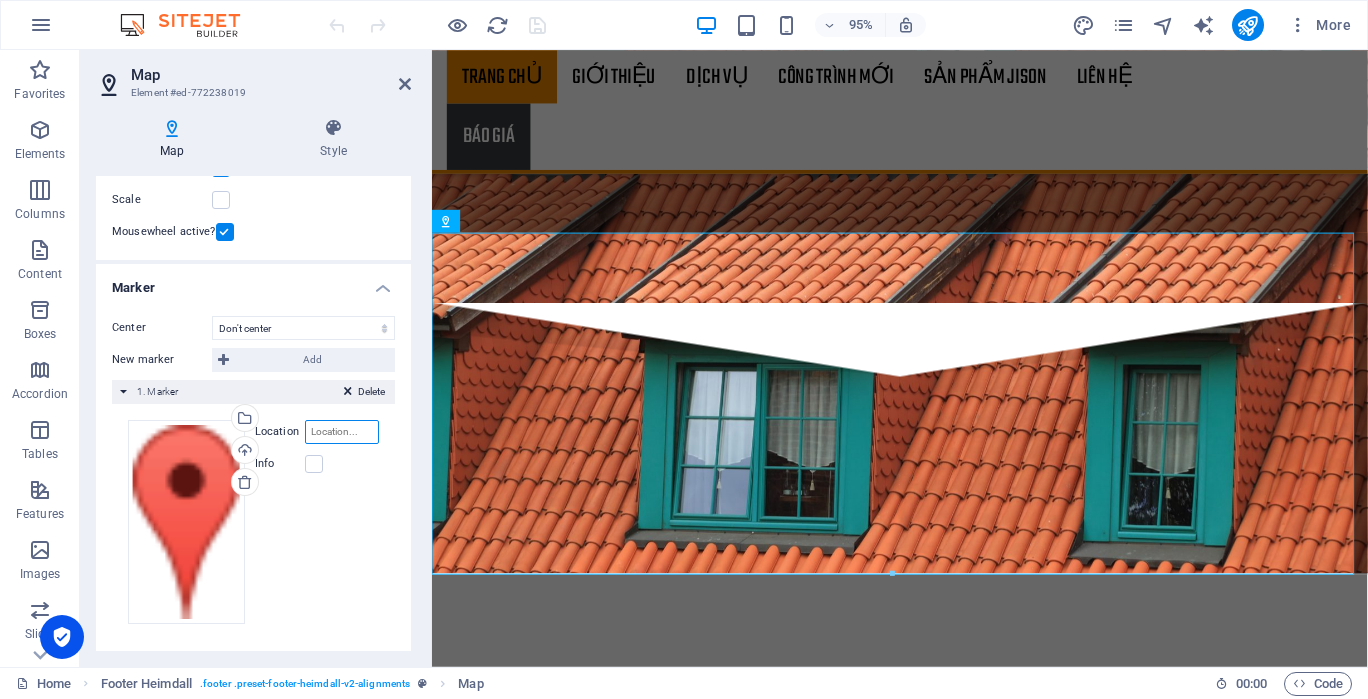 click on "Location" at bounding box center [342, 432] 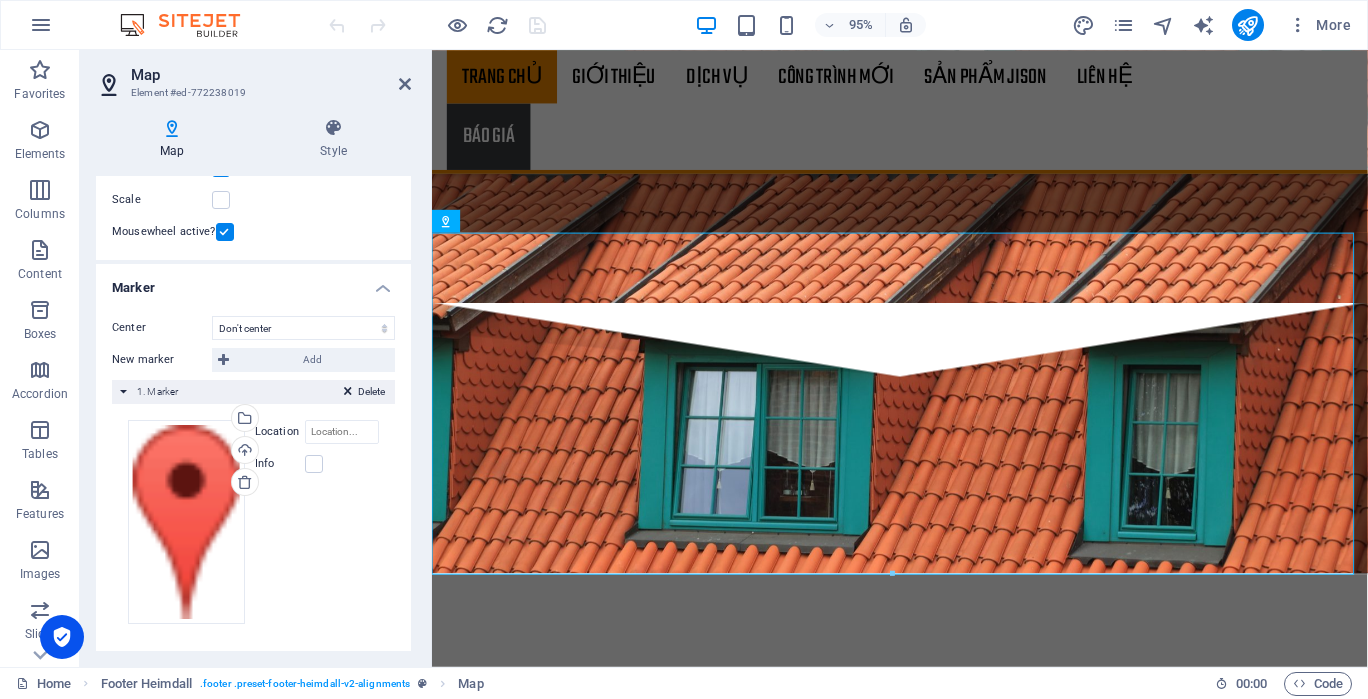 click on "Element #ed-772238019" at bounding box center (251, 93) 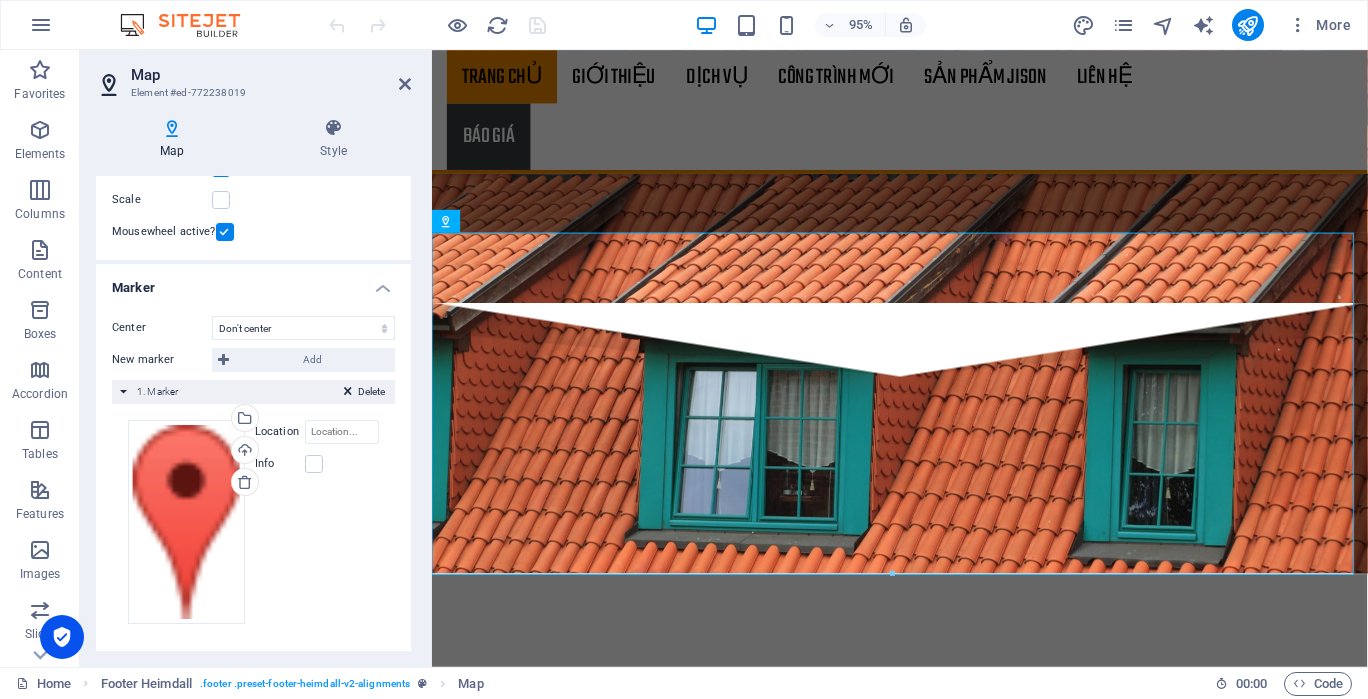 click on "Style" at bounding box center [333, 139] 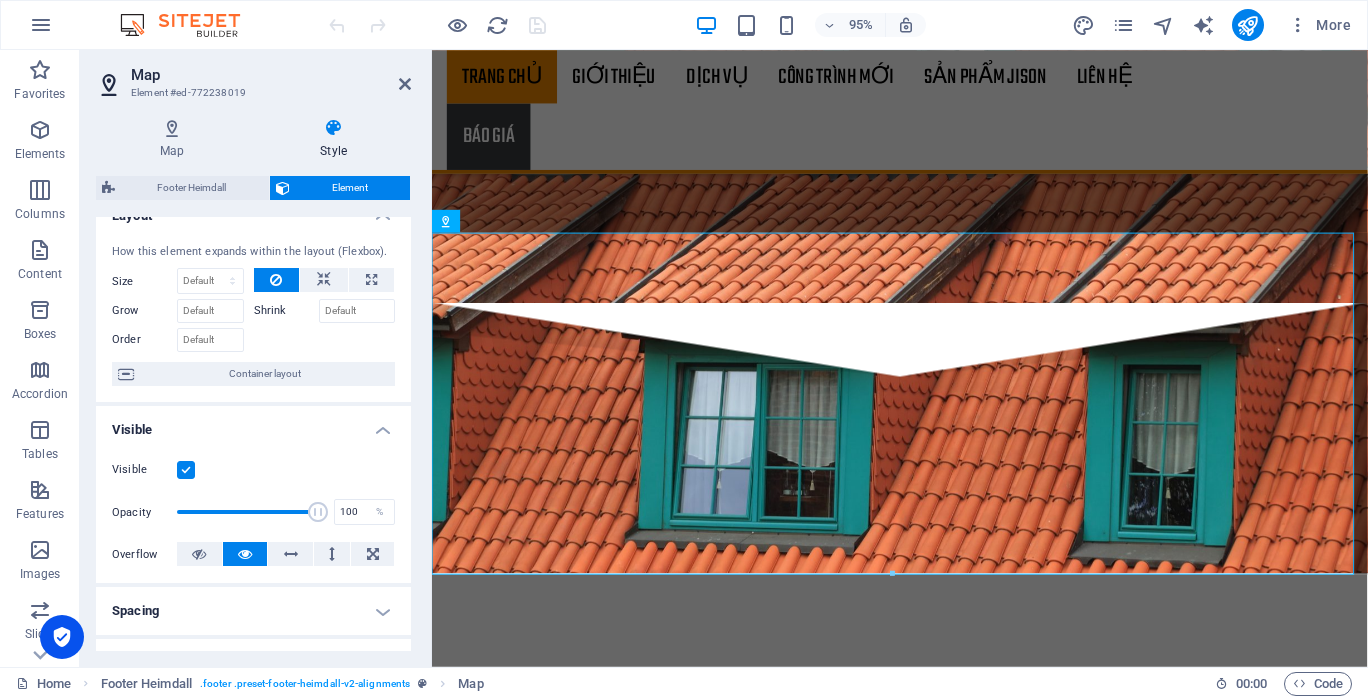 scroll, scrollTop: 0, scrollLeft: 0, axis: both 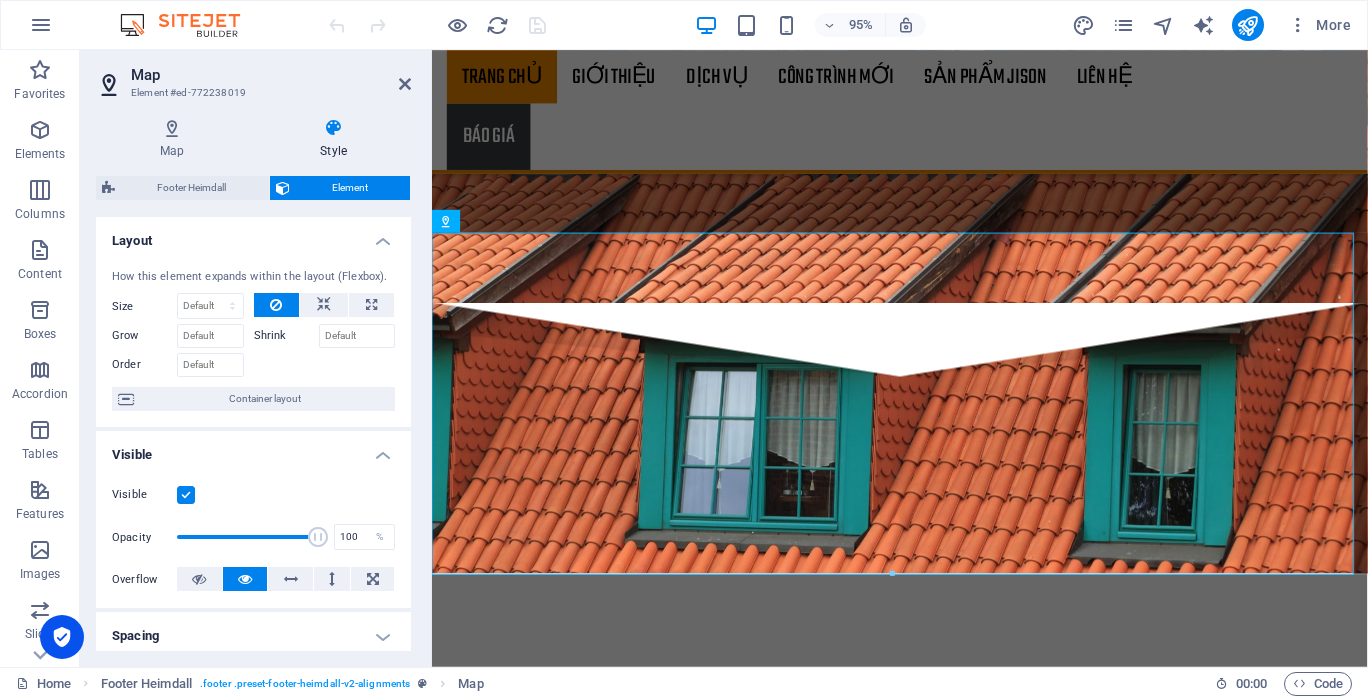 click at bounding box center (405, 84) 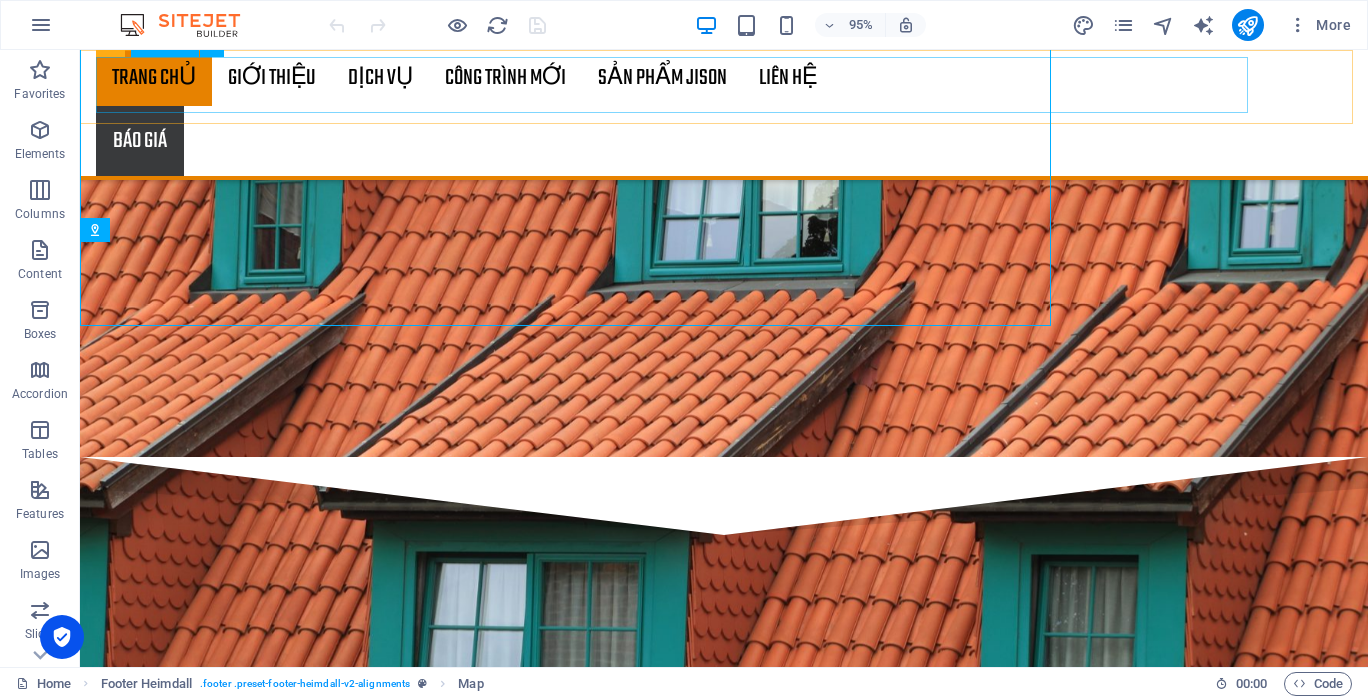 scroll, scrollTop: 4700, scrollLeft: 0, axis: vertical 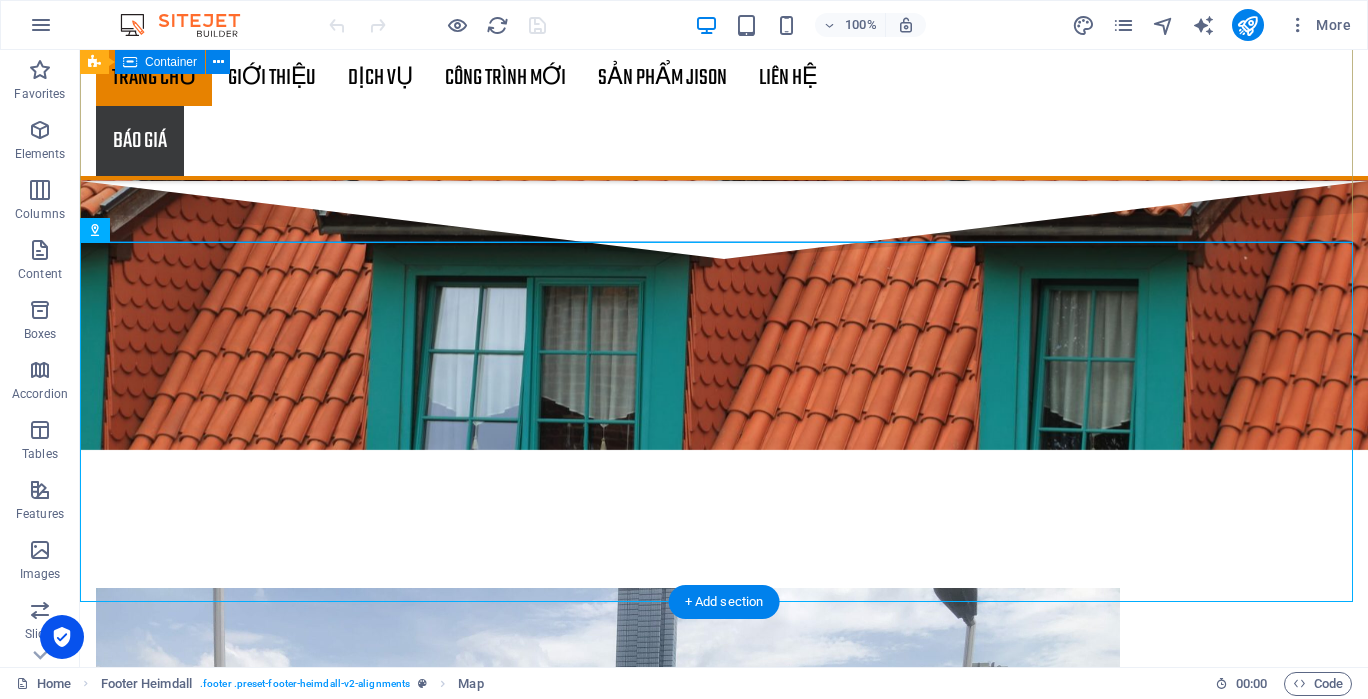 click on "Address Phan Rang 58000   Ninh Thuận Phone Phone:  0785 785 658 Mobile:  0838 228811 Contact c8d7afc34393485c90e37f04184df4@cpanel.local Legal Notice  |  Privacy Policy" at bounding box center [724, 5125] 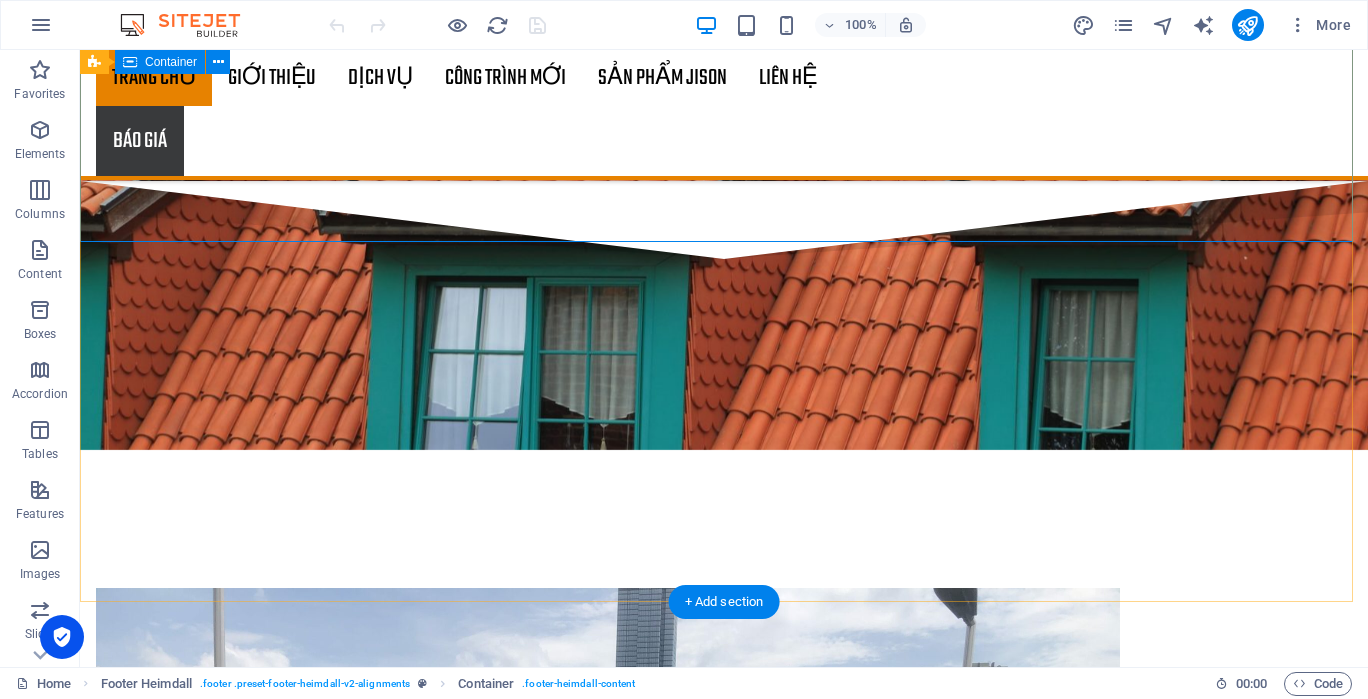 click on "Address Phan Rang 58000   Ninh Thuận Phone Phone:  0785 785 658 Mobile:  0838 228811 Contact c8d7afc34393485c90e37f04184df4@cpanel.local Legal Notice  |  Privacy Policy" at bounding box center (724, 5125) 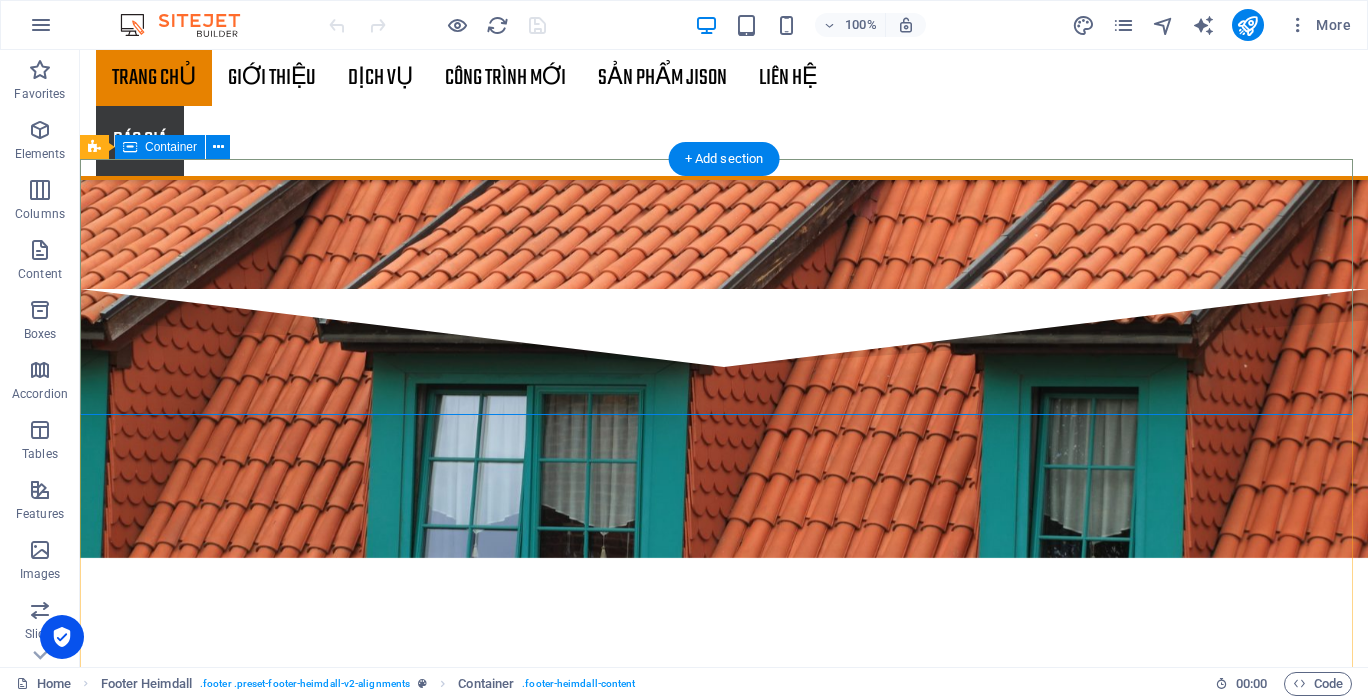 scroll, scrollTop: 4500, scrollLeft: 0, axis: vertical 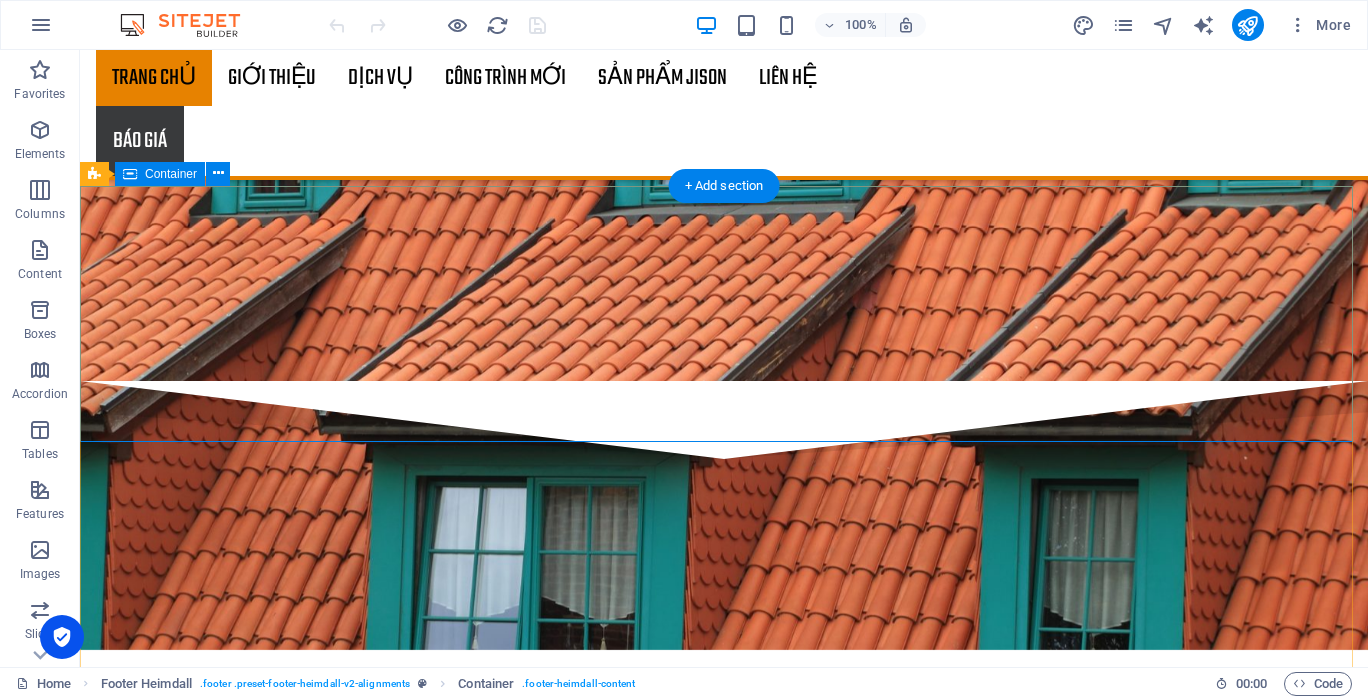 click on "Address Phan Rang 58000   Ninh Thuận Phone Phone:  0785 785 658 Mobile:  0838 228811 Contact c8d7afc34393485c90e37f04184df4@cpanel.local Legal Notice  |  Privacy Policy" at bounding box center (724, 5325) 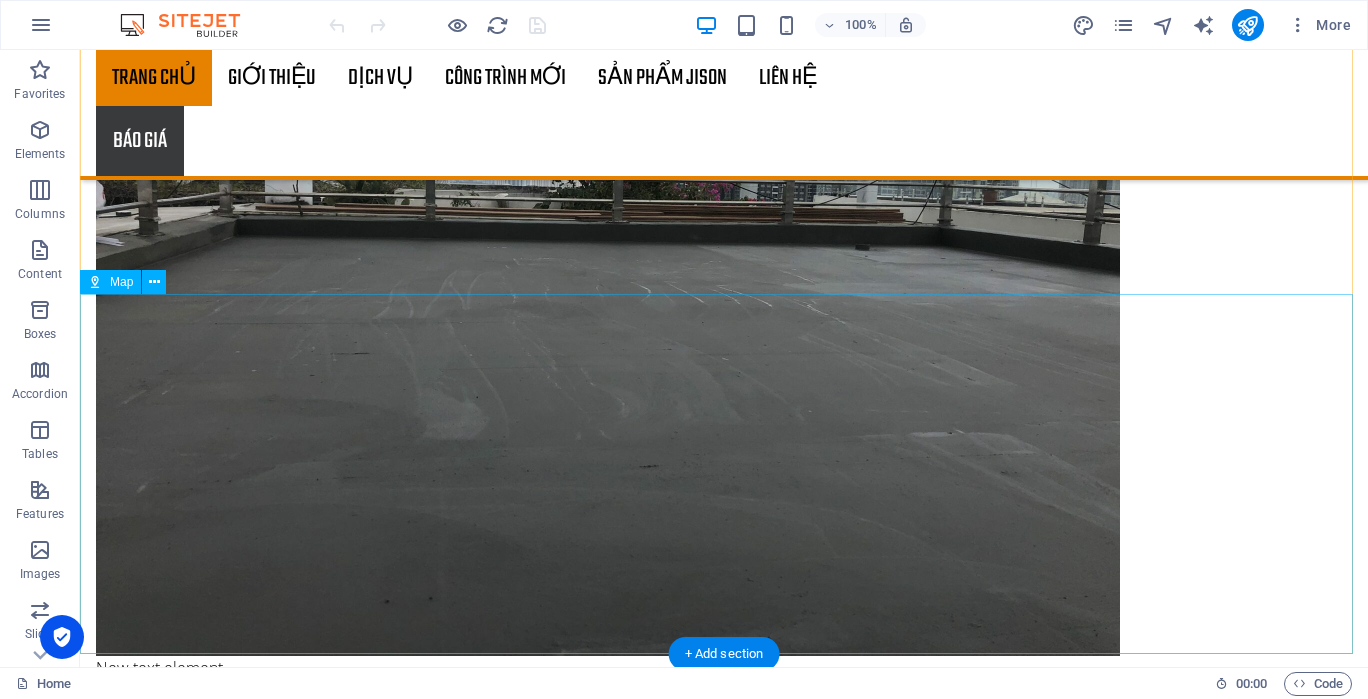 scroll, scrollTop: 5600, scrollLeft: 0, axis: vertical 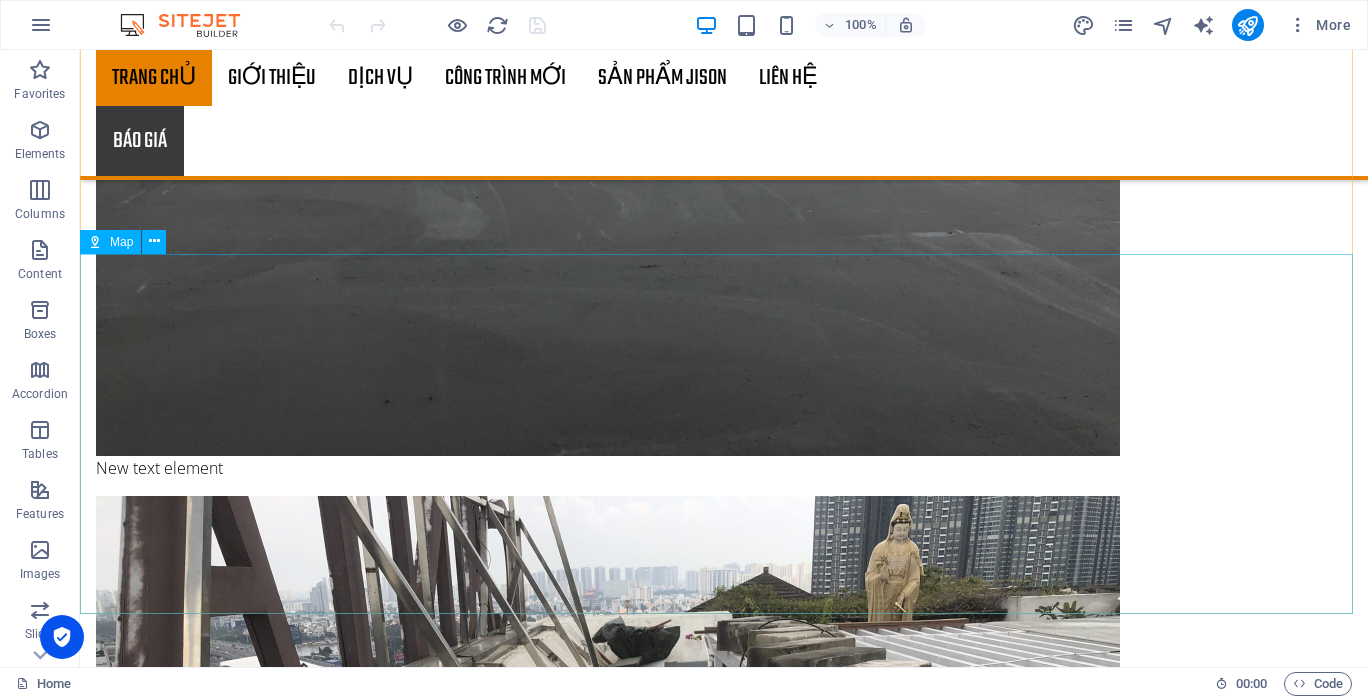 click at bounding box center [154, 241] 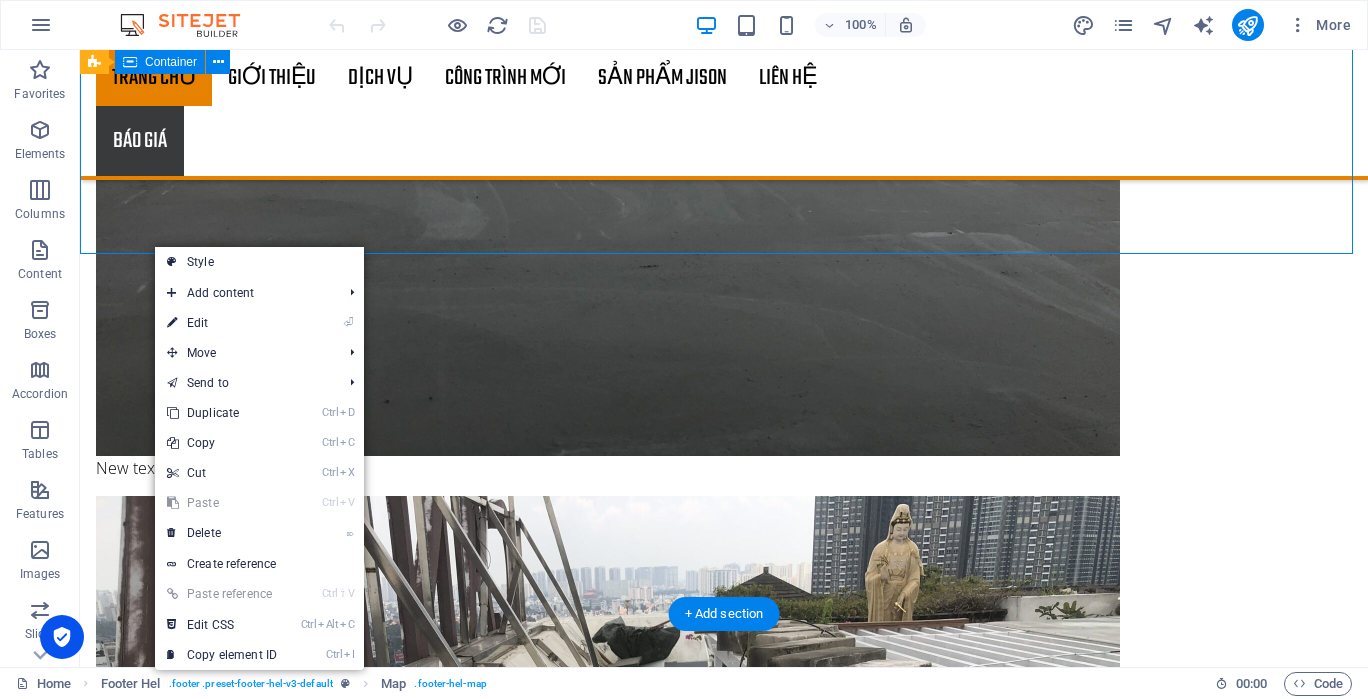 click on "Get in touch chongthamninhthuan.com Phan Rang , 58000   Ninh Thuận 0785 785 658 c8d7afc34393485c90e37f04184df4@cpanel.local Legal Notice  |  Privacy Policy   {{ 'content.forms.privacy'|trans }} Nicht lesbar? Neu generieren Submit" at bounding box center [724, 5337] 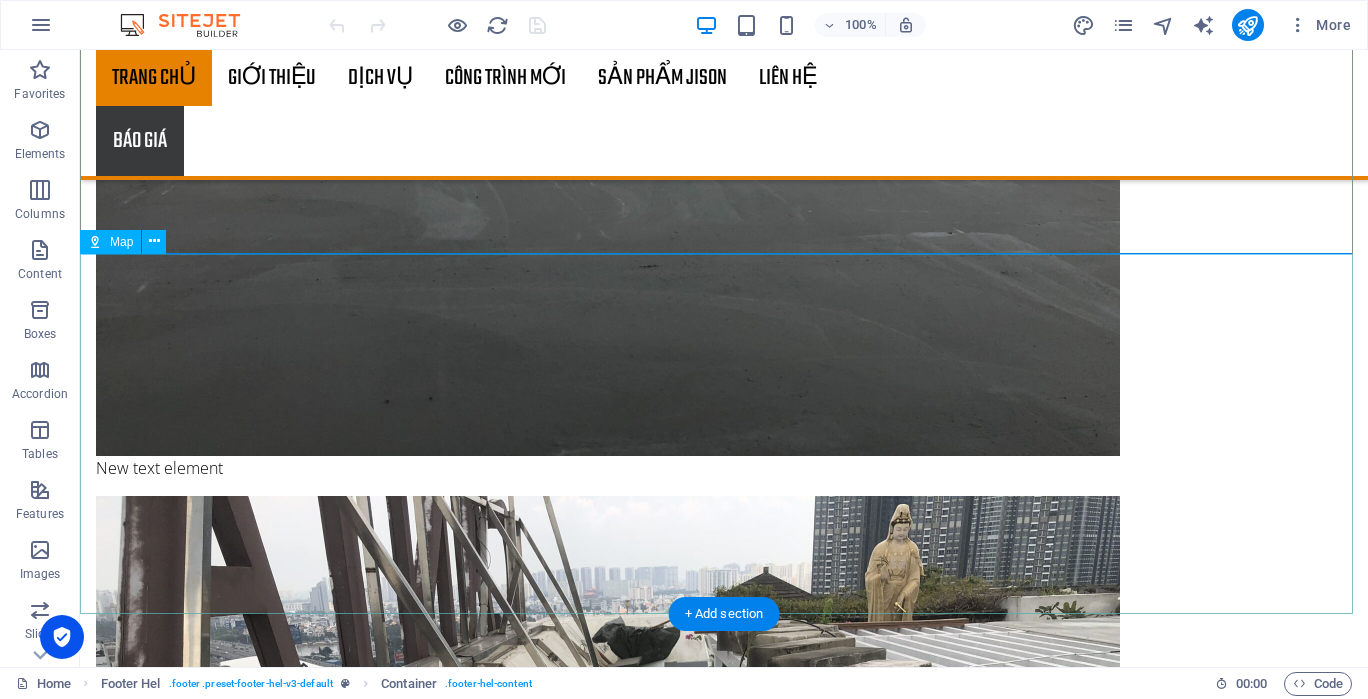 click at bounding box center (724, 5979) 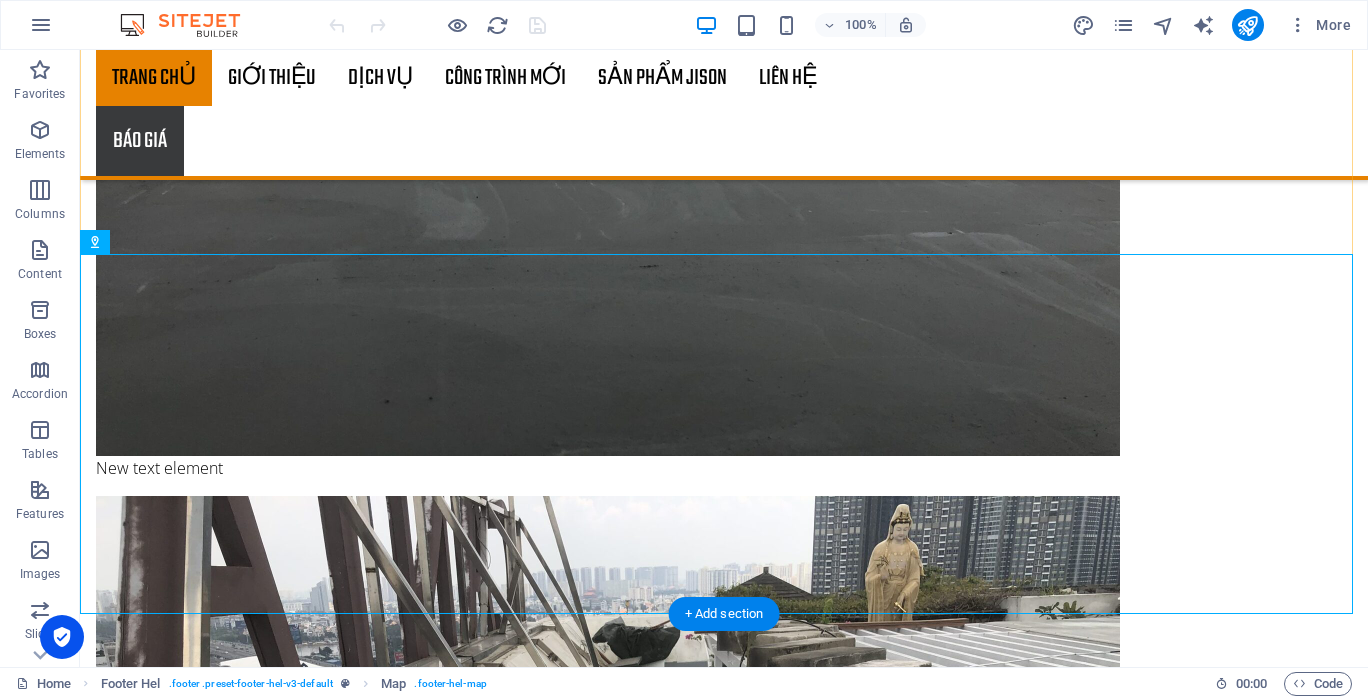 drag, startPoint x: 722, startPoint y: 609, endPoint x: 311, endPoint y: 593, distance: 411.3113 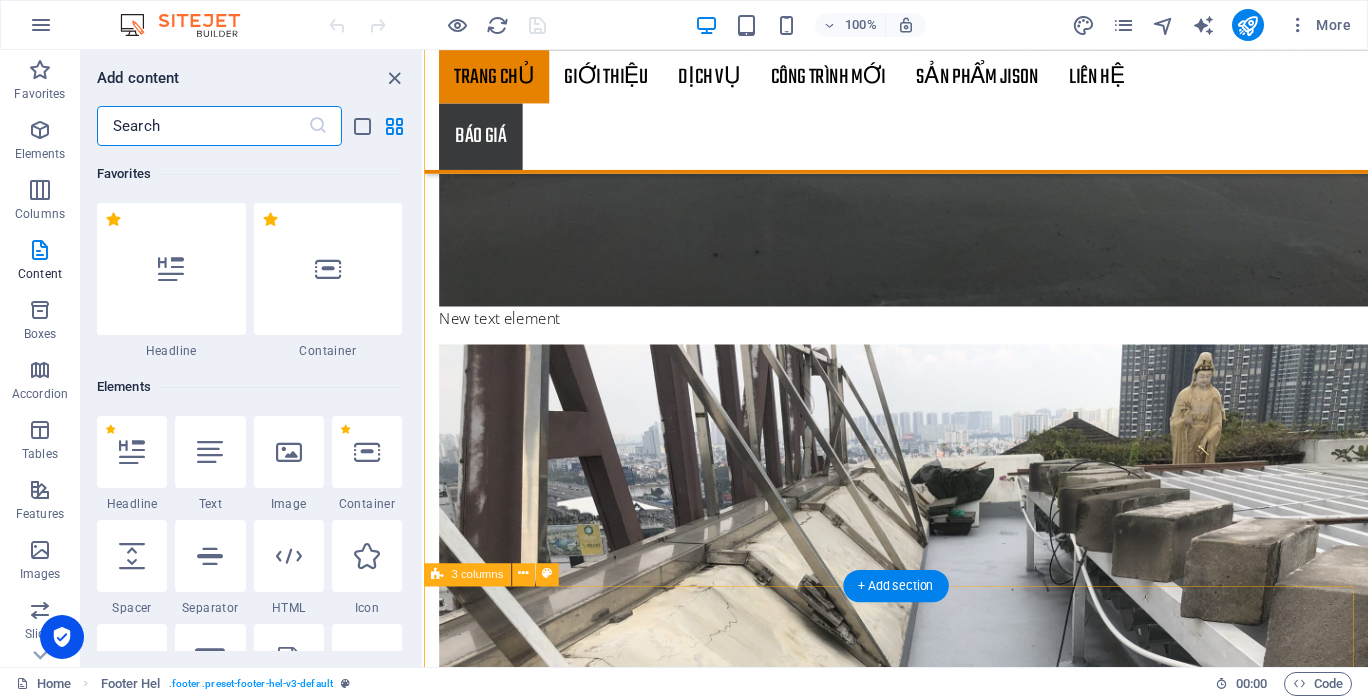 scroll, scrollTop: 5311, scrollLeft: 0, axis: vertical 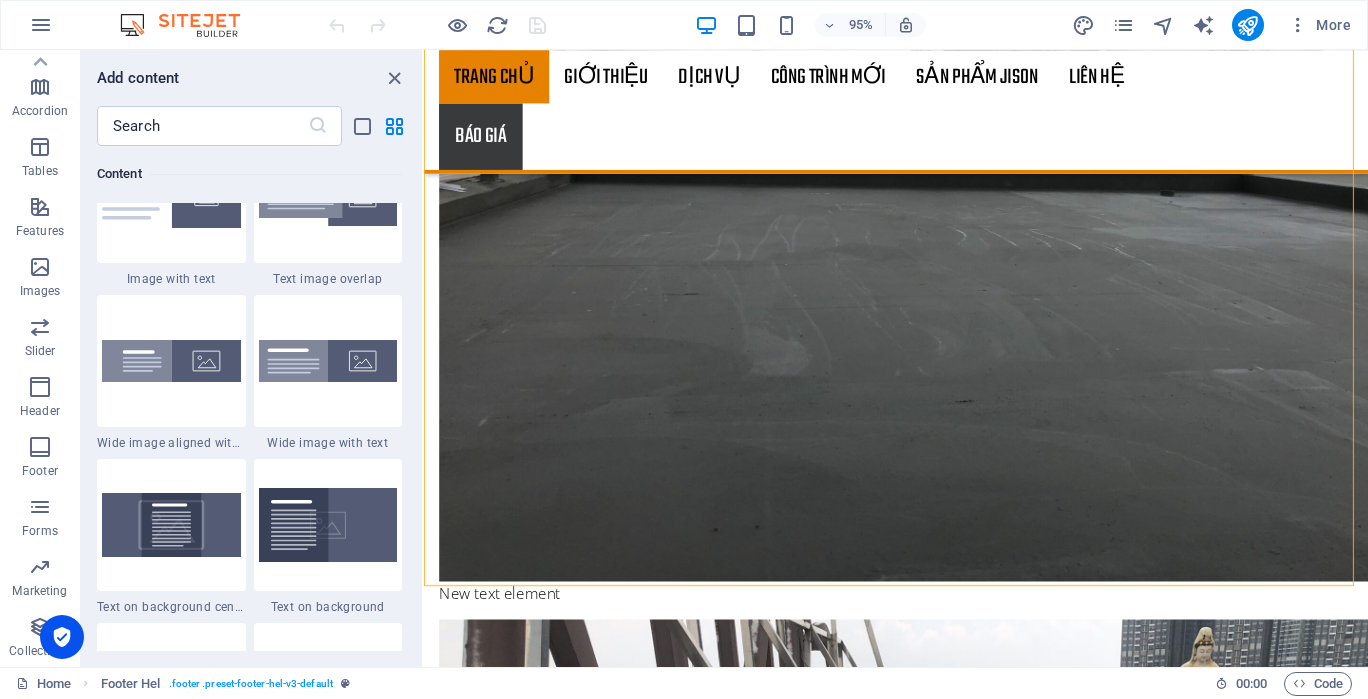 click at bounding box center (40, 447) 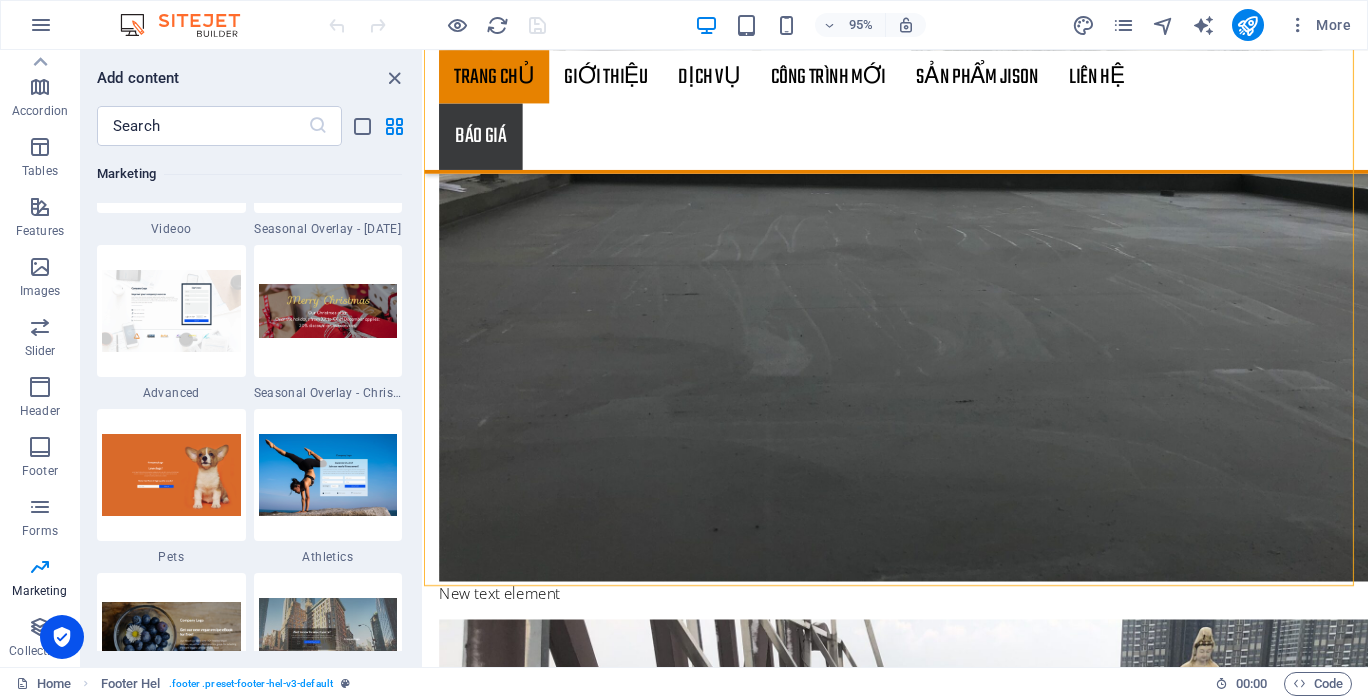 scroll, scrollTop: 16775, scrollLeft: 0, axis: vertical 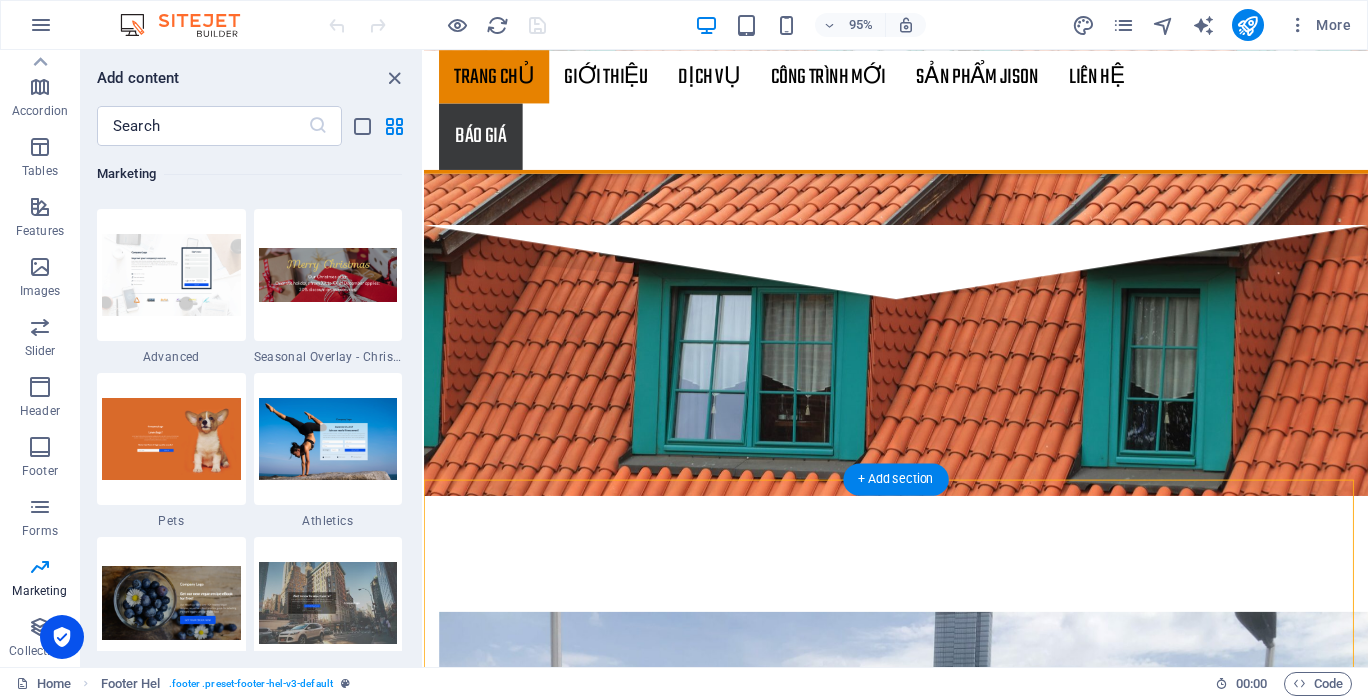 click on "+ Add section" at bounding box center (895, 479) 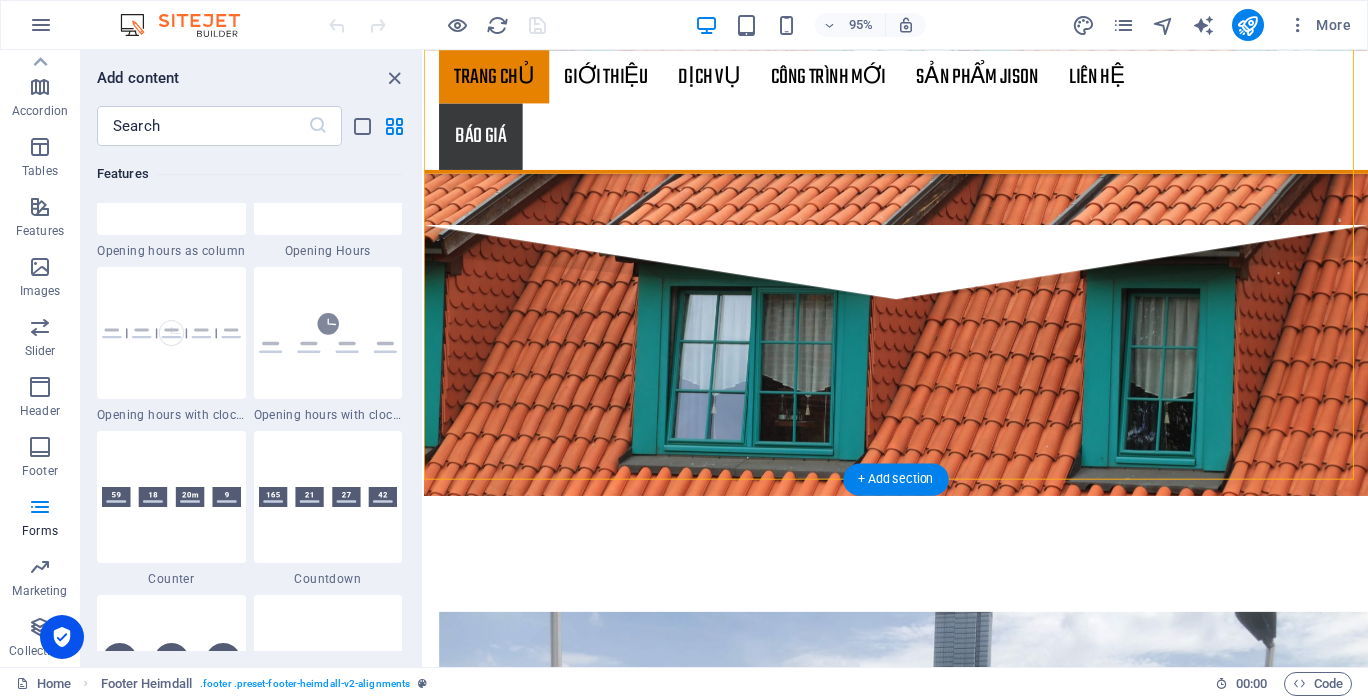scroll, scrollTop: 3499, scrollLeft: 0, axis: vertical 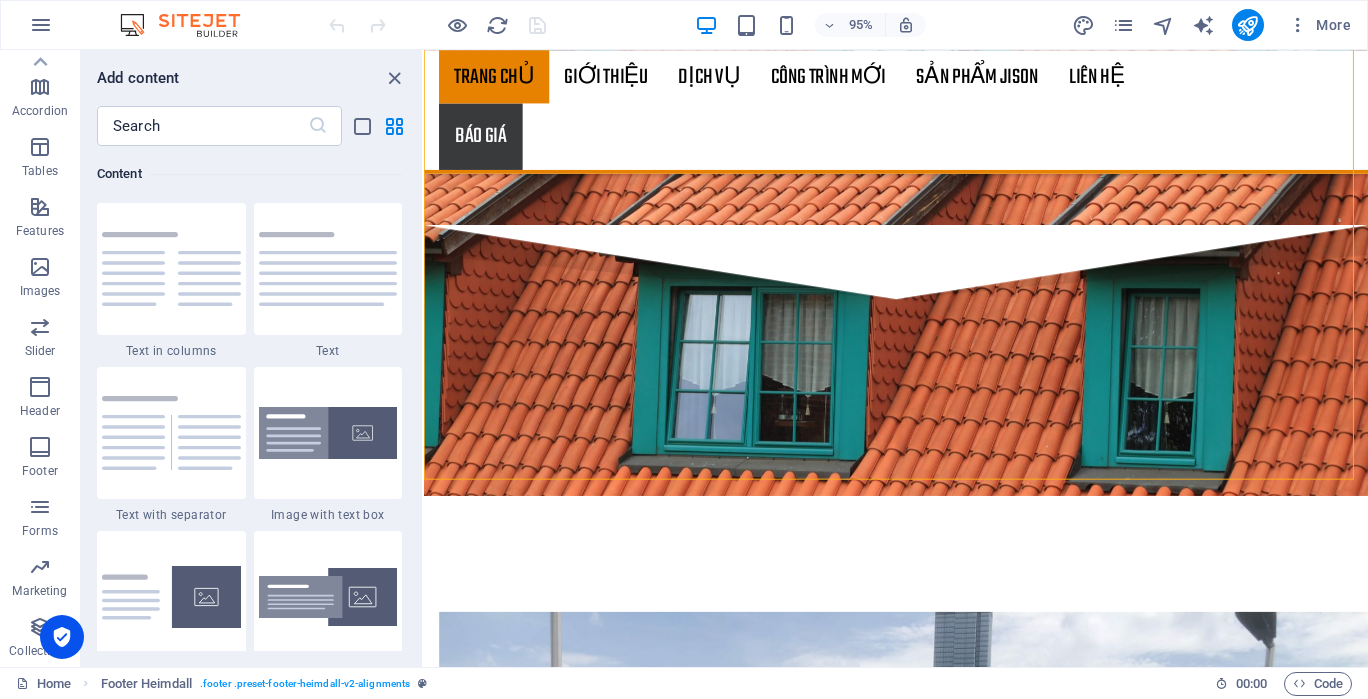 click at bounding box center (202, 126) 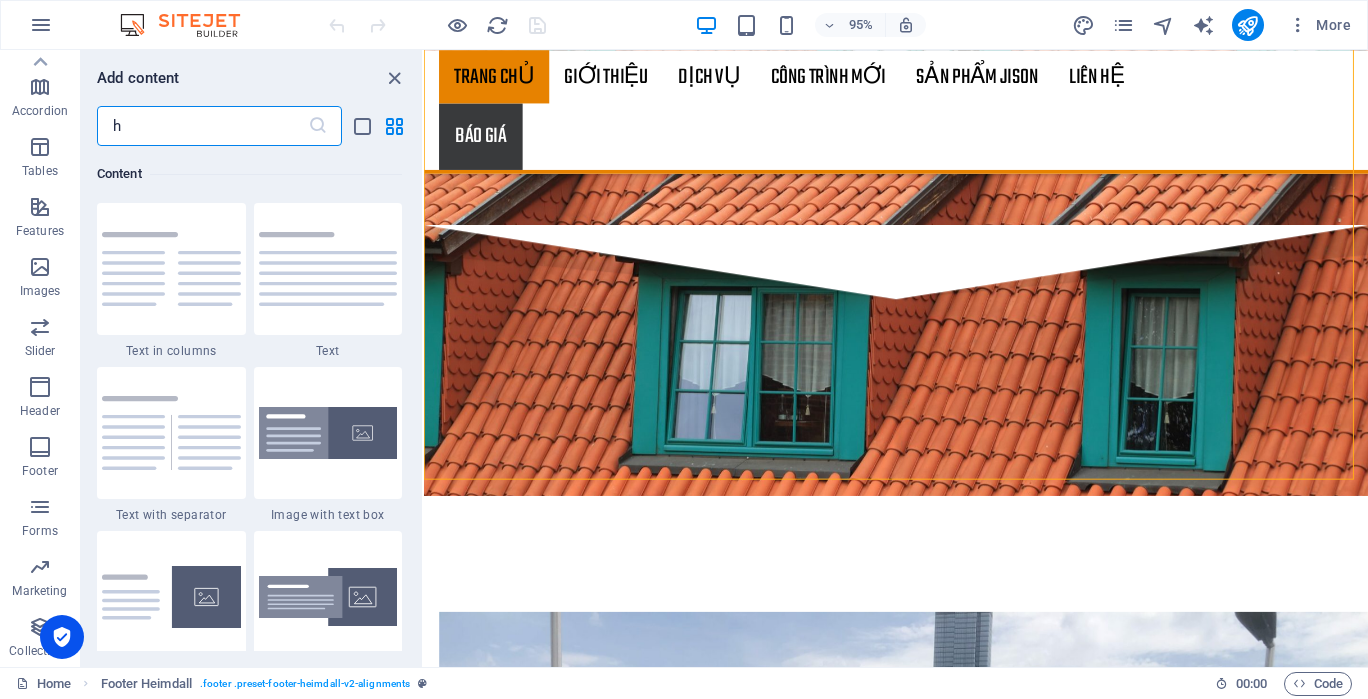 type on "ht" 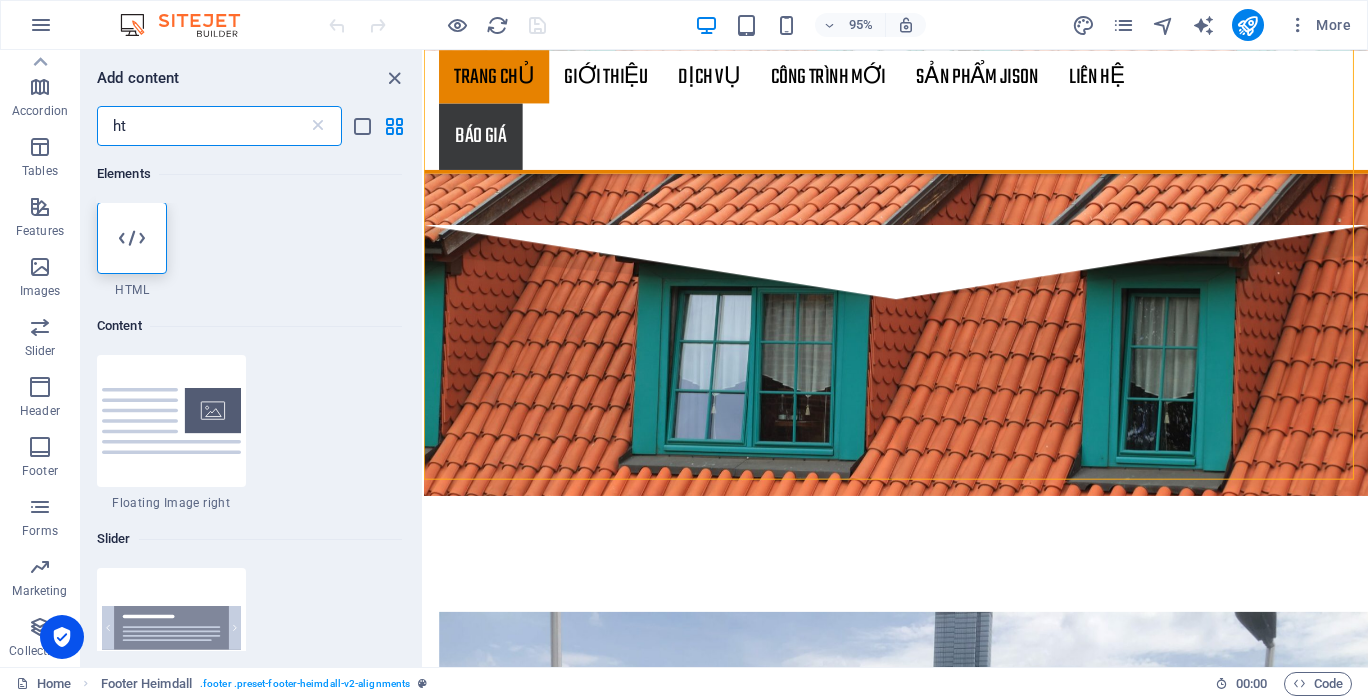 scroll, scrollTop: 0, scrollLeft: 0, axis: both 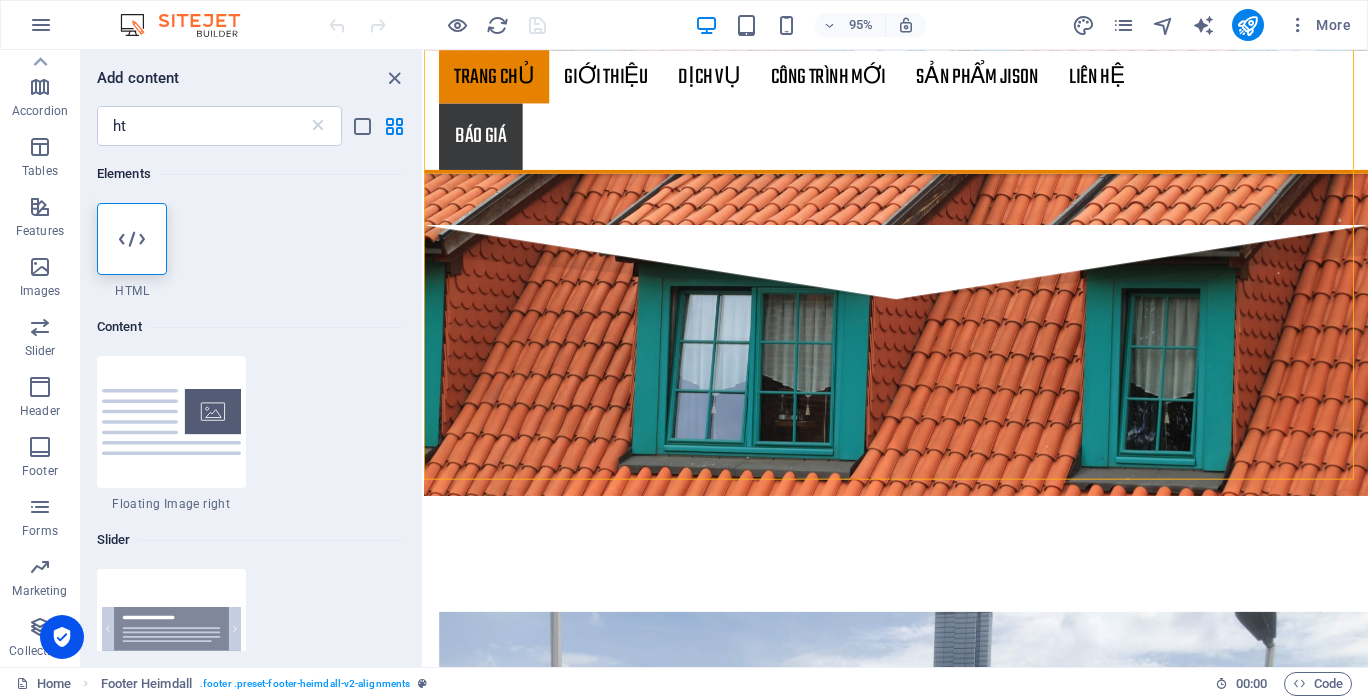 click at bounding box center (132, 239) 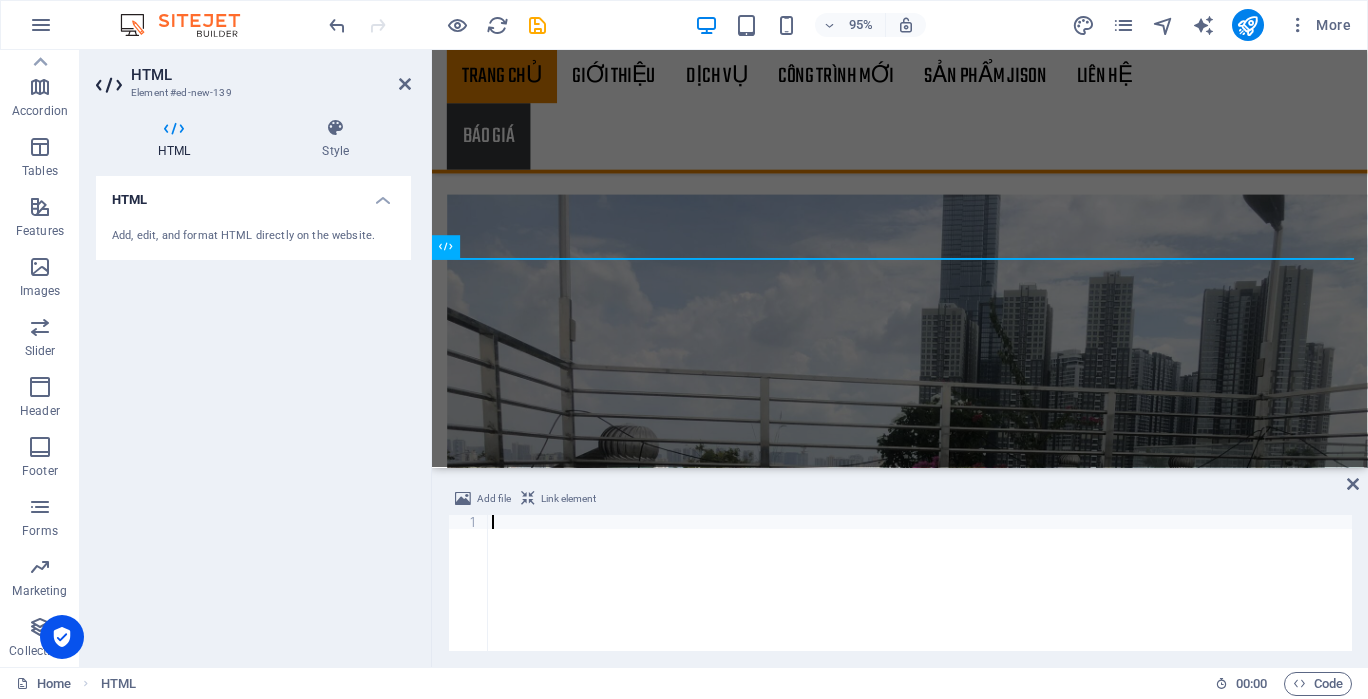 type 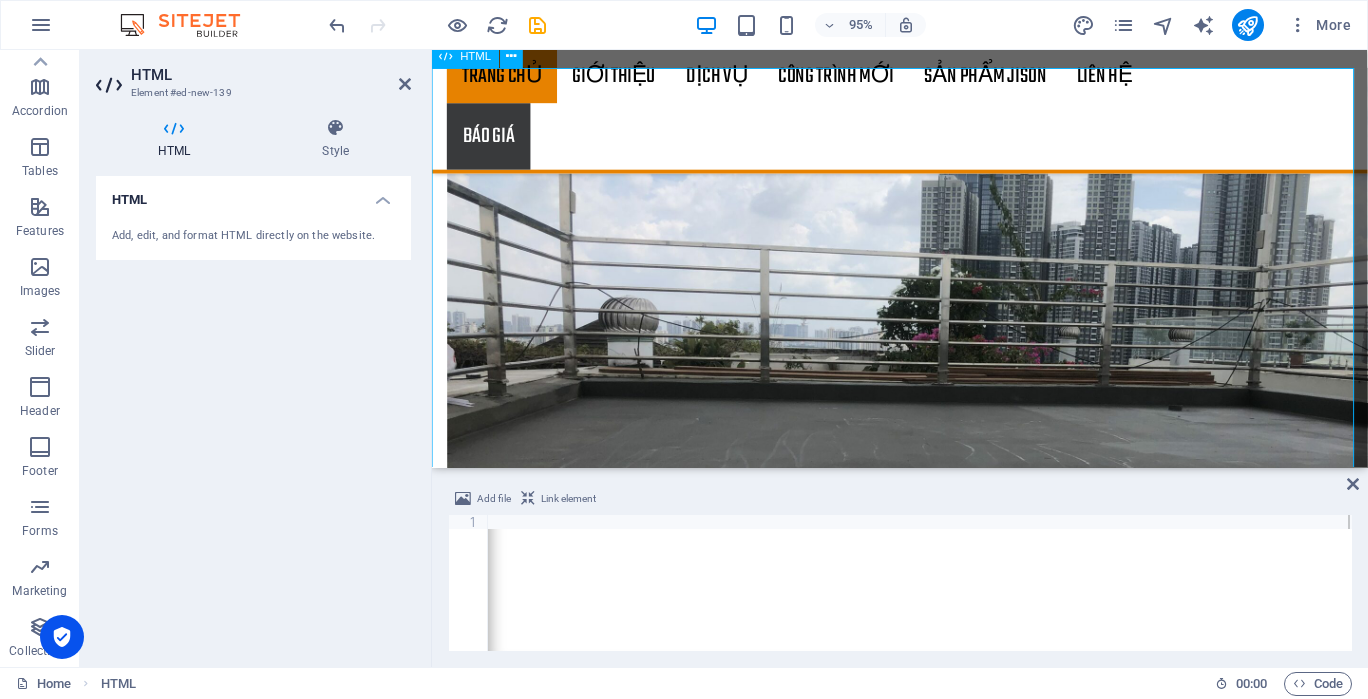 scroll, scrollTop: 4956, scrollLeft: 0, axis: vertical 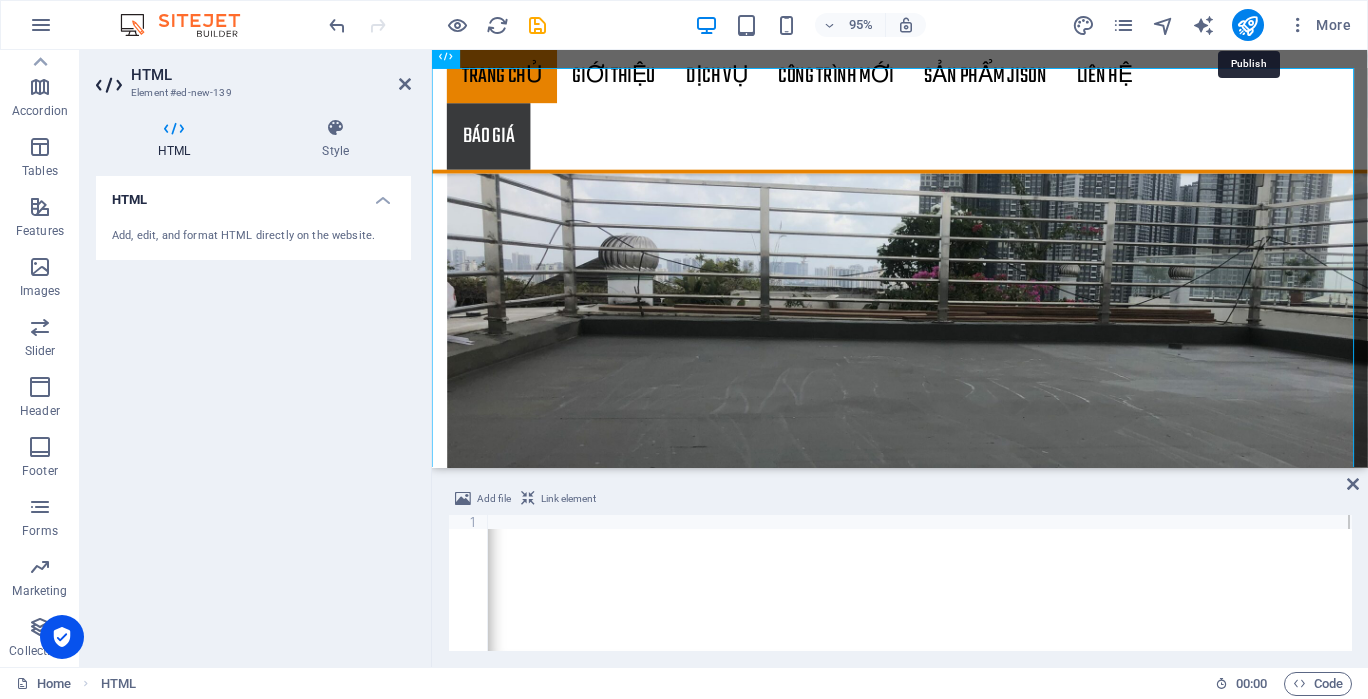 click at bounding box center [1247, 25] 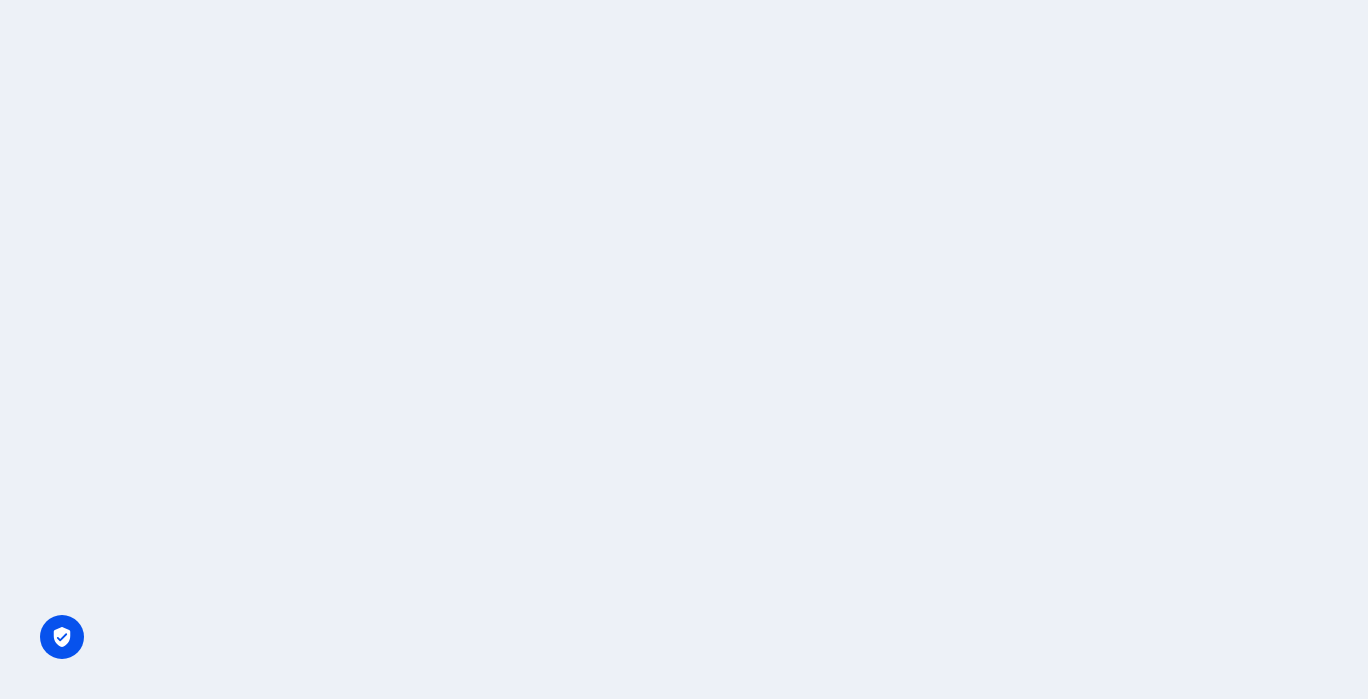 scroll, scrollTop: 0, scrollLeft: 0, axis: both 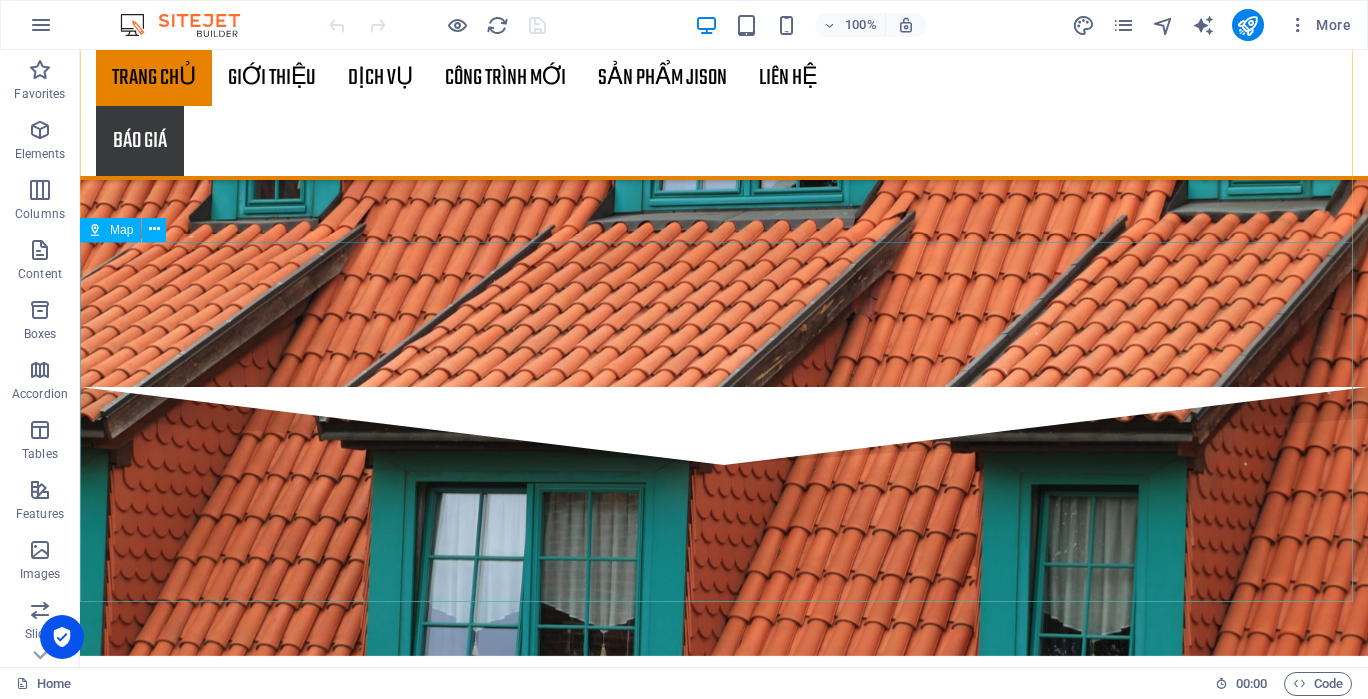 click at bounding box center [154, 229] 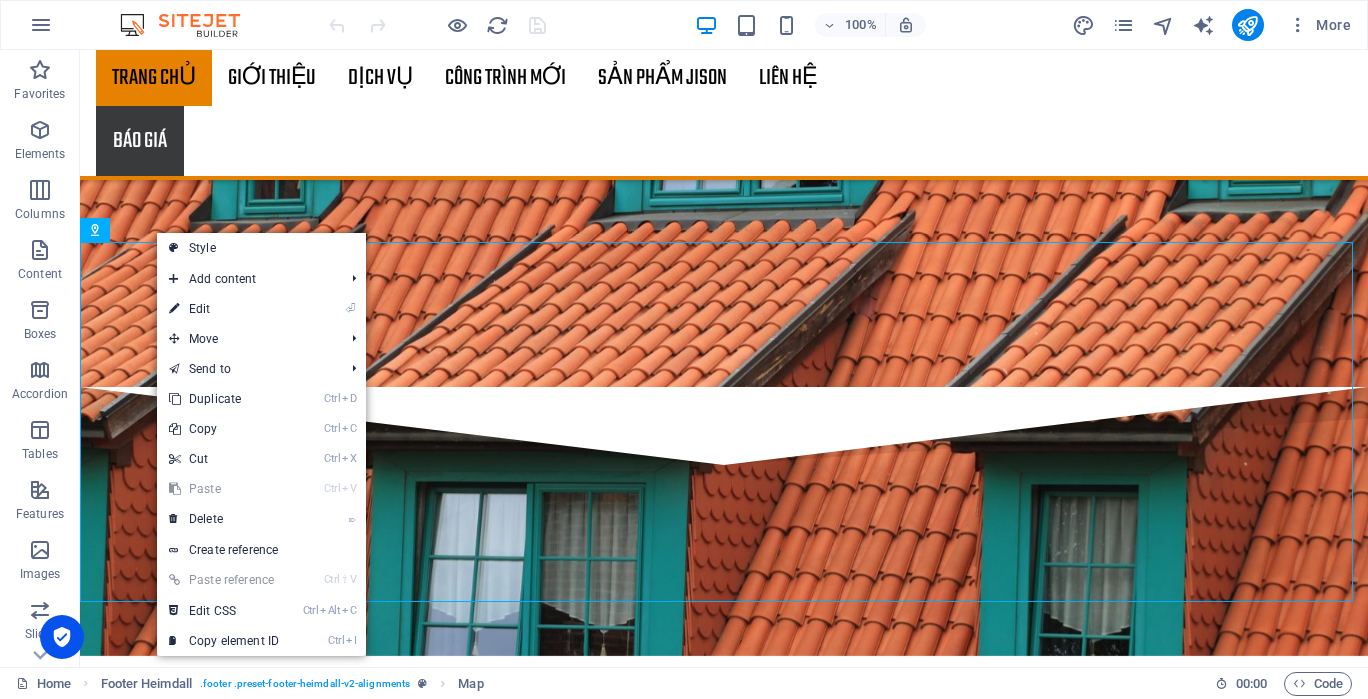 click on "⌦  Delete" at bounding box center [224, 519] 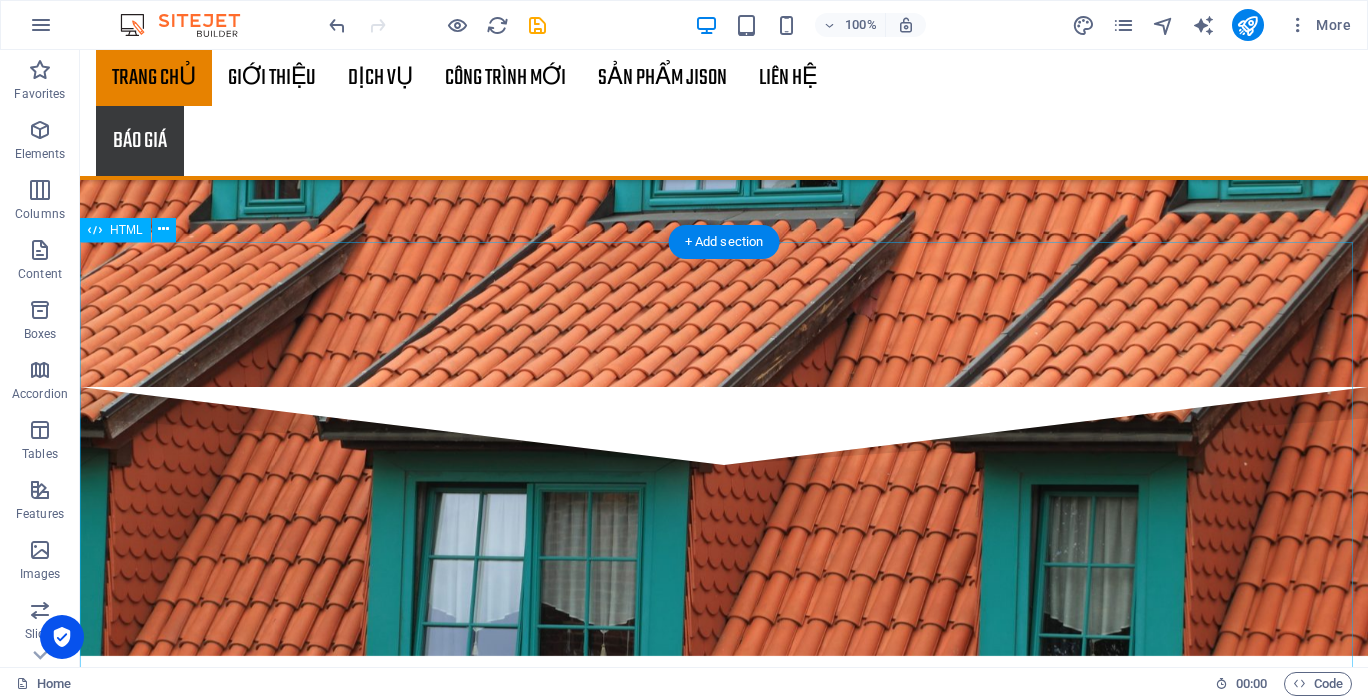 click at bounding box center [724, 5851] 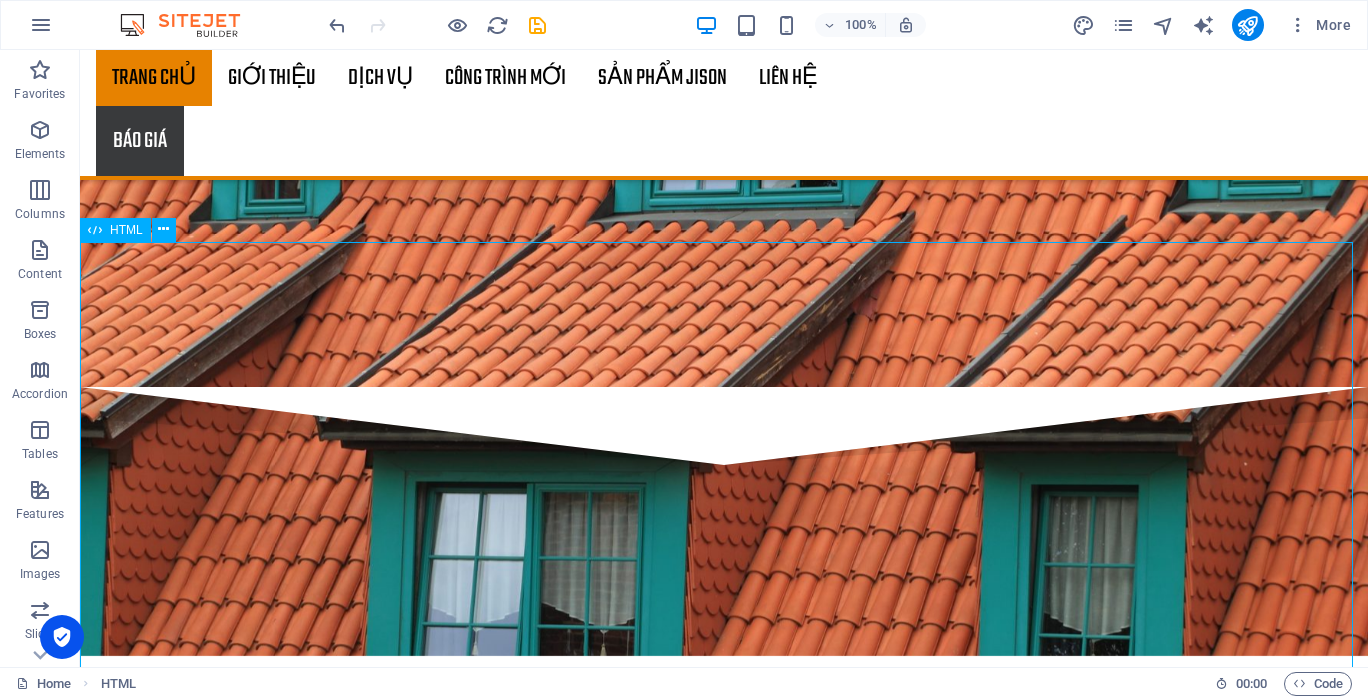 click at bounding box center (163, 229) 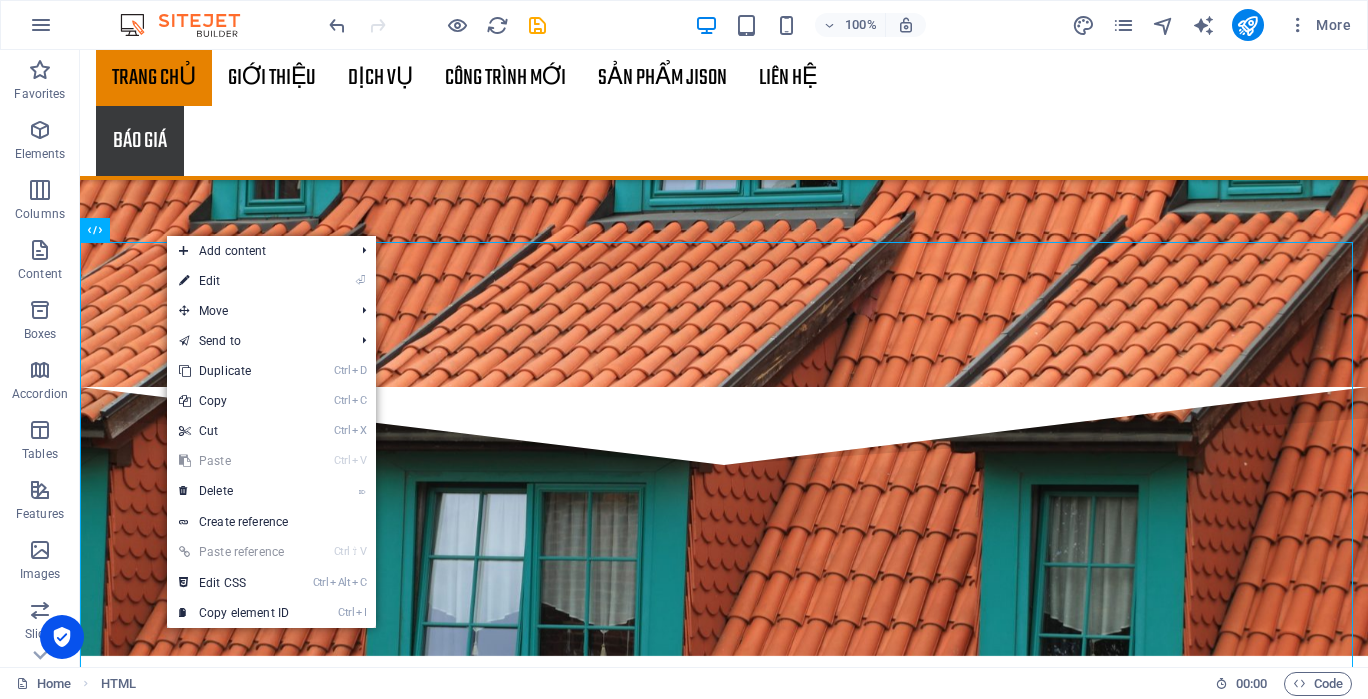 click on "⏎  Edit" at bounding box center [234, 281] 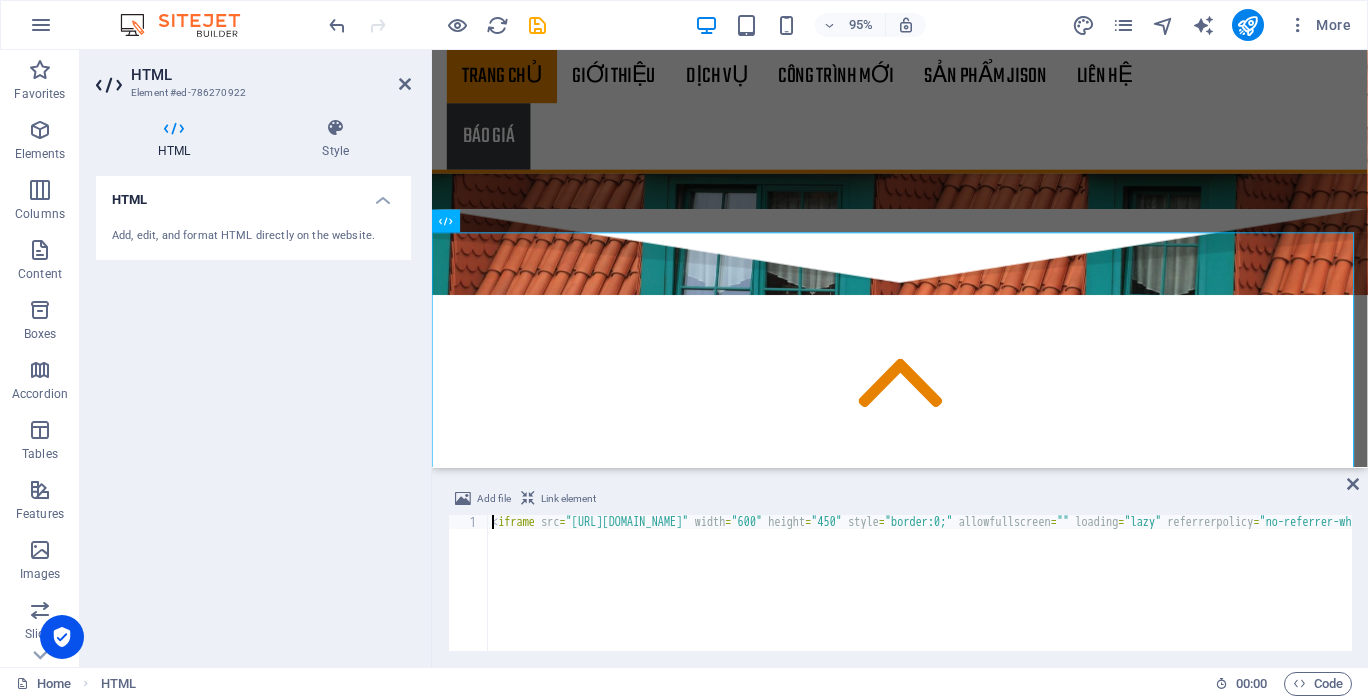 scroll, scrollTop: 4424, scrollLeft: 0, axis: vertical 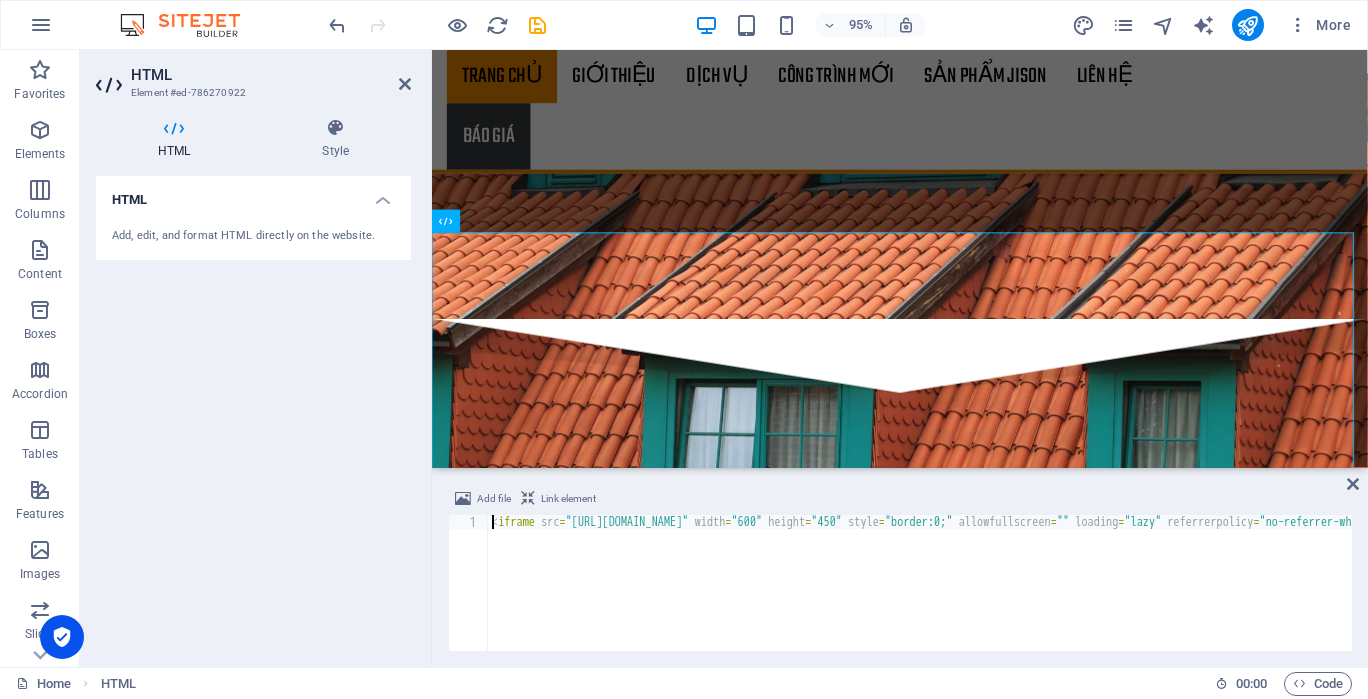 click on "Style" at bounding box center [335, 139] 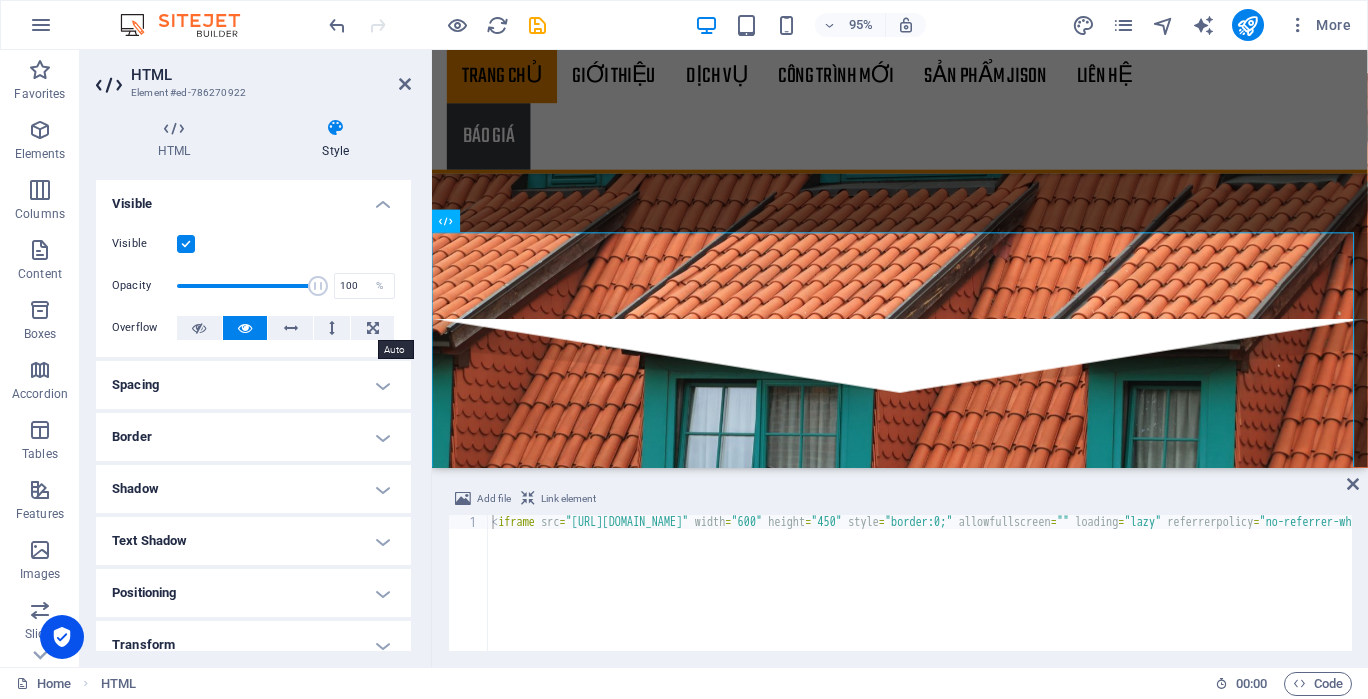 click at bounding box center (373, 328) 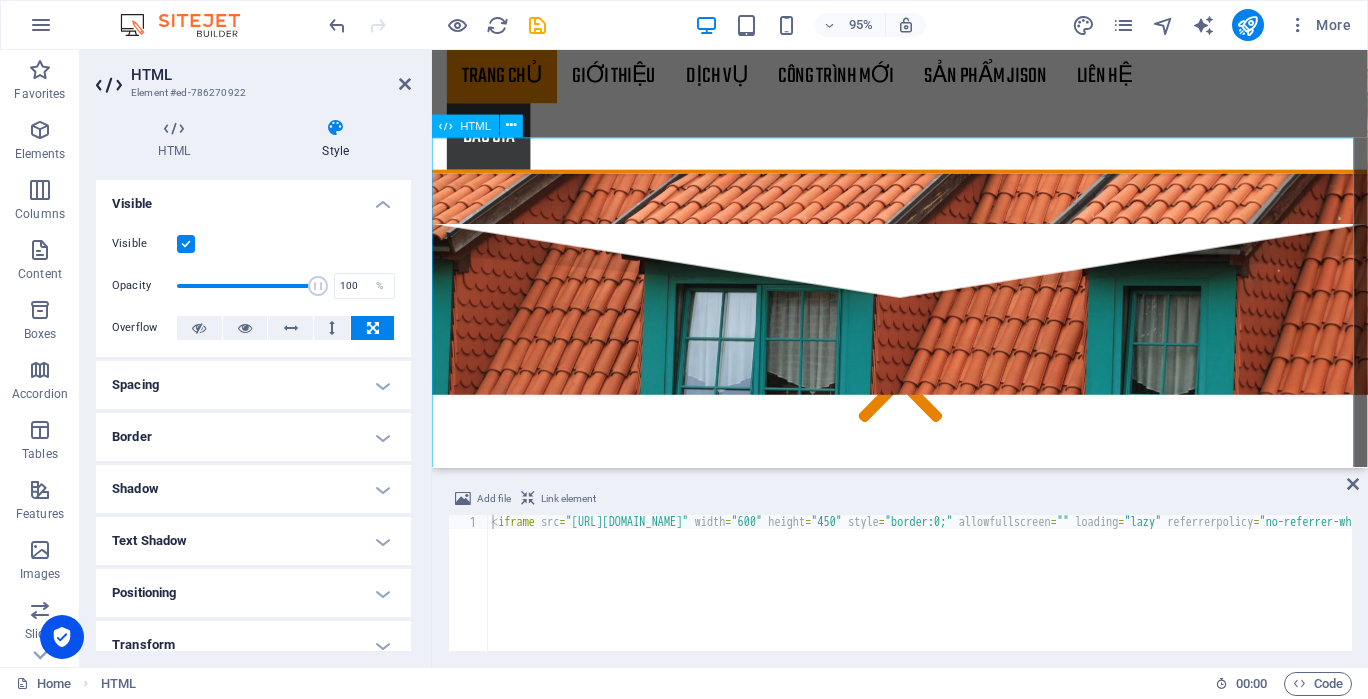 scroll, scrollTop: 4624, scrollLeft: 0, axis: vertical 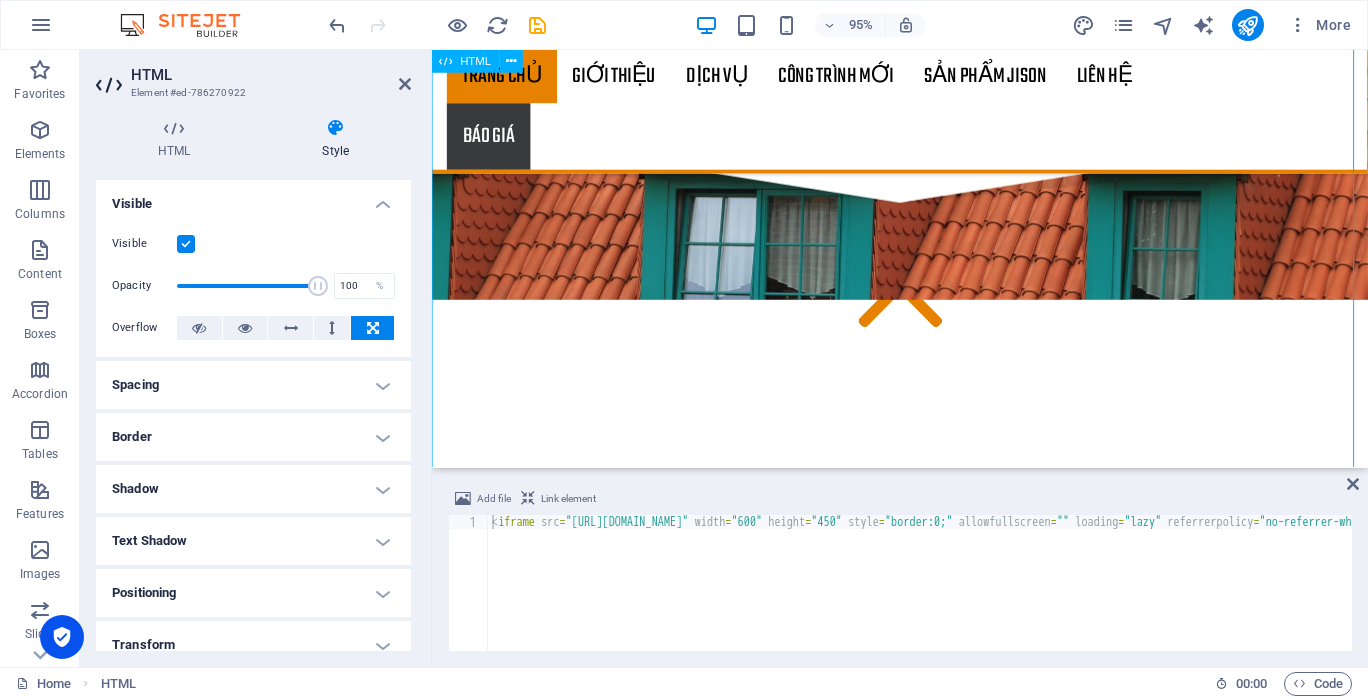 drag, startPoint x: 947, startPoint y: 326, endPoint x: 1032, endPoint y: 324, distance: 85.02353 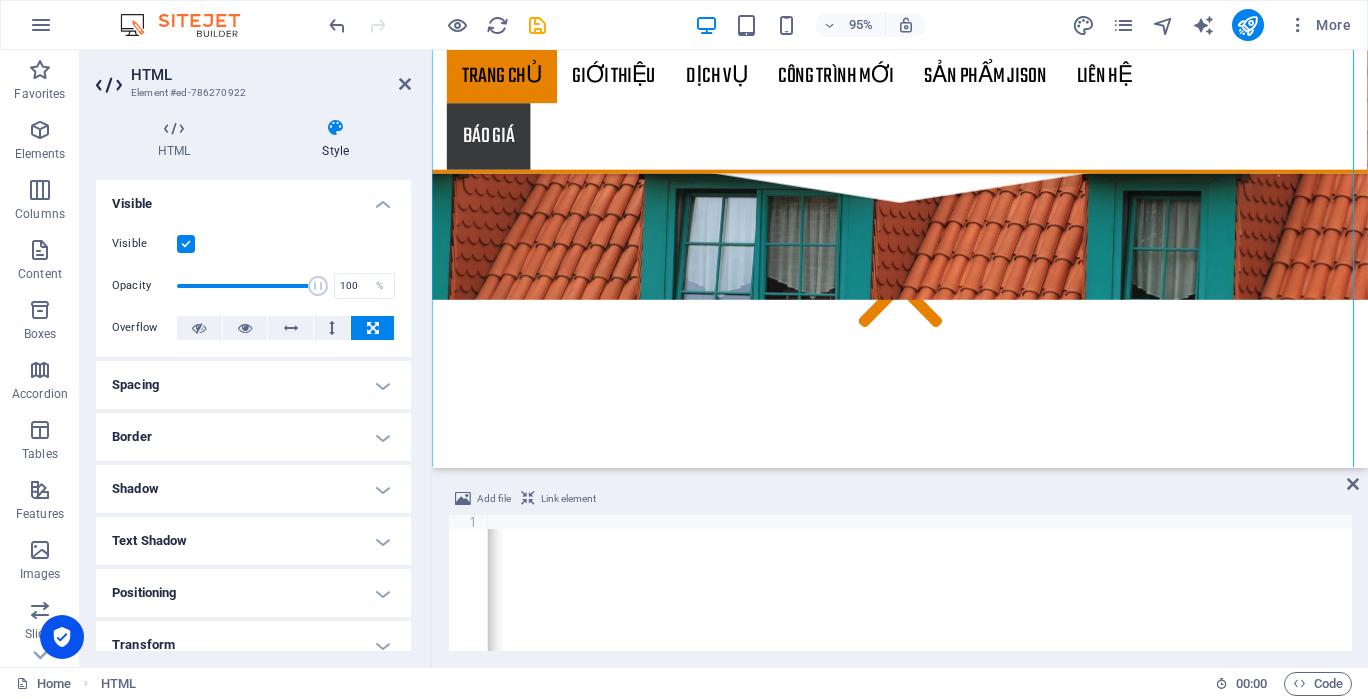 scroll, scrollTop: 0, scrollLeft: 1387, axis: horizontal 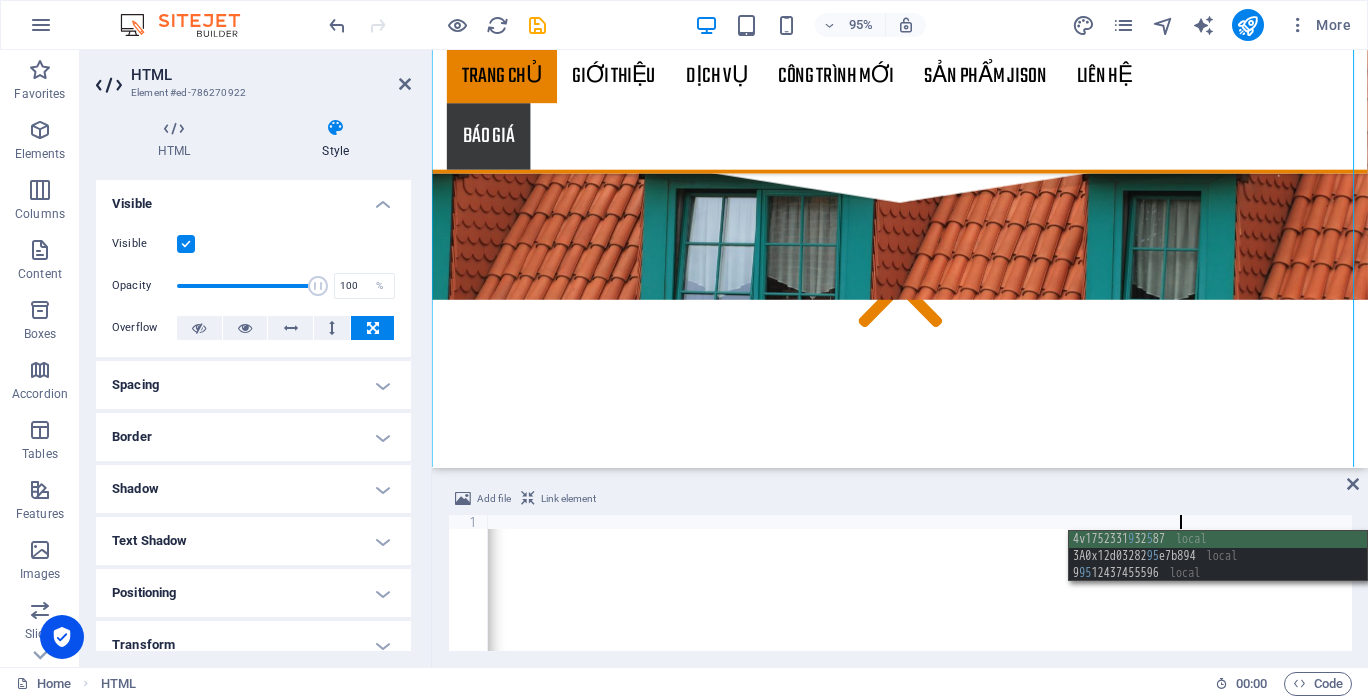 click on "< iframe   src = "https://www.google.com/maps/embed?pb=!1m18!1m12!1m3!1d3908.6584060143346!2d108.99512437455596!3d11.576327743931381!2m3!1f0!2f0!3f0!3m2!1i1024!2i768!4f13.1!3m3!1m2!1s0x3170d1002f1b52d1%3A0x12d0328295e7b894!2sJison%20CN%20Ninh%20Thu%E1%BA%ADn!5e0!3m2!1svi!2s!4v1752331932587!5m2!1svi!2s"   width = "9500"   height = "450"   style = "border:0;"   allowfullscreen = ""   loading = "lazy"   referrerpolicy = "no-referrer-when-downgrade" > </ iframe >" at bounding box center (553, 595) 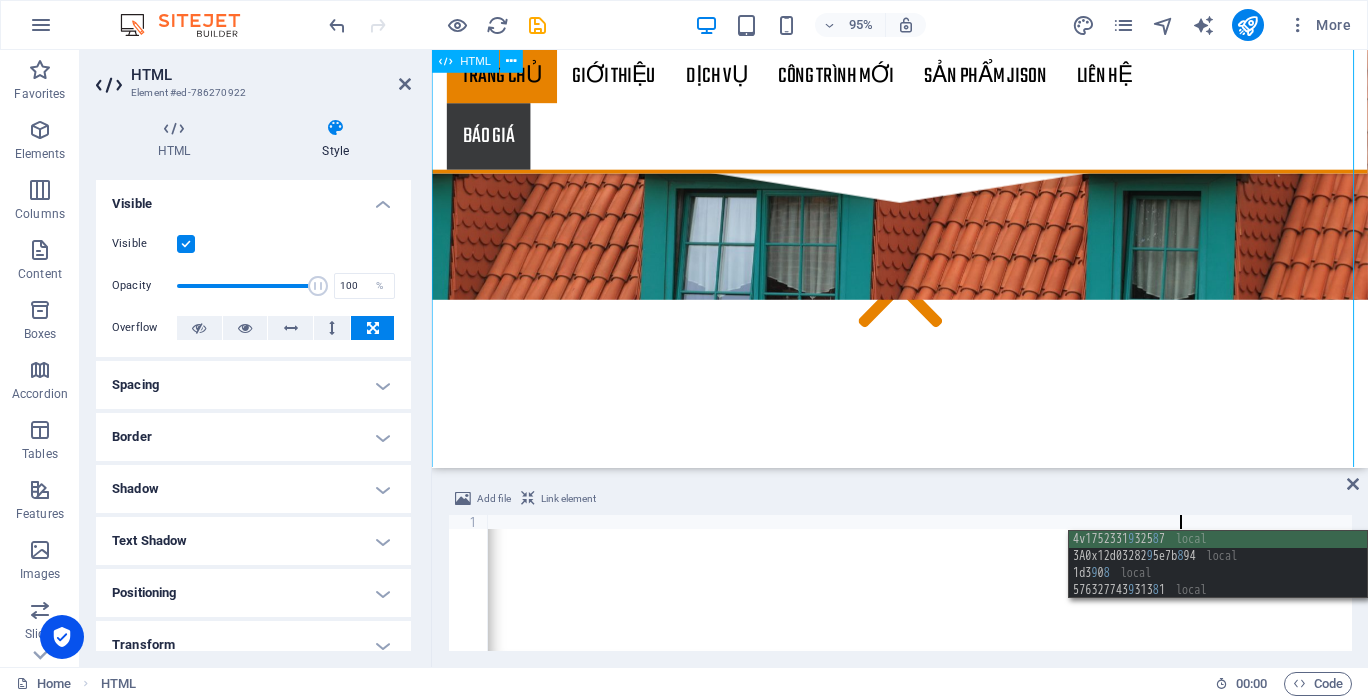 type on "<iframe src="https://www.google.com/maps/embed?pb=!1m18!1m12!1m3!1d3908.6584060143346!2d108.99512437455596!3d11.576327743931381!2m3!1f0!2f0!3f0!3m2!1i1024!2i768!4f13.1!3m3!1m2!1s0x3170d1002f1b52d1%3A0x12d0328295e7b894!2sJison%20CN%20Ninh%20Thu%E1%BA%ADn!5e0!3m2!1svi!2s!4v1752331932587!5m2!1svi!2s" width="980" height="450" style="border:0;" allowfullscreen="" loading="lazy" referrerpolicy="no-referr" 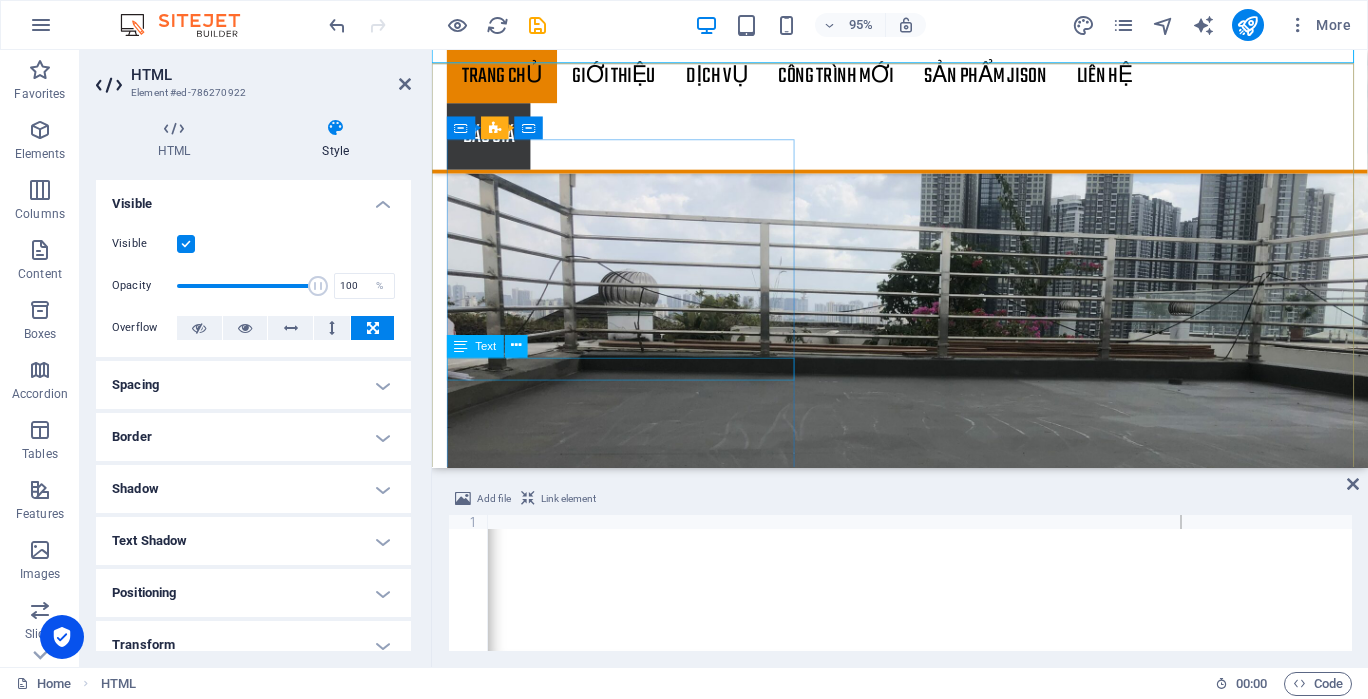 scroll, scrollTop: 5024, scrollLeft: 0, axis: vertical 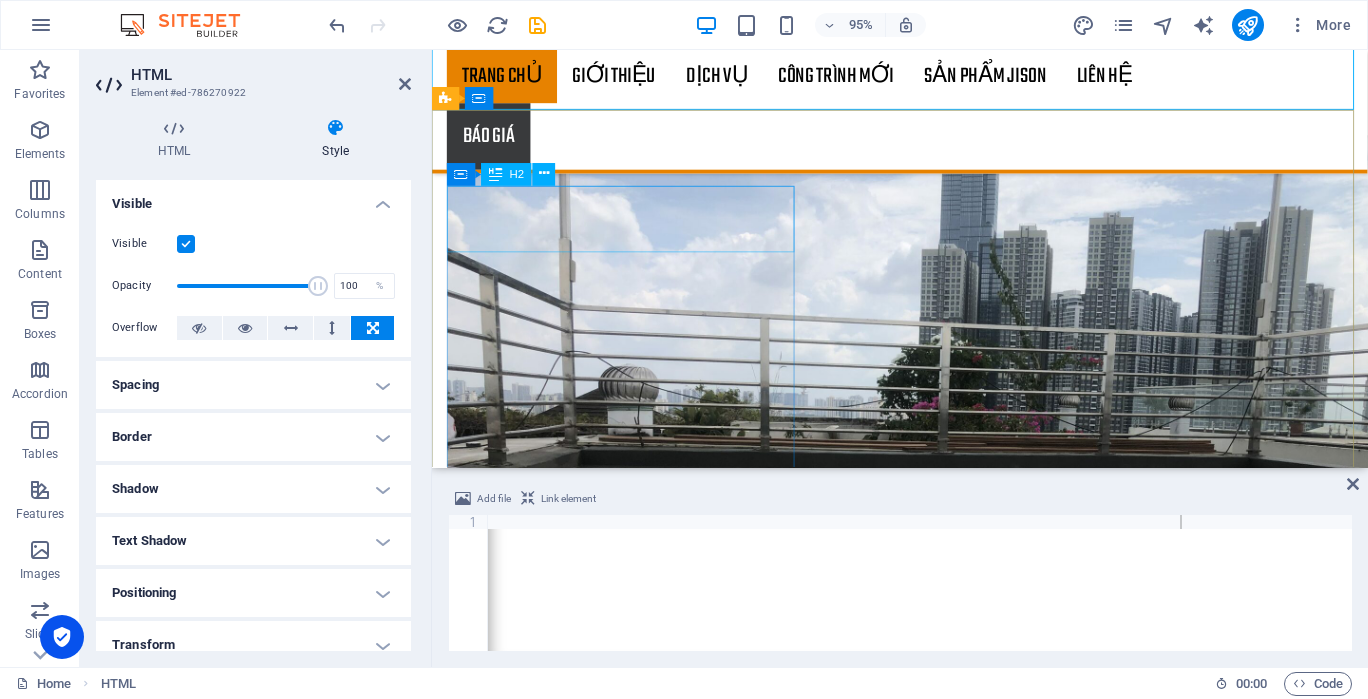 click on "Get in touch" at bounding box center [920, 5161] 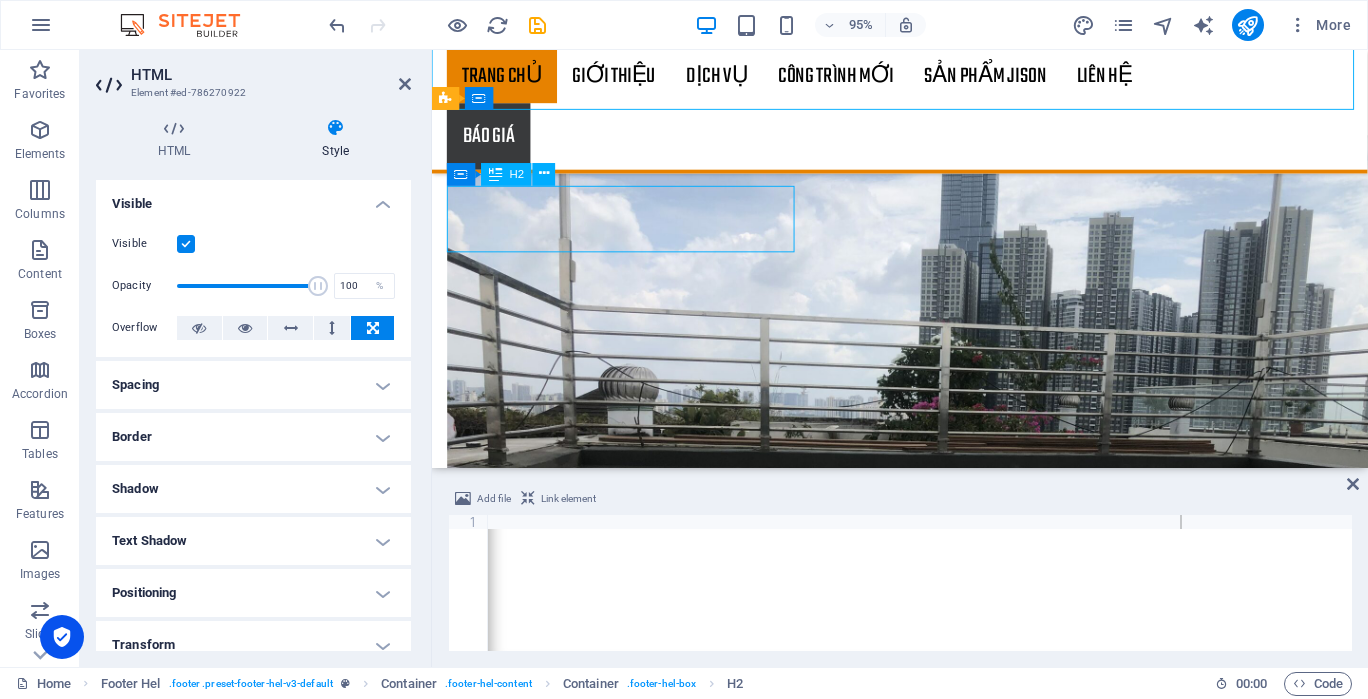 click on "Get in touch" at bounding box center (920, 5161) 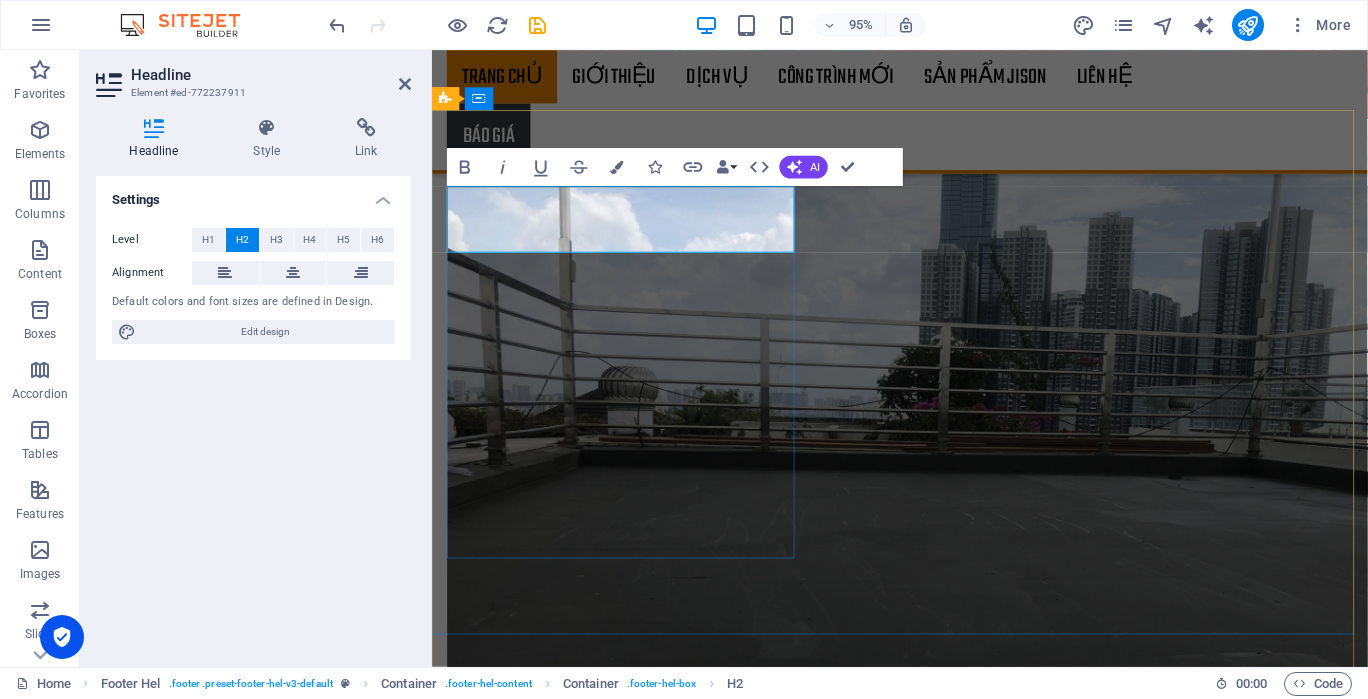 type 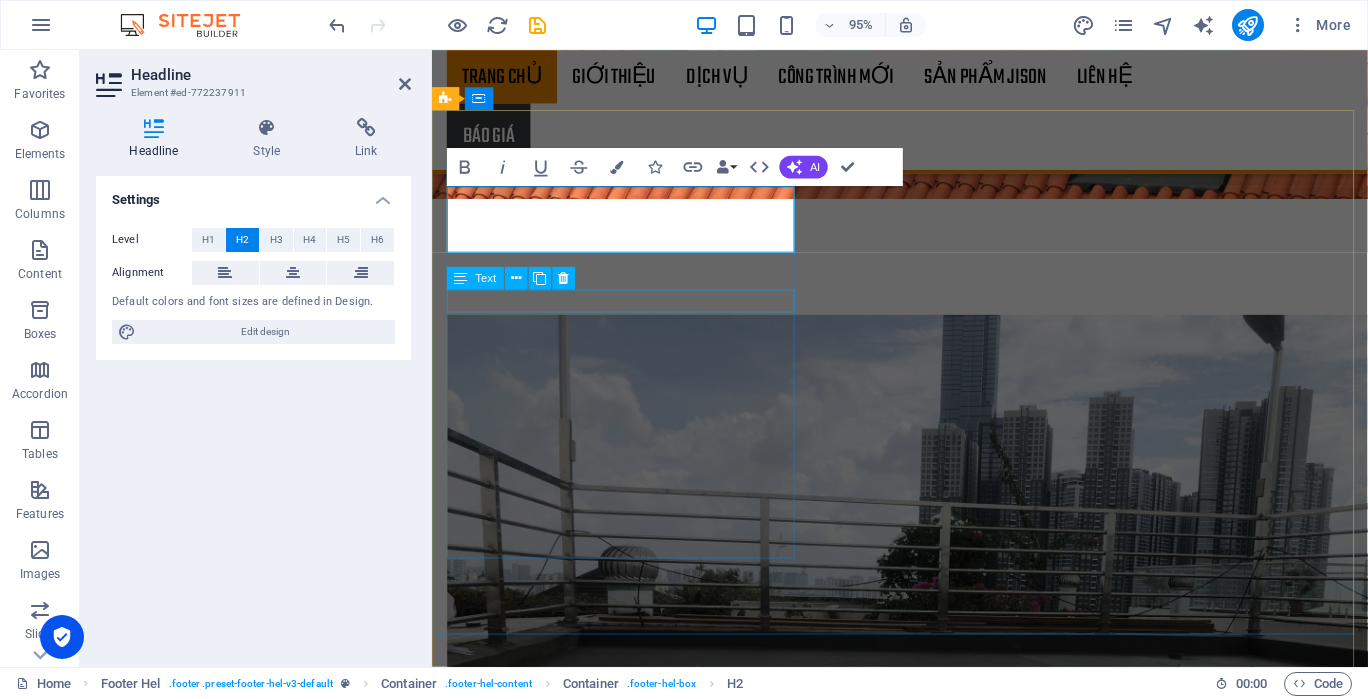 click on "[DOMAIN_NAME]" at bounding box center [510, 5437] 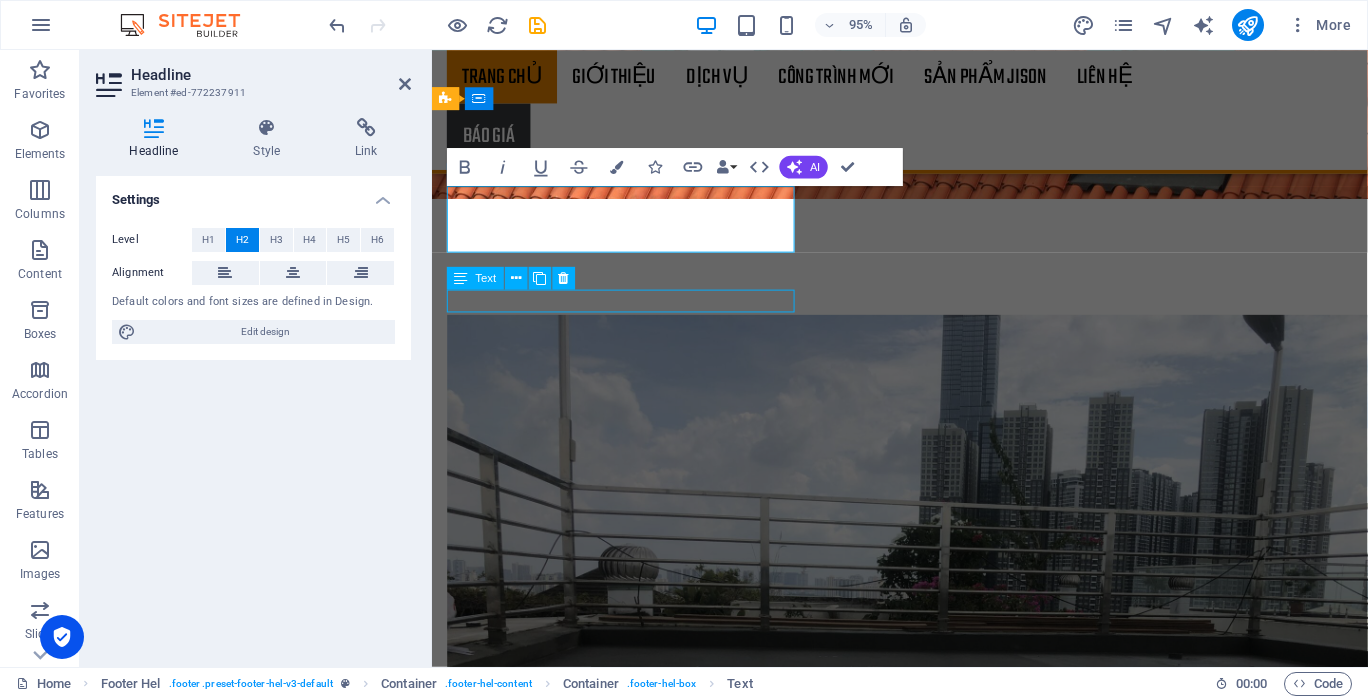 click on "[DOMAIN_NAME]" at bounding box center (510, 5437) 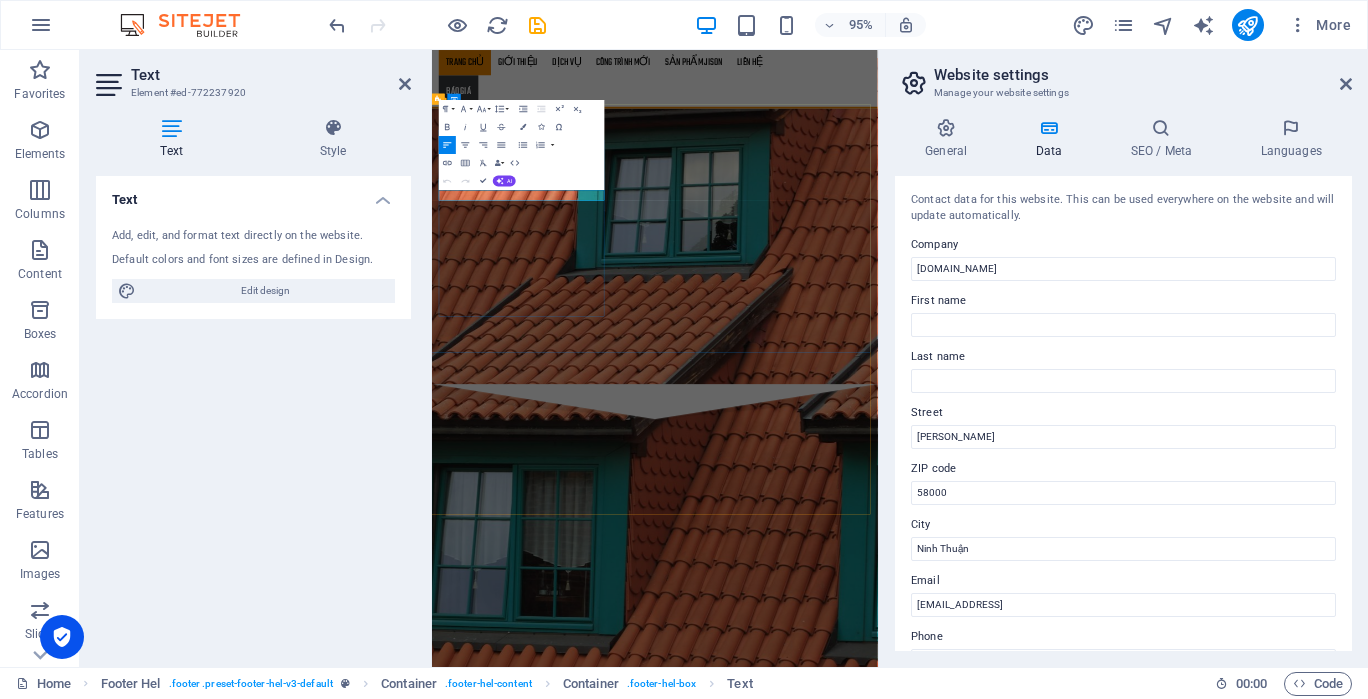 scroll, scrollTop: 5314, scrollLeft: 0, axis: vertical 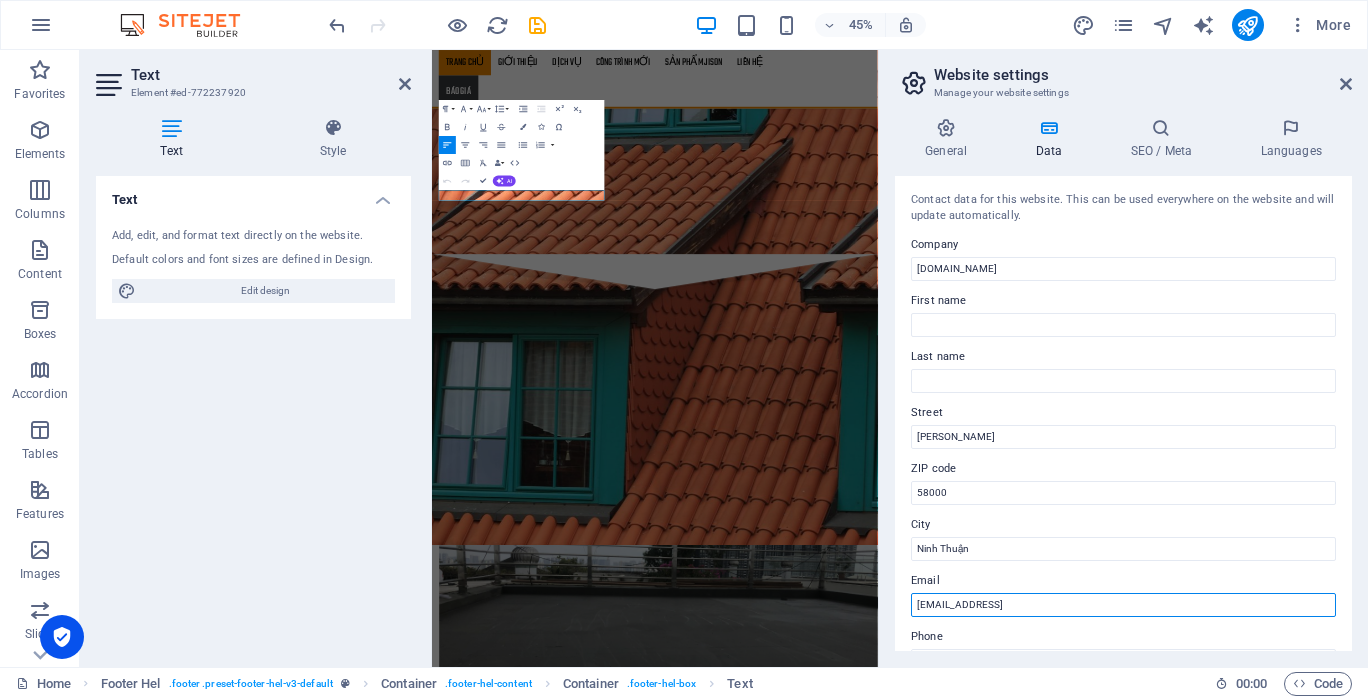 click on "c8d7afc34393485c90e37f04184df4@cpanel.local" at bounding box center (1123, 605) 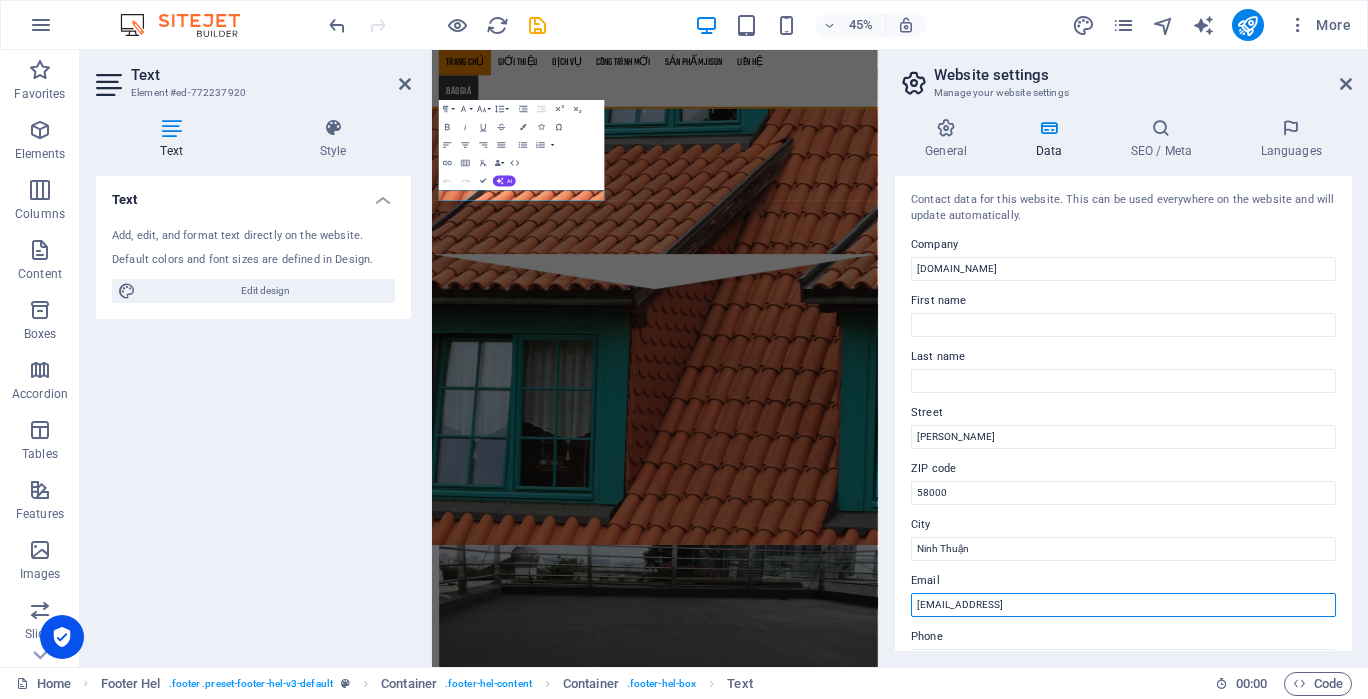 click on "c8d7afc34393485c90e37f04184df4@cpanel.local" at bounding box center [1123, 605] 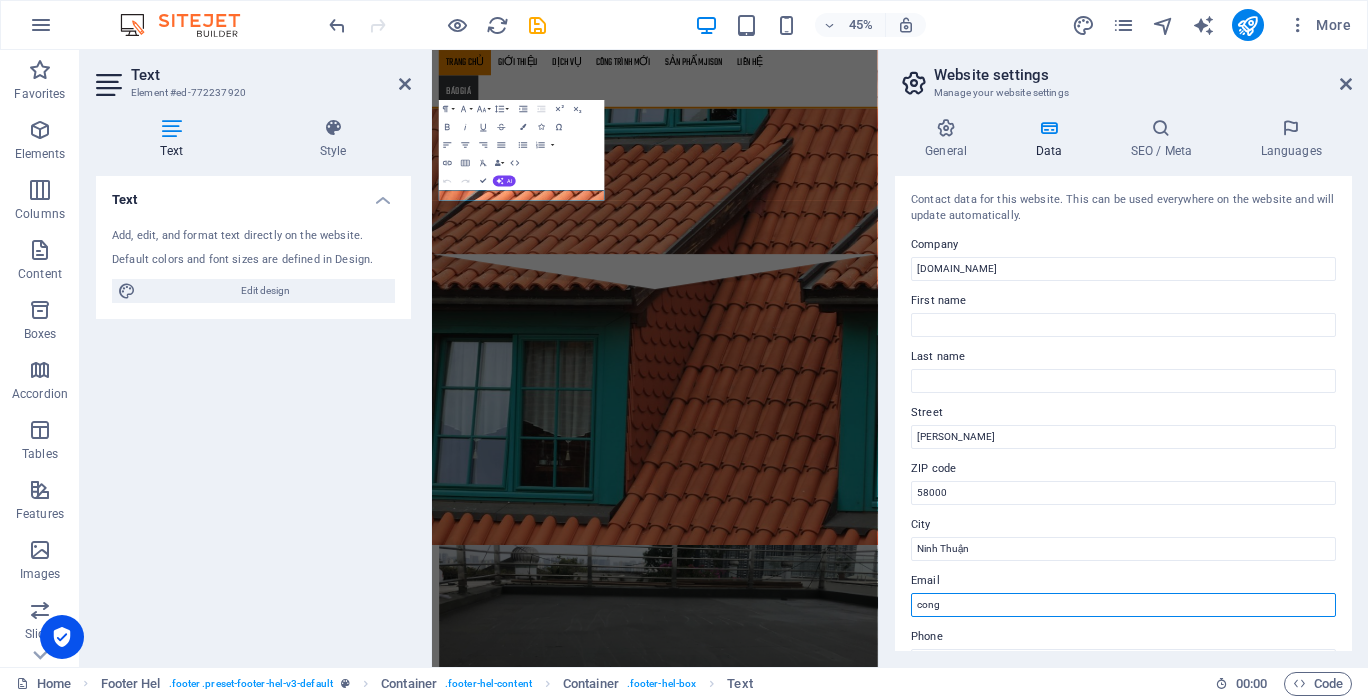 type on "[EMAIL_ADDRESS][DOMAIN_NAME]" 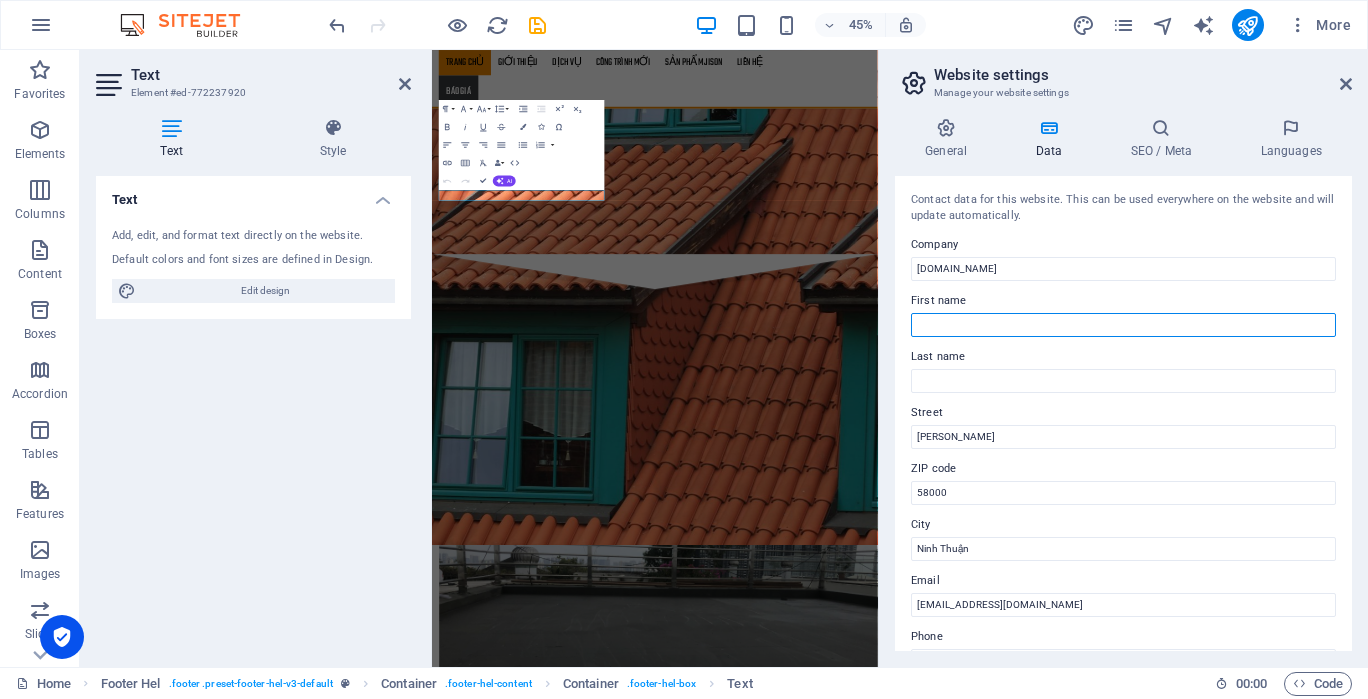type on "Đỗ Văn" 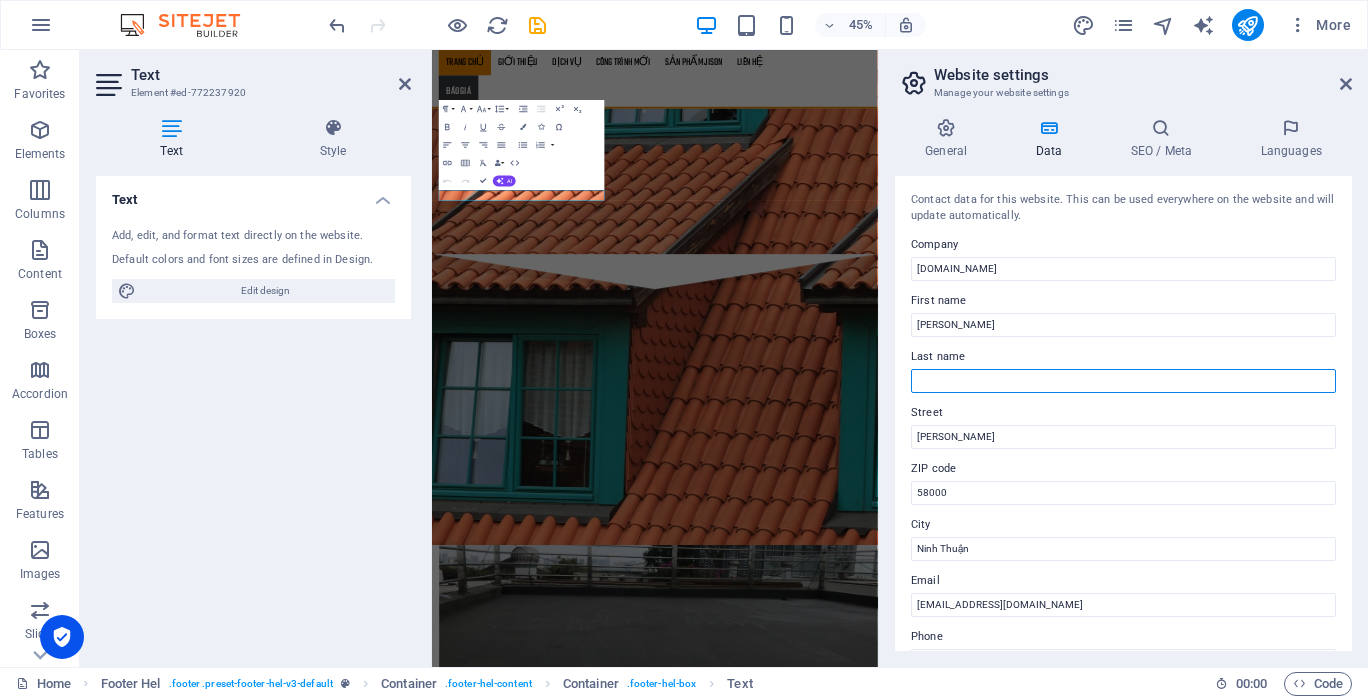 type on "Công" 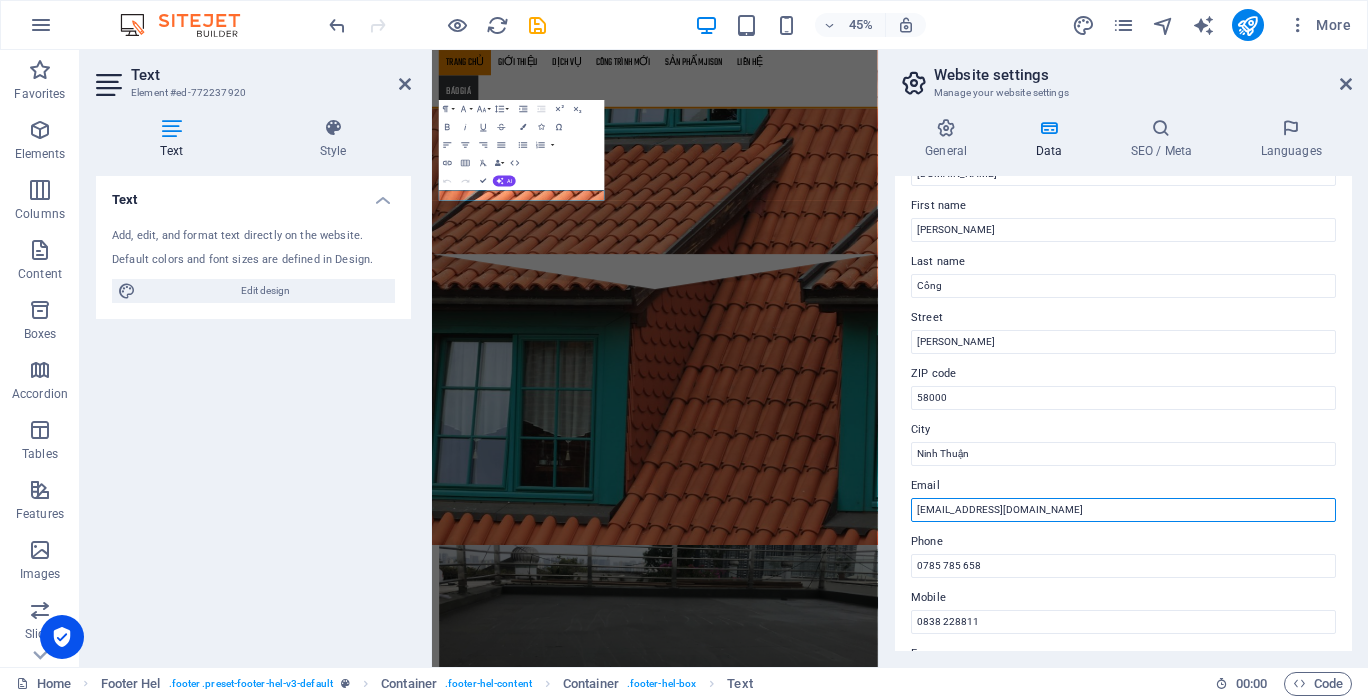 scroll, scrollTop: 0, scrollLeft: 0, axis: both 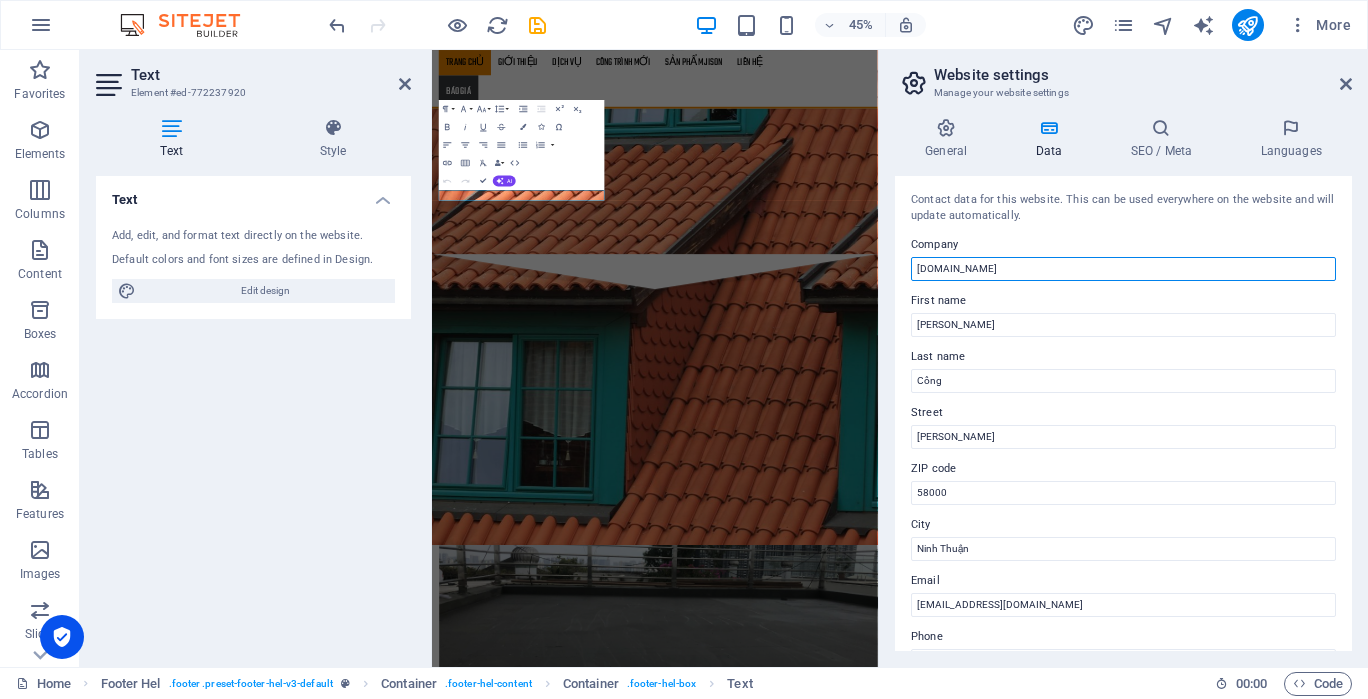click on "[DOMAIN_NAME]" at bounding box center [1123, 269] 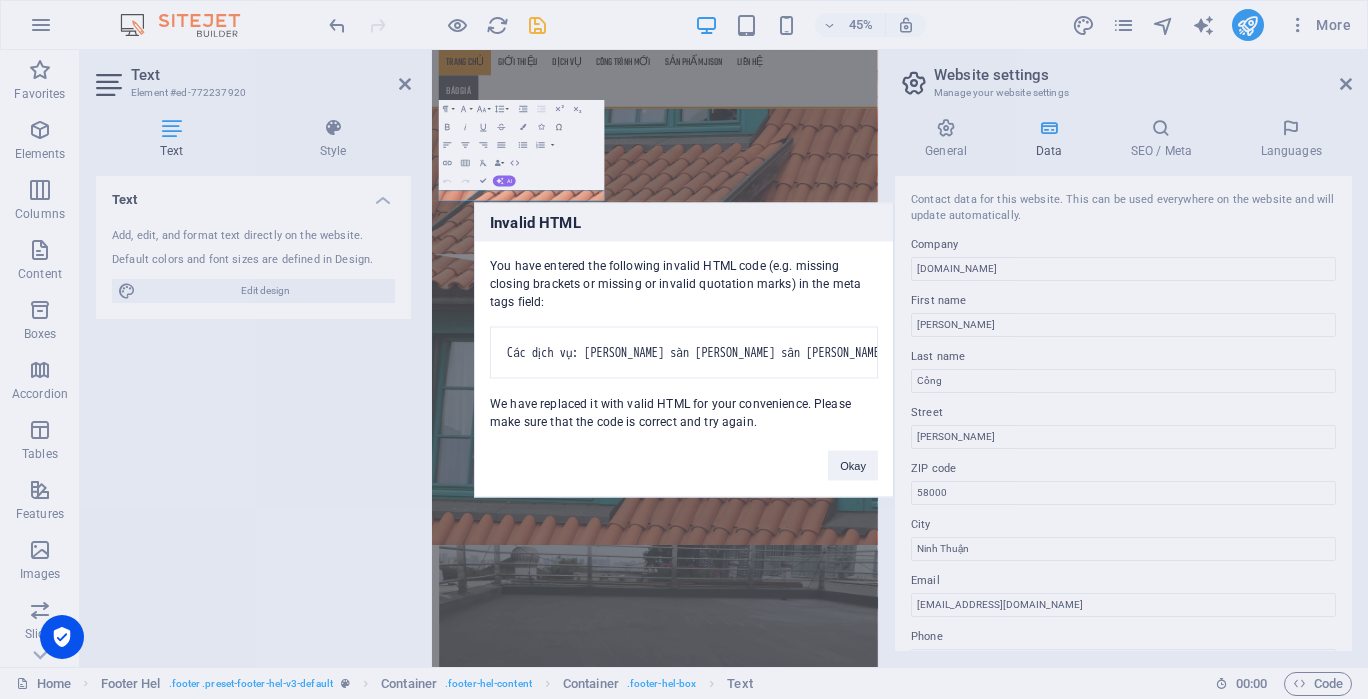click on "Okay" at bounding box center [853, 465] 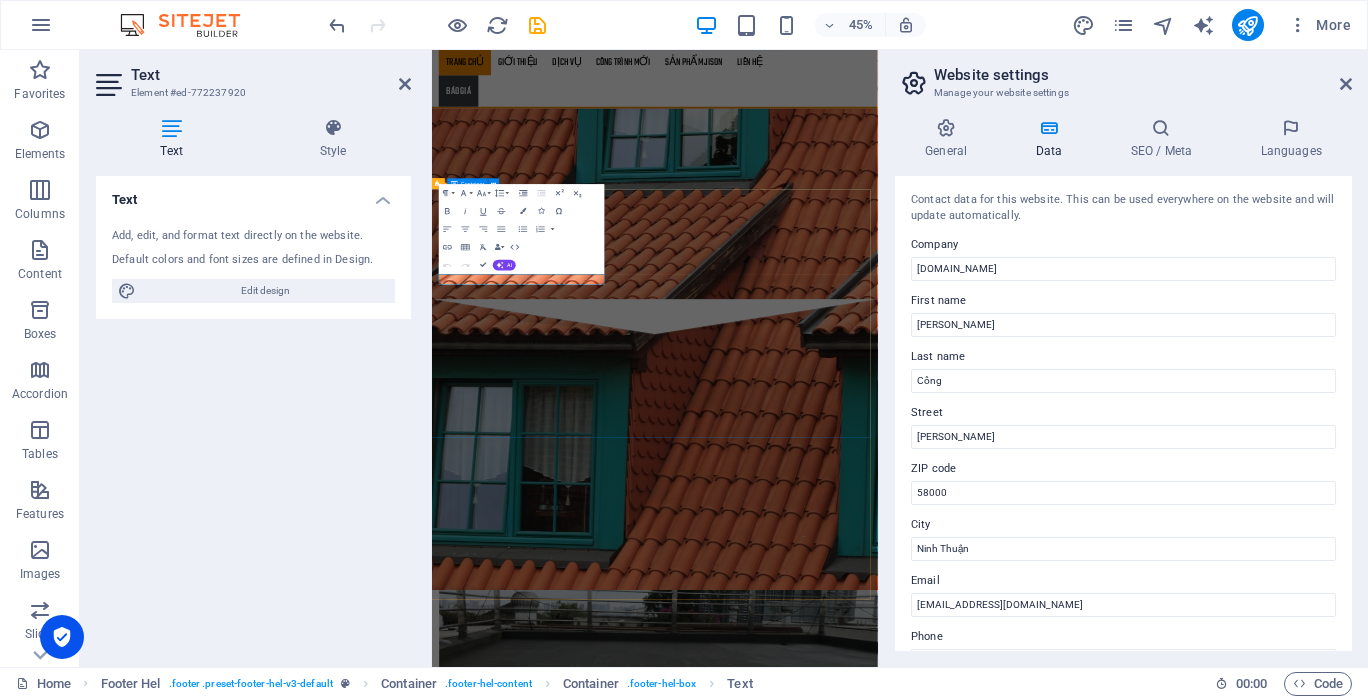 scroll, scrollTop: 5114, scrollLeft: 0, axis: vertical 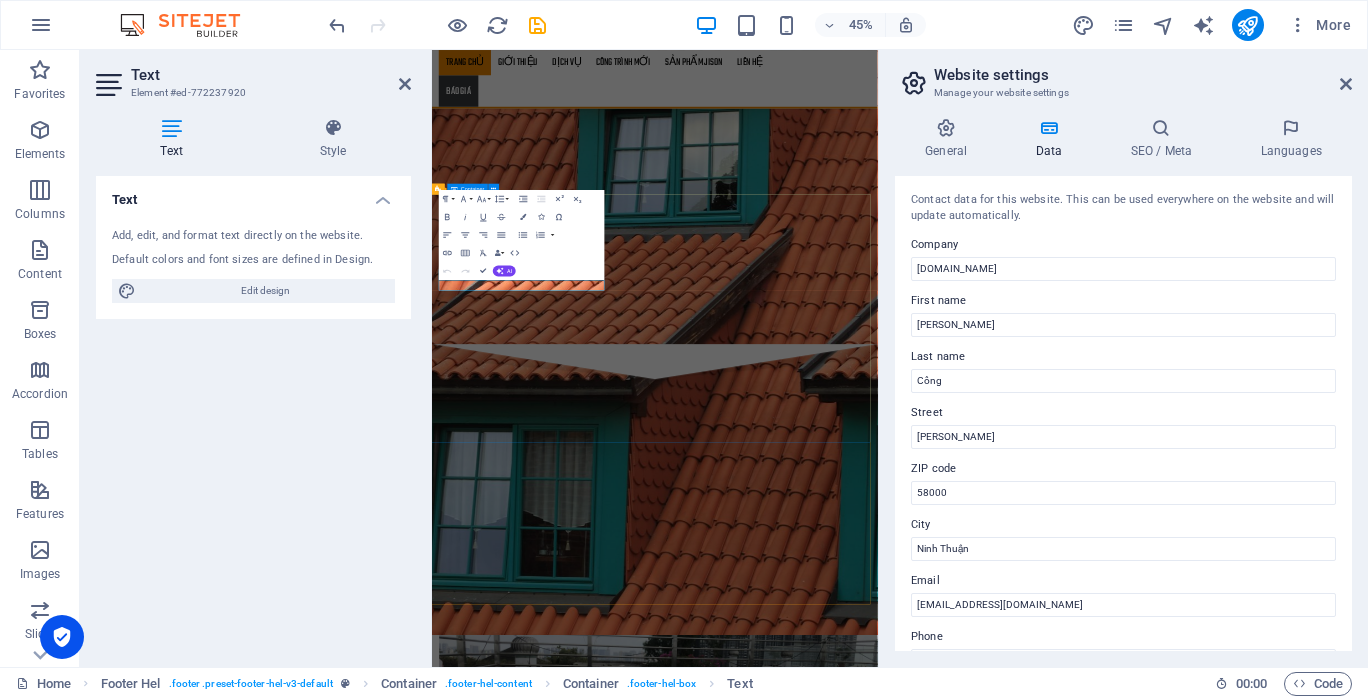 click on "Fobe Home chongthamninhthuan.com Phan Rang , 58000   Ninh Thuận 0785 785 658 congdv.tnc@gmail.com Legal Notice  |  Privacy Policy   {{ 'content.forms.privacy'|trans }} Nicht lesbar? Neu generieren Submit" at bounding box center [927, 6484] 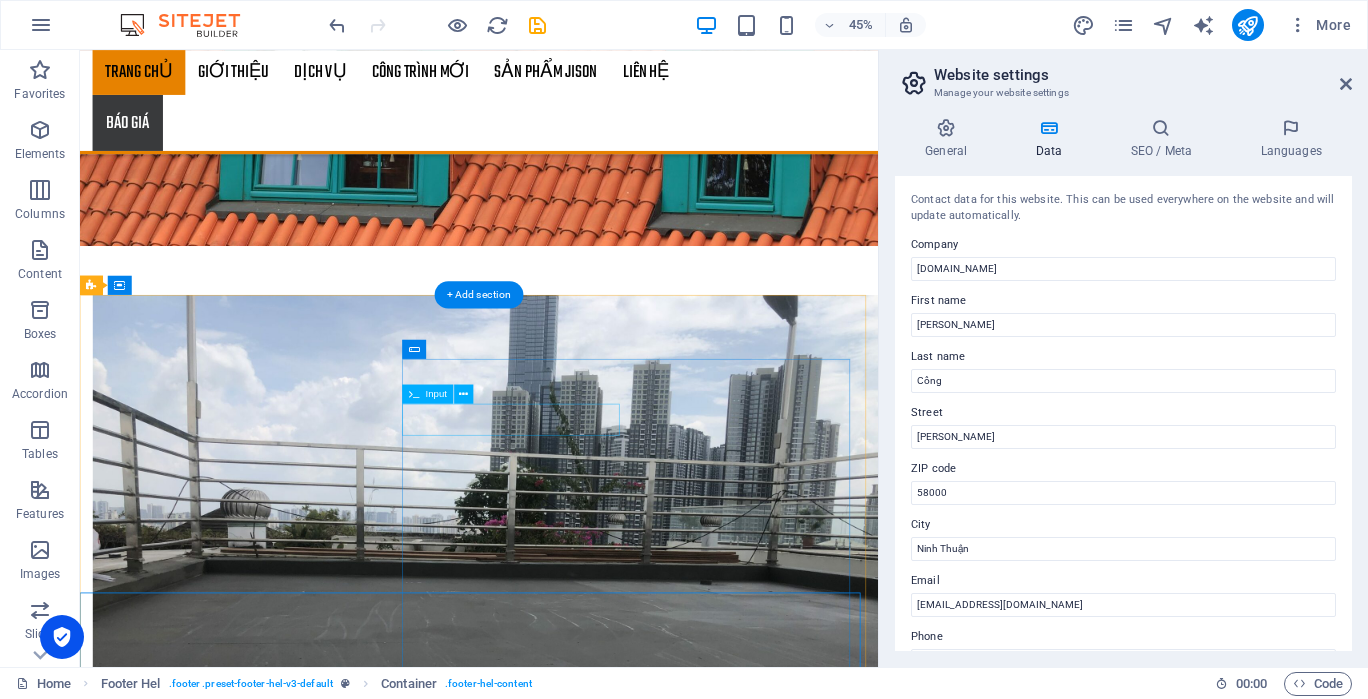 scroll, scrollTop: 4757, scrollLeft: 0, axis: vertical 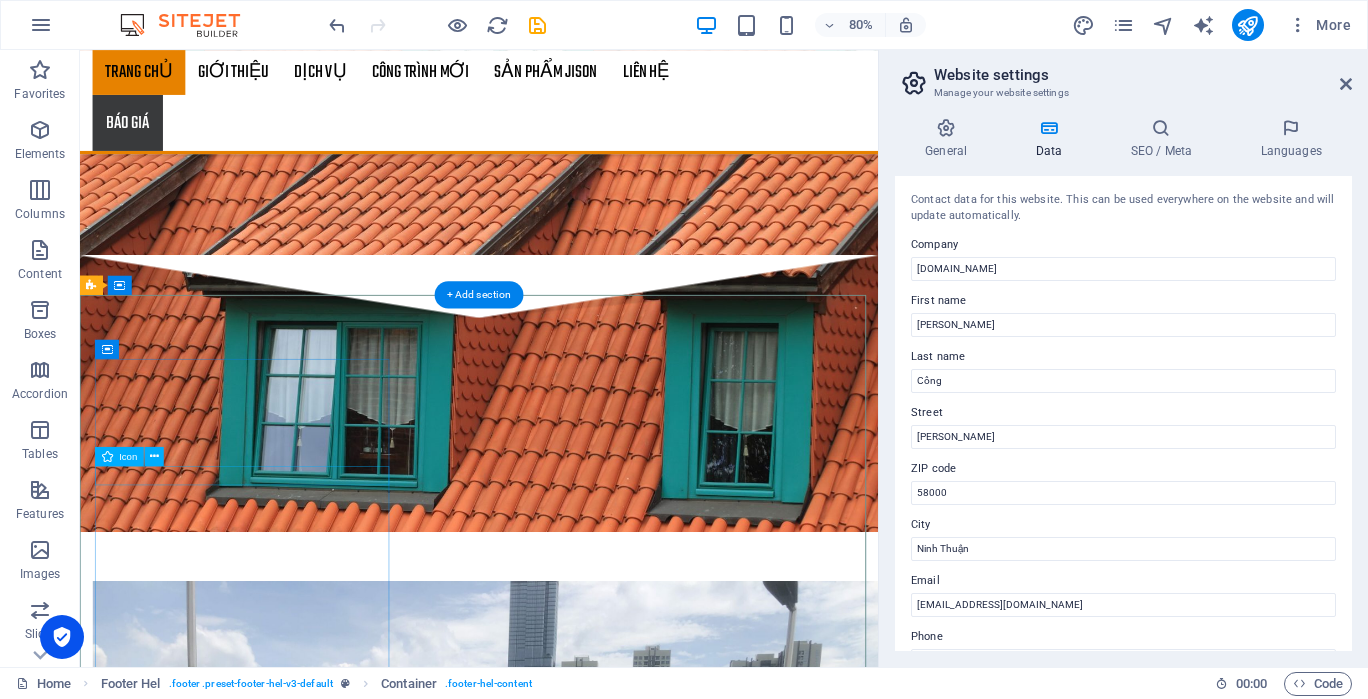 click at bounding box center (568, 5861) 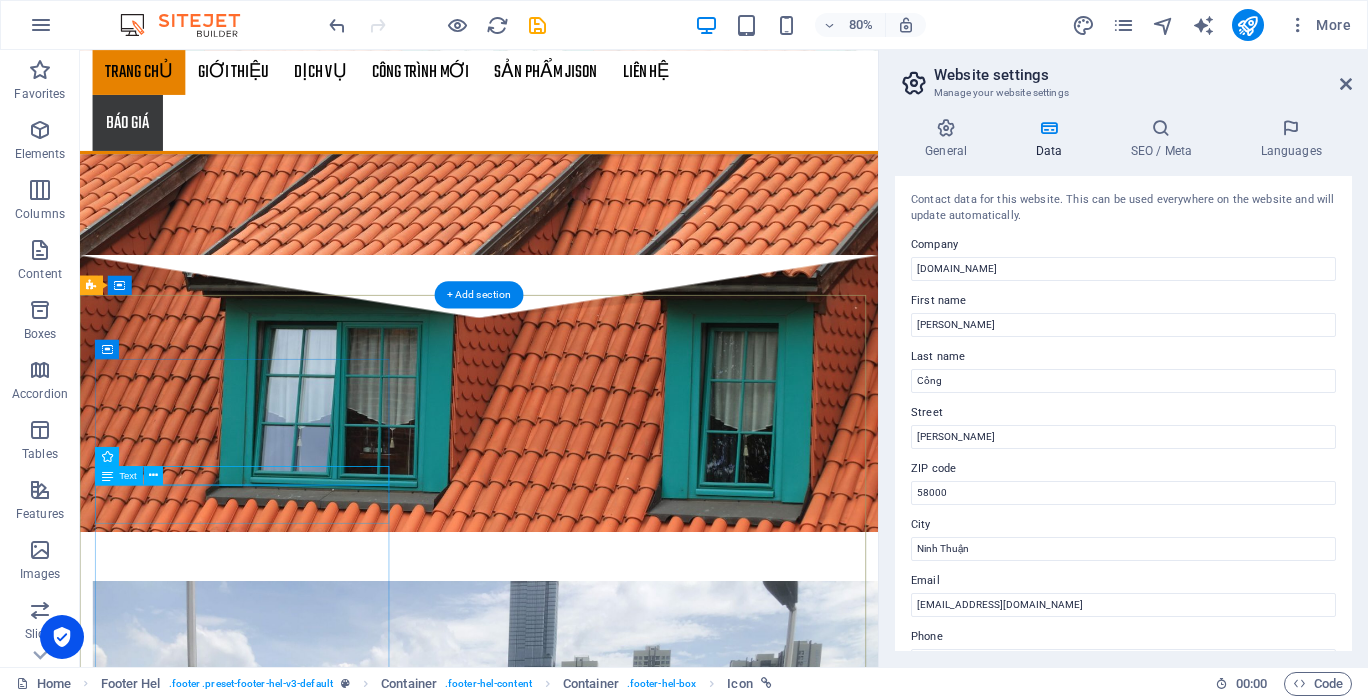 drag, startPoint x: 122, startPoint y: 610, endPoint x: 186, endPoint y: 599, distance: 64.93843 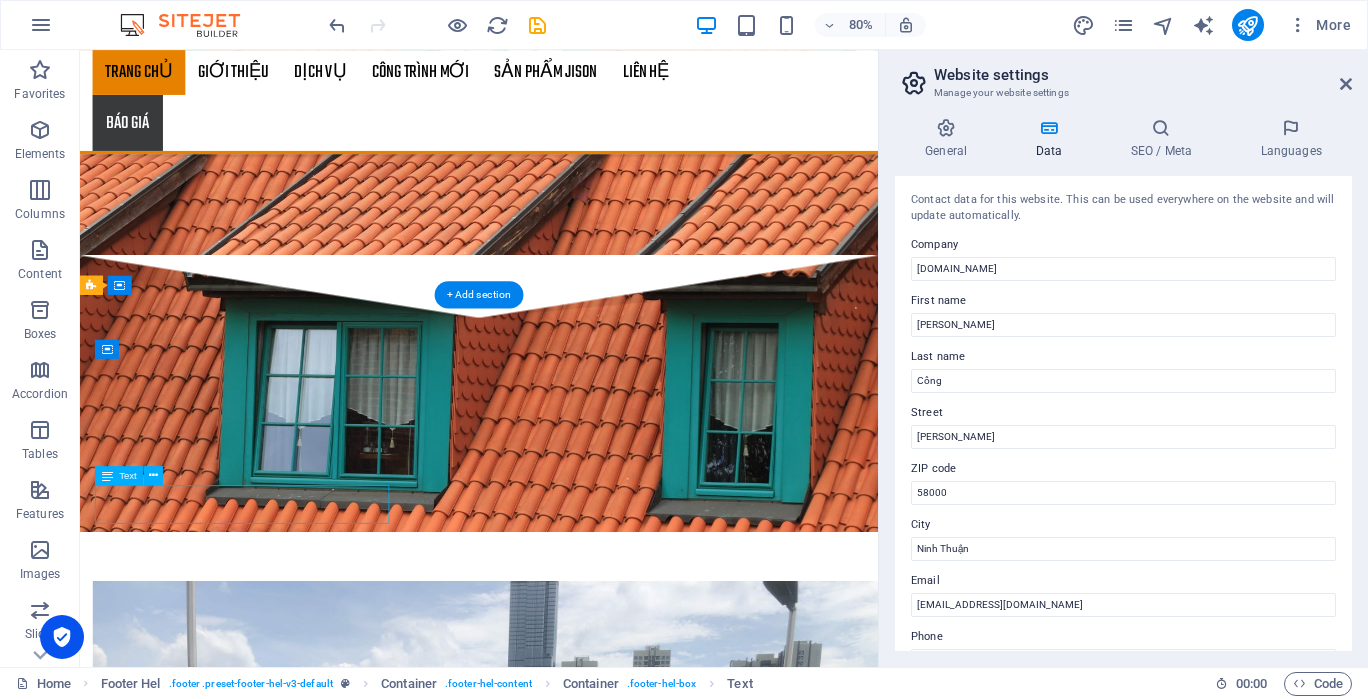 click on "Phan Rang , 58000   Ninh Thuận" at bounding box center [568, 5897] 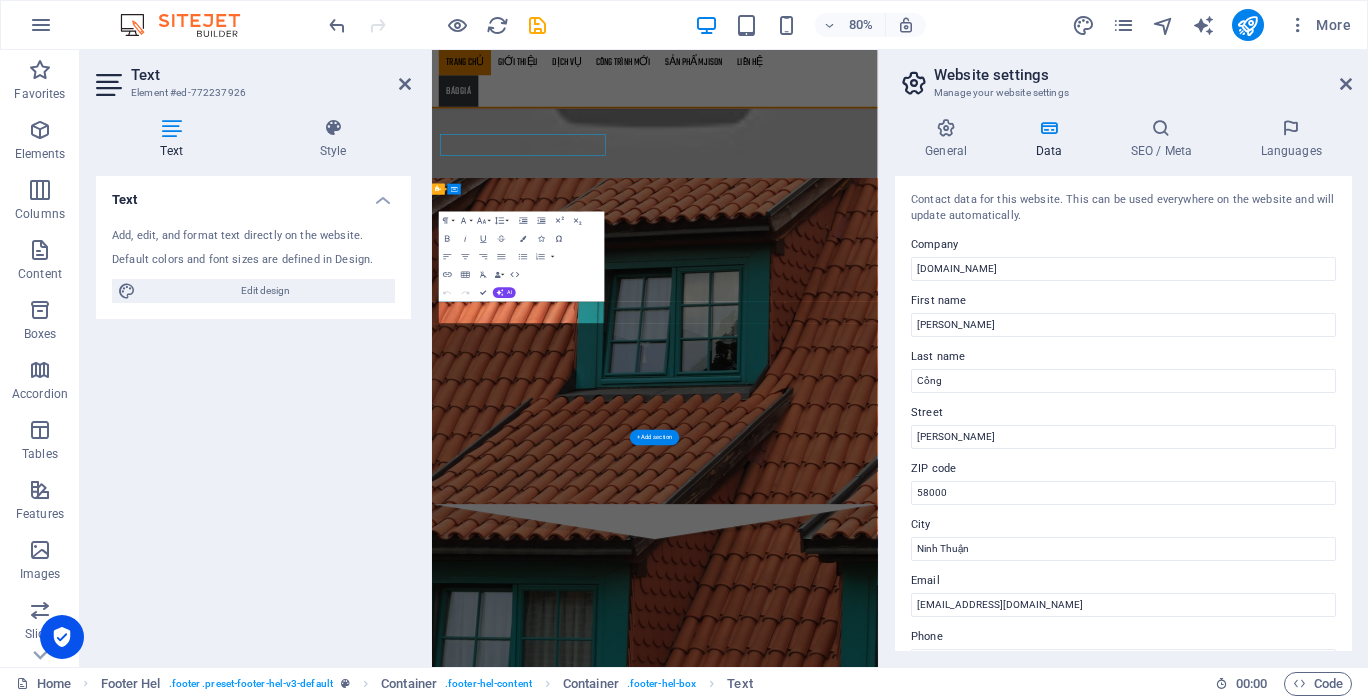 scroll, scrollTop: 5114, scrollLeft: 0, axis: vertical 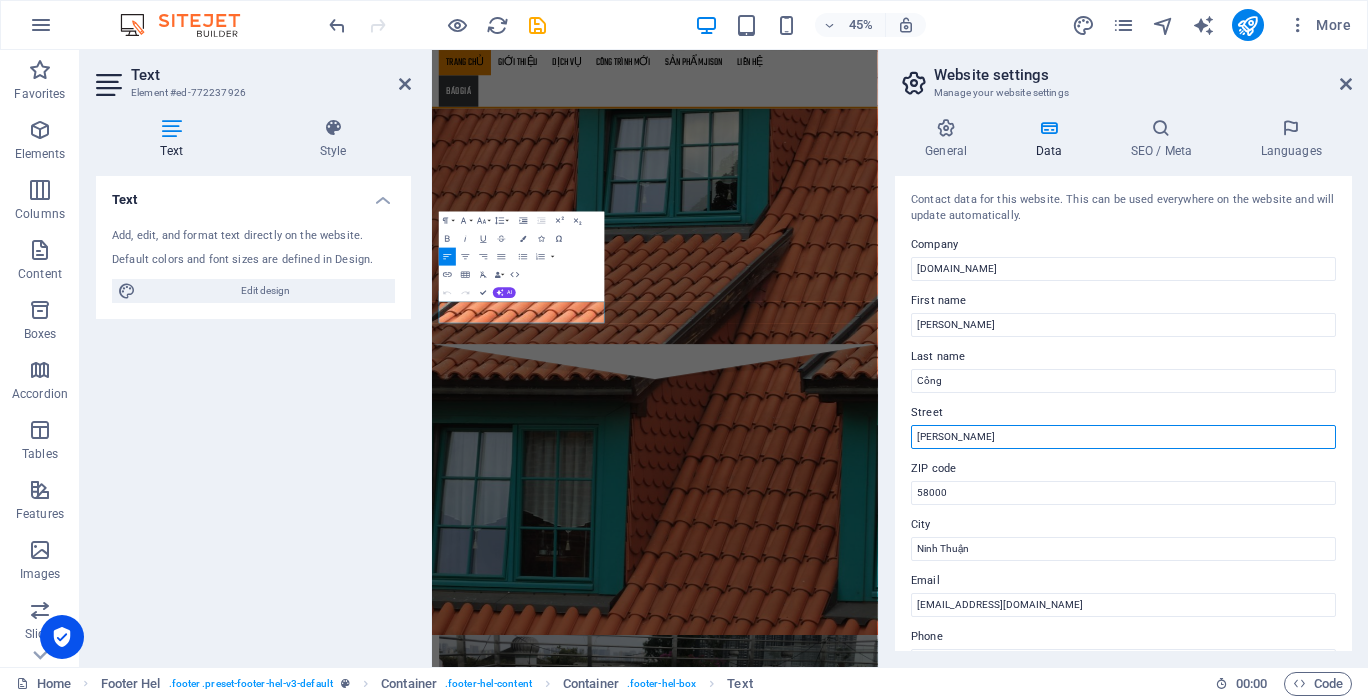 click on "Phan Rang" at bounding box center [1123, 437] 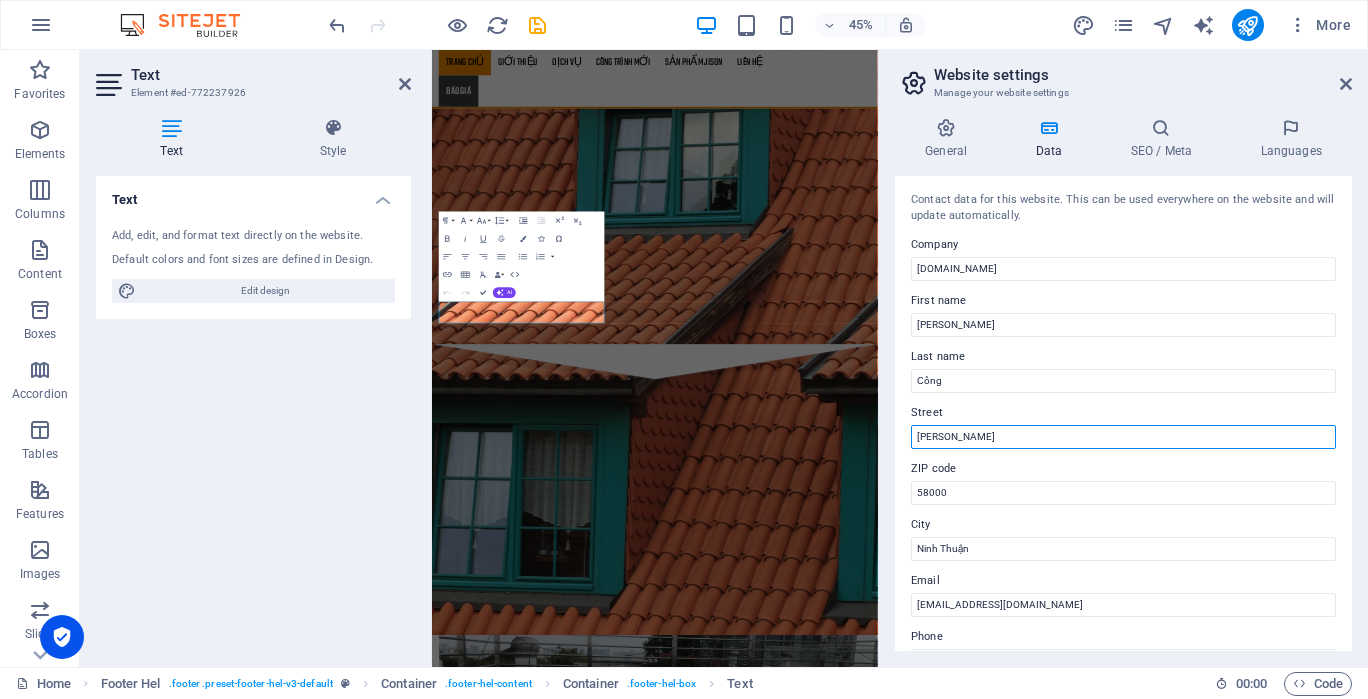 click on "Phan Rang" at bounding box center [1123, 437] 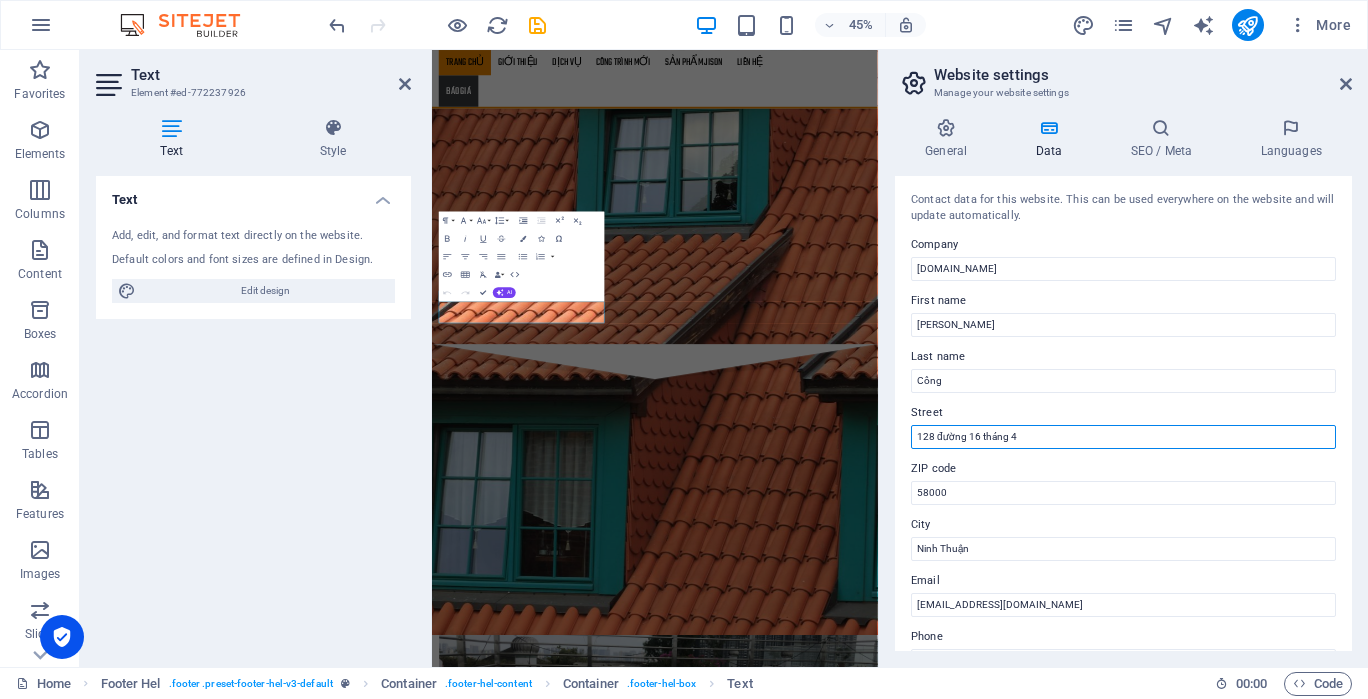 type on "128 đường 16 tháng 4" 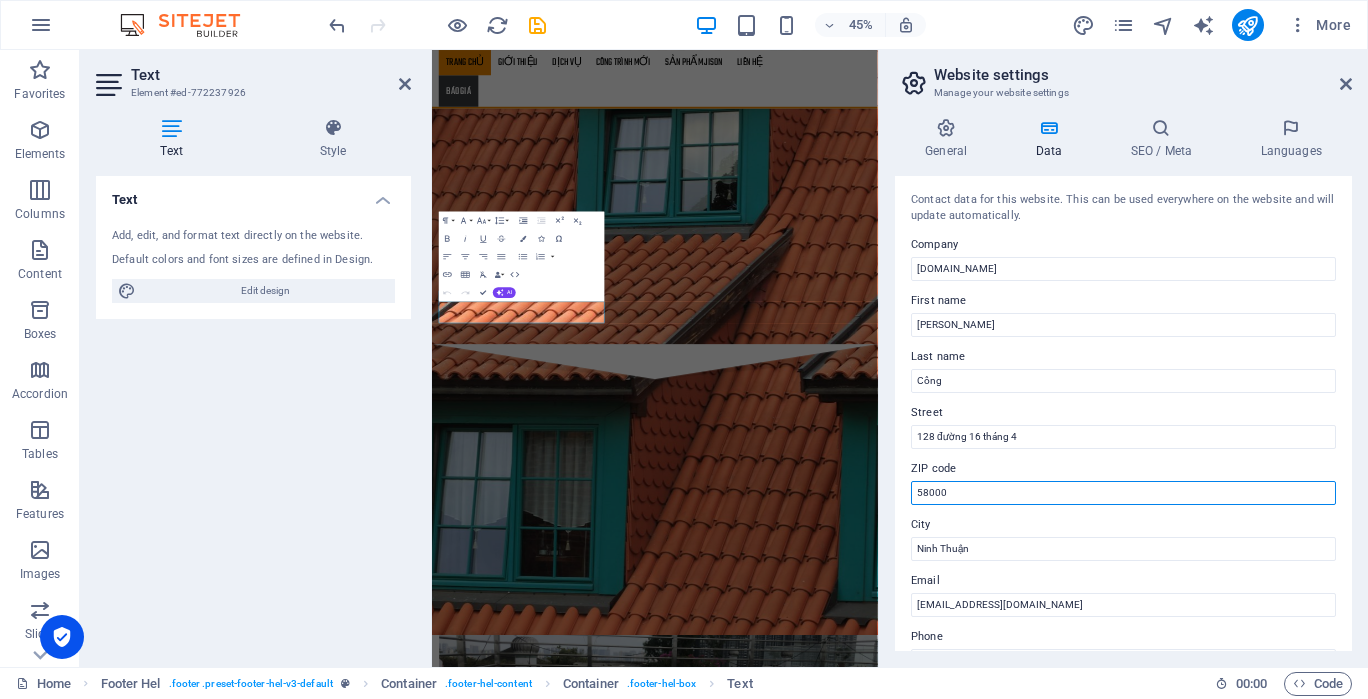 click on "58000" at bounding box center (1123, 493) 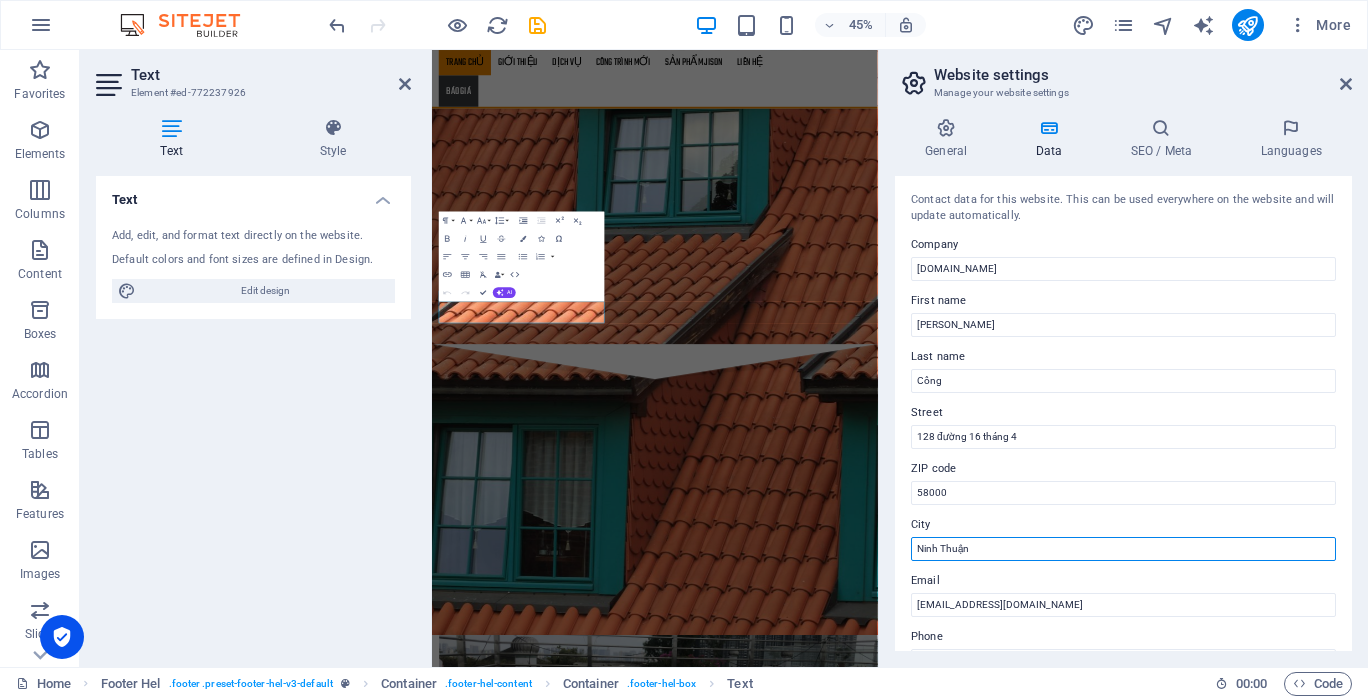 click on "Ninh Thuận" at bounding box center [1123, 549] 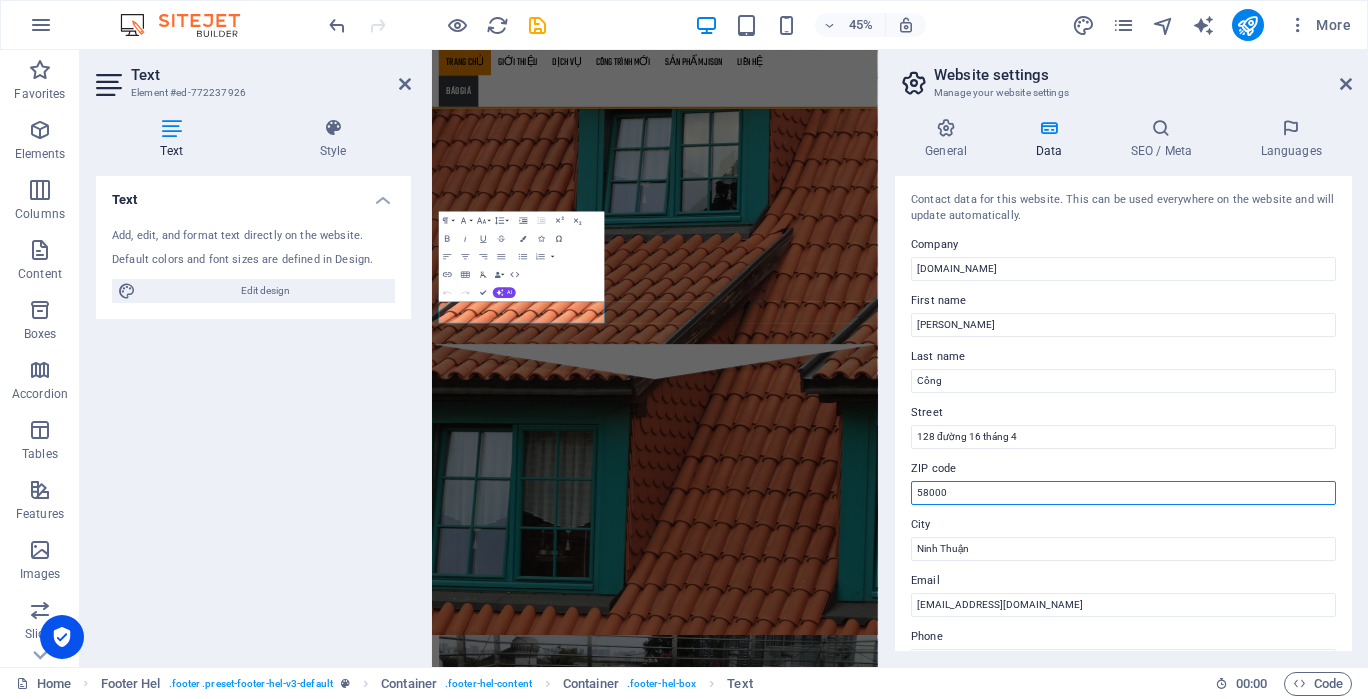 click on "58000" at bounding box center [1123, 493] 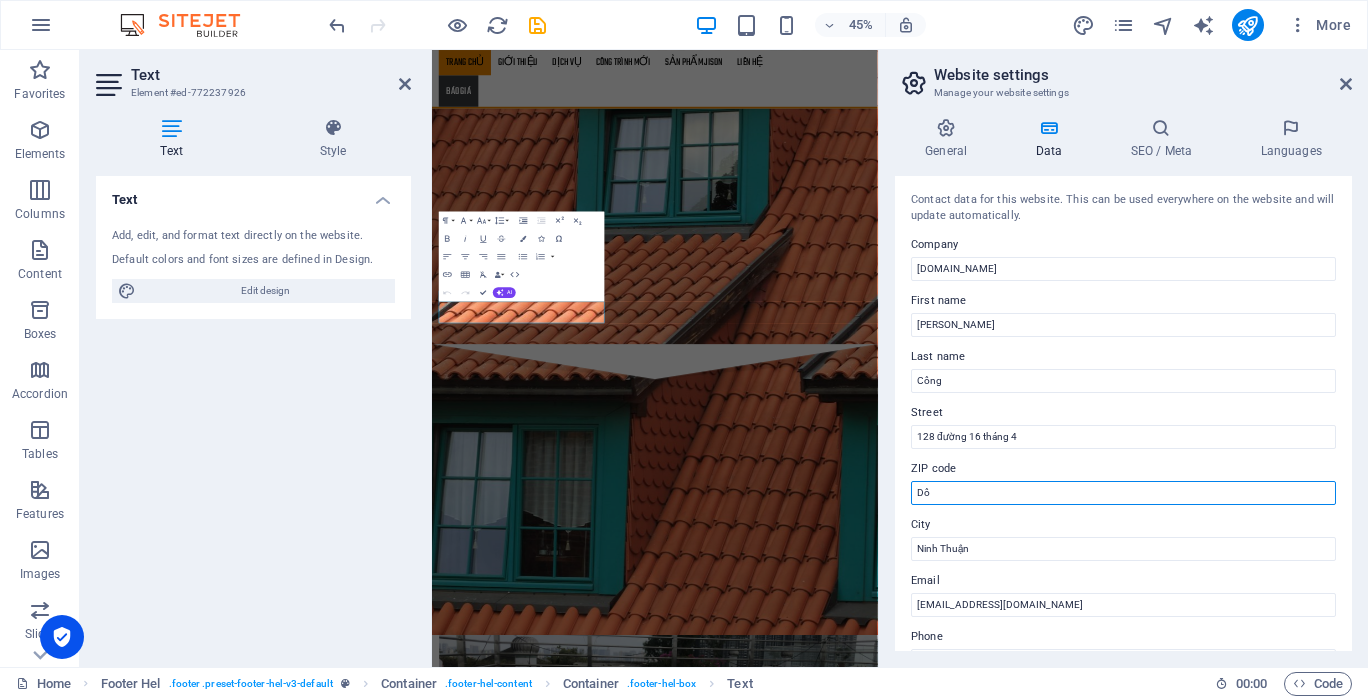 type on "D" 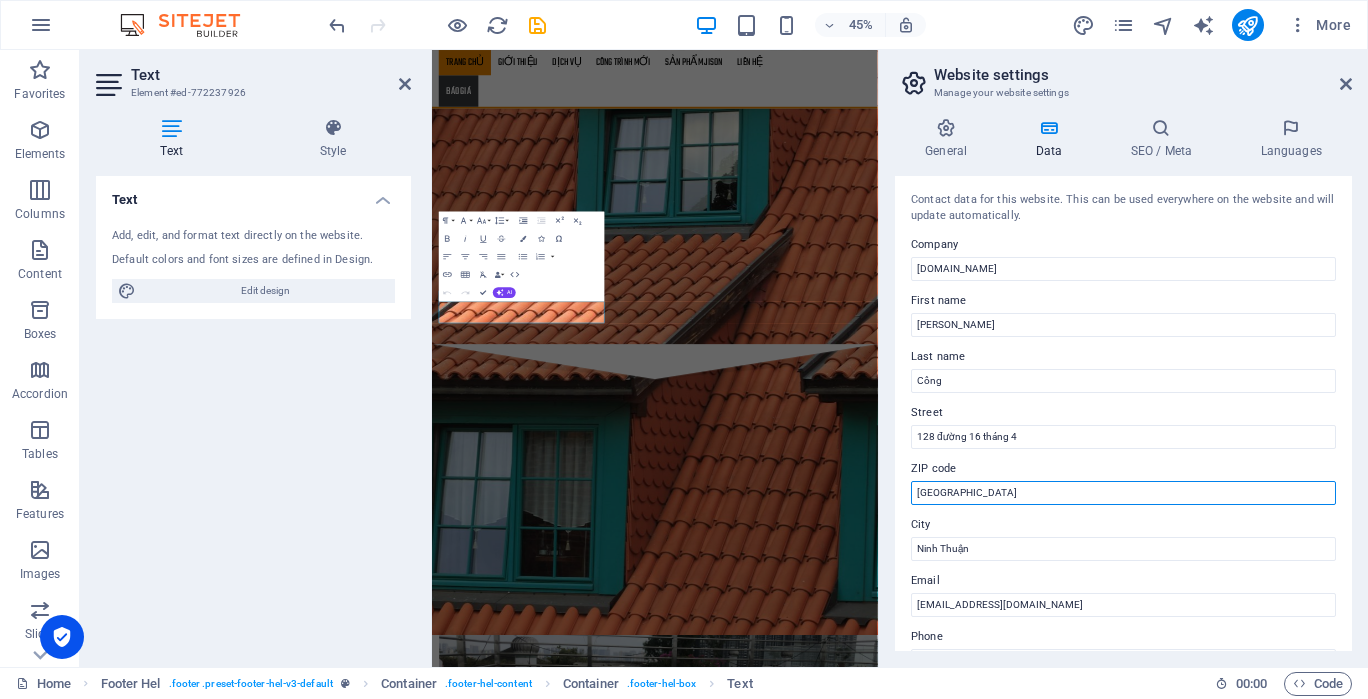 type on "[GEOGRAPHIC_DATA]" 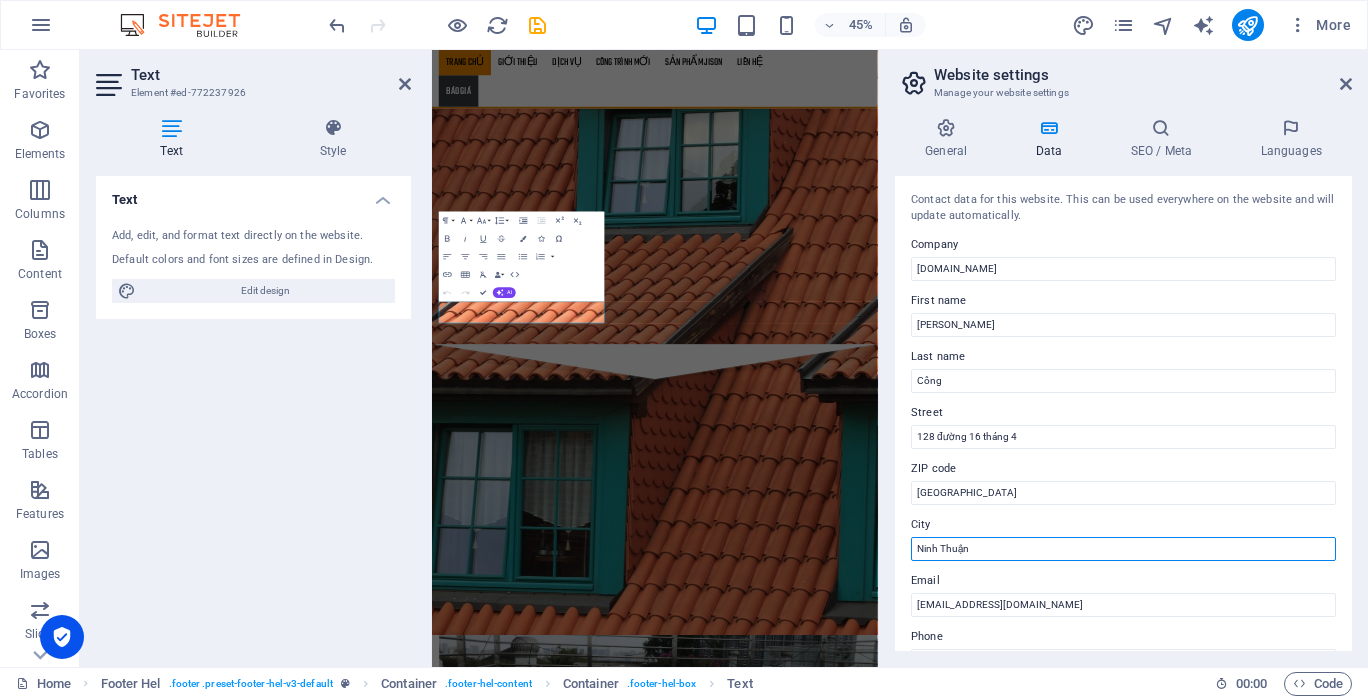 click on "Ninh Thuận" at bounding box center [1123, 549] 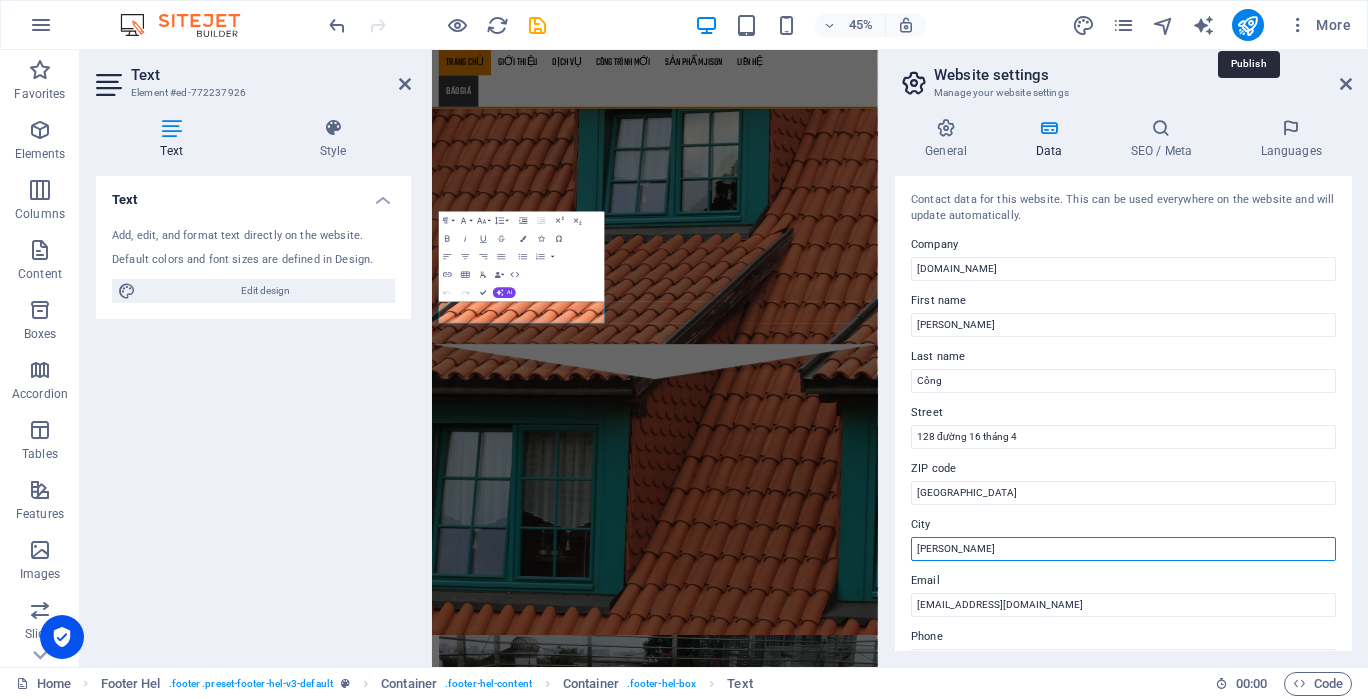 type on "[GEOGRAPHIC_DATA]" 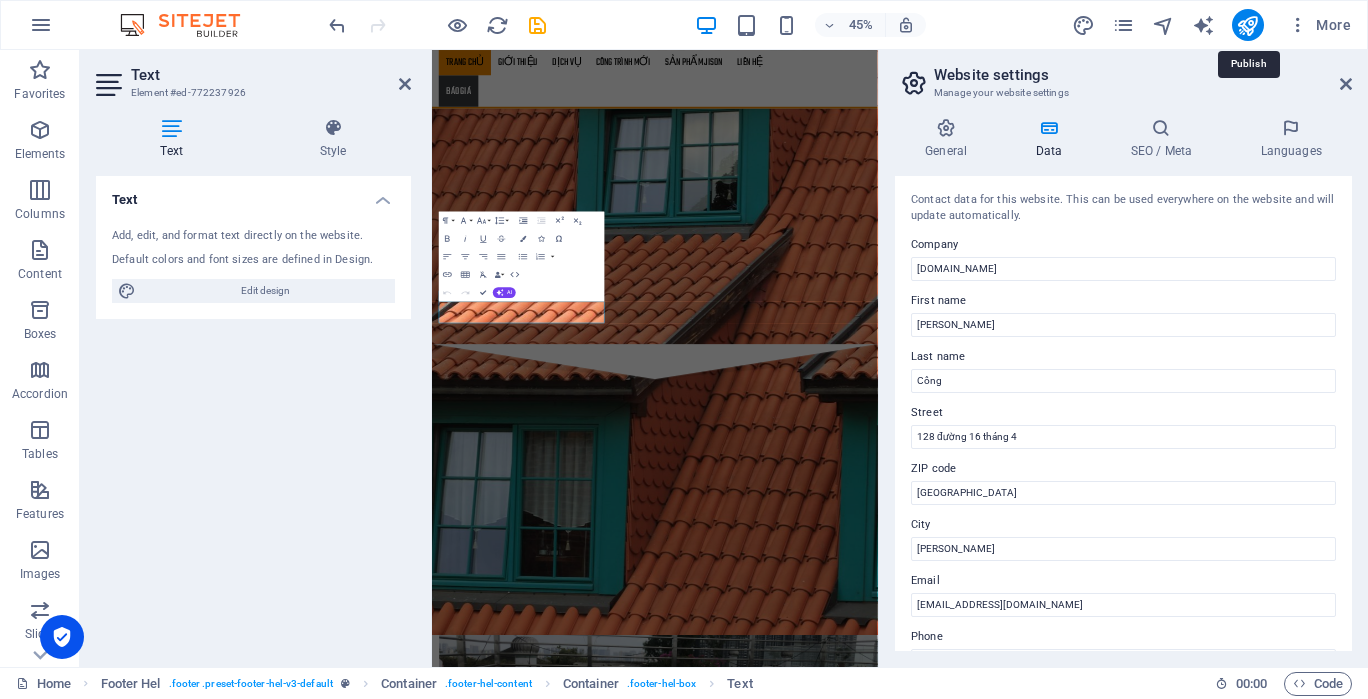 click at bounding box center (1247, 25) 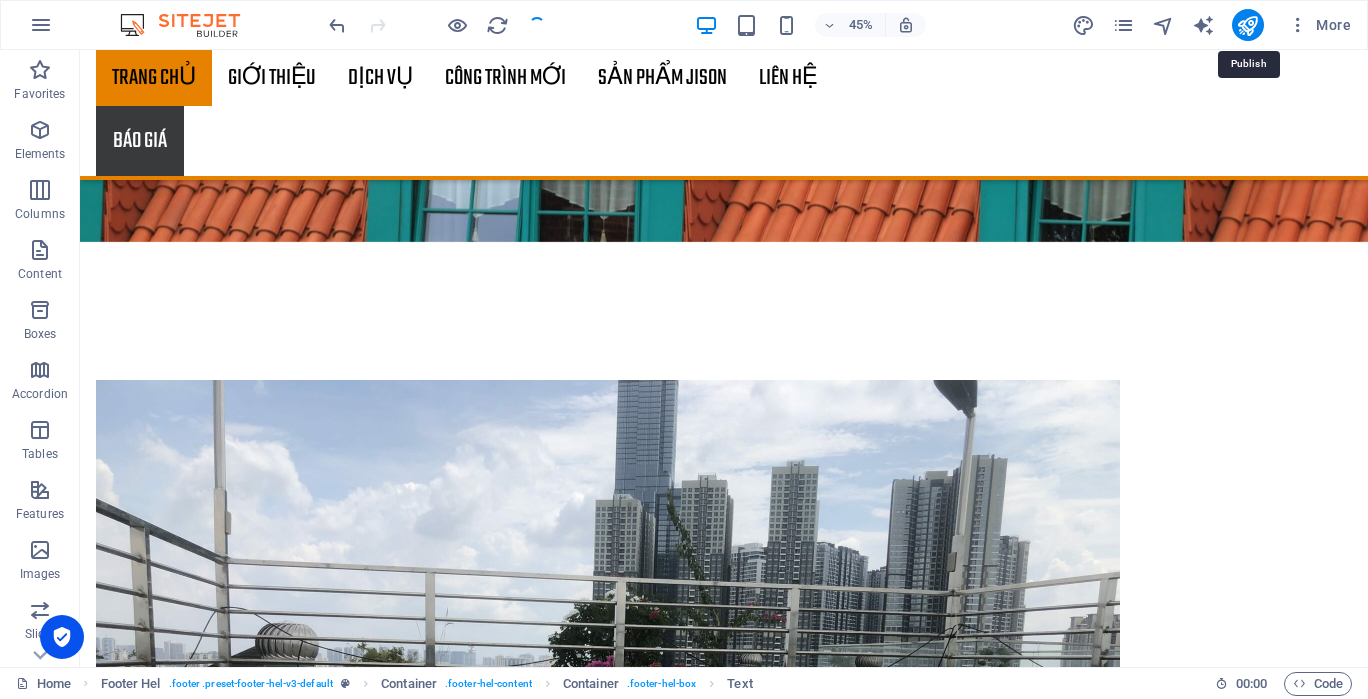 scroll, scrollTop: 5042, scrollLeft: 0, axis: vertical 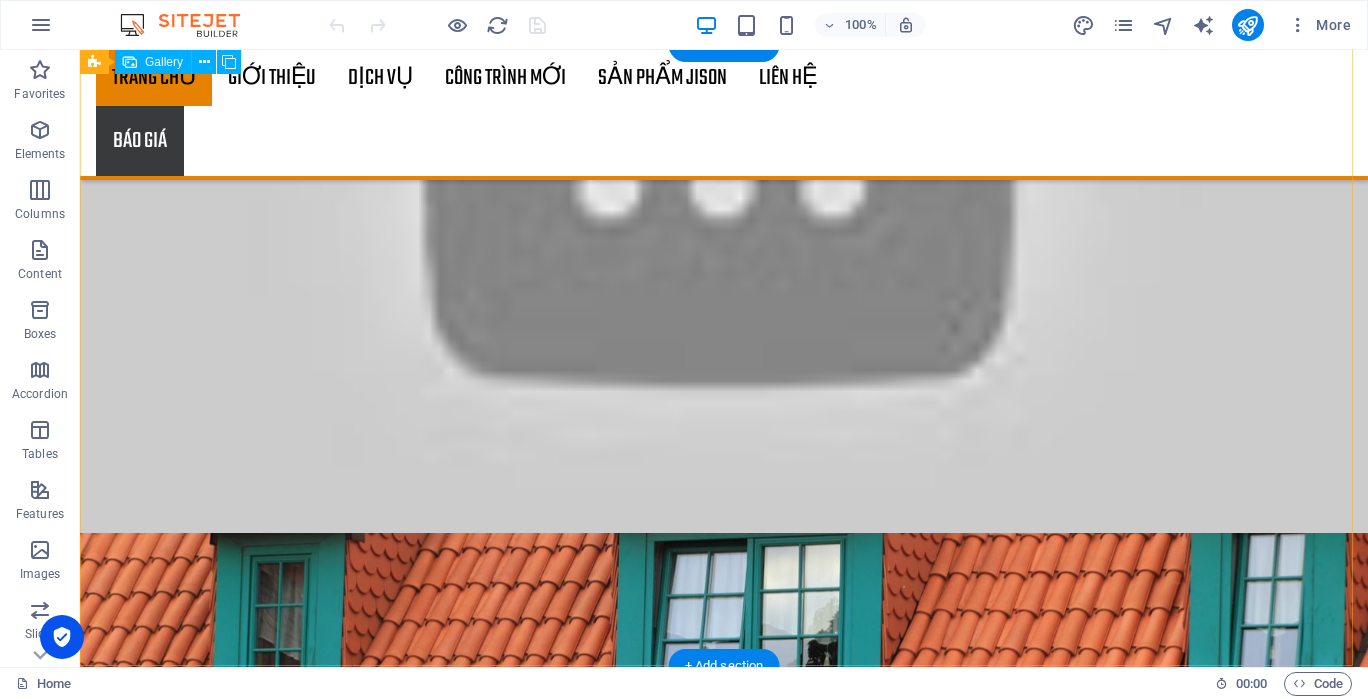 click at bounding box center [394, 5199] 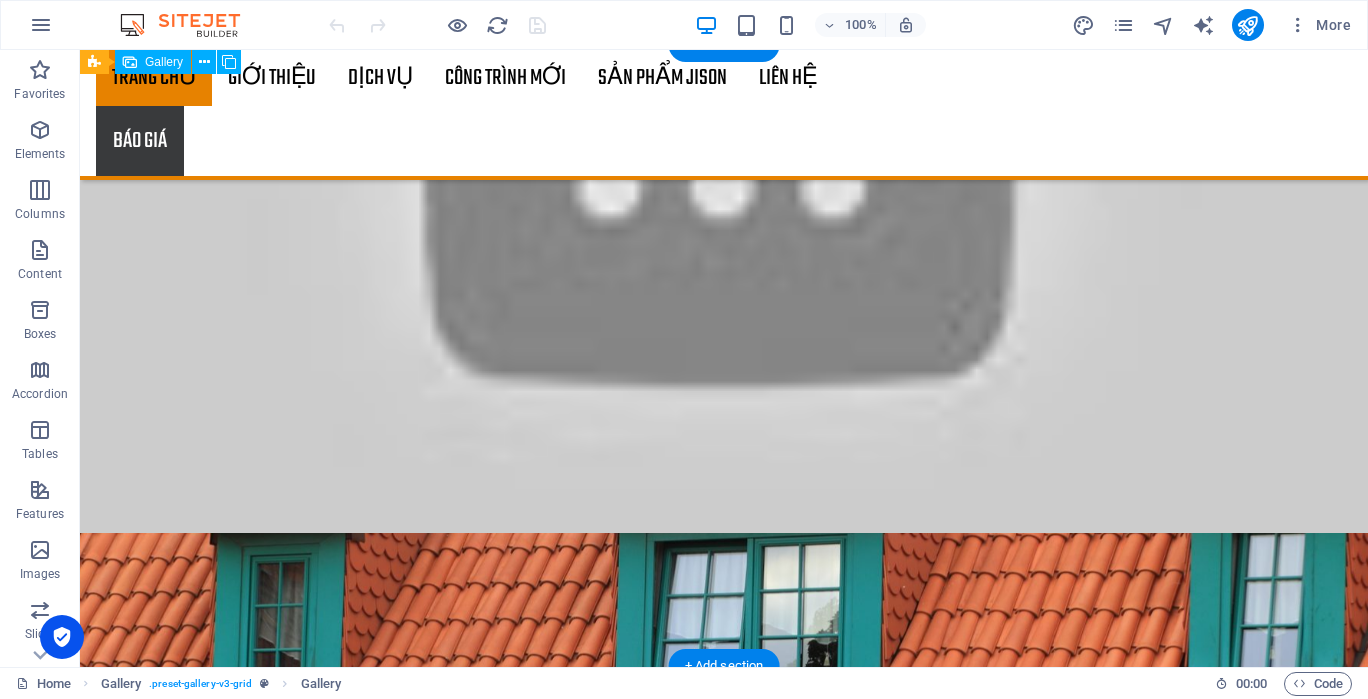 click at bounding box center [394, 5199] 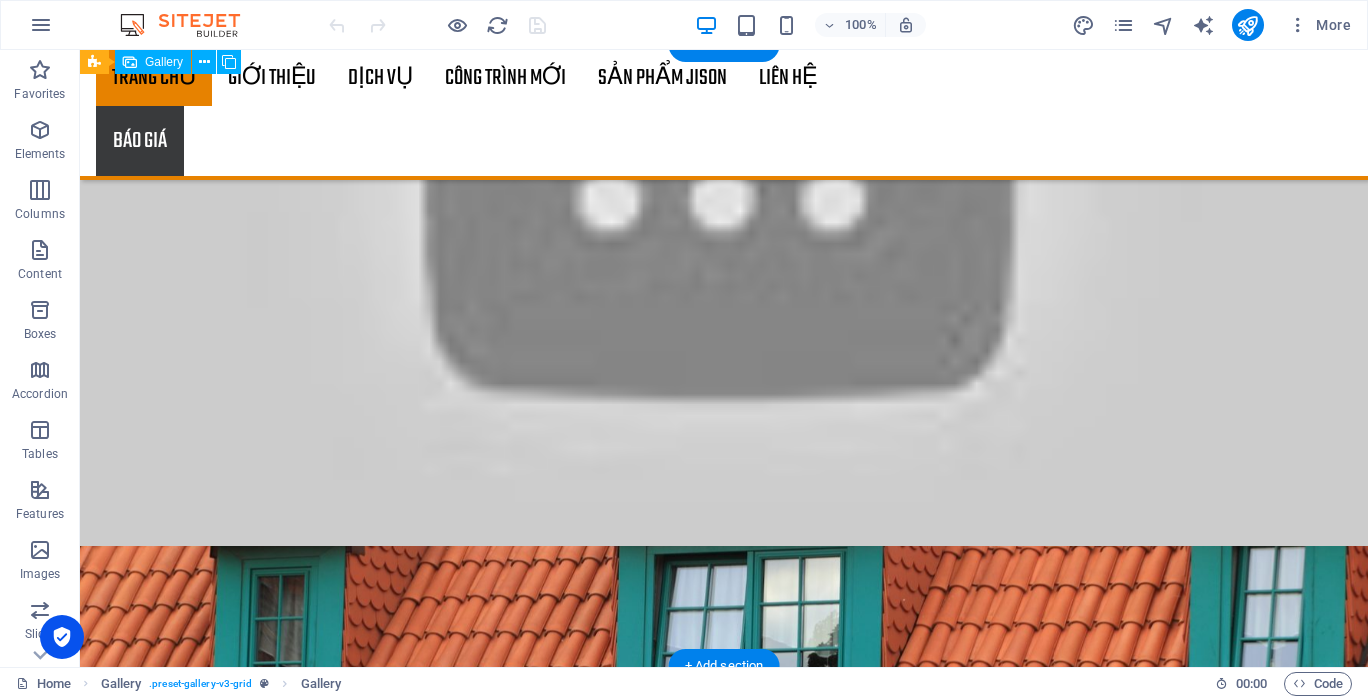 select on "4" 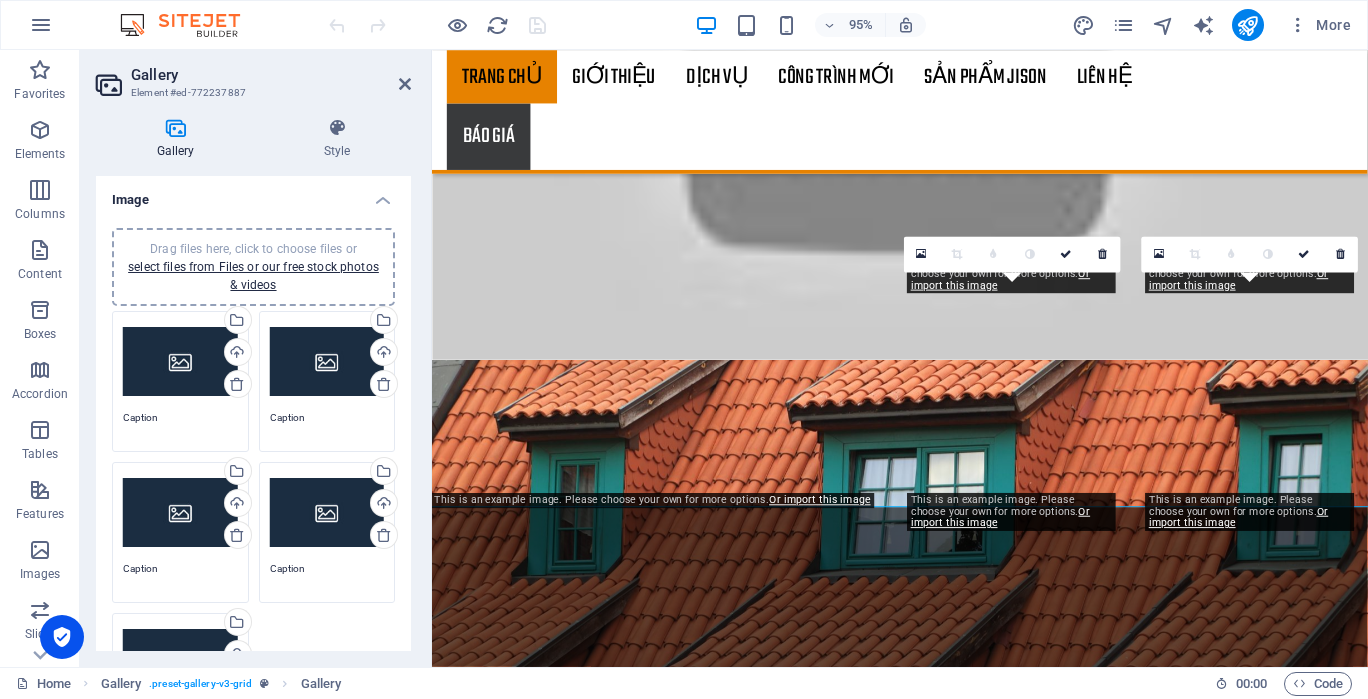 scroll, scrollTop: 3875, scrollLeft: 0, axis: vertical 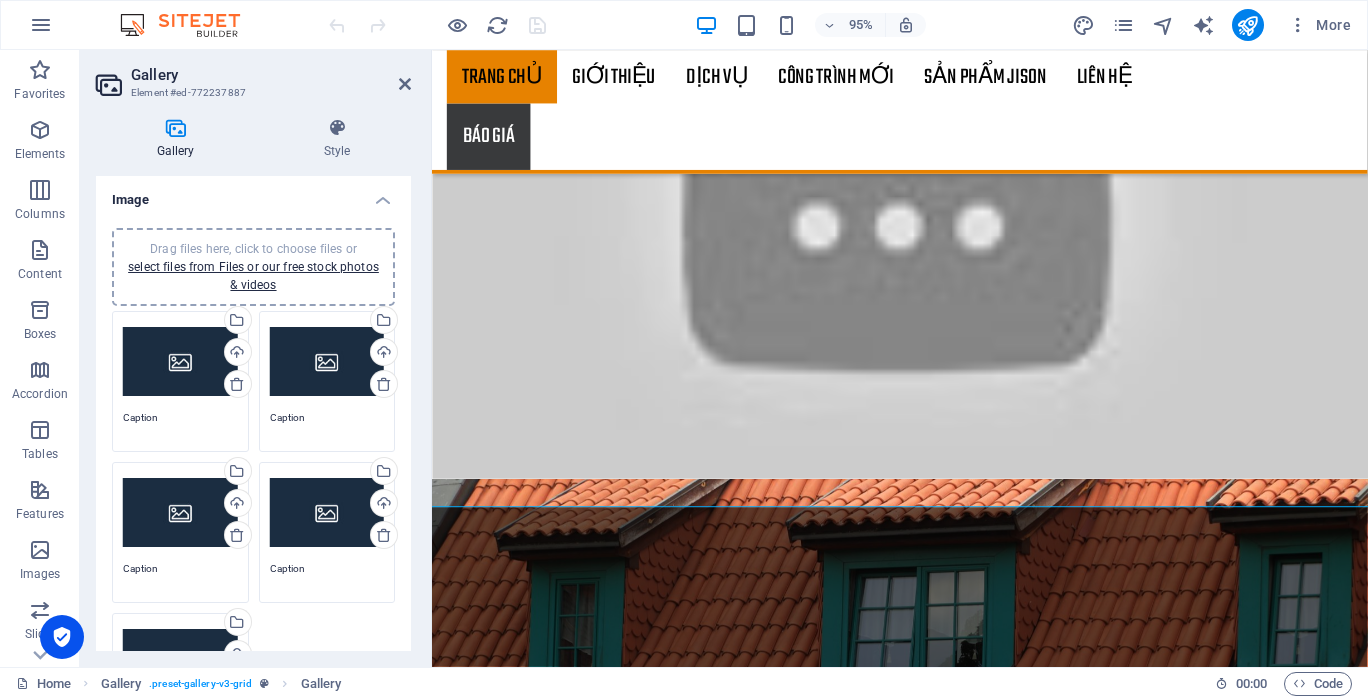 click on "Drag files here, click to choose files or select files from Files or our free stock photos & videos" at bounding box center (180, 362) 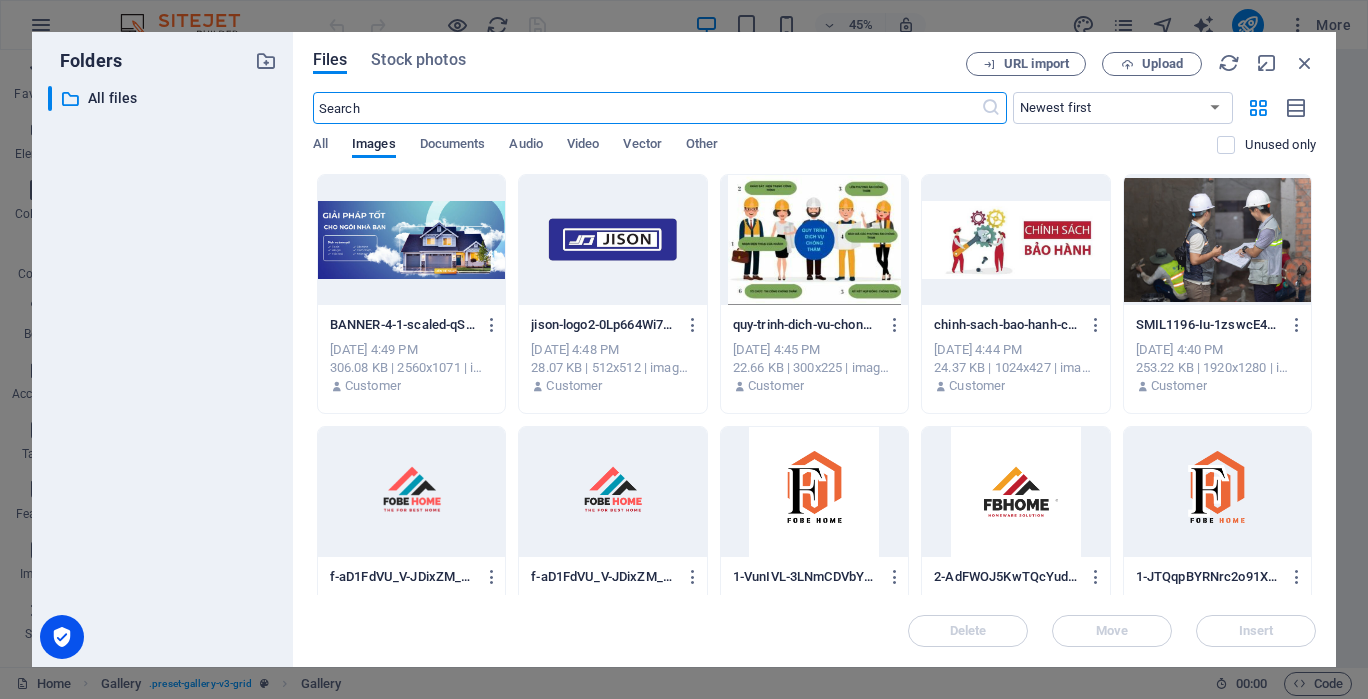 scroll, scrollTop: 4220, scrollLeft: 0, axis: vertical 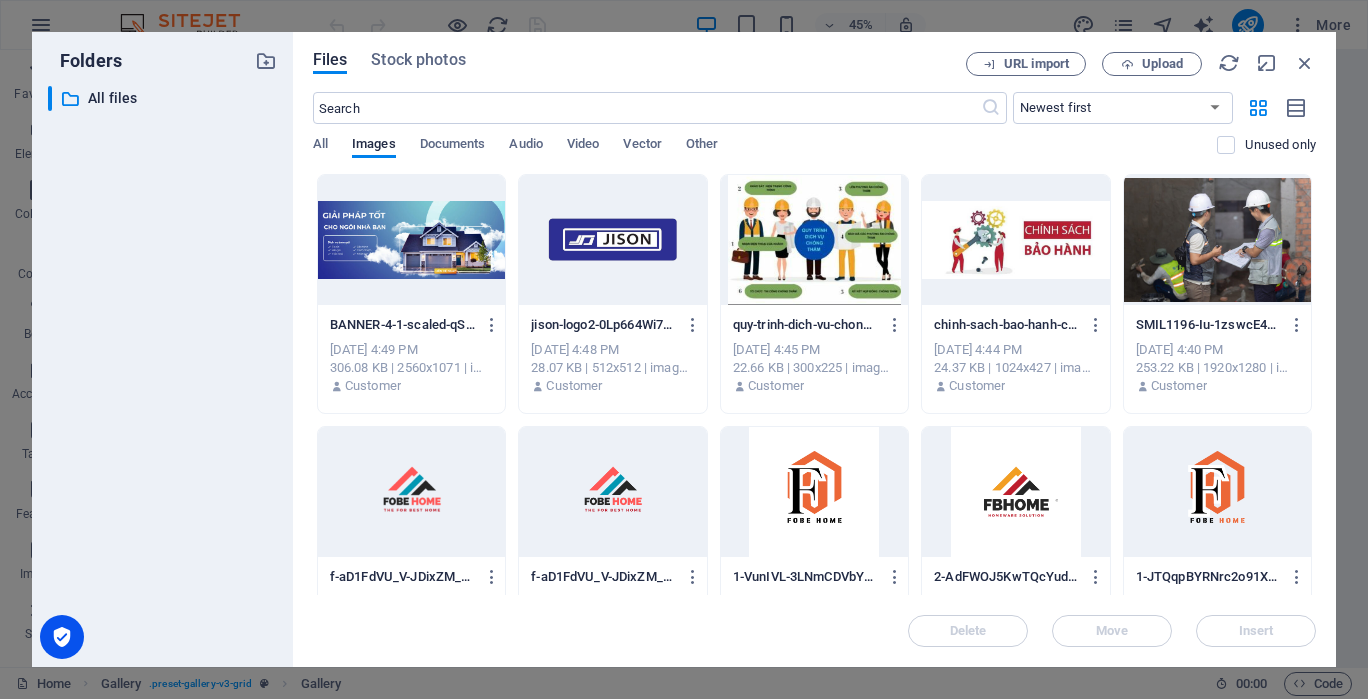 click on "Upload" at bounding box center (1162, 64) 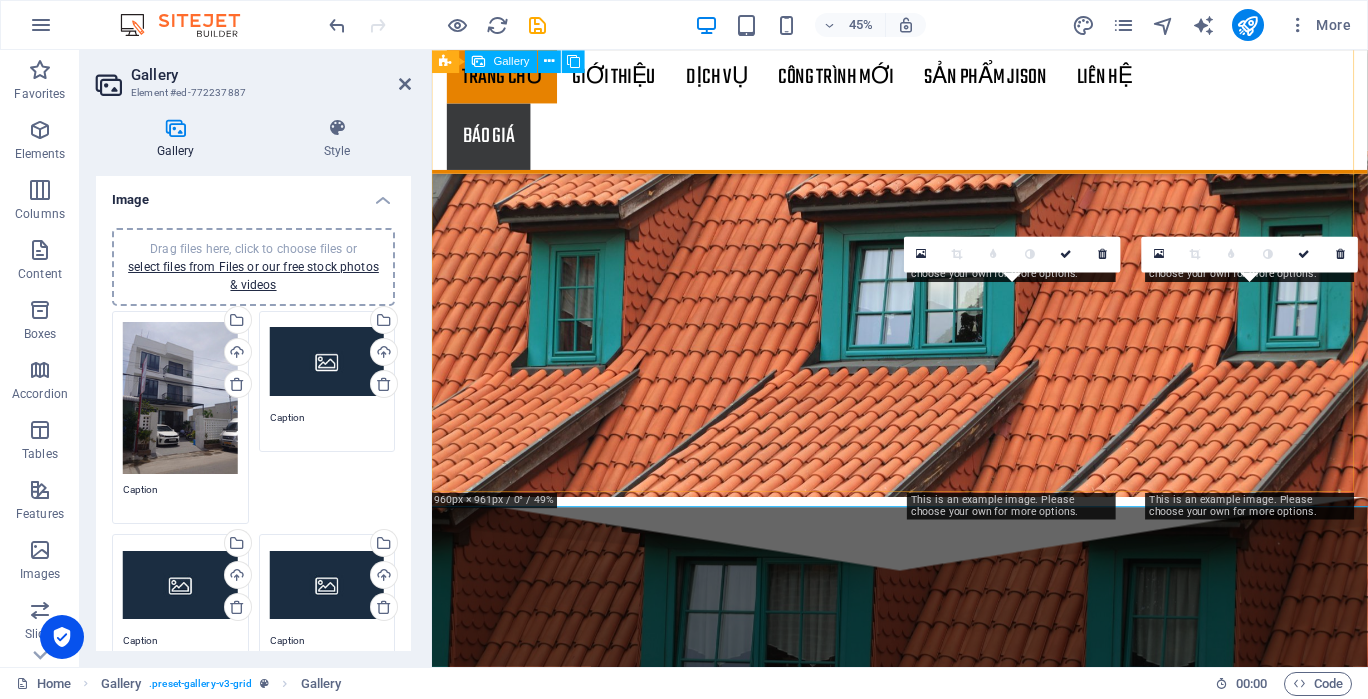 scroll, scrollTop: 3875, scrollLeft: 0, axis: vertical 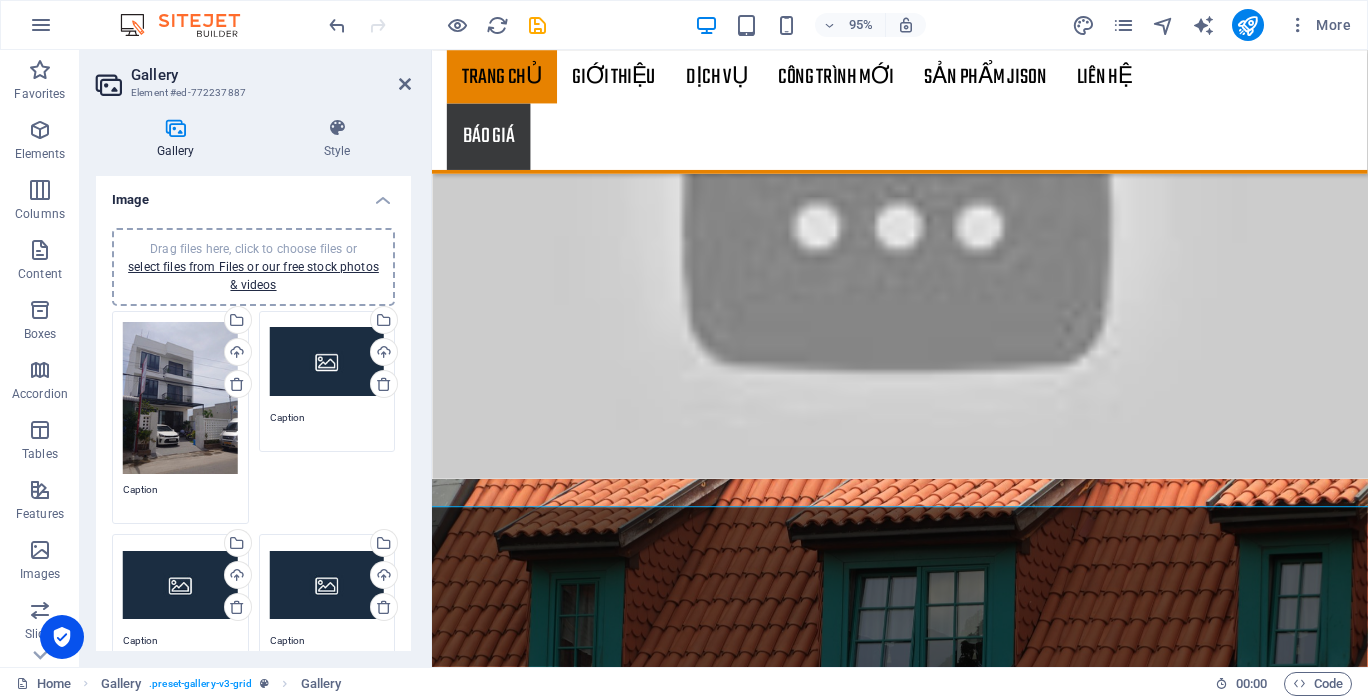click on "Drag files here, click to choose files or select files from Files or our free stock photos & videos" at bounding box center [327, 362] 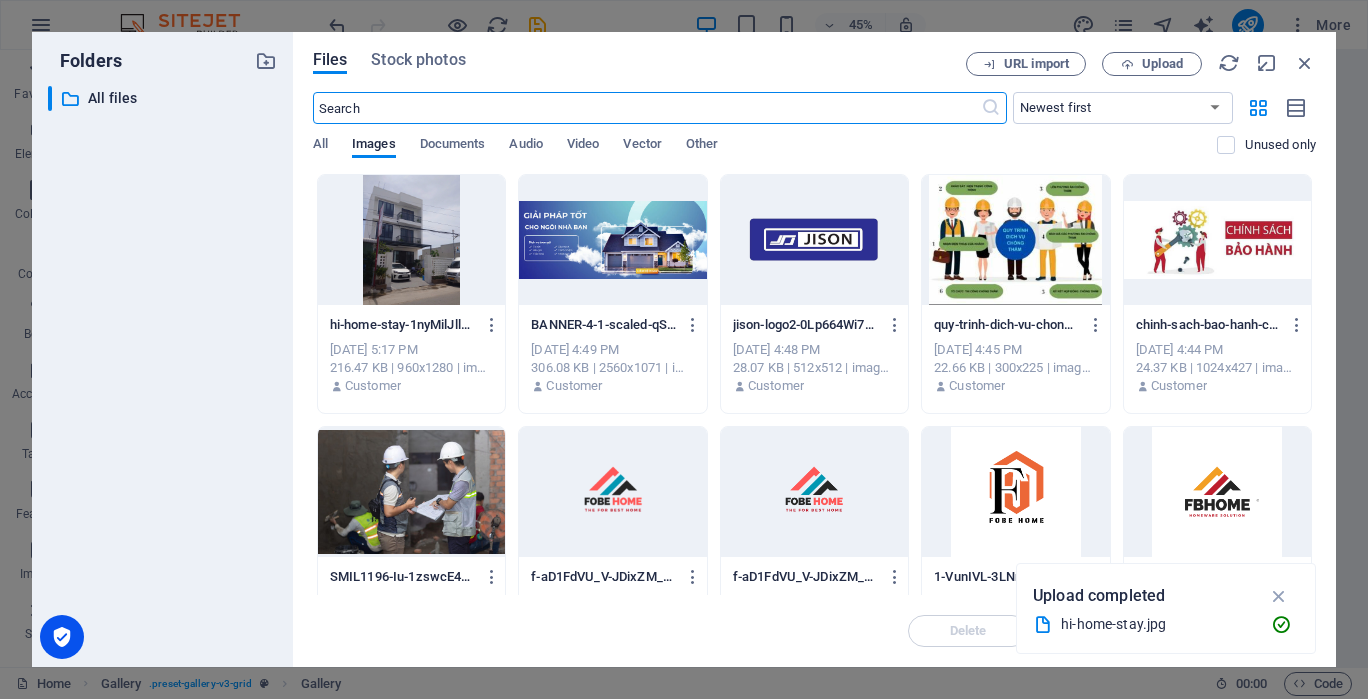 scroll, scrollTop: 4220, scrollLeft: 0, axis: vertical 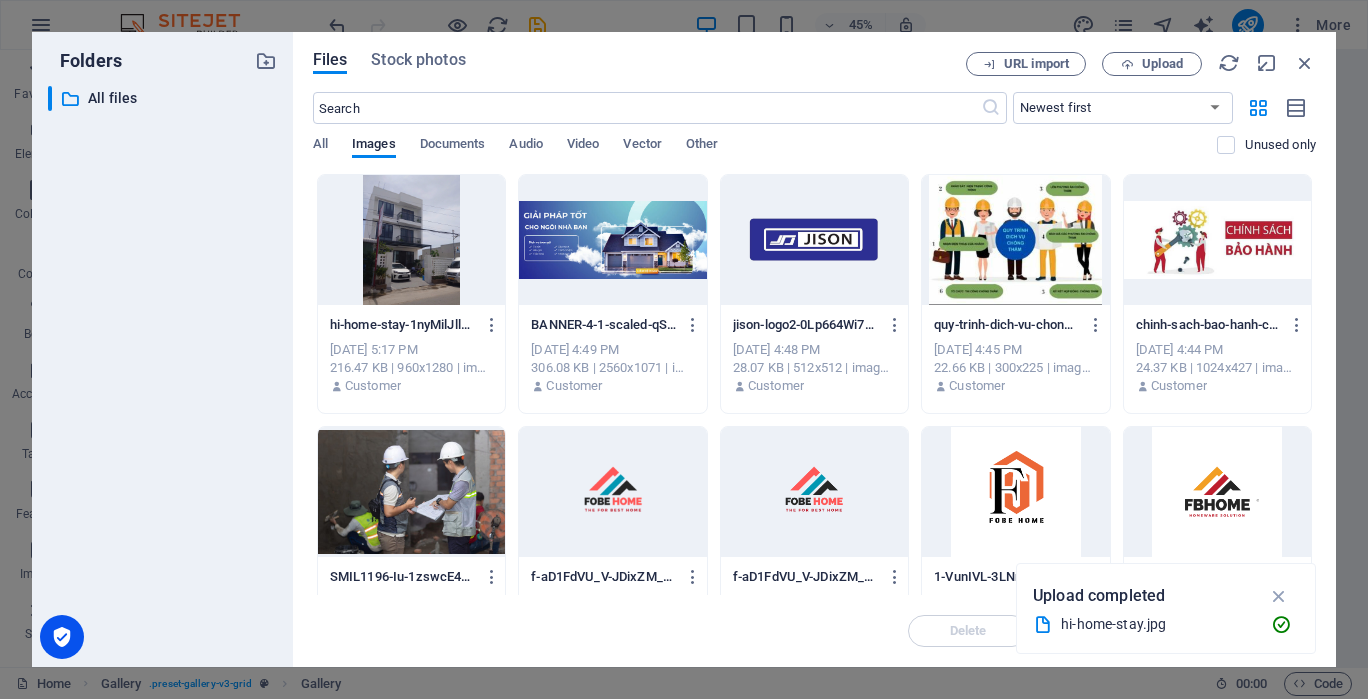 click on "Upload" at bounding box center (1162, 64) 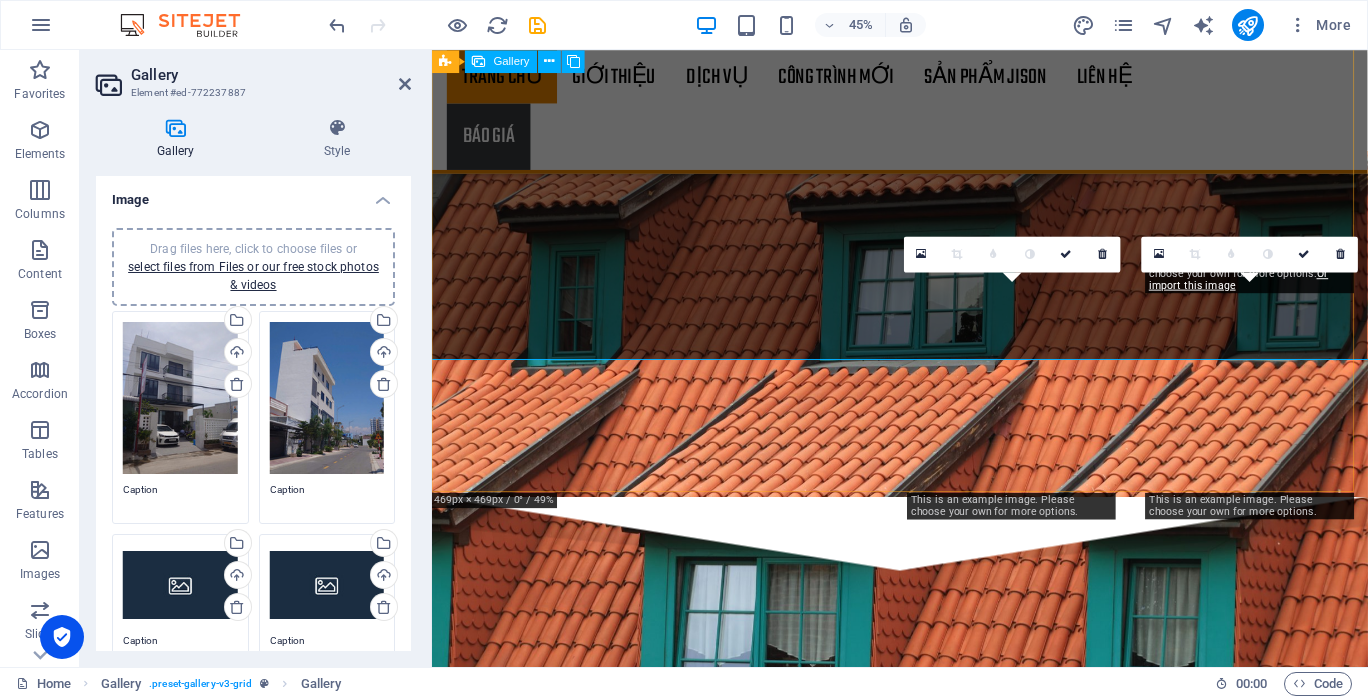 scroll, scrollTop: 3875, scrollLeft: 0, axis: vertical 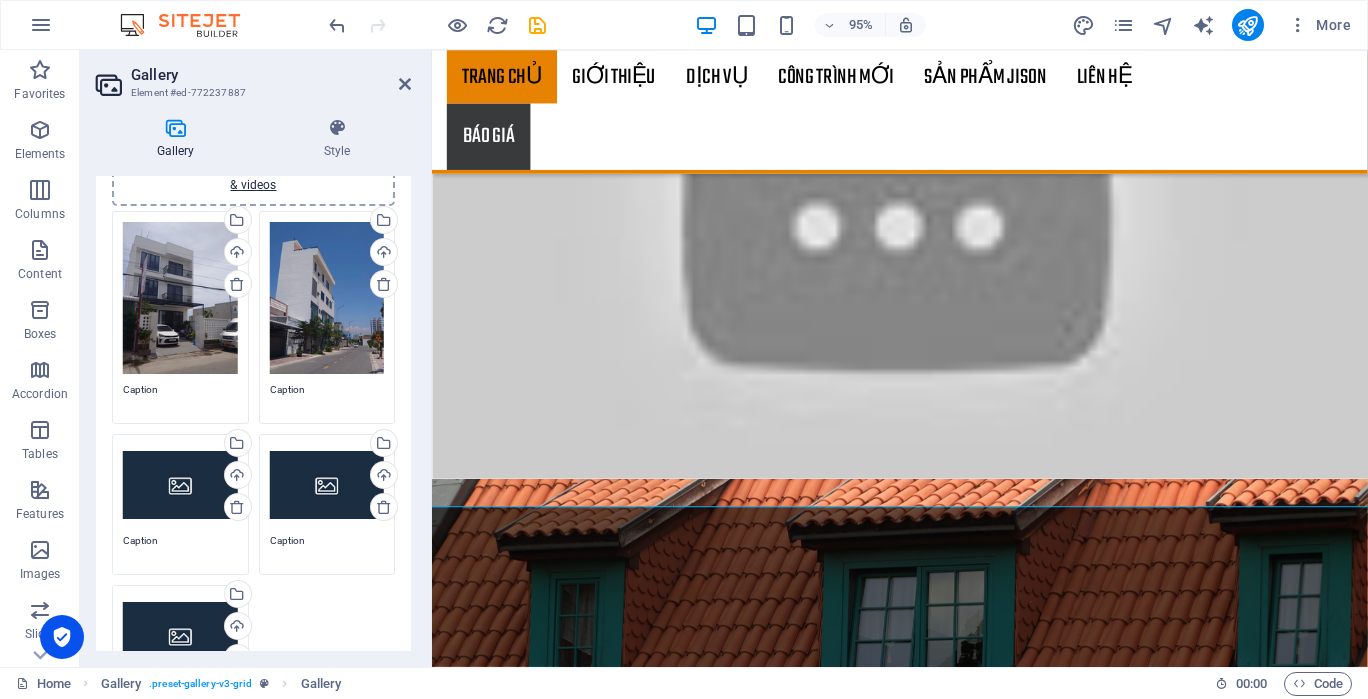 click on "Drag files here, click to choose files or select files from Files or our free stock photos & videos" at bounding box center (180, 485) 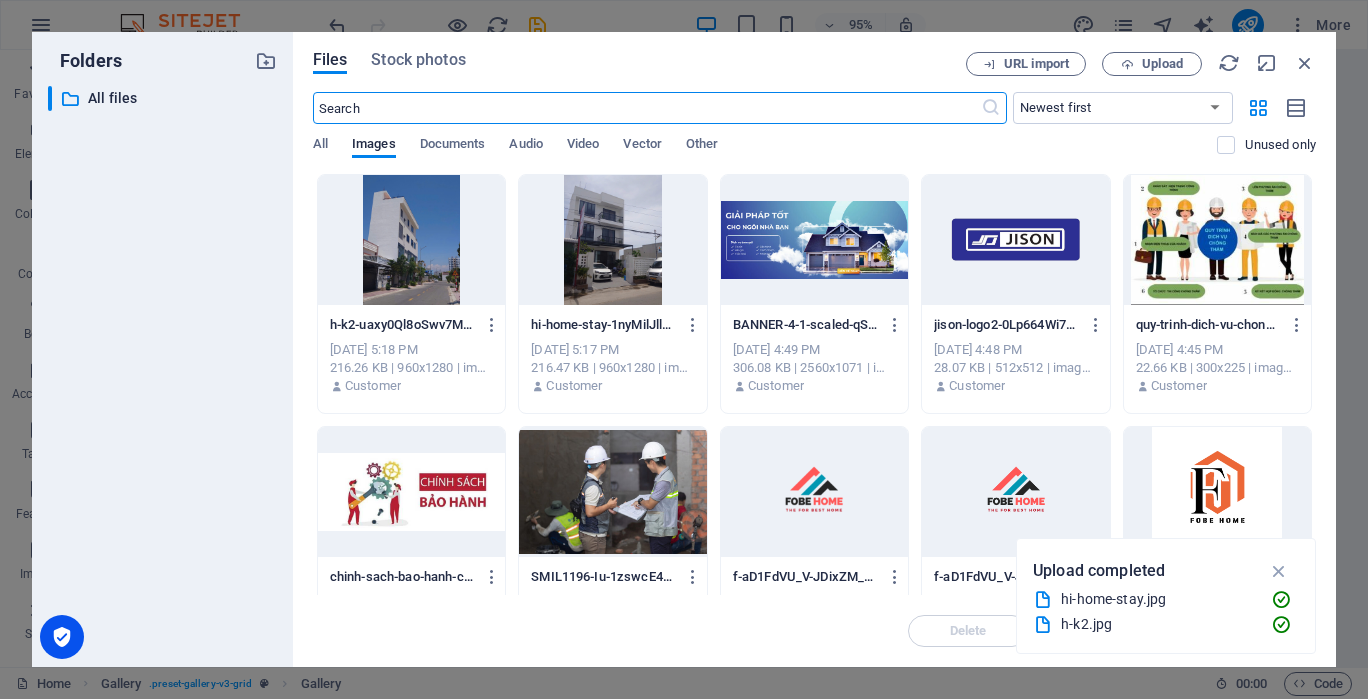 scroll, scrollTop: 4220, scrollLeft: 0, axis: vertical 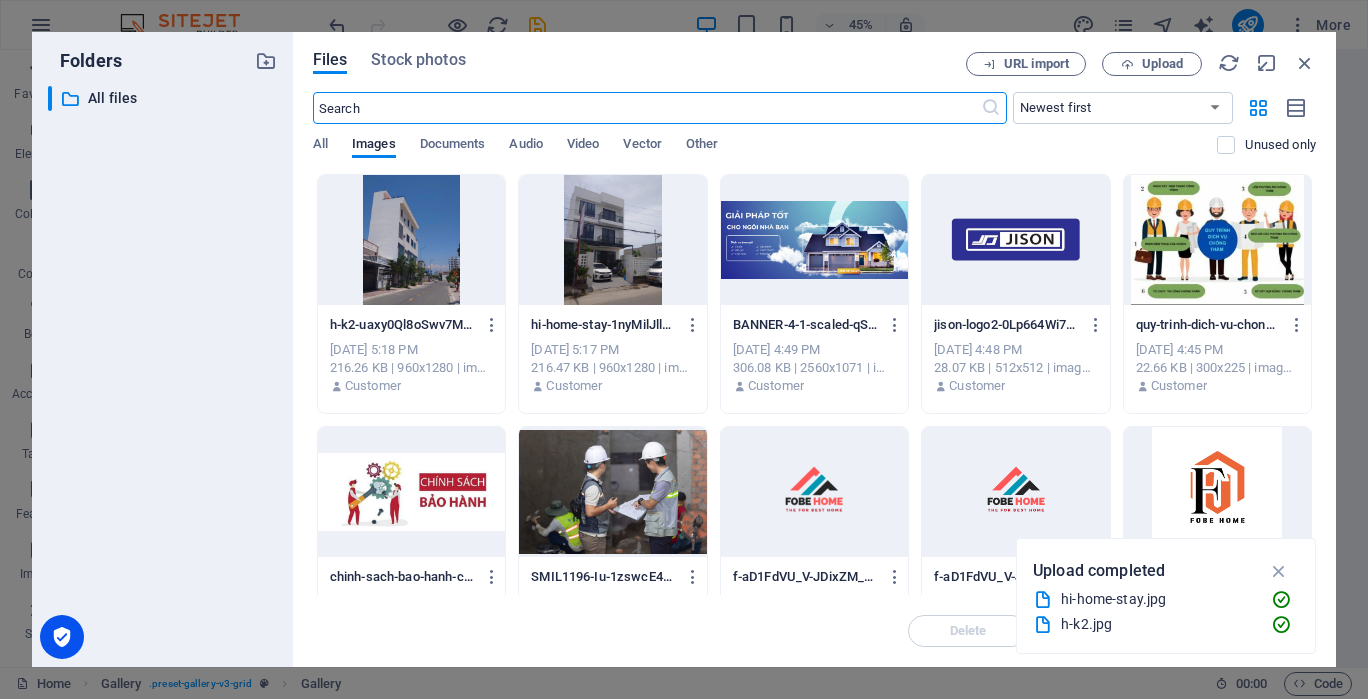 click on "Upload" at bounding box center (1162, 64) 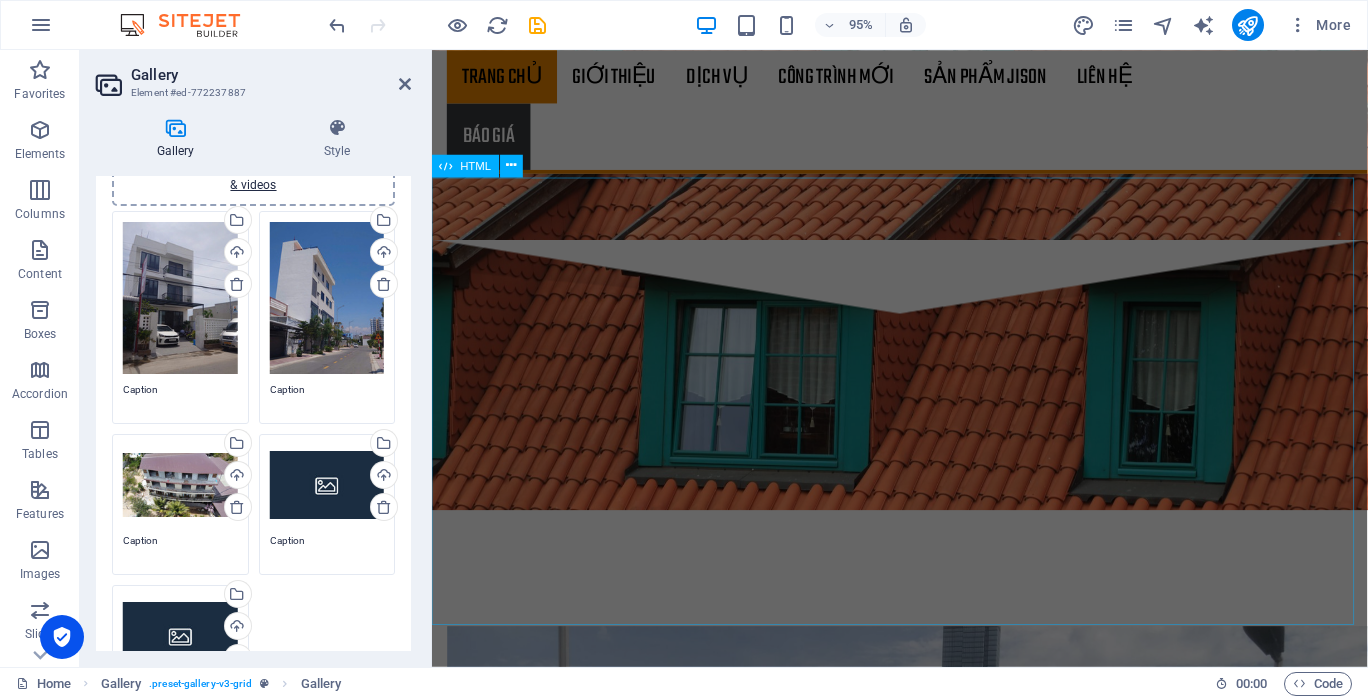 scroll, scrollTop: 4575, scrollLeft: 0, axis: vertical 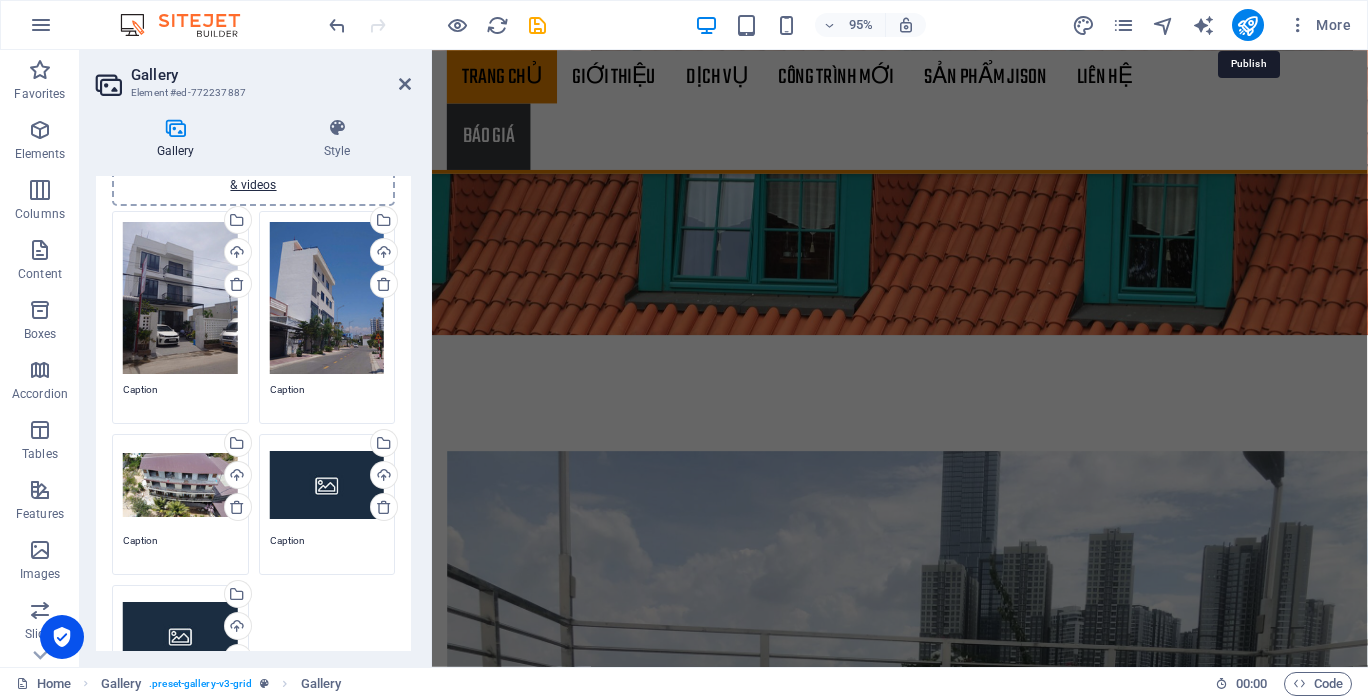 click at bounding box center (1247, 25) 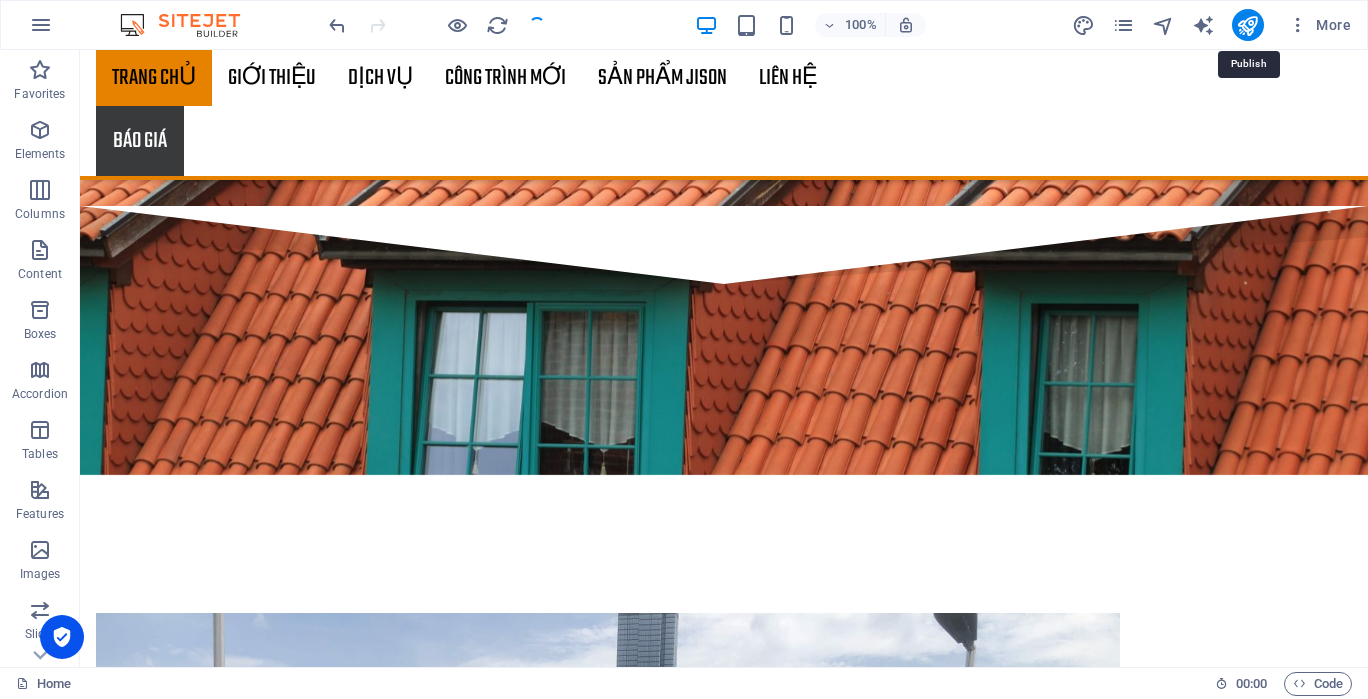 scroll, scrollTop: 3997, scrollLeft: 0, axis: vertical 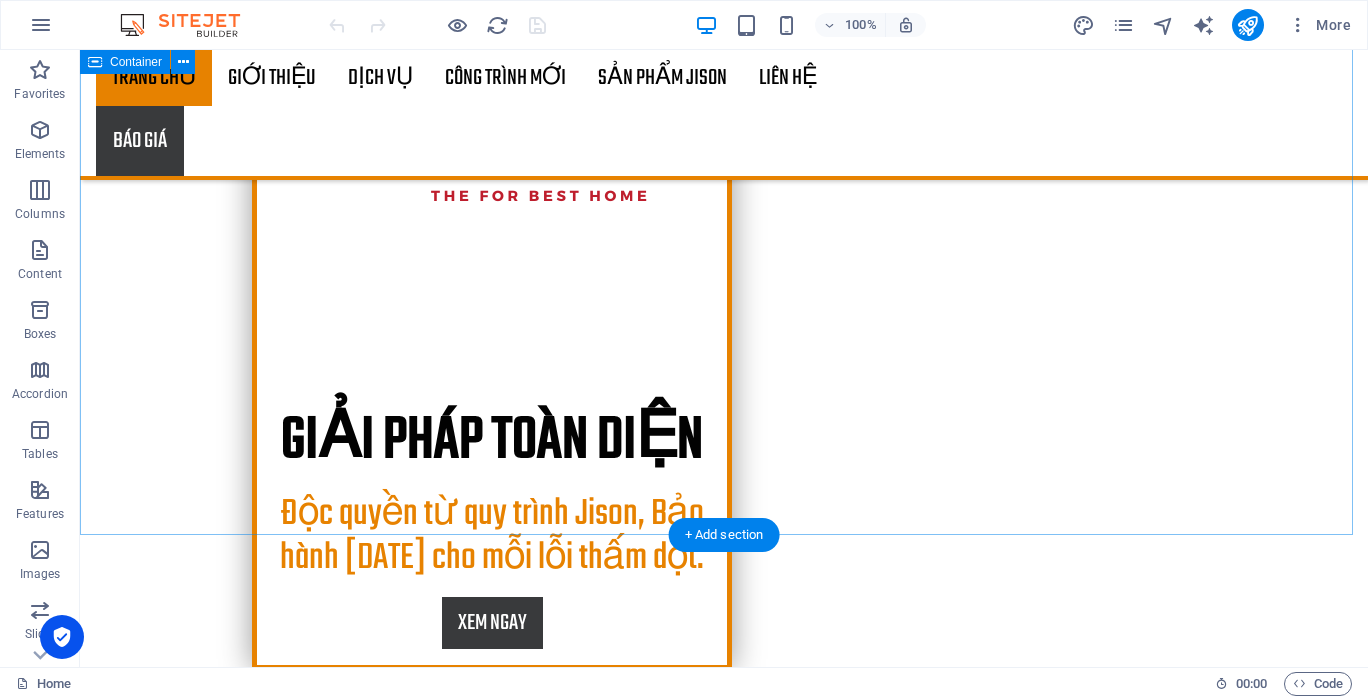 click on "Fobe Home Uy tín - Chất lượng - Trách nhiệm Với hơn một thập kỷ kinh nghiệm, Fobe Home tự hào là đơn vị hàng đầu trong lĩnh vực chống thấm cho cả công trình dân dụng và công nghiệp. Chúng tôi cam kết mang đến những giải pháp chống thấm vượt trội, đảm bảo sự bền vững và chất lượng cho mọi công trình, góp phần vào sự phát triển hạ tầng xây dựng của tỉnh nhà. Phương châm “người thực – việc thực – chất lượng thực” là [PERSON_NAME] chỉ nam xuyên suốt mọi hoạt động của Fobe Home. Chúng tôi không chỉ thi công mà còn chịu trách nhiệm hoàn toàn về chất lượng dịch vụ, đặt sự hài lòng và tin tưởng của khách hàng lên hàng đầu. Hãy để [PERSON_NAME] Home đồng hành cùng bạn, kiến tạo nên những công trình vững chắc theo thời gian! Tại sao nên chọn dịch vụ chống thấm tại [GEOGRAPHIC_DATA] Home?" at bounding box center (724, 1123) 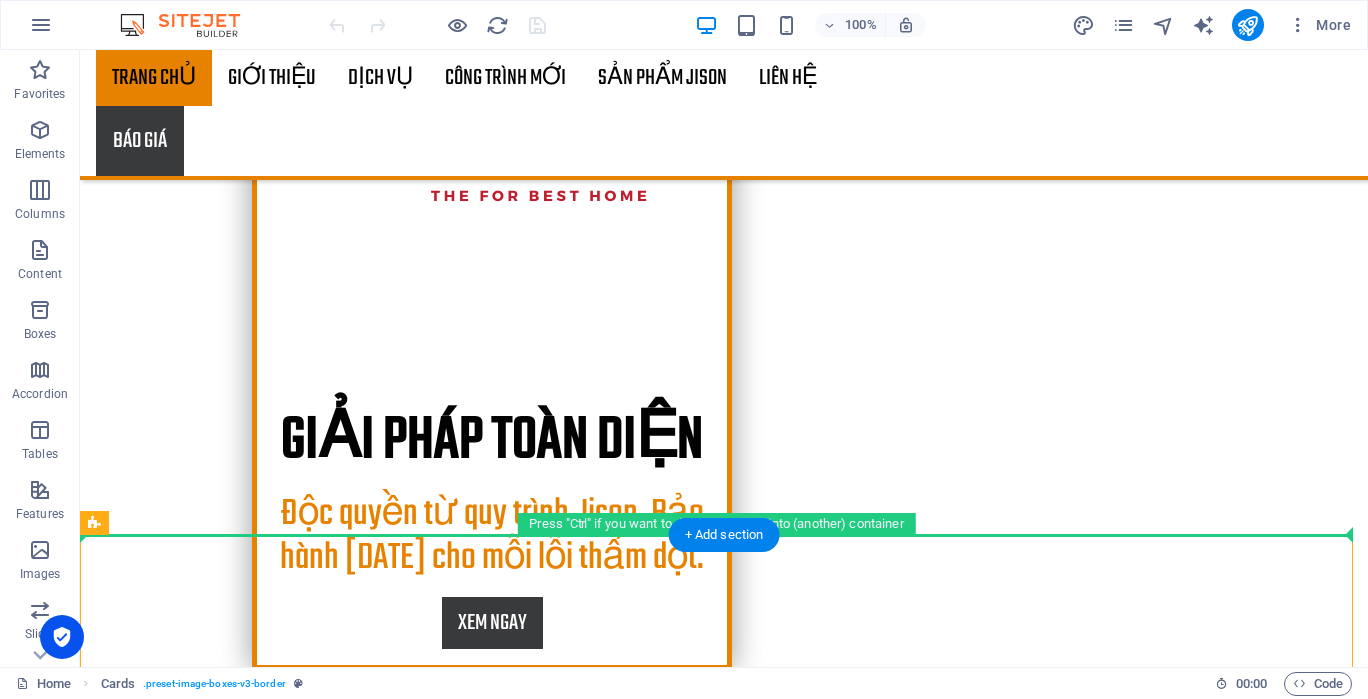 drag, startPoint x: 635, startPoint y: 537, endPoint x: 640, endPoint y: 508, distance: 29.427877 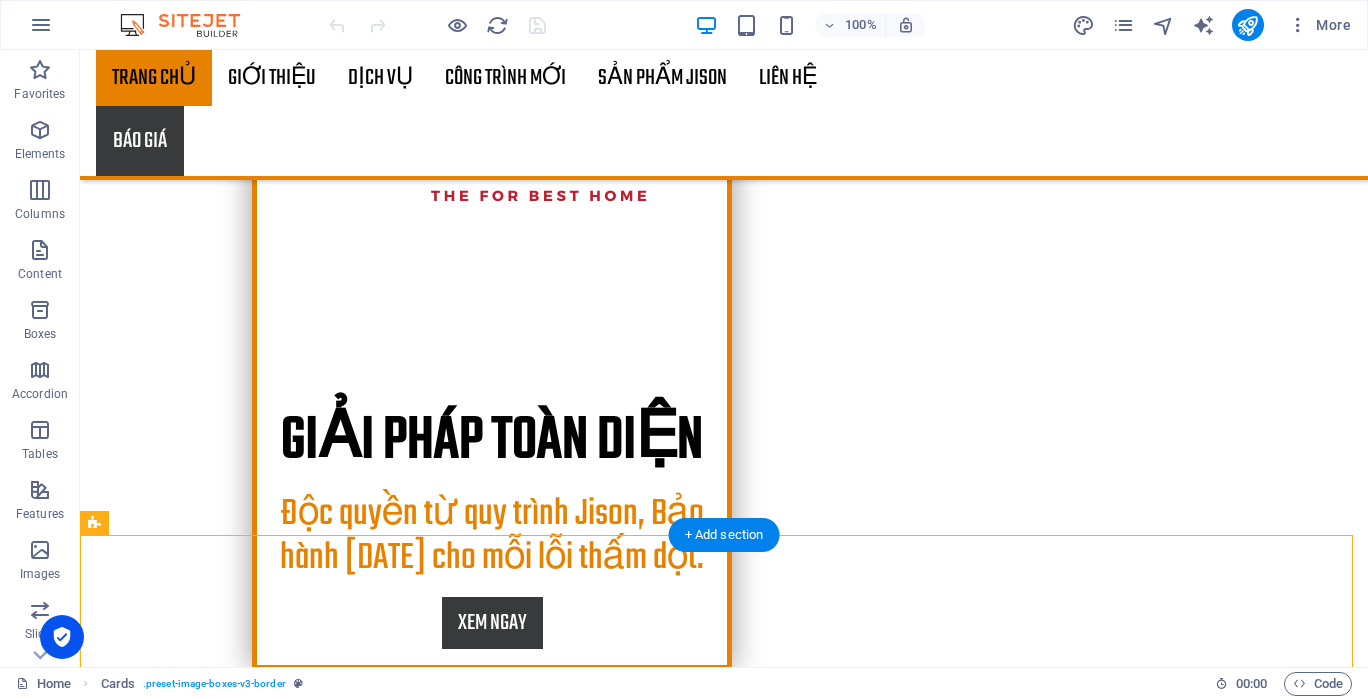 click on "Fobe Home Uy tín - Chất lượng - Trách nhiệm Với hơn một thập kỷ kinh nghiệm, Fobe Home tự hào là đơn vị hàng đầu trong lĩnh vực chống thấm cho cả công trình dân dụng và công nghiệp. Chúng tôi cam kết mang đến những giải pháp chống thấm vượt trội, đảm bảo sự bền vững và chất lượng cho mọi công trình, góp phần vào sự phát triển hạ tầng xây dựng của tỉnh nhà. Phương châm “người thực – việc thực – chất lượng thực” là [PERSON_NAME] chỉ nam xuyên suốt mọi hoạt động của Fobe Home. Chúng tôi không chỉ thi công mà còn chịu trách nhiệm hoàn toàn về chất lượng dịch vụ, đặt sự hài lòng và tin tưởng của khách hàng lên hàng đầu. Hãy để [PERSON_NAME] Home đồng hành cùng bạn, kiến tạo nên những công trình vững chắc theo thời gian! Tại sao nên chọn dịch vụ chống thấm tại [GEOGRAPHIC_DATA] Home?" at bounding box center [724, 1123] 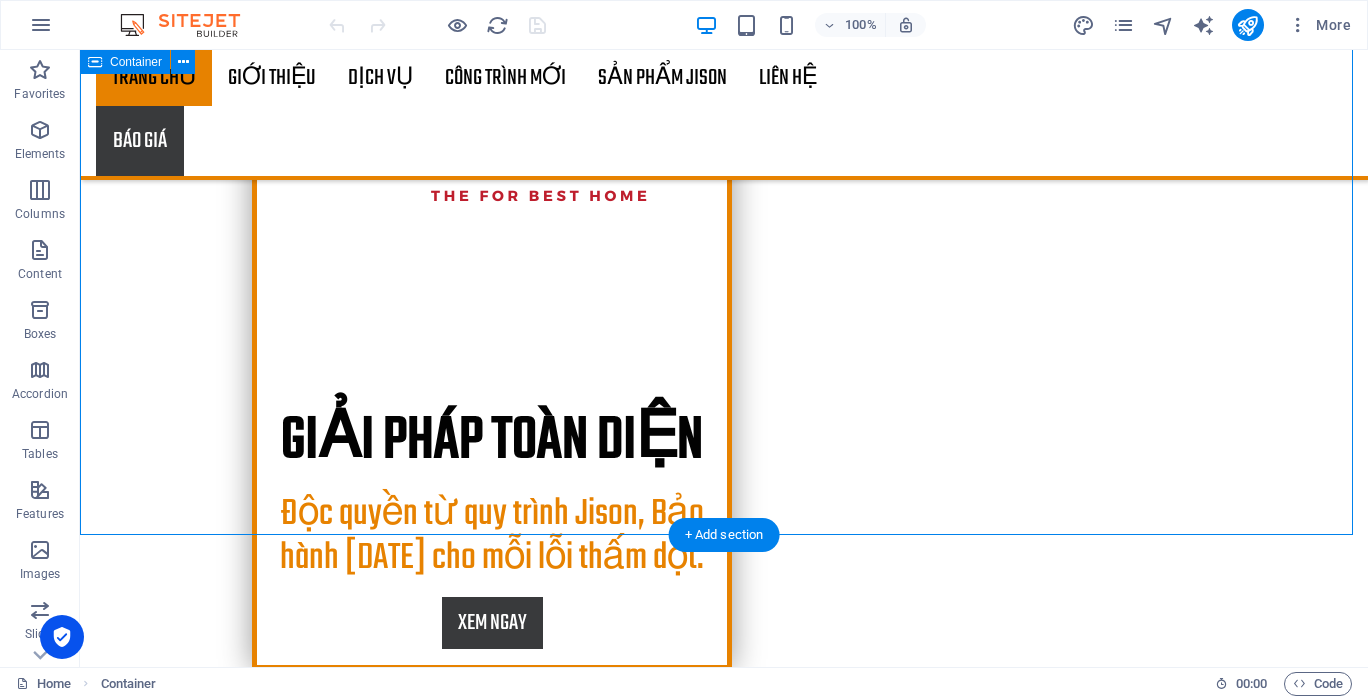 drag, startPoint x: 988, startPoint y: 535, endPoint x: 989, endPoint y: 495, distance: 40.012497 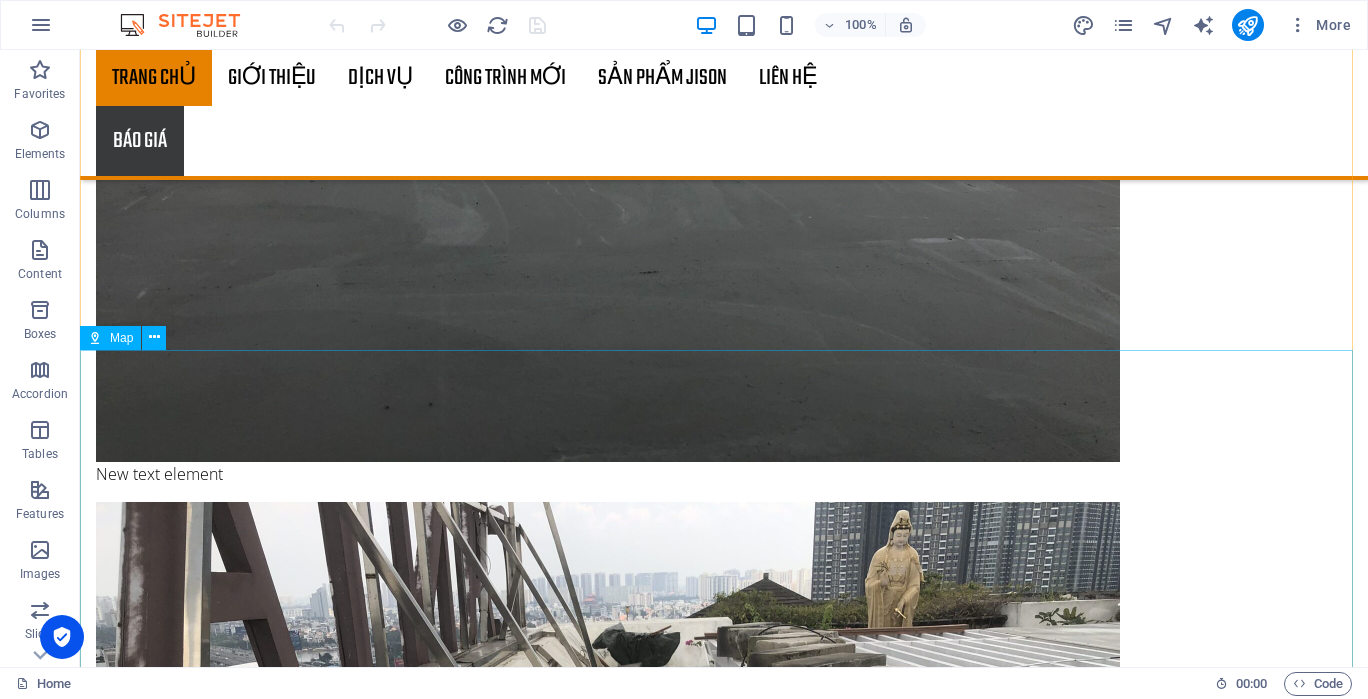 scroll, scrollTop: 5600, scrollLeft: 0, axis: vertical 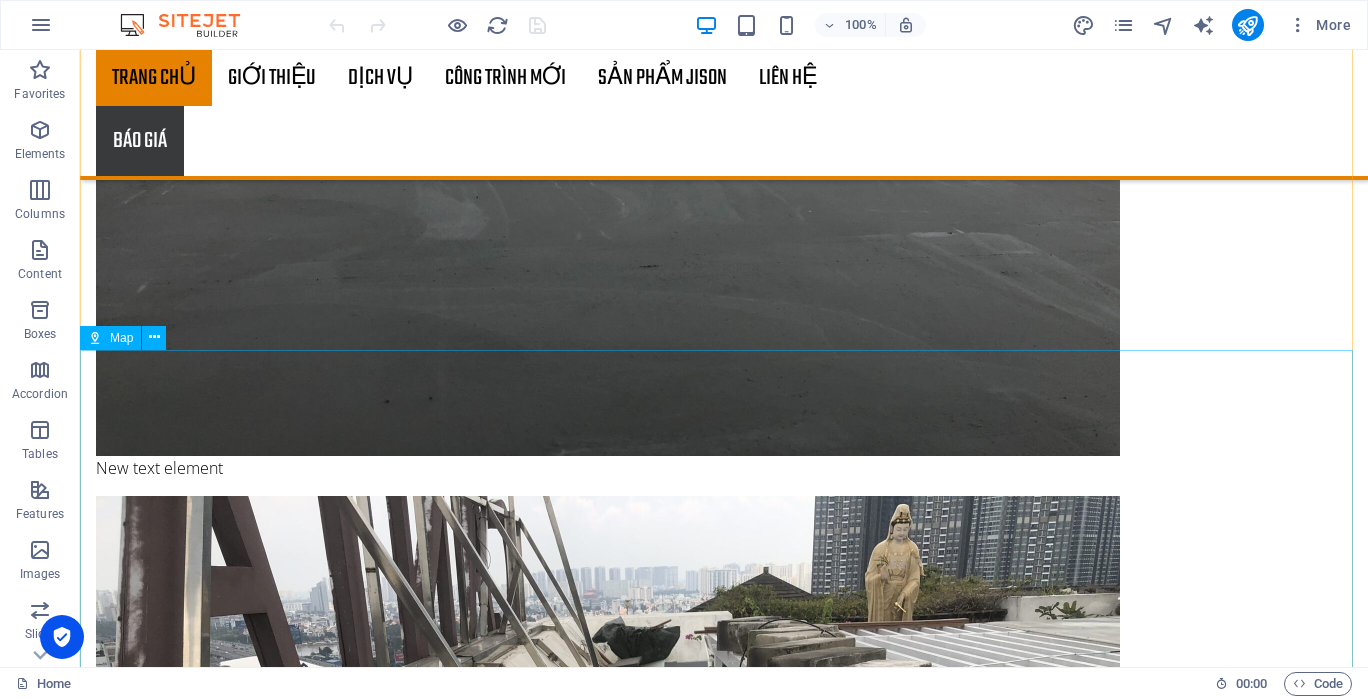click at bounding box center [154, 337] 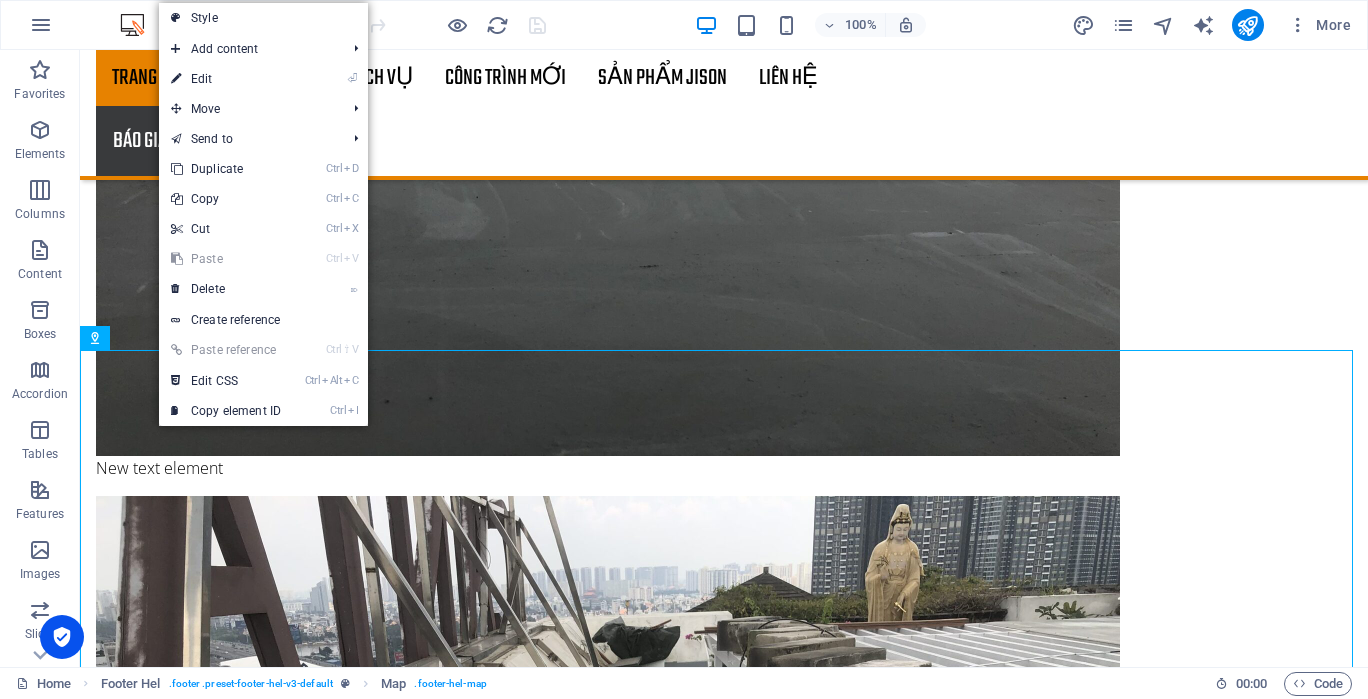 click on "⌦  Delete" at bounding box center (226, 289) 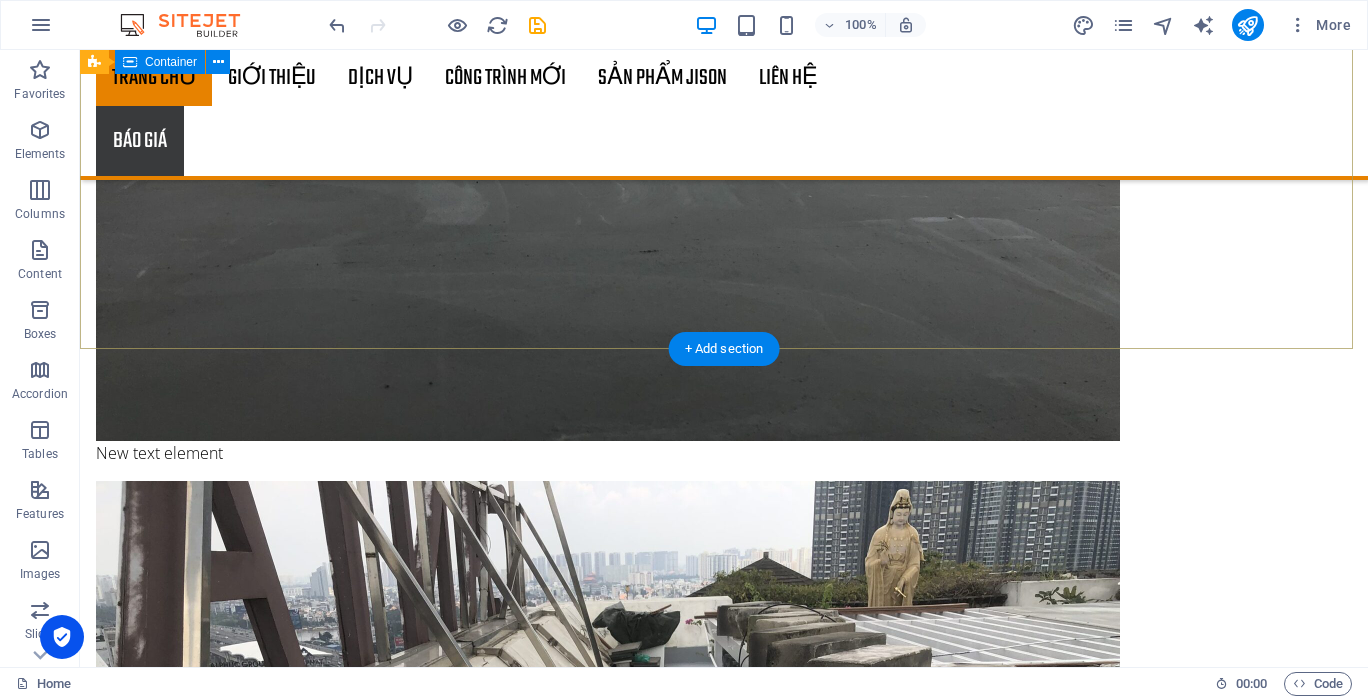 scroll, scrollTop: 5621, scrollLeft: 0, axis: vertical 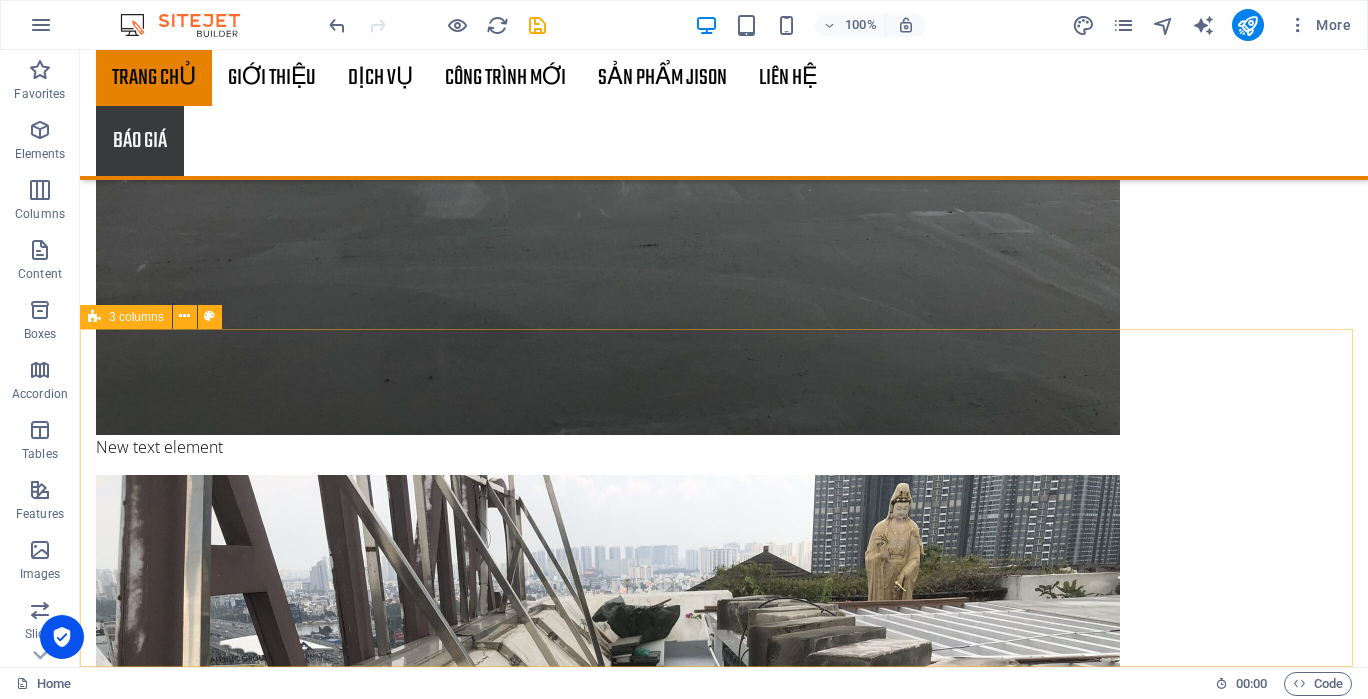 click at bounding box center (184, 316) 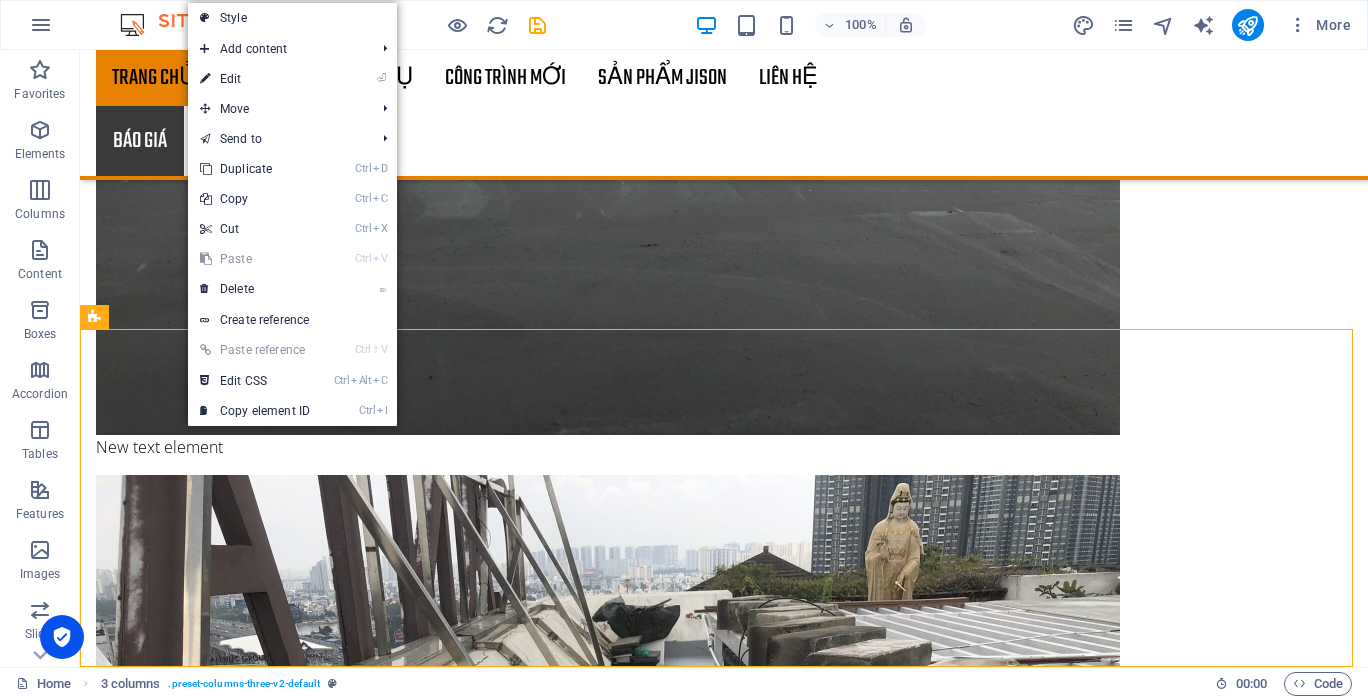 click on "⌦  Delete" at bounding box center [255, 289] 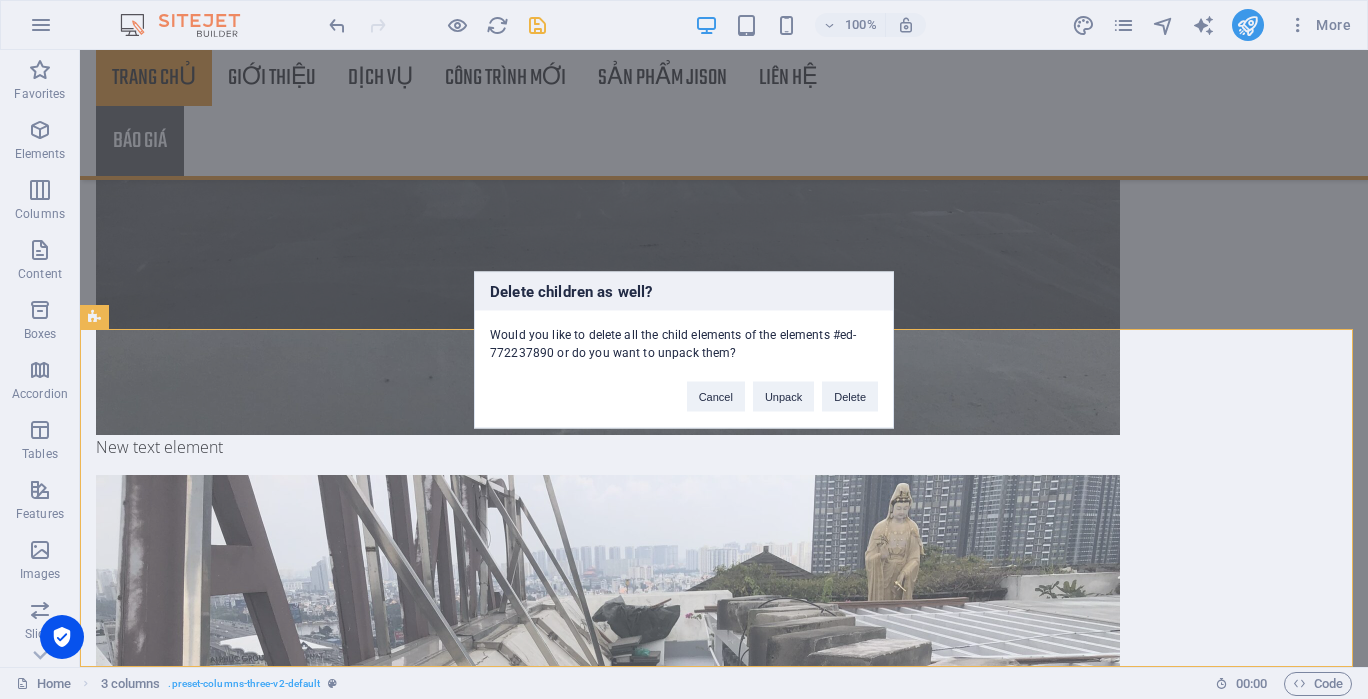 click on "Delete" at bounding box center (850, 396) 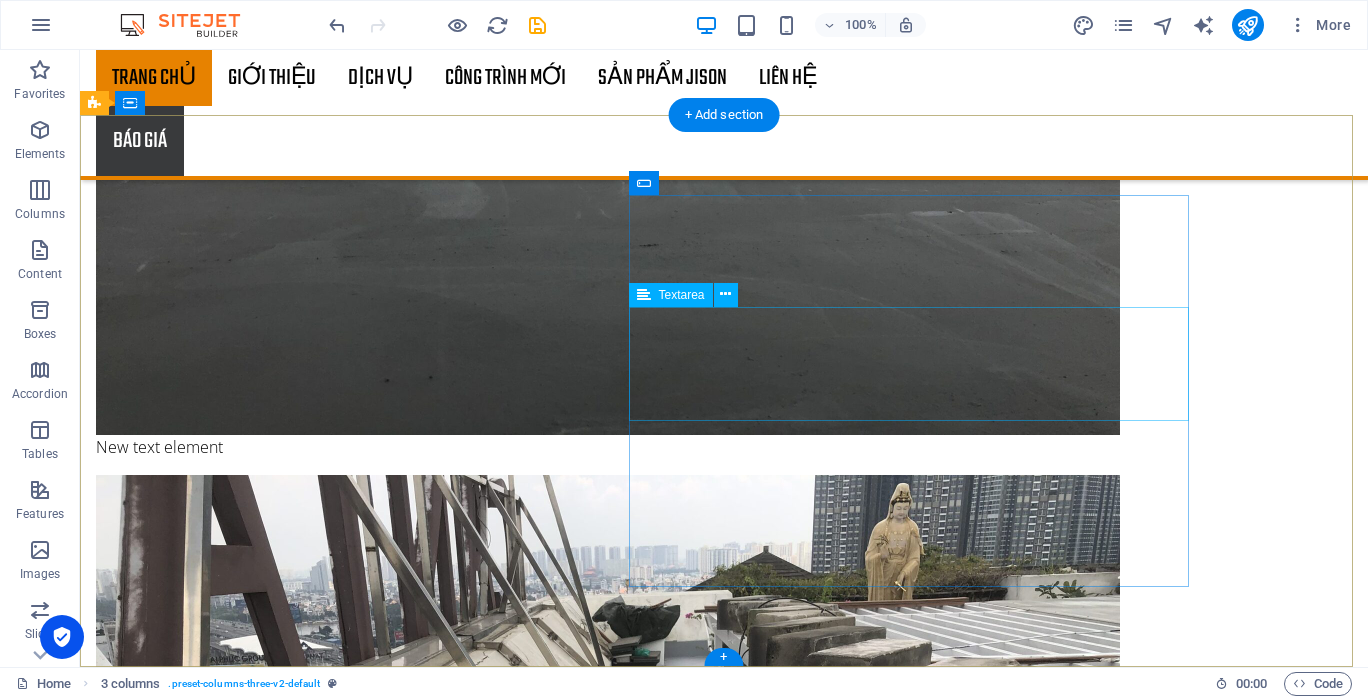 scroll, scrollTop: 5283, scrollLeft: 0, axis: vertical 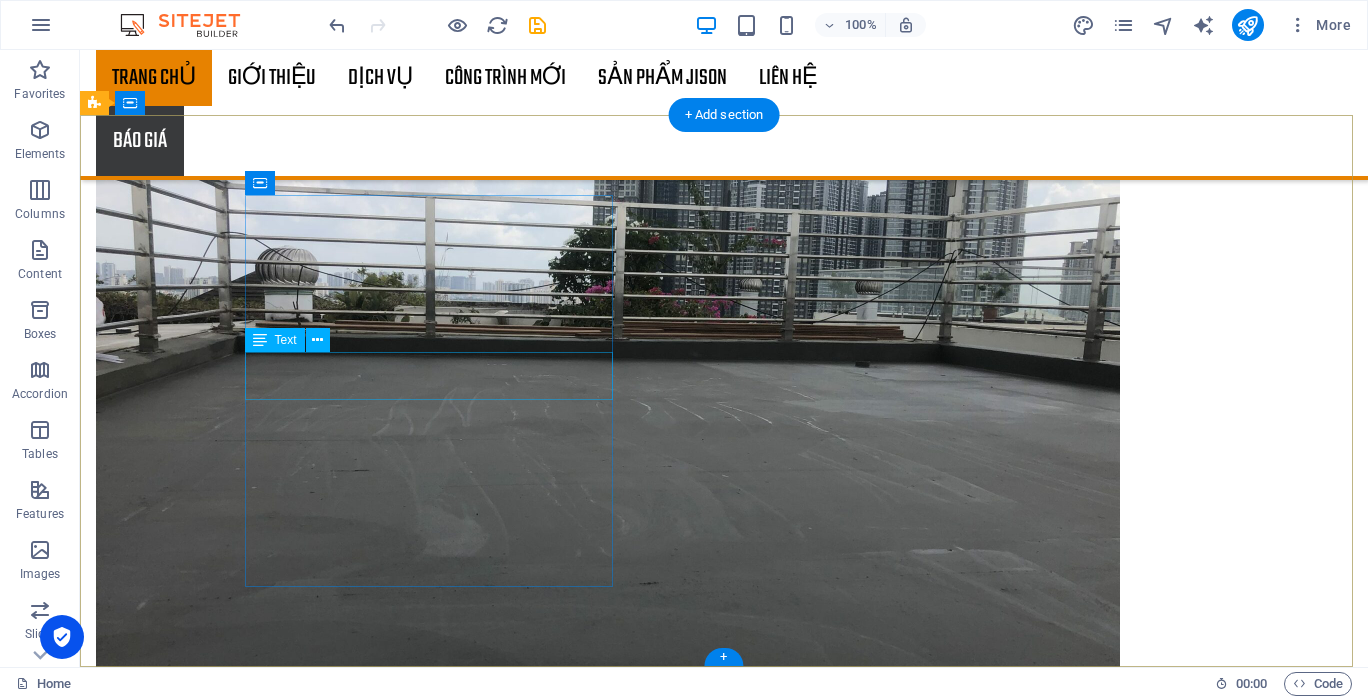 click on "[GEOGRAPHIC_DATA]" at bounding box center (174, 5588) 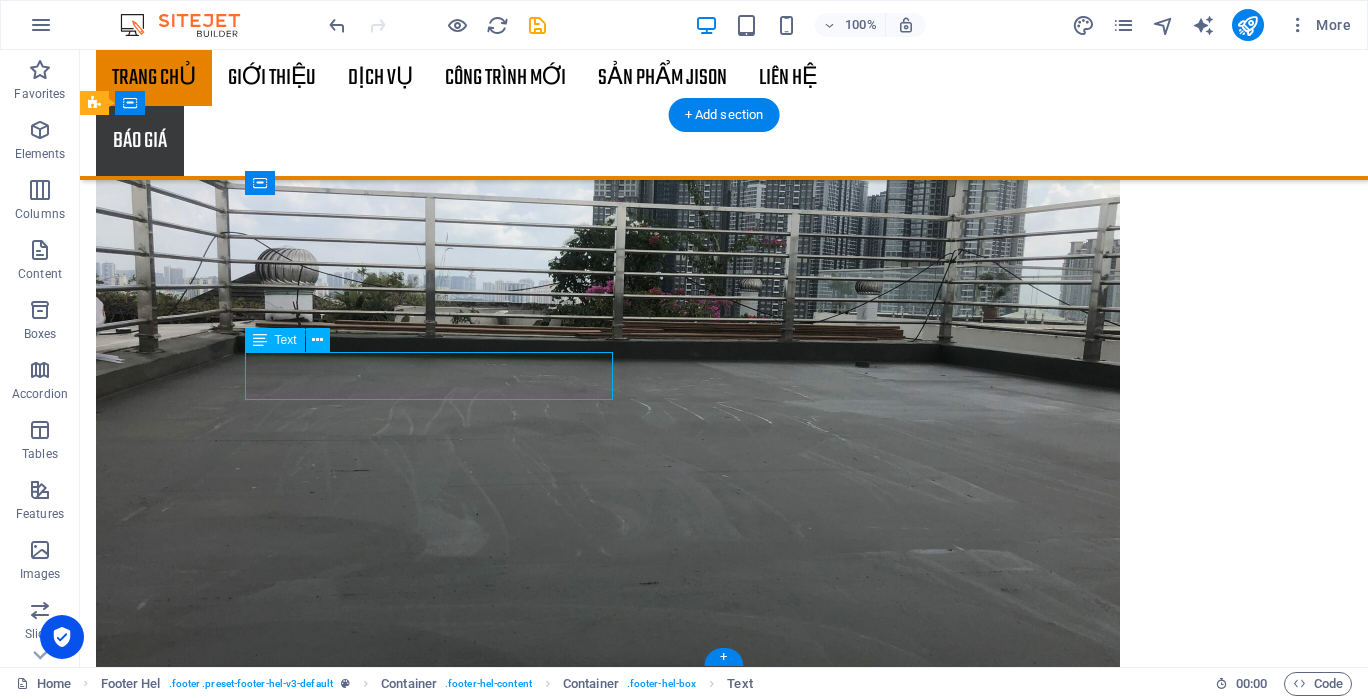click on "128 đường [DATE] , [GEOGRAPHIC_DATA]" at bounding box center (568, 5576) 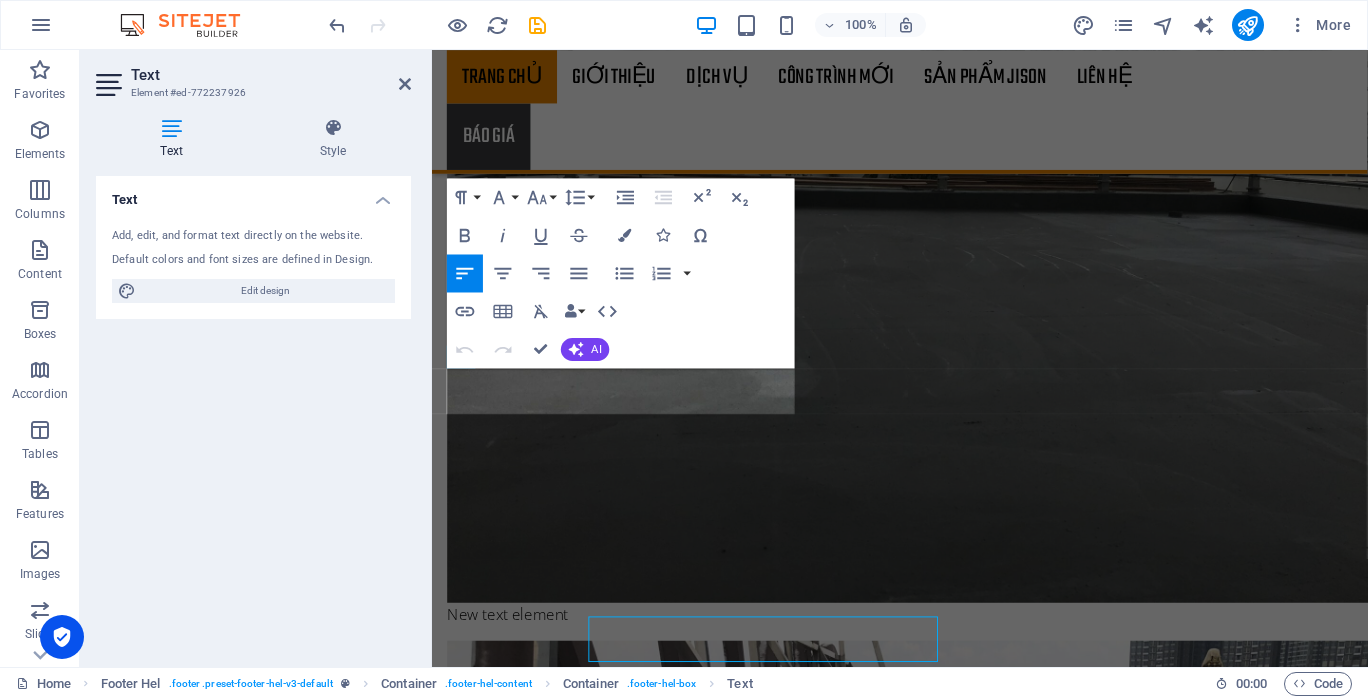 scroll, scrollTop: 4989, scrollLeft: 0, axis: vertical 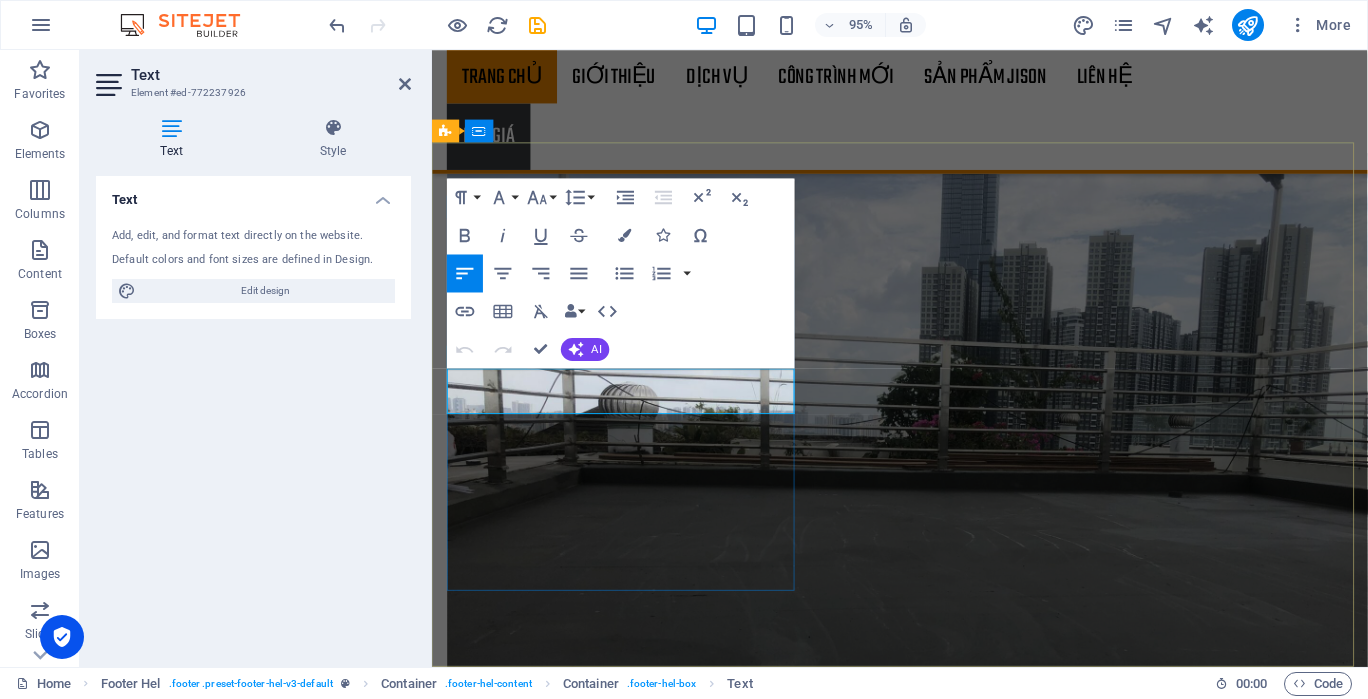 click on "Đông [GEOGRAPHIC_DATA]" at bounding box center [920, 5362] 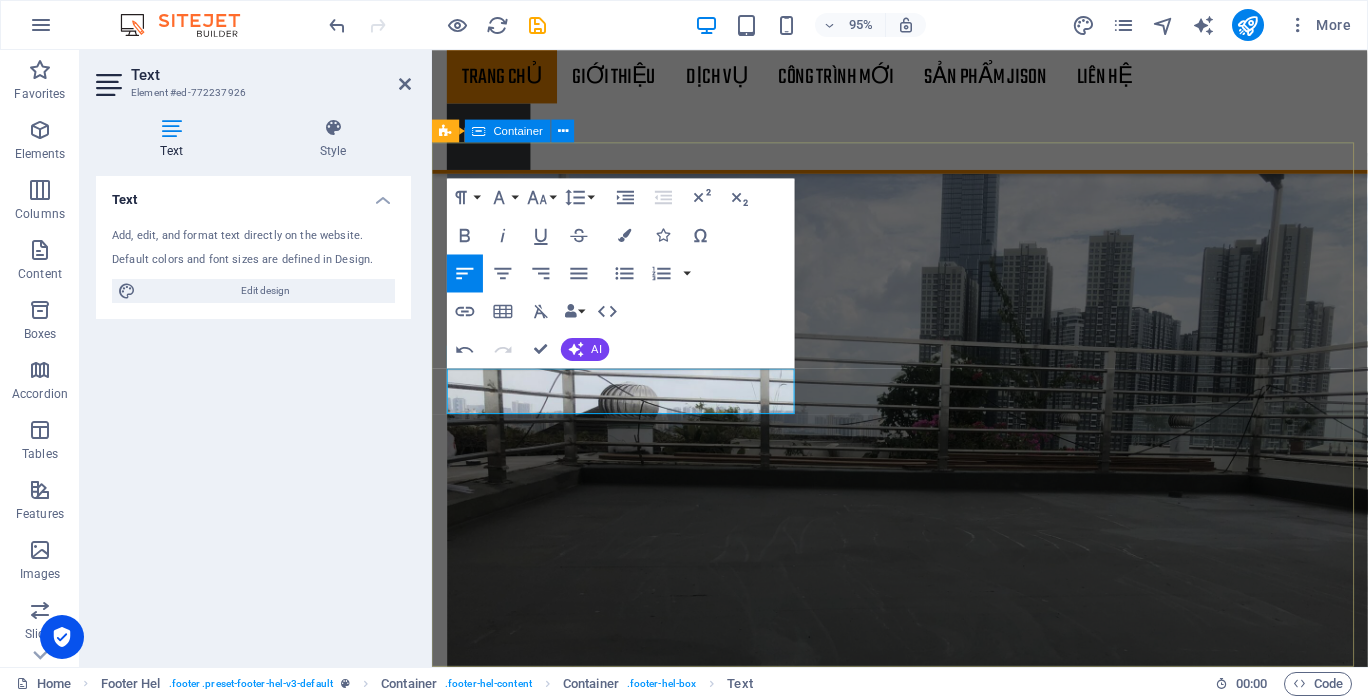 click on "Fobe Home [DOMAIN_NAME] [STREET_ADDRESS][DATE] Hòa 0785 785 658 [EMAIL_ADDRESS][DOMAIN_NAME] Legal Notice  |  Privacy Policy   {{ 'content.forms.privacy'|trans }} Nicht lesbar? Neu generieren Submit" at bounding box center [924, 5548] 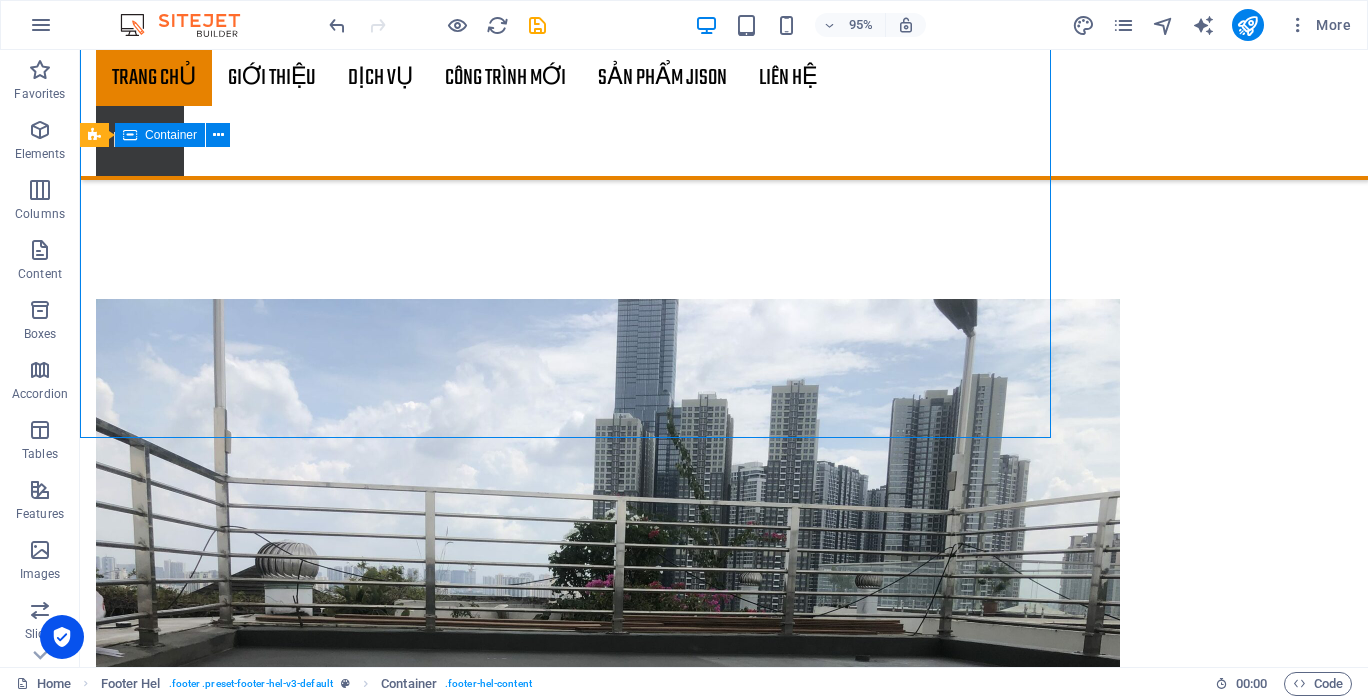 scroll, scrollTop: 5250, scrollLeft: 0, axis: vertical 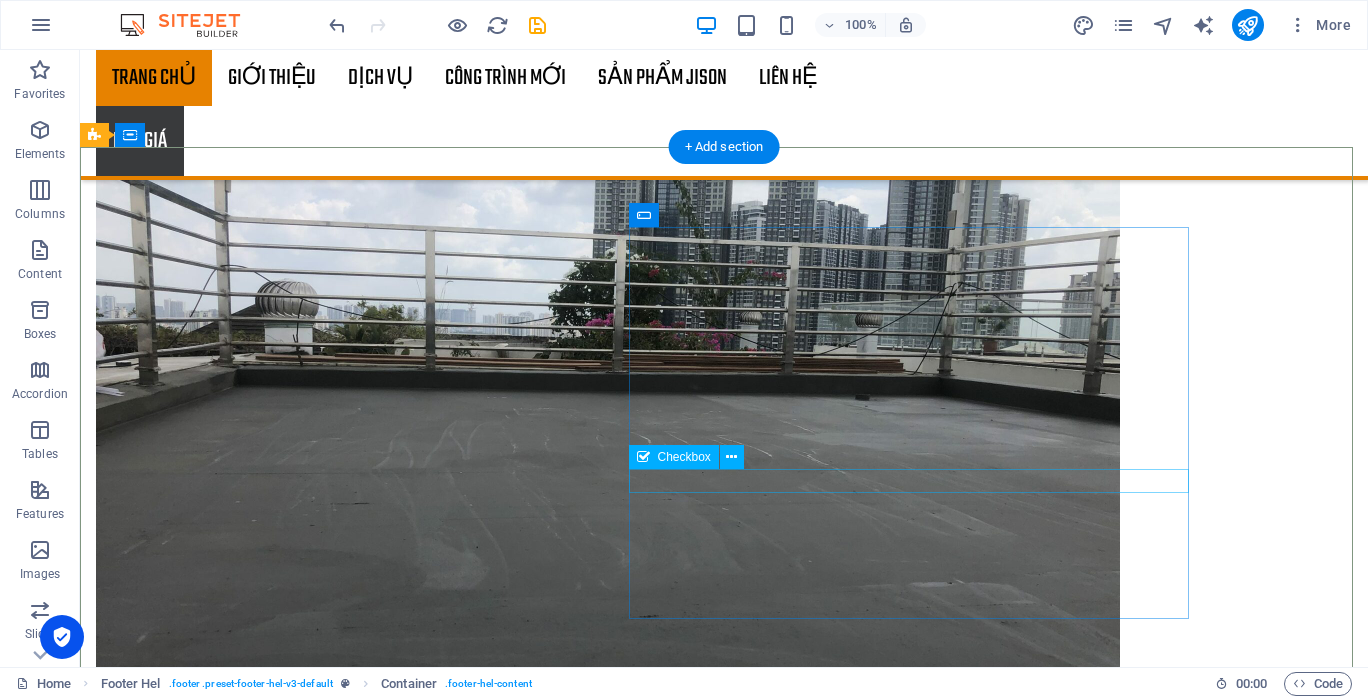 click on "{{ 'content.forms.privacy'|trans }}" at bounding box center [568, 6049] 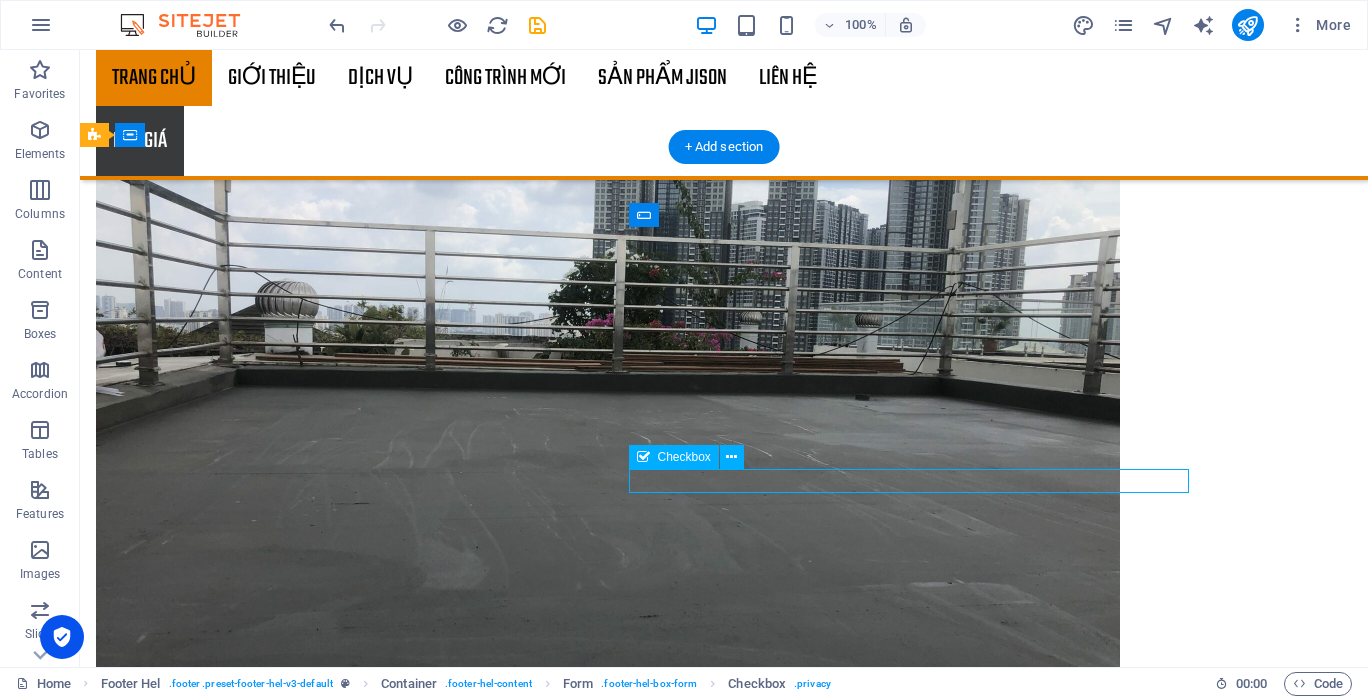 click on "{{ 'content.forms.privacy'|trans }}" at bounding box center [568, 6049] 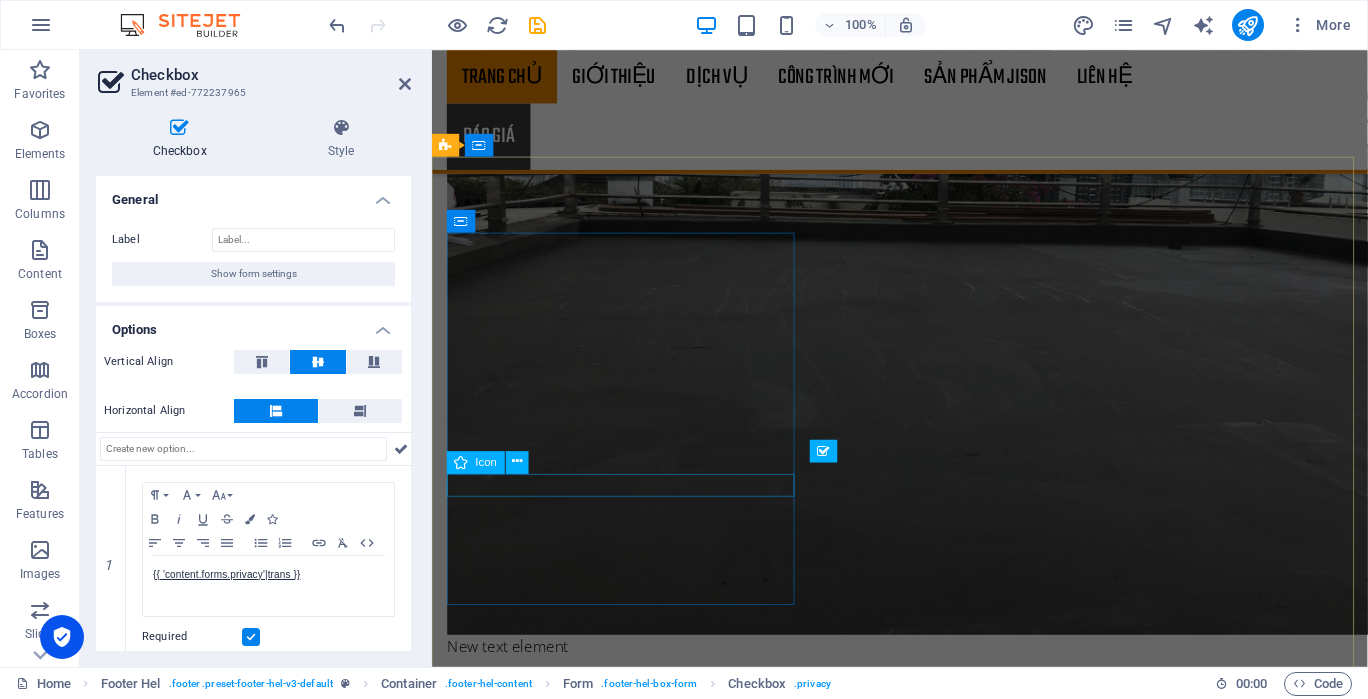 scroll, scrollTop: 4974, scrollLeft: 0, axis: vertical 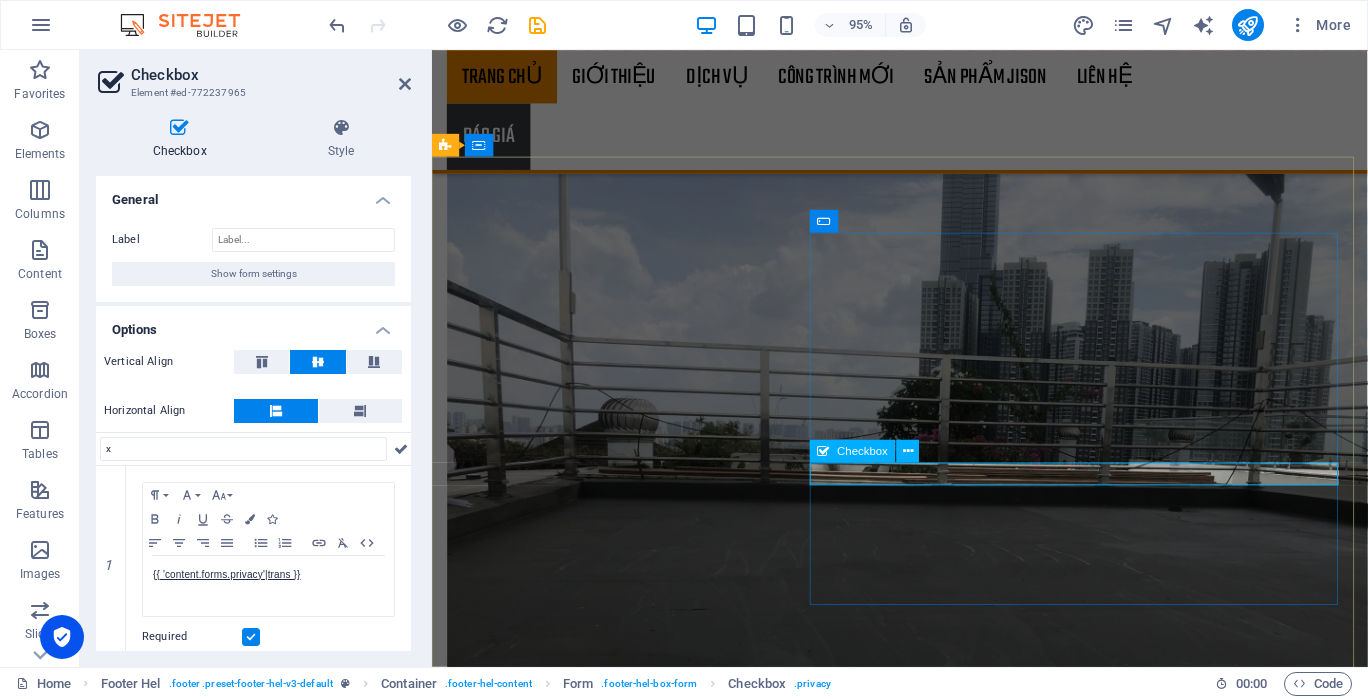 type on "x" 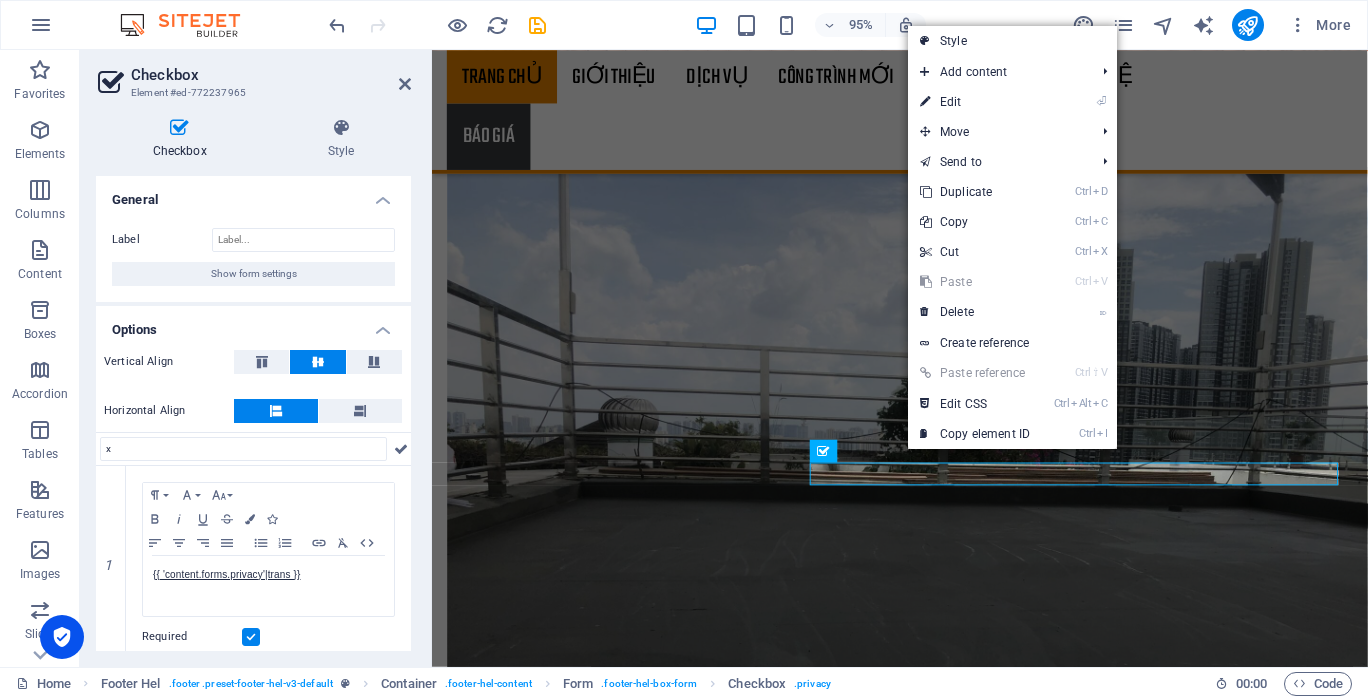 click on "⌦  Delete" at bounding box center [975, 312] 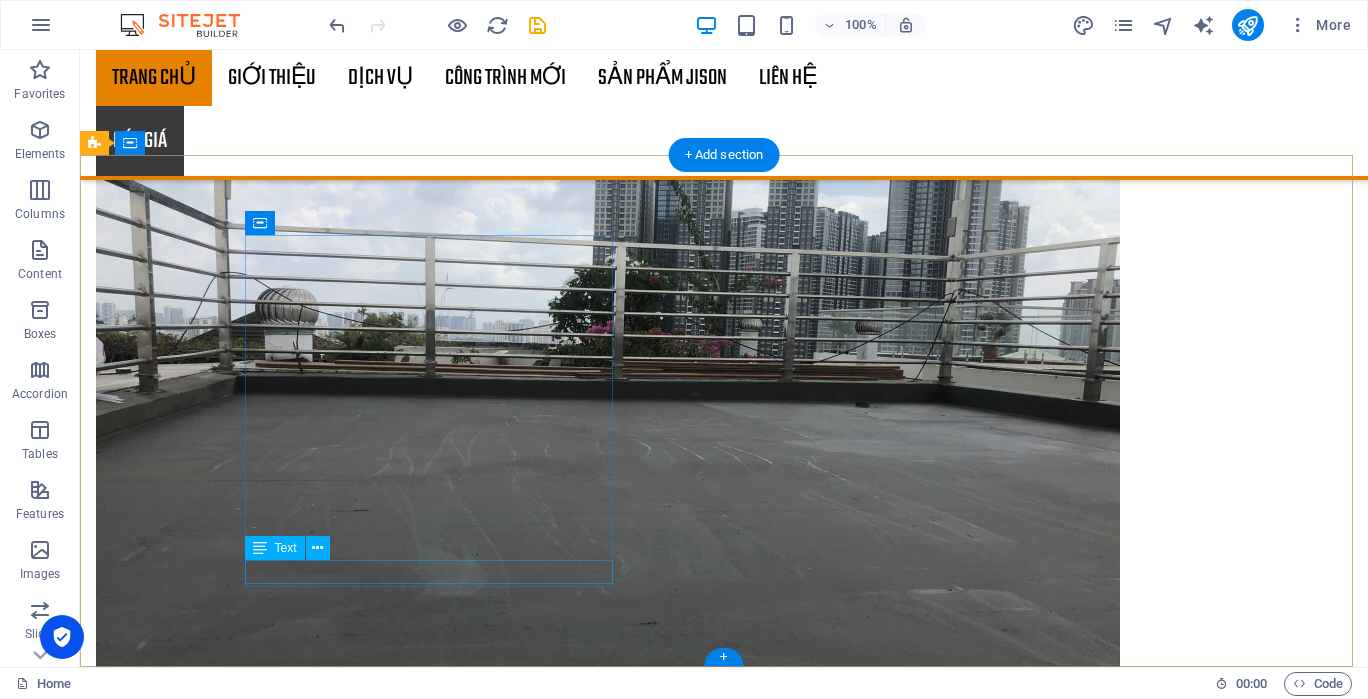 click on "Legal Notice  |  Privacy Policy" at bounding box center (568, 5772) 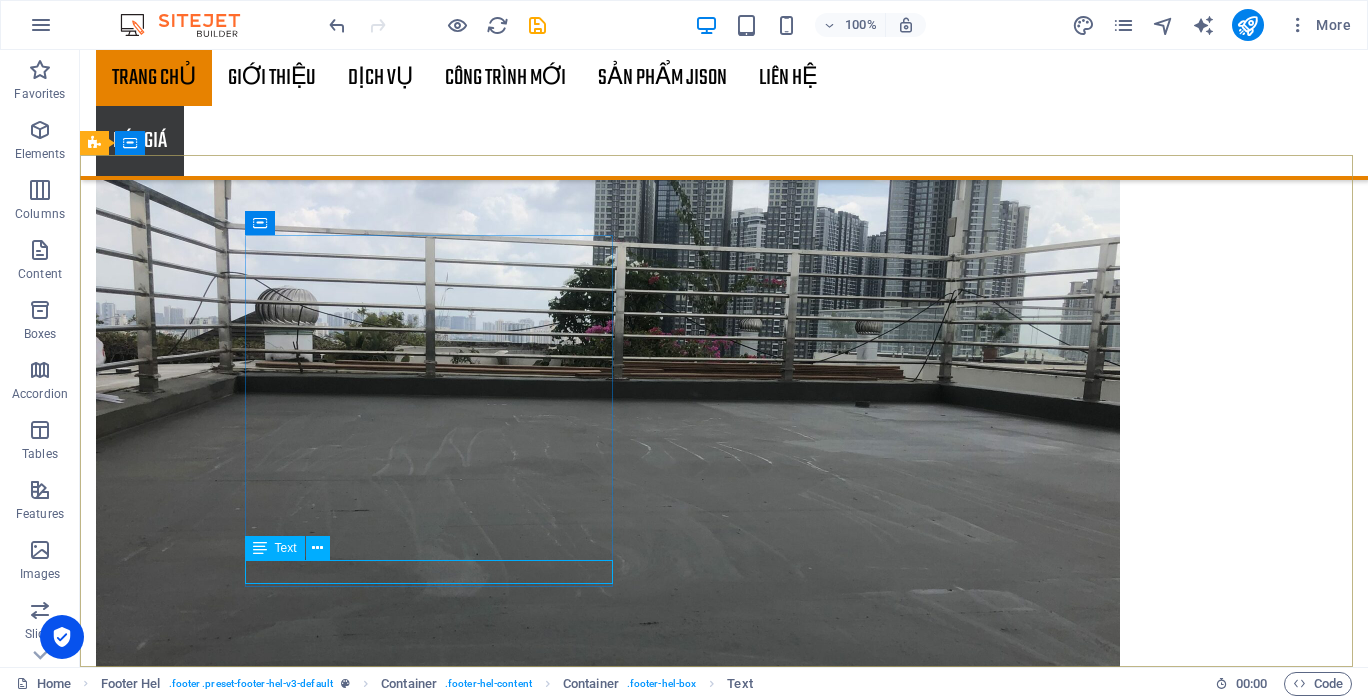 click at bounding box center [317, 548] 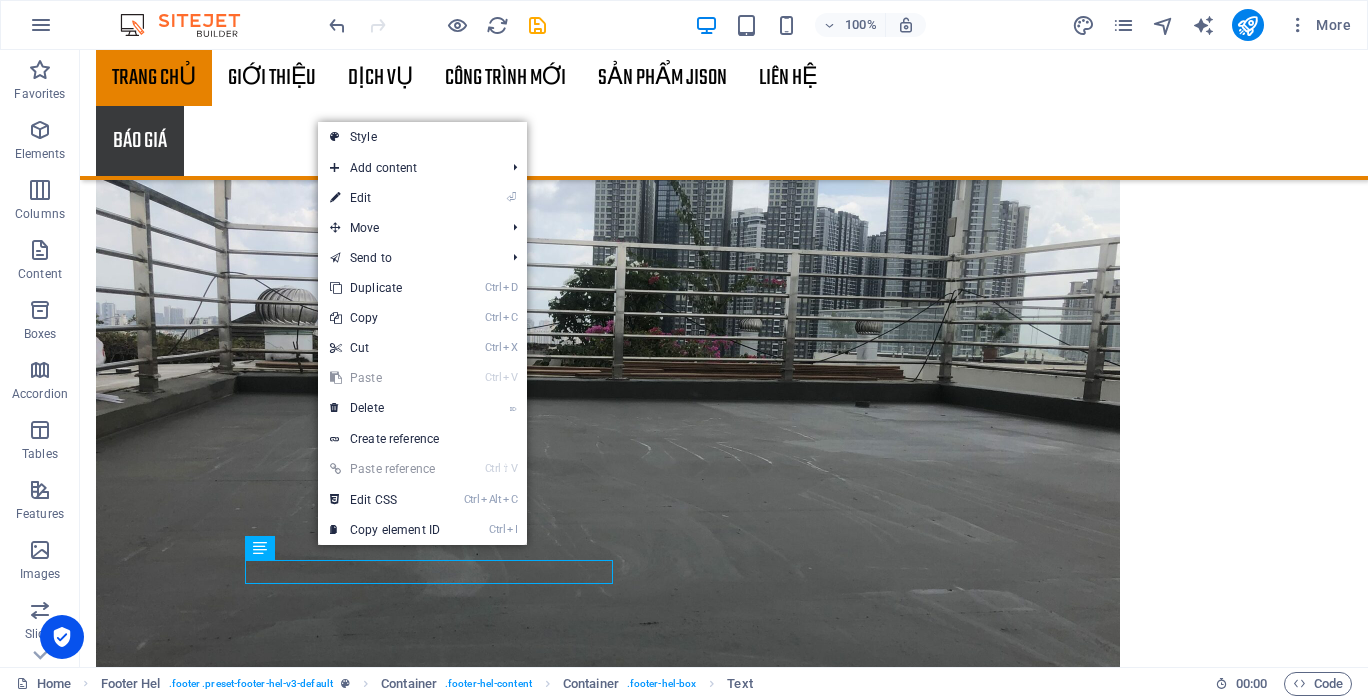 click on "⌦  Delete" at bounding box center [385, 408] 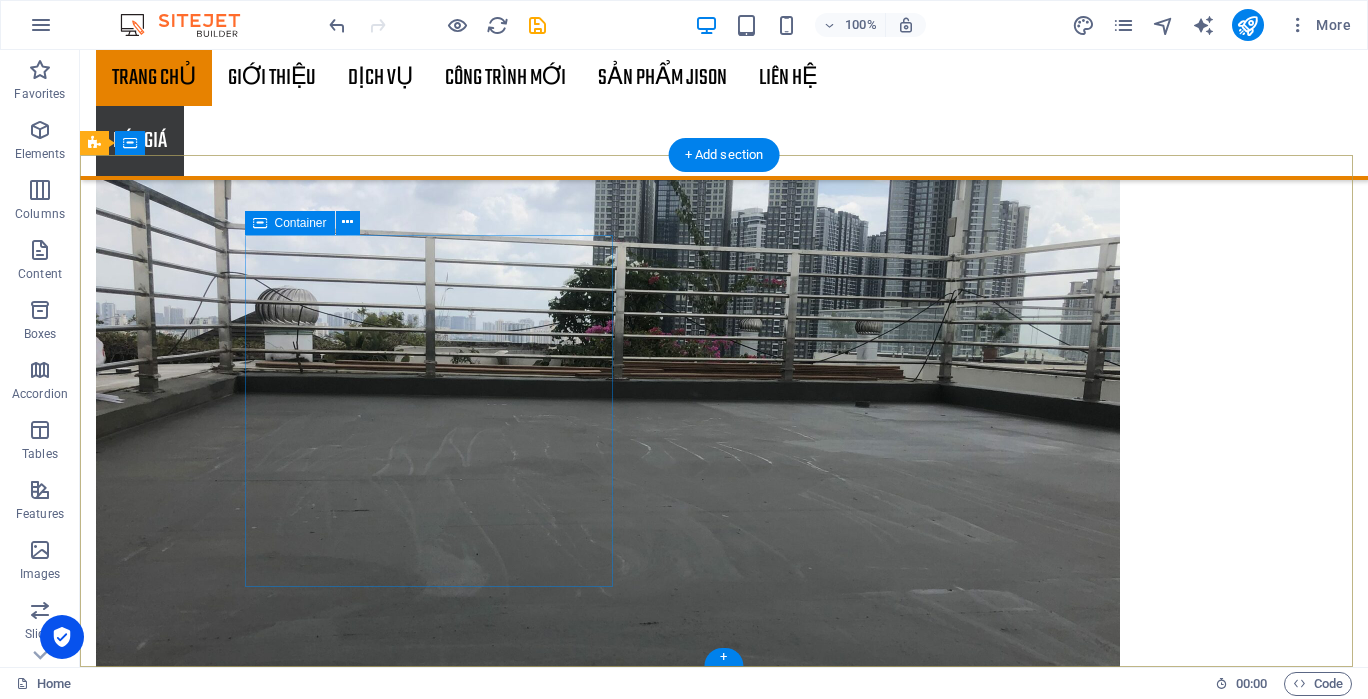 click on "Fobe Home [DOMAIN_NAME] [STREET_ADDRESS][DATE] Hòa 0785 785 658 [EMAIL_ADDRESS][DOMAIN_NAME]" at bounding box center [568, 5596] 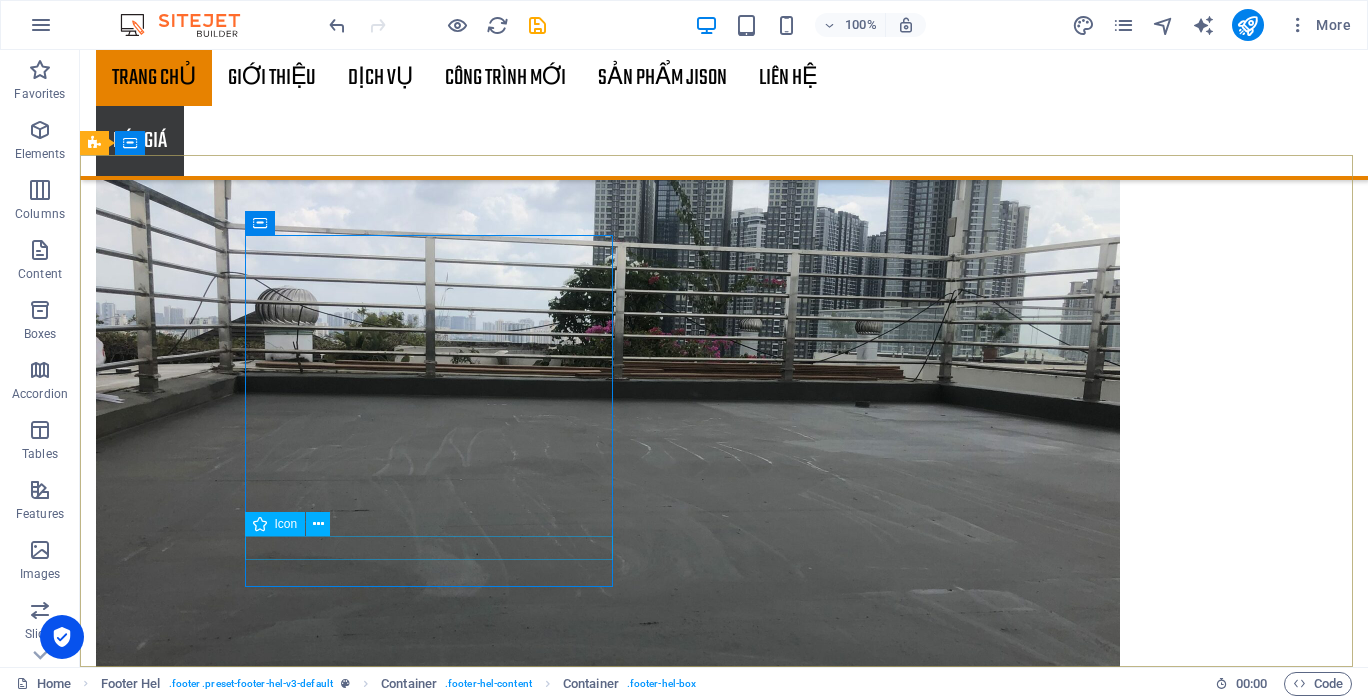 click at bounding box center [318, 524] 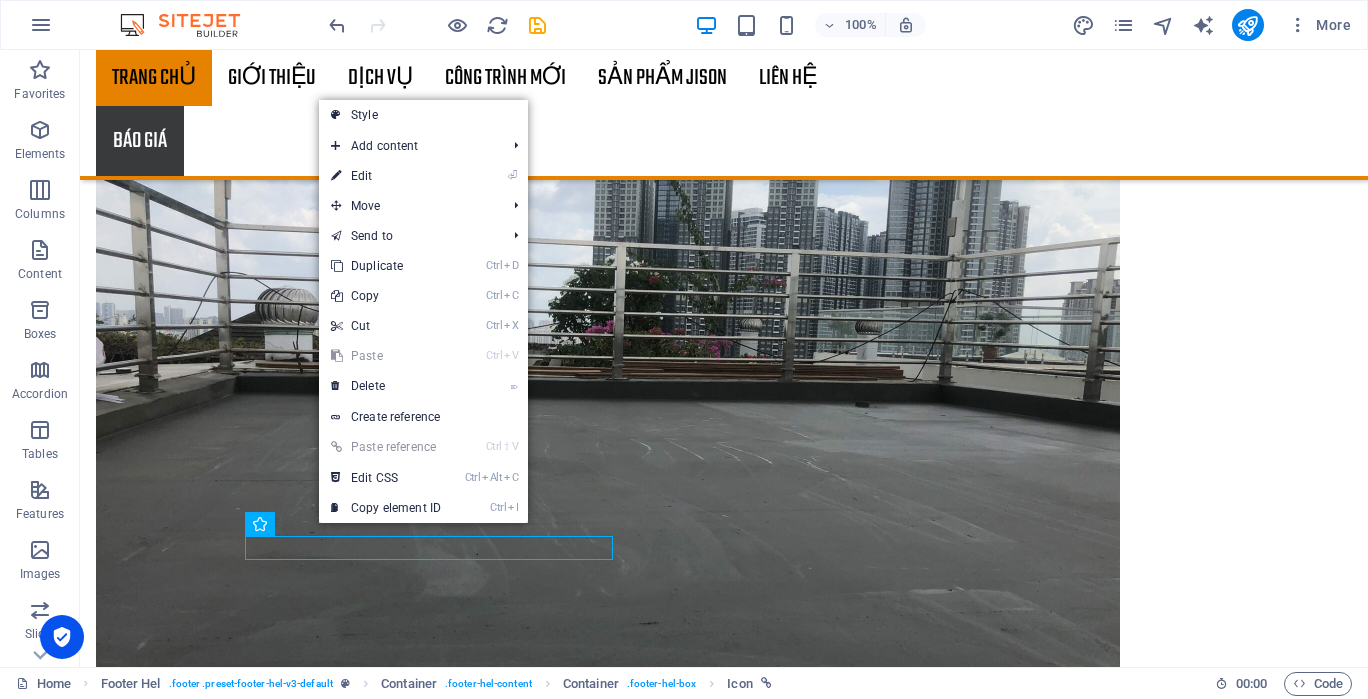 click on "⌦  Delete" at bounding box center [386, 386] 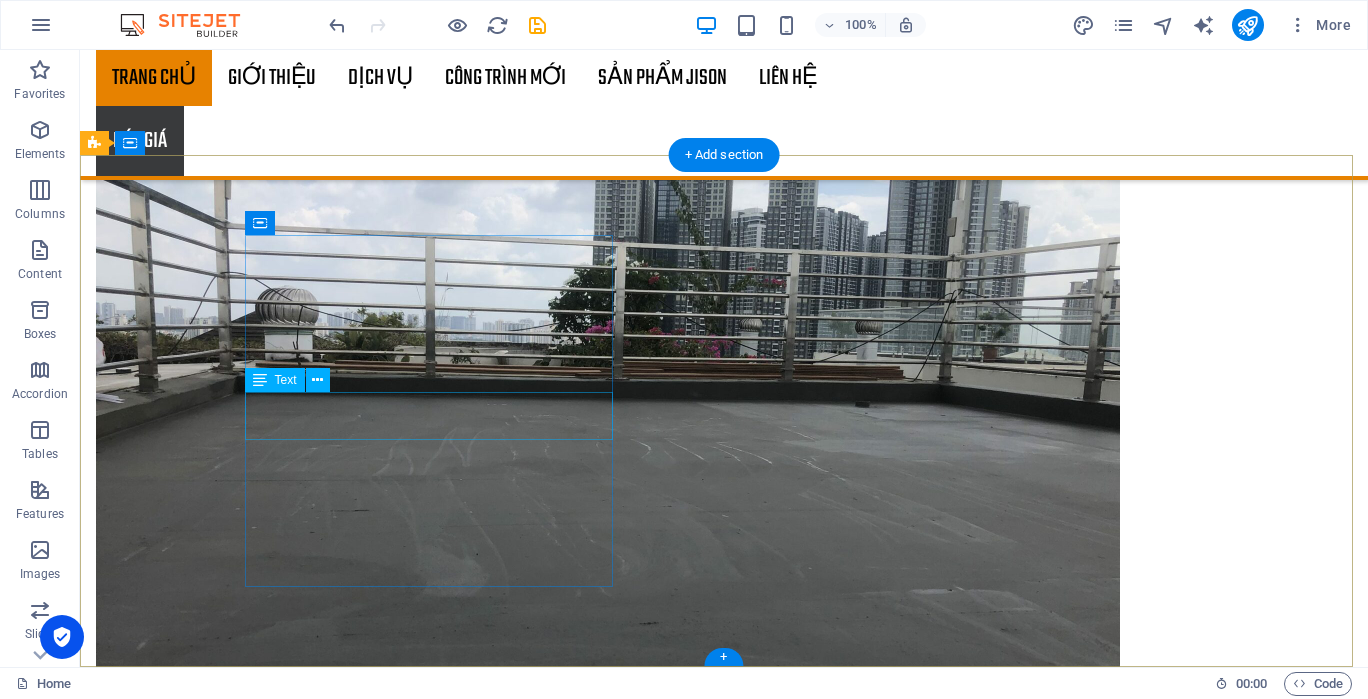 click on "128 đường [DATE] , [GEOGRAPHIC_DATA]  , [GEOGRAPHIC_DATA]" at bounding box center [568, 5616] 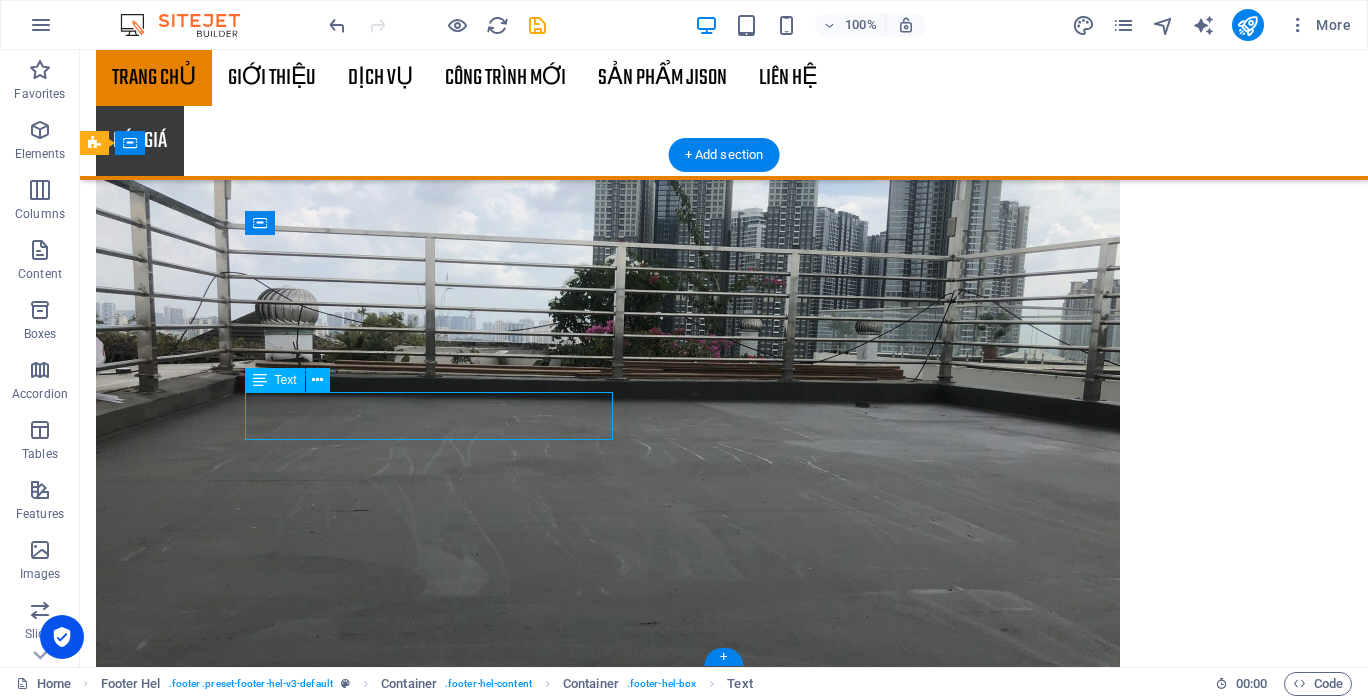 click on "128 đường [DATE] , [GEOGRAPHIC_DATA]  , [GEOGRAPHIC_DATA]" at bounding box center (568, 5616) 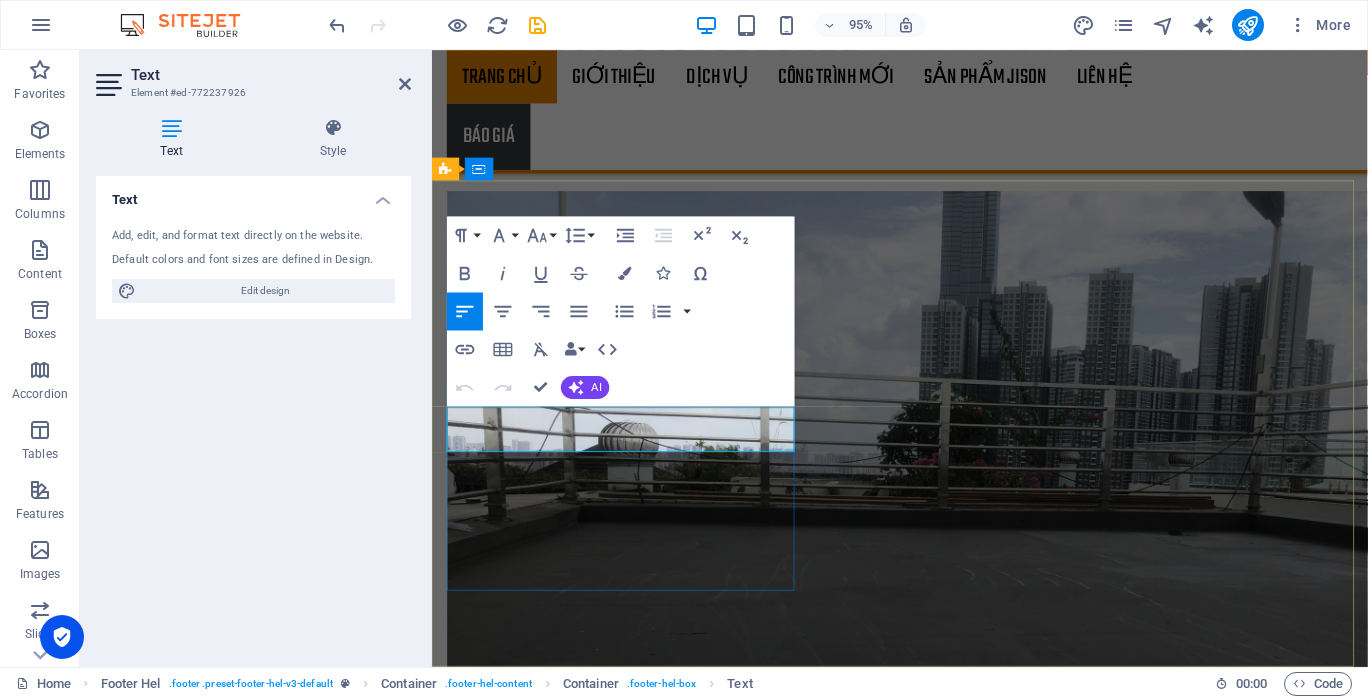click on "[GEOGRAPHIC_DATA]  , [GEOGRAPHIC_DATA]" at bounding box center [920, 5402] 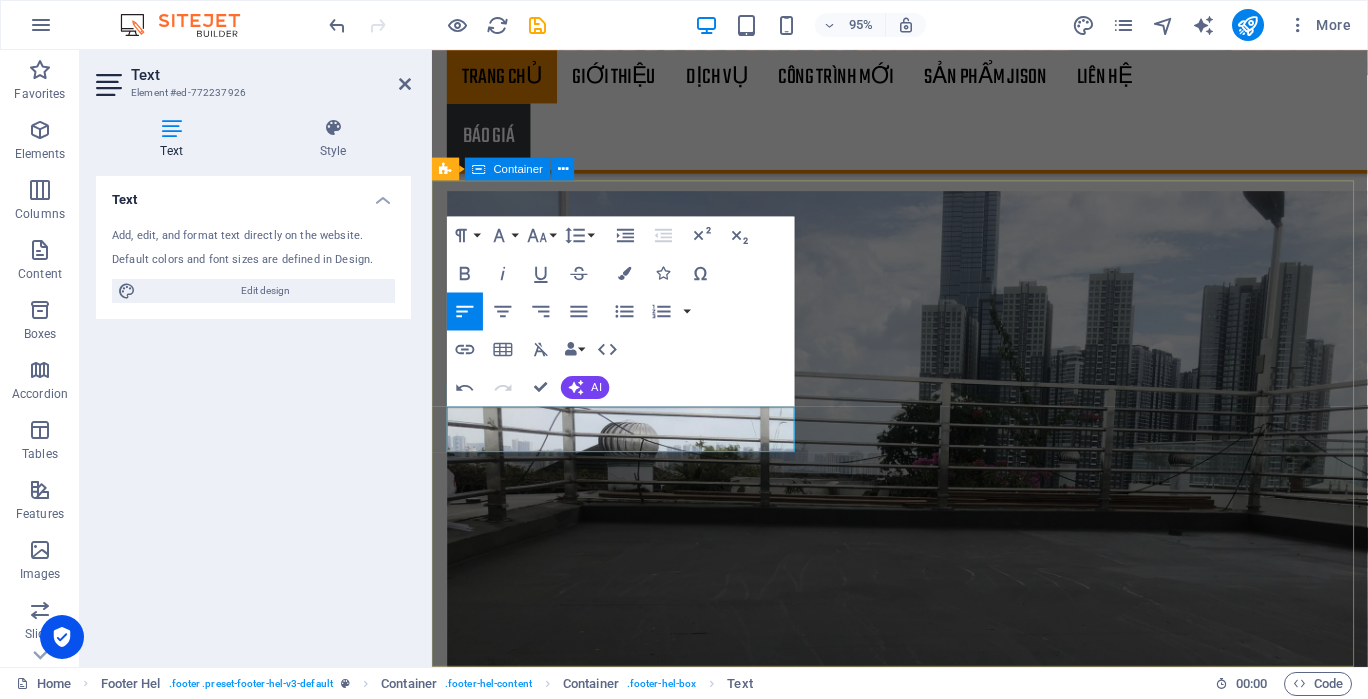 click on "Fobe Home [DOMAIN_NAME] [STREET_ADDRESS][DATE] Hòa 0785 785 658 [EMAIL_ADDRESS][DOMAIN_NAME] Nicht lesbar? Neu generieren Submit" at bounding box center [924, 5544] 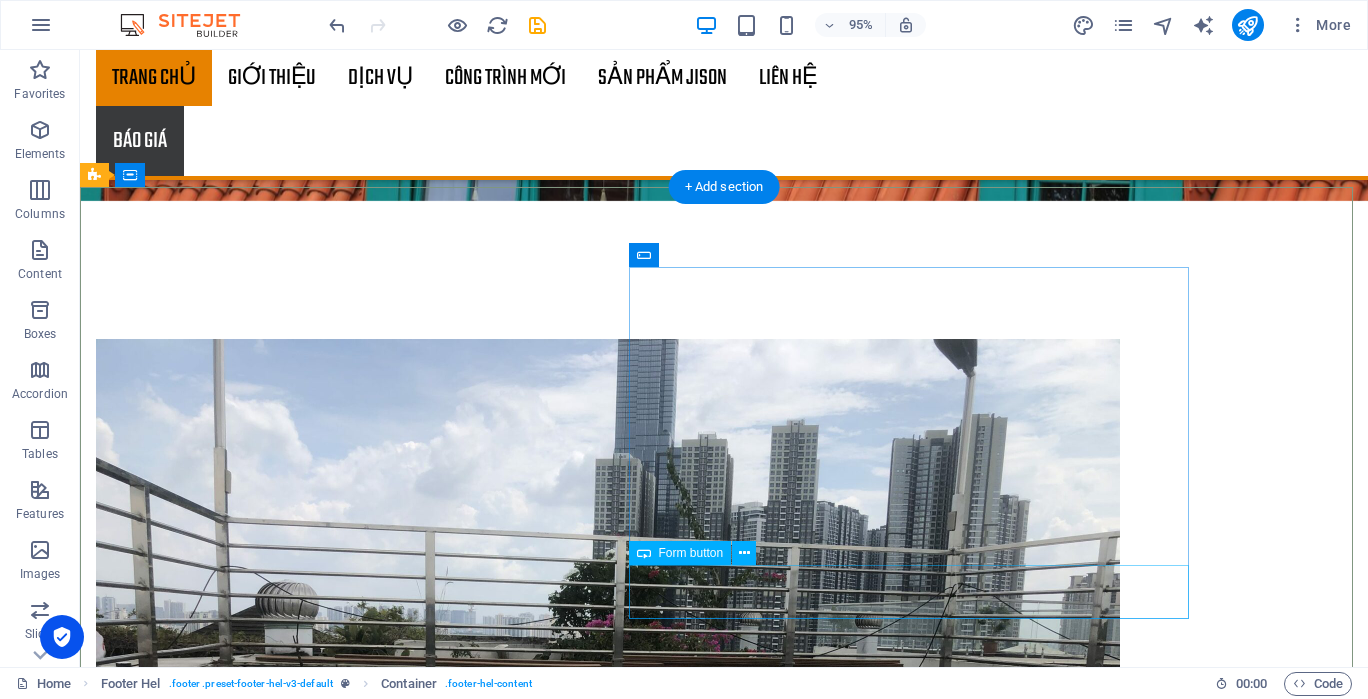 scroll, scrollTop: 5210, scrollLeft: 0, axis: vertical 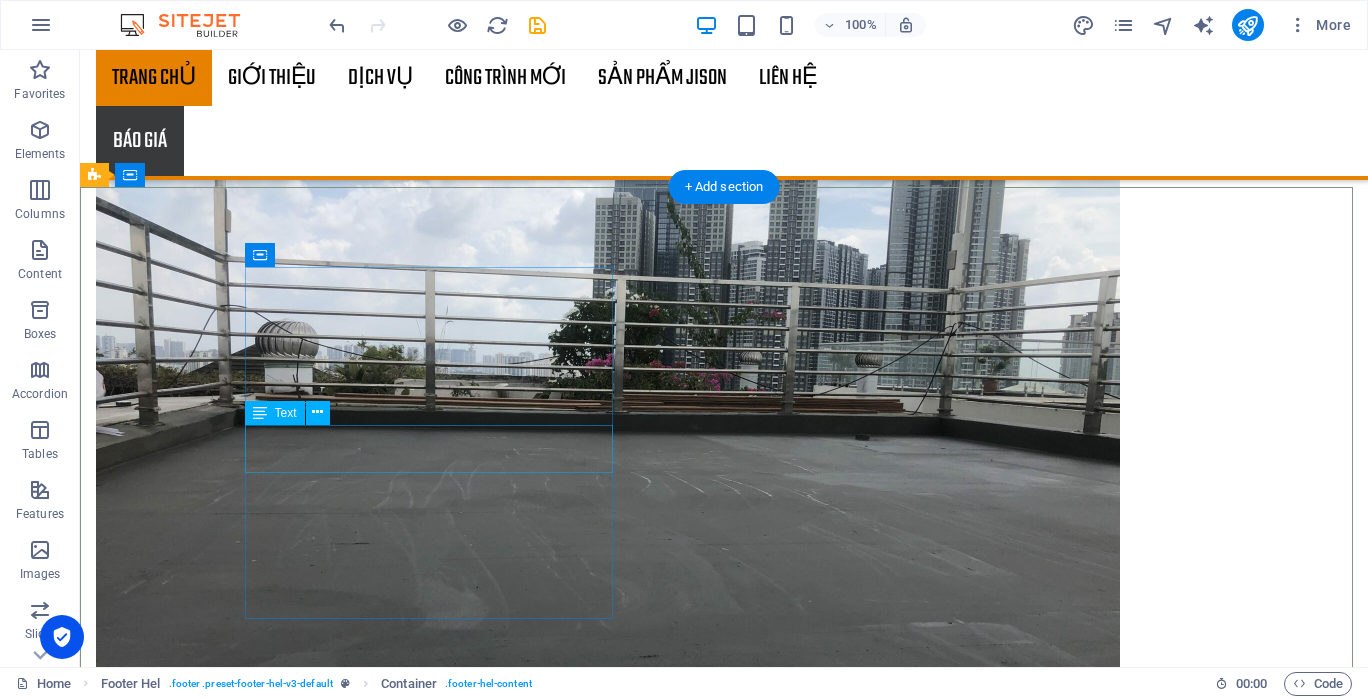 click on "128 đường 16 tháng 4" at bounding box center (173, 5637) 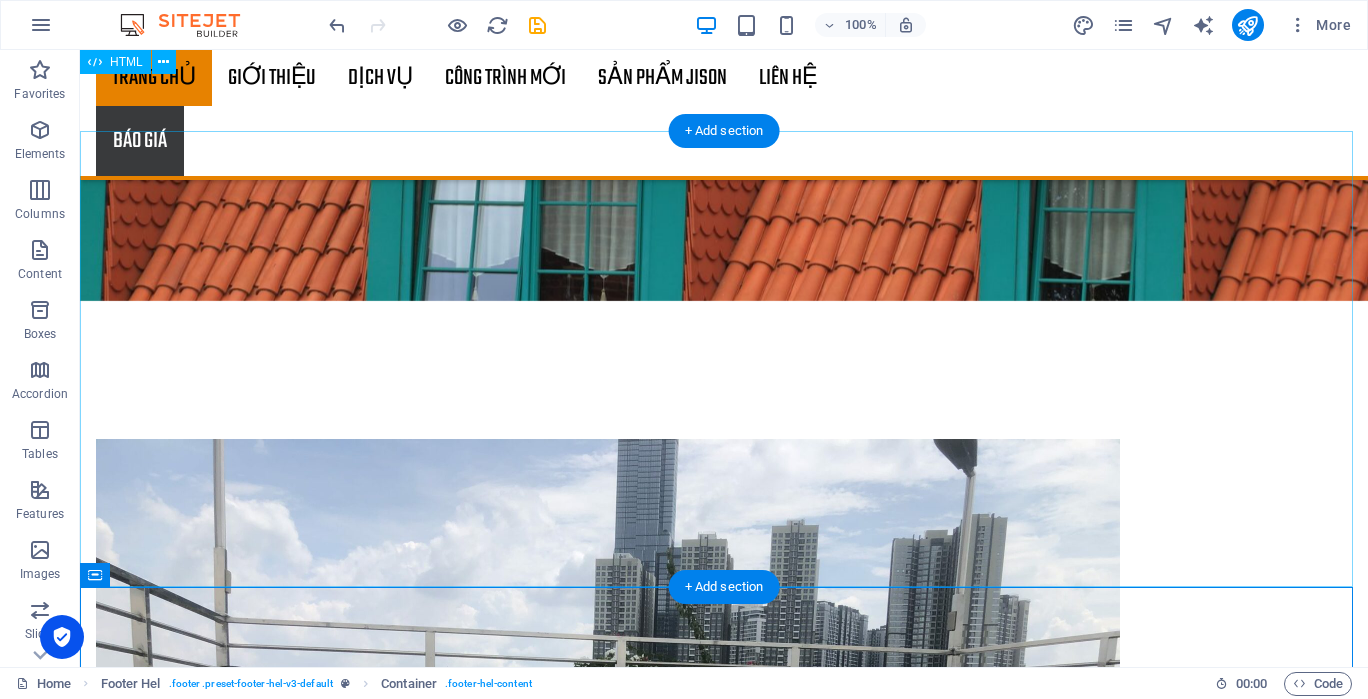 scroll, scrollTop: 4810, scrollLeft: 0, axis: vertical 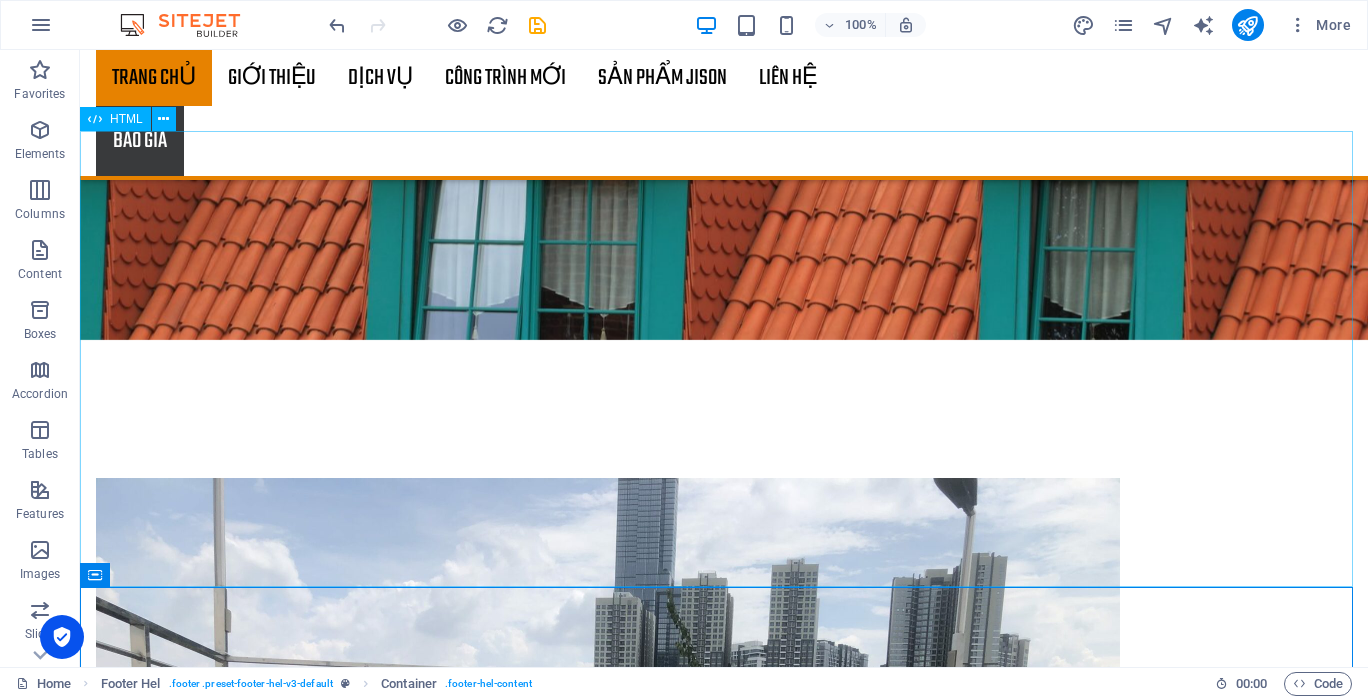 click at bounding box center (163, 119) 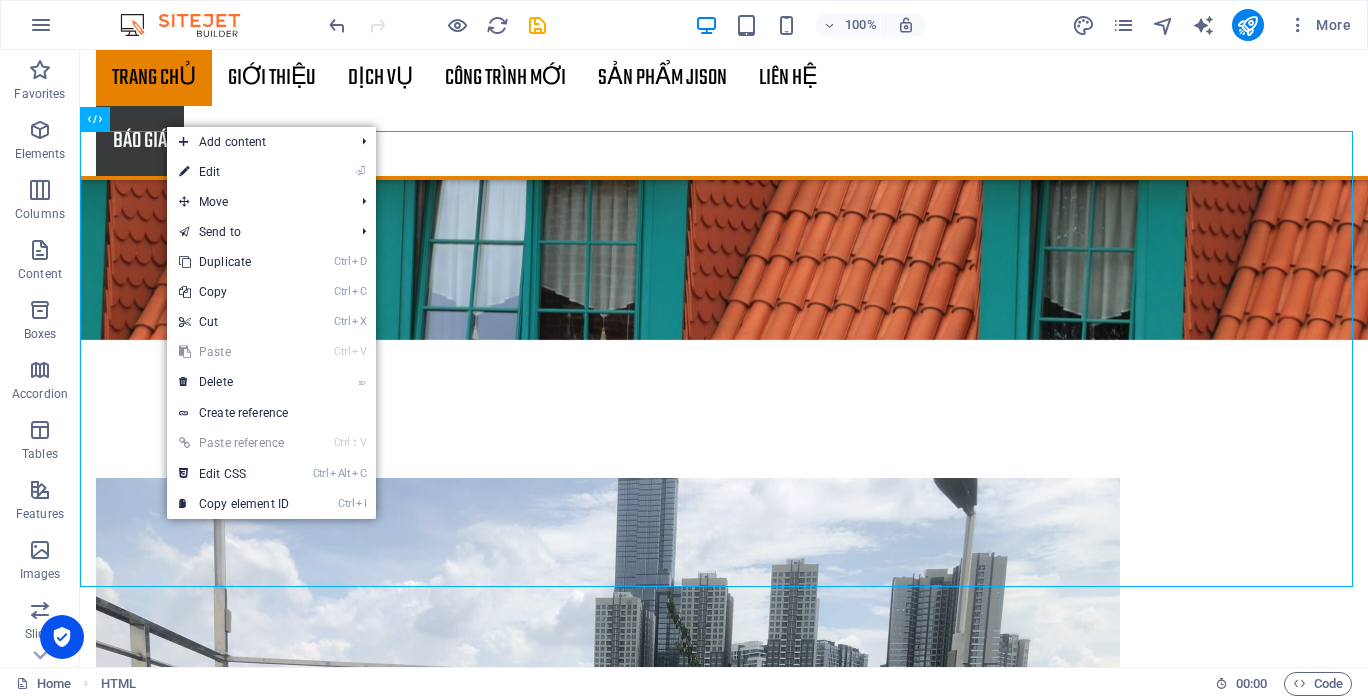 click on "⏎  Edit" at bounding box center (234, 172) 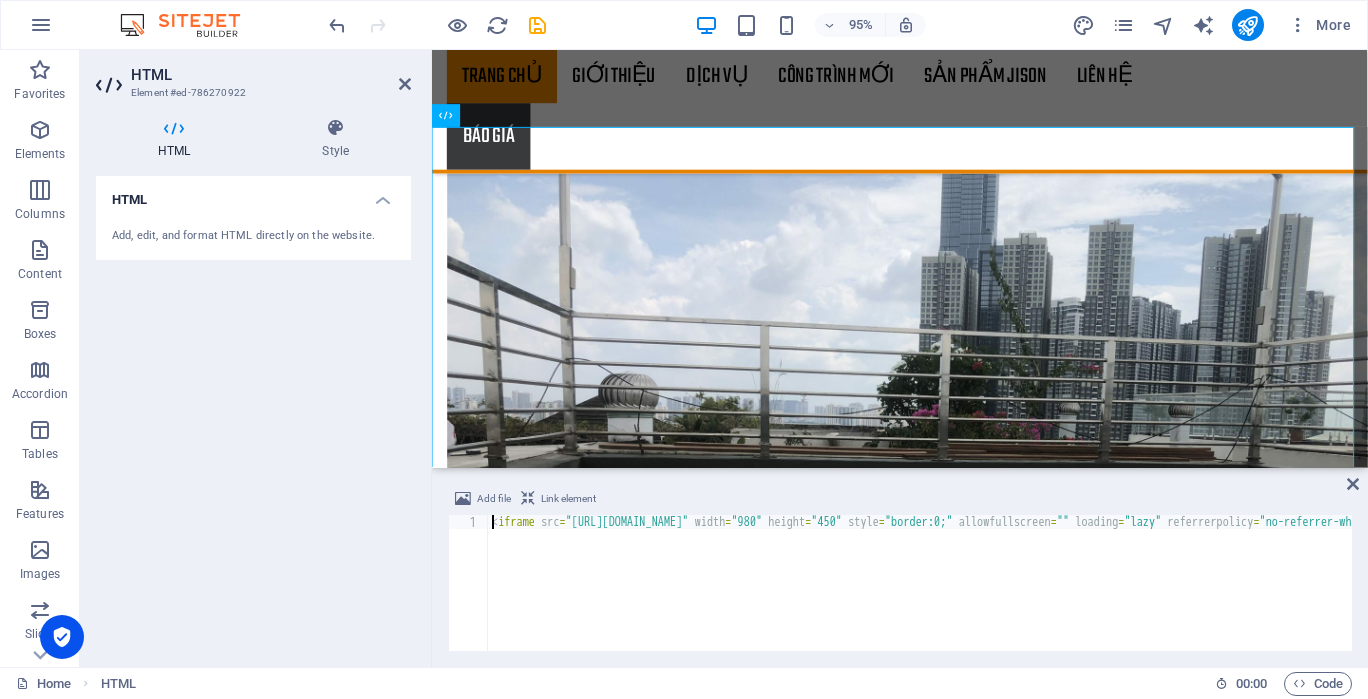 scroll, scrollTop: 4534, scrollLeft: 0, axis: vertical 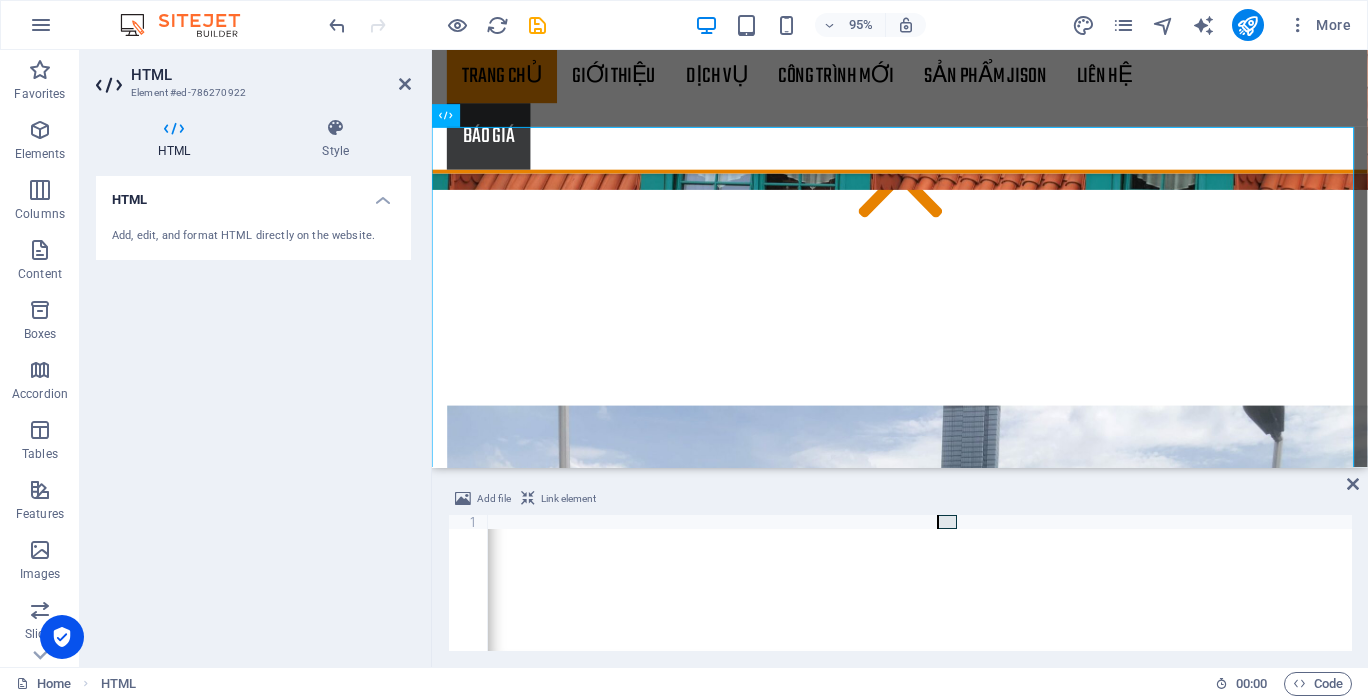 drag, startPoint x: 954, startPoint y: 520, endPoint x: 935, endPoint y: 525, distance: 19.646883 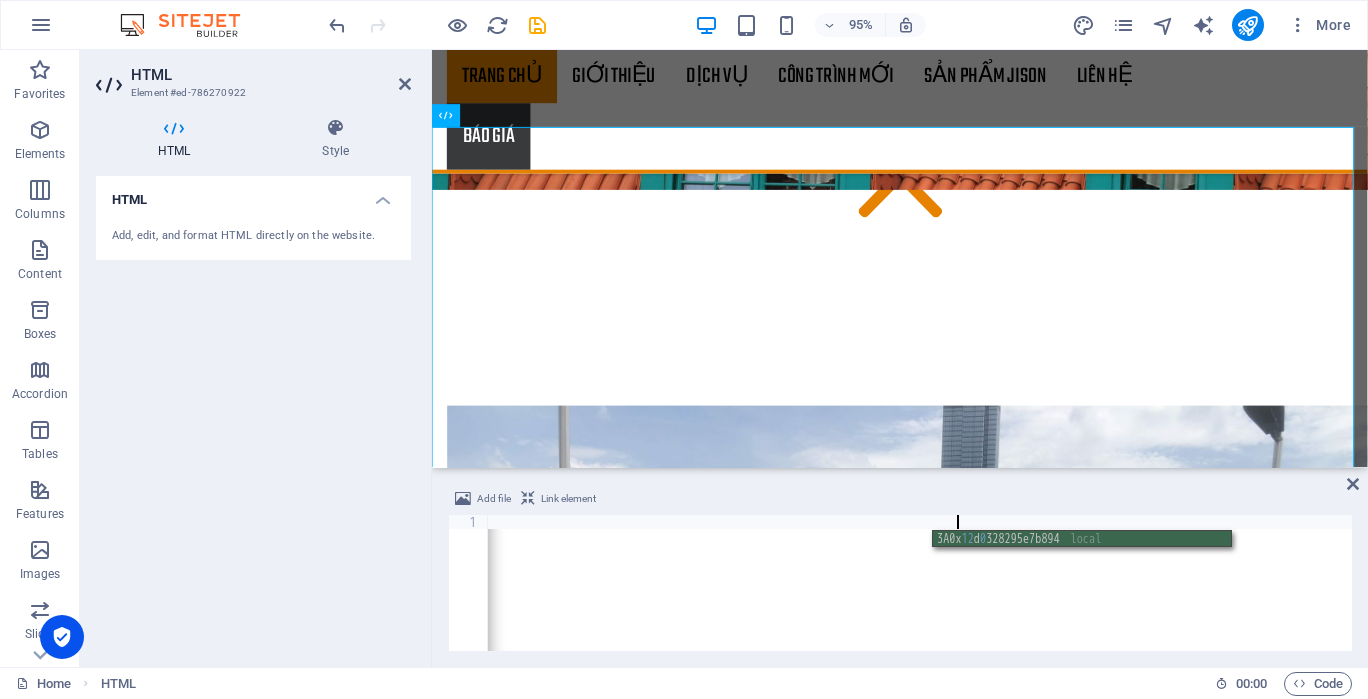 scroll, scrollTop: 0, scrollLeft: 170, axis: horizontal 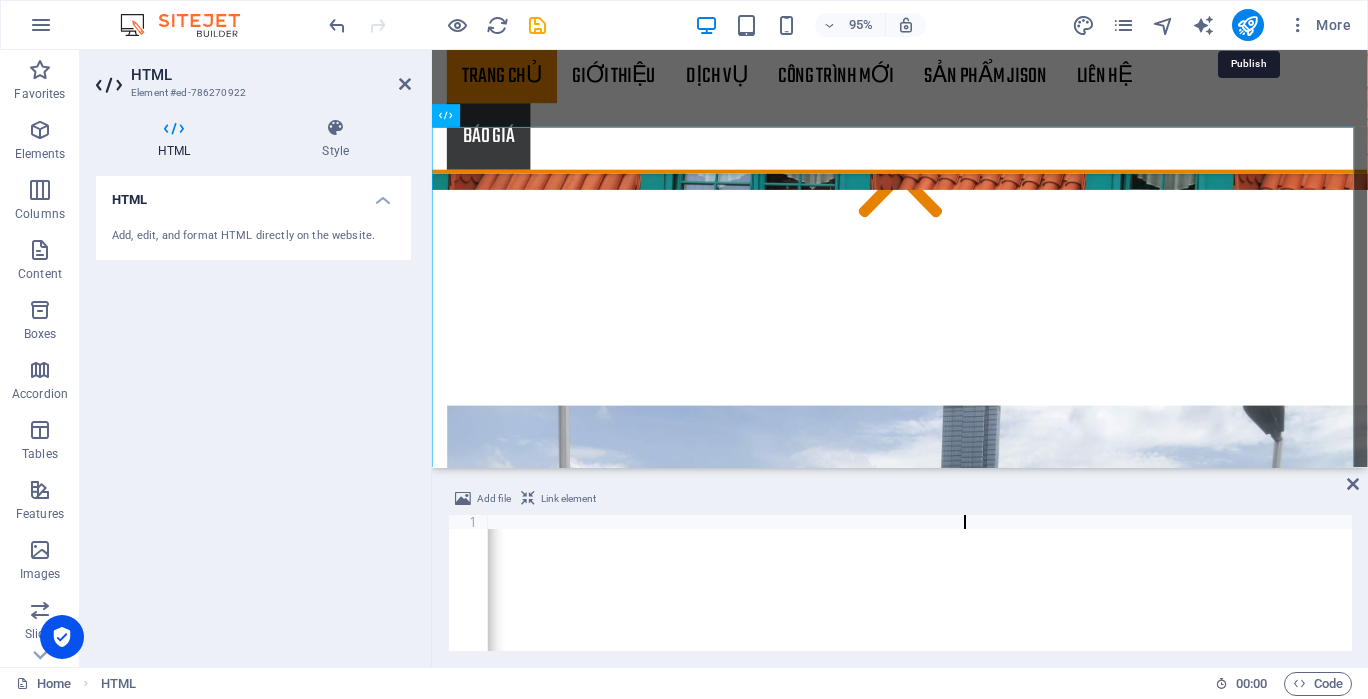 type on "<iframe src="[URL][DOMAIN_NAME]" width="1200" height="450" style="border:0;" allowfullscreen="" loading="lazy" referrerpolicy="no-refer" 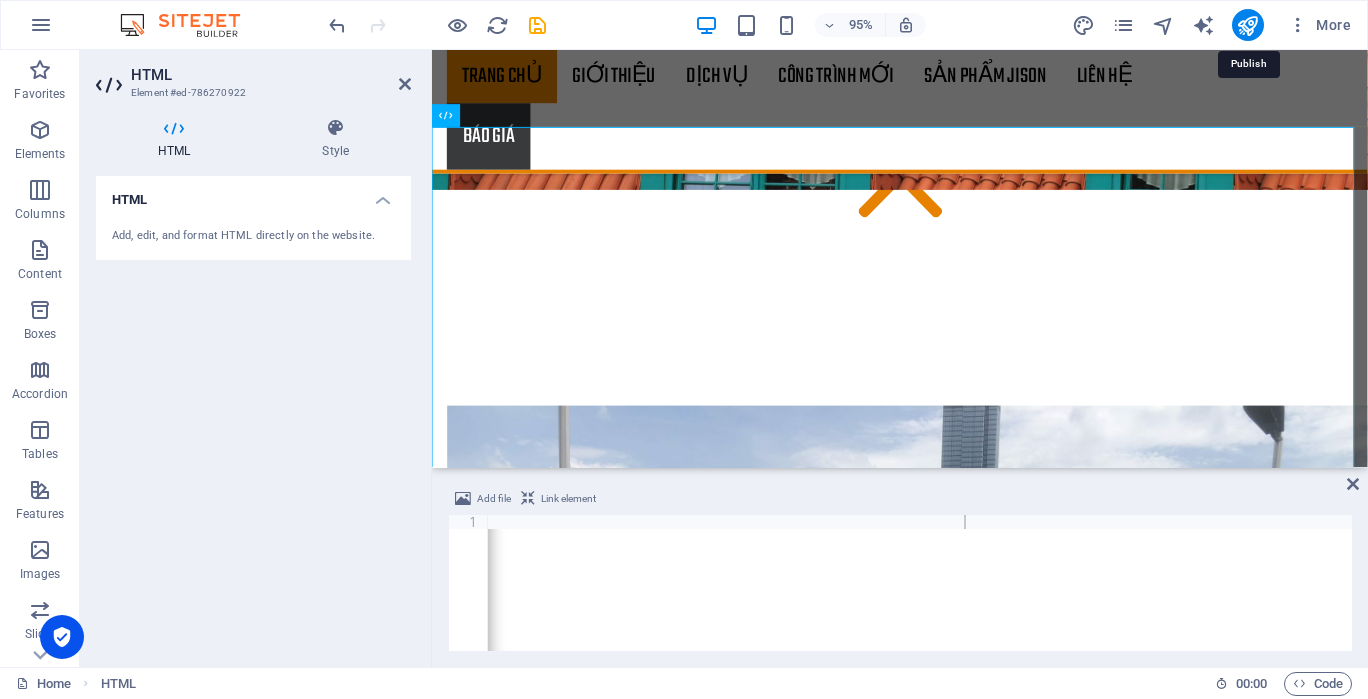 click at bounding box center [1247, 25] 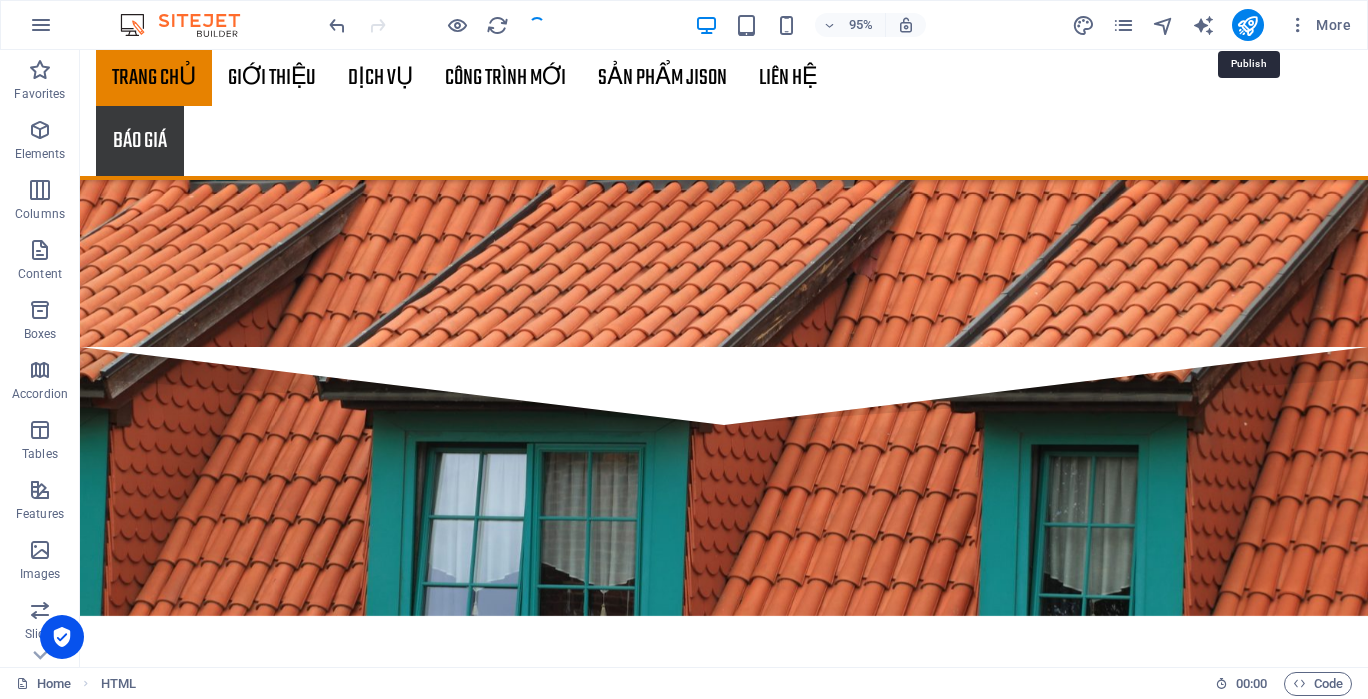 scroll, scrollTop: 4810, scrollLeft: 0, axis: vertical 